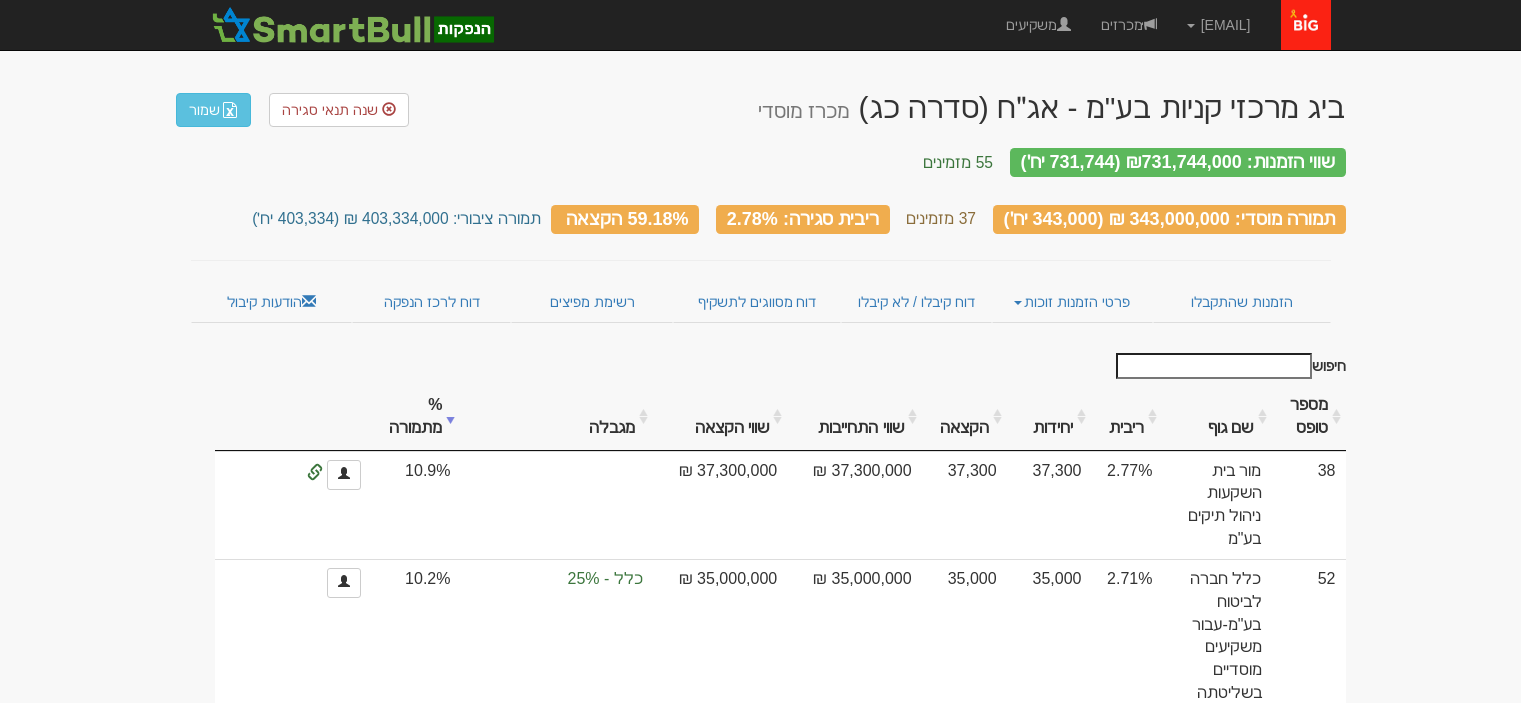 scroll, scrollTop: 0, scrollLeft: 0, axis: both 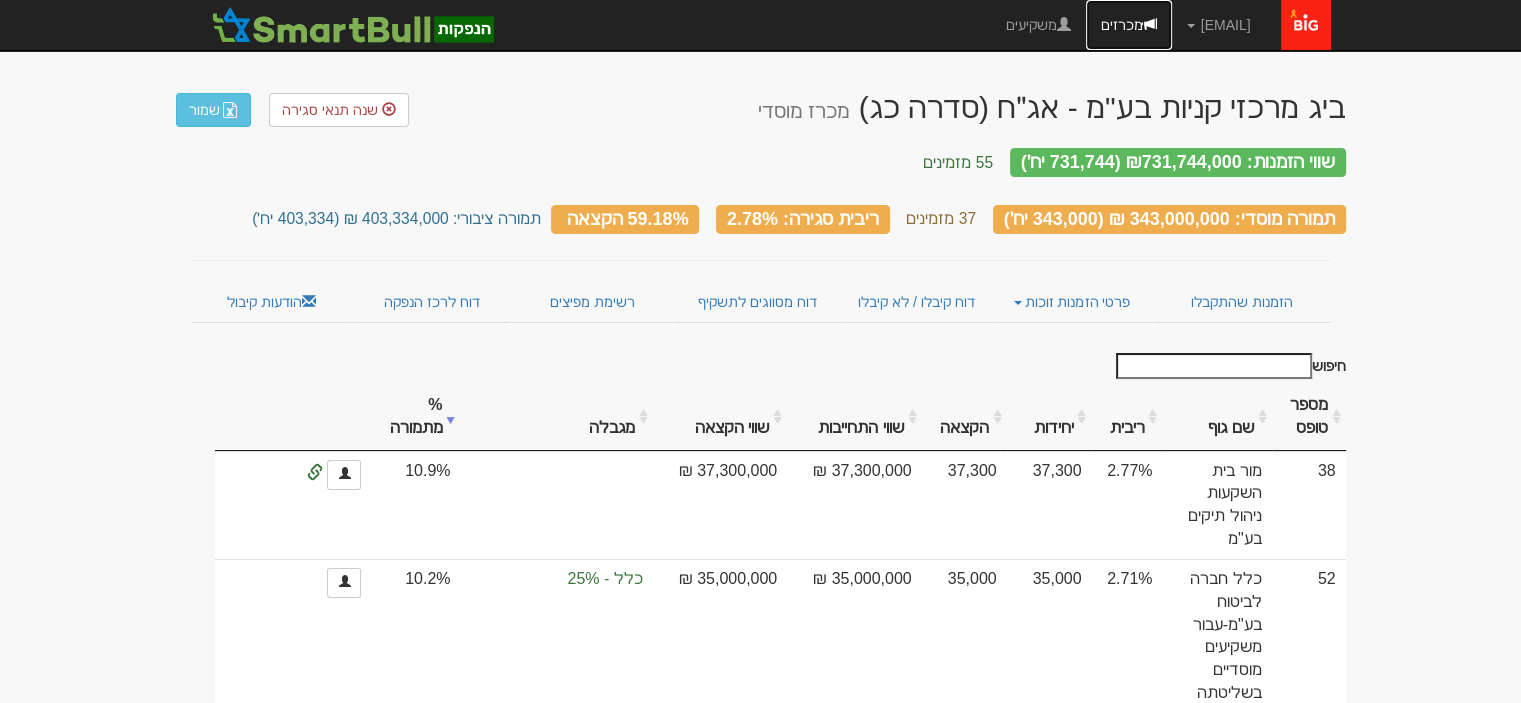 click on "מכרזים" at bounding box center [1129, 25] 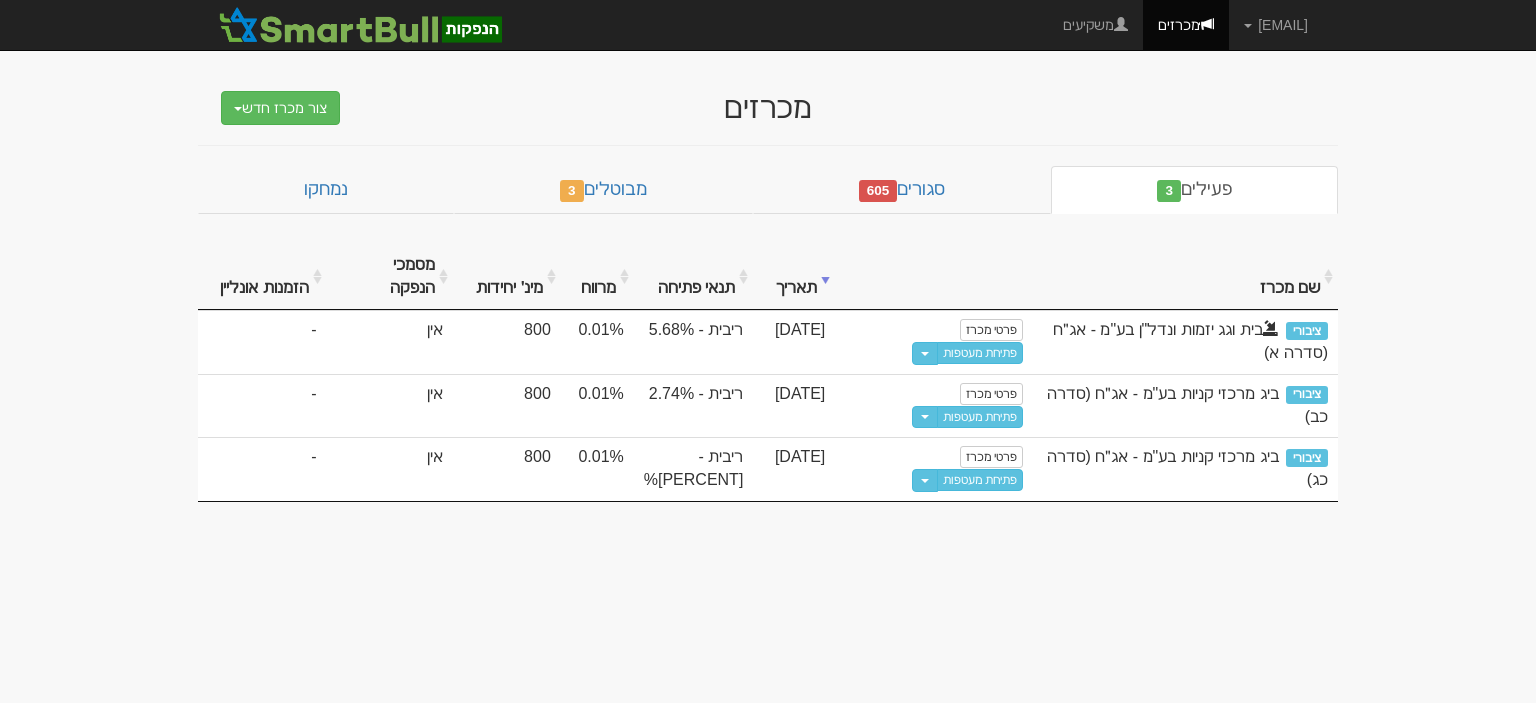 scroll, scrollTop: 0, scrollLeft: 0, axis: both 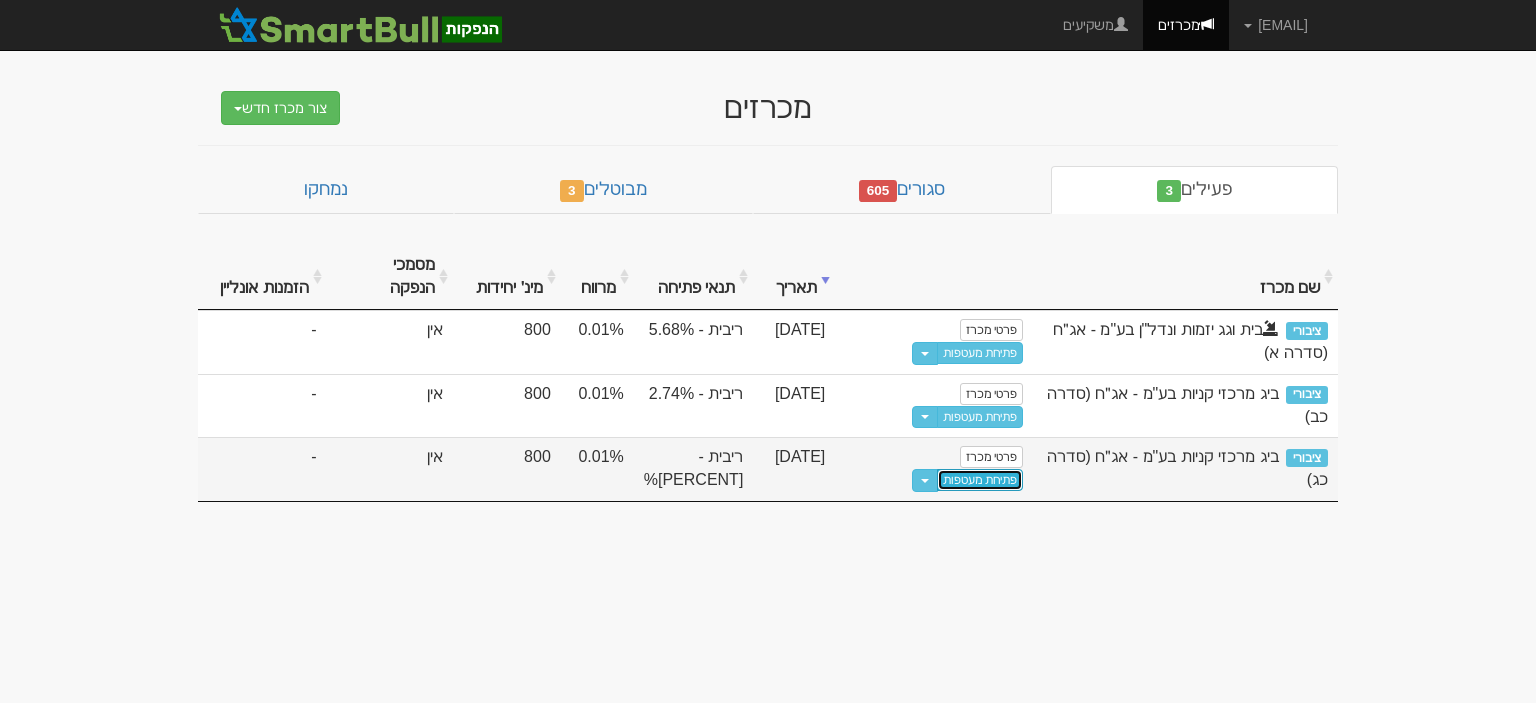 click on "פתיחת מעטפות" at bounding box center (980, 480) 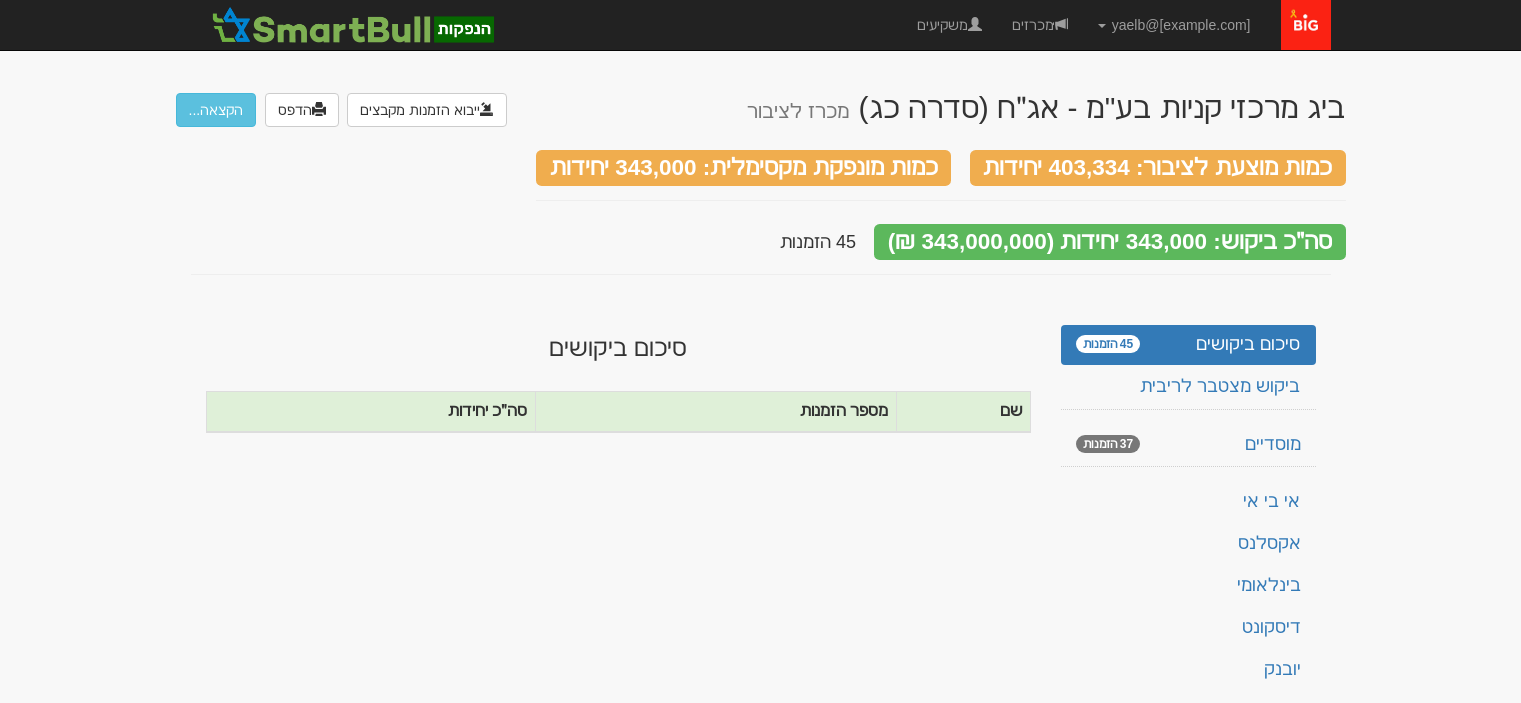 scroll, scrollTop: 0, scrollLeft: 0, axis: both 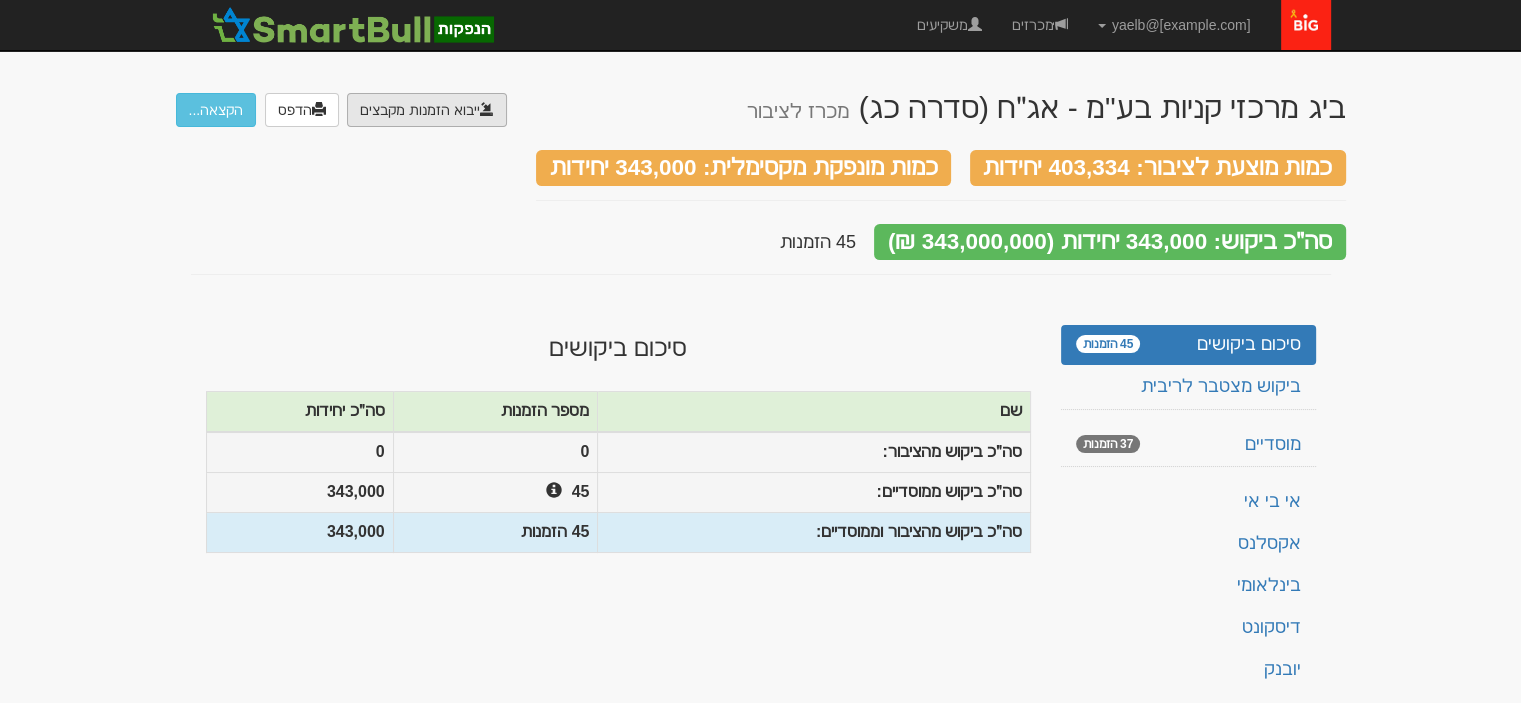 click at bounding box center [-440, 165] 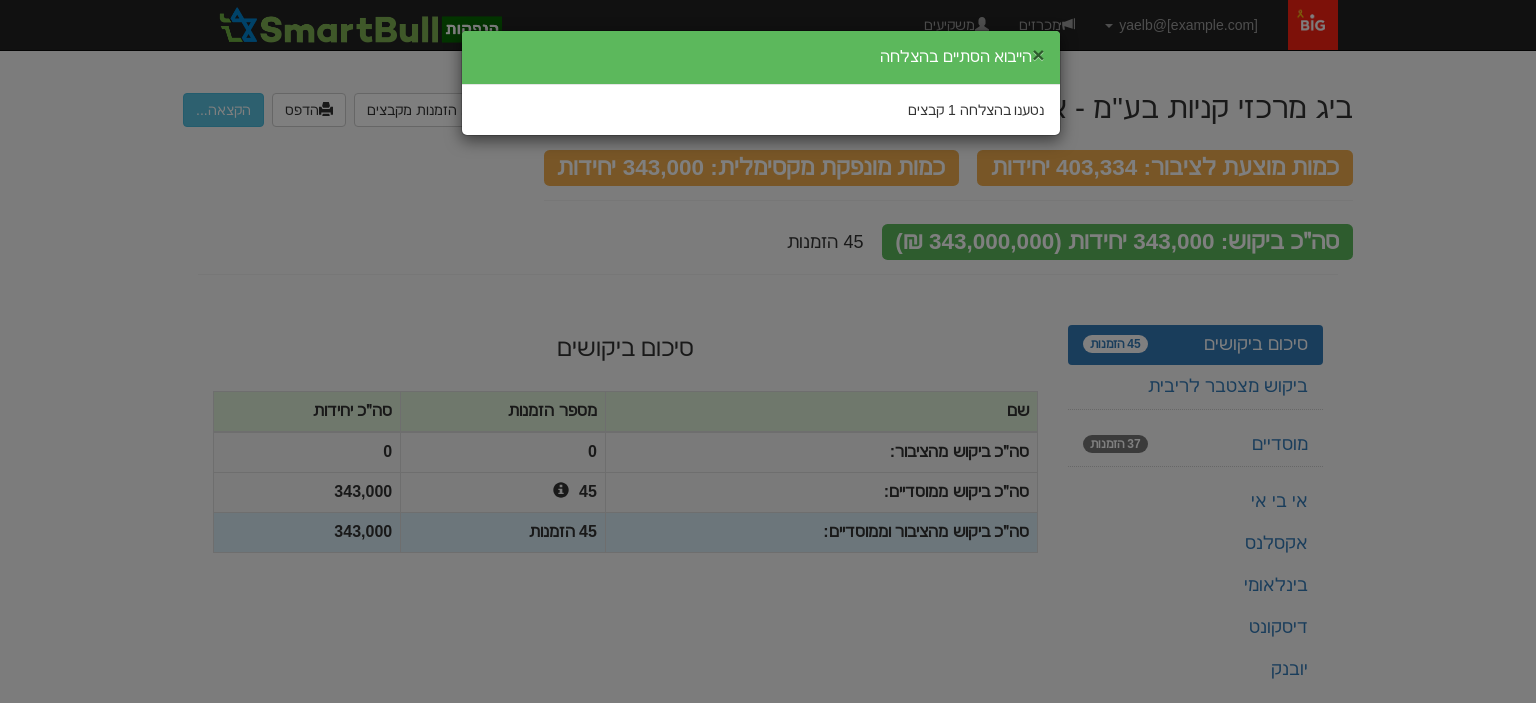 click on "×" at bounding box center [1038, 54] 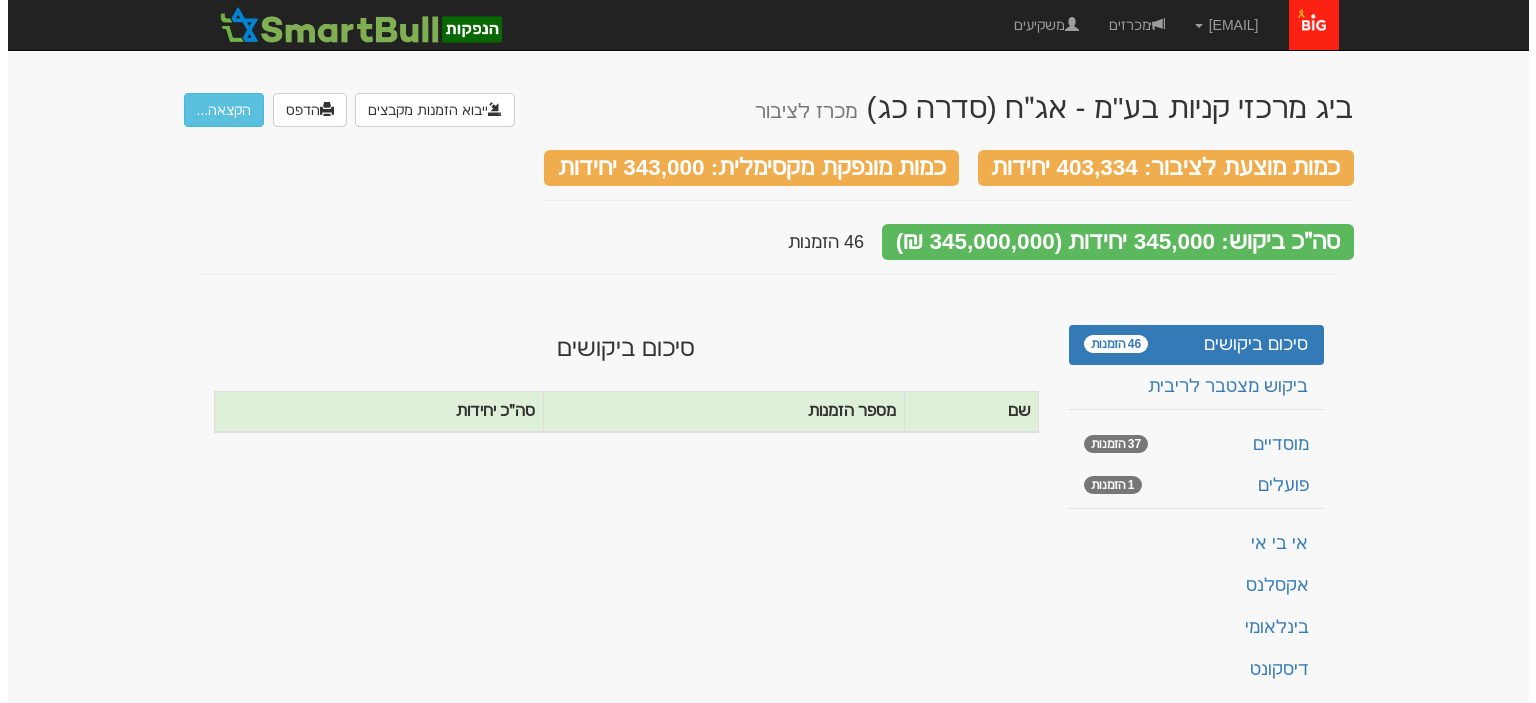 scroll, scrollTop: 0, scrollLeft: 0, axis: both 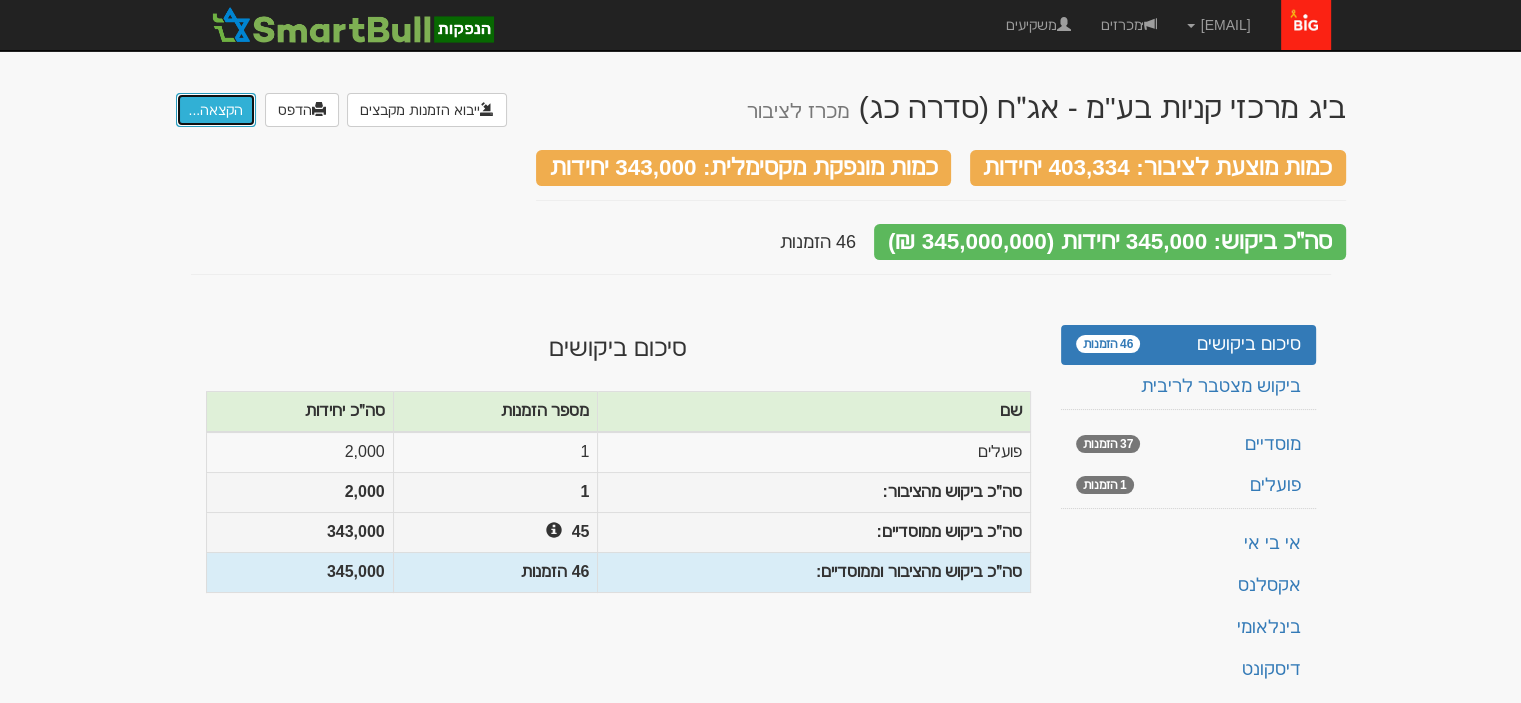 click on "הקצאה..." at bounding box center [216, 110] 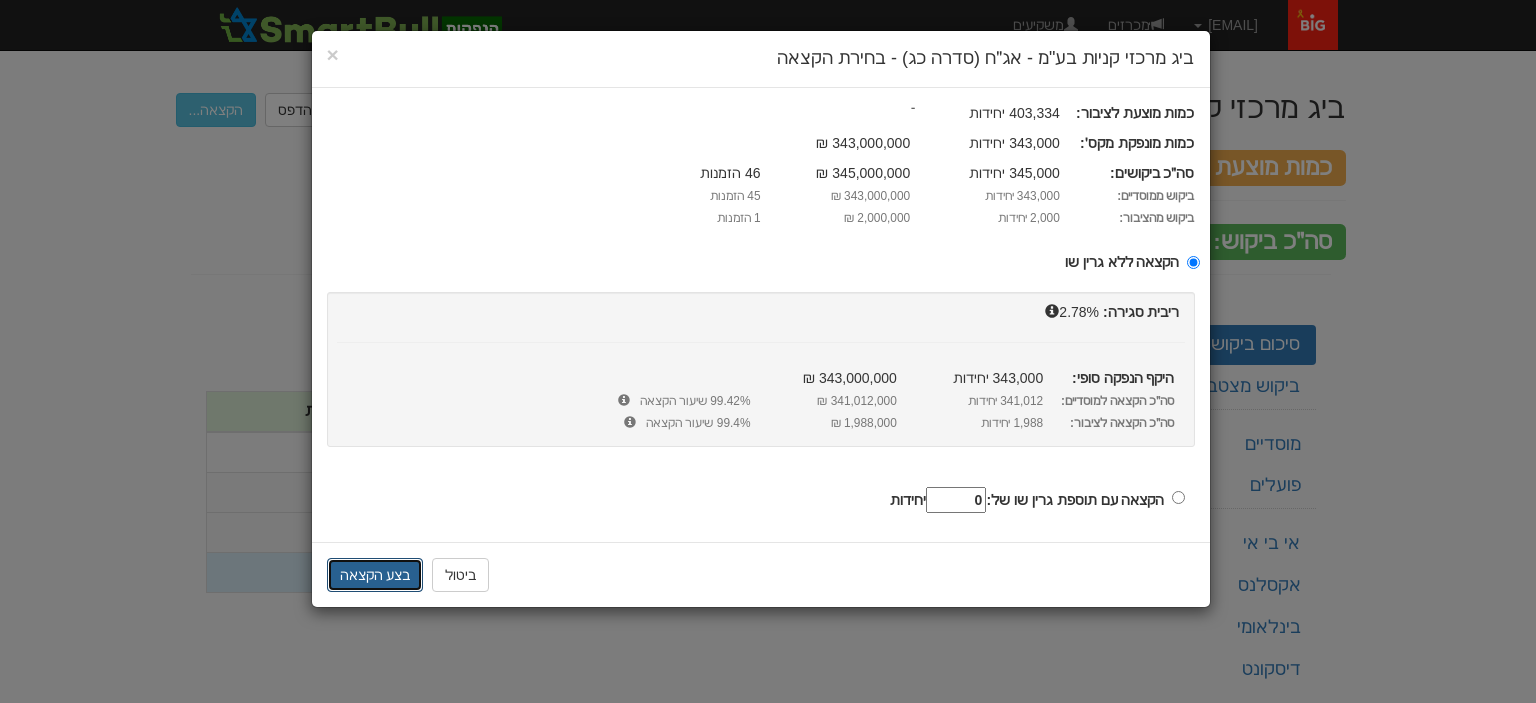 click on "בצע הקצאה" at bounding box center (375, 575) 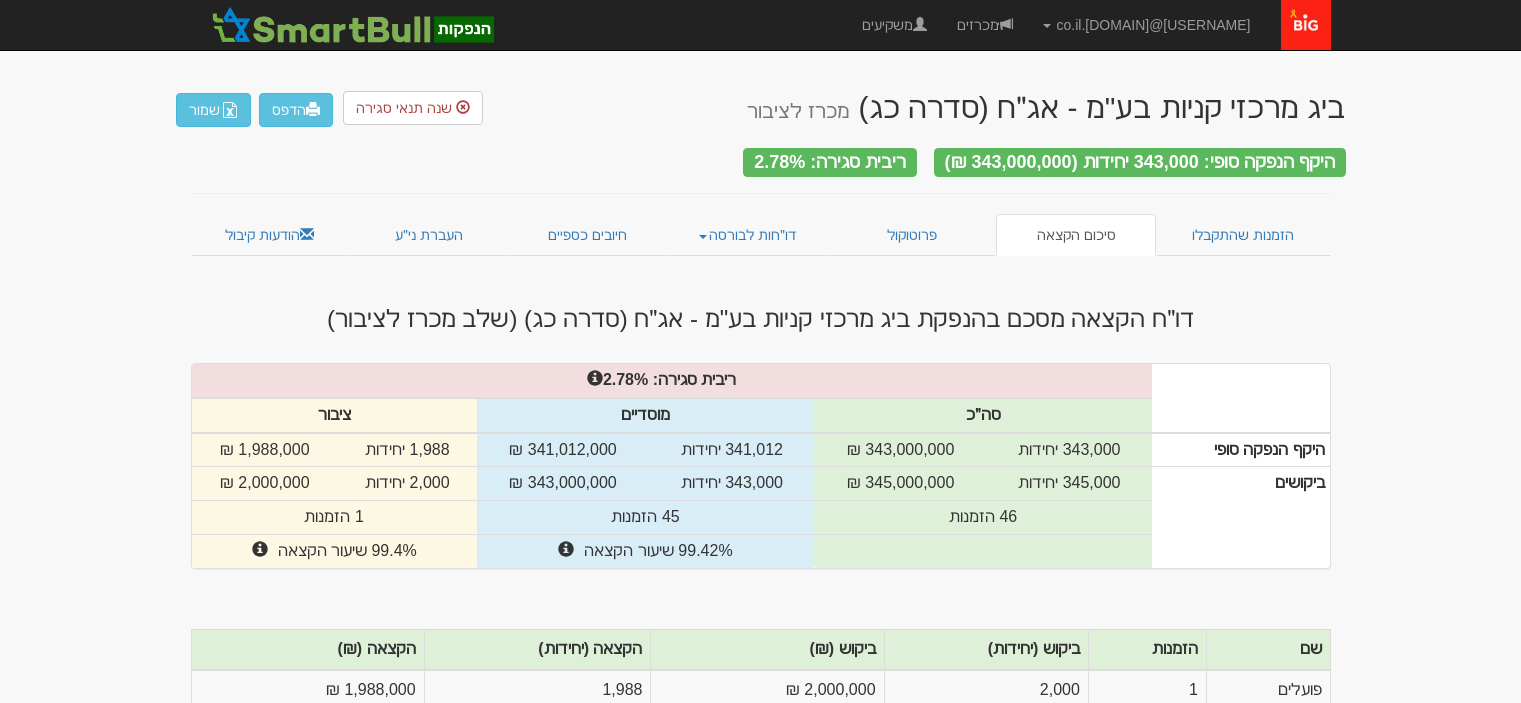 scroll, scrollTop: 0, scrollLeft: 0, axis: both 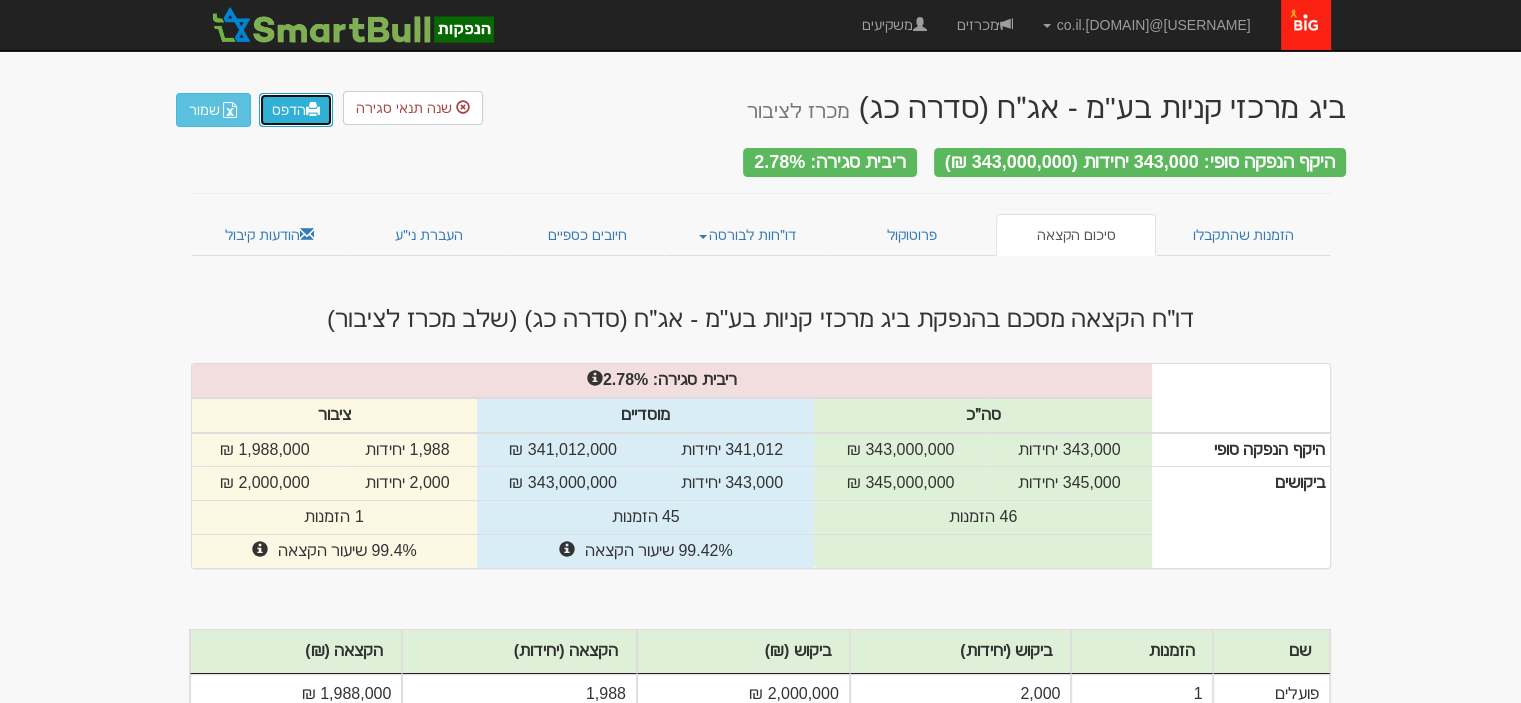 click on "הדפס" at bounding box center [296, 110] 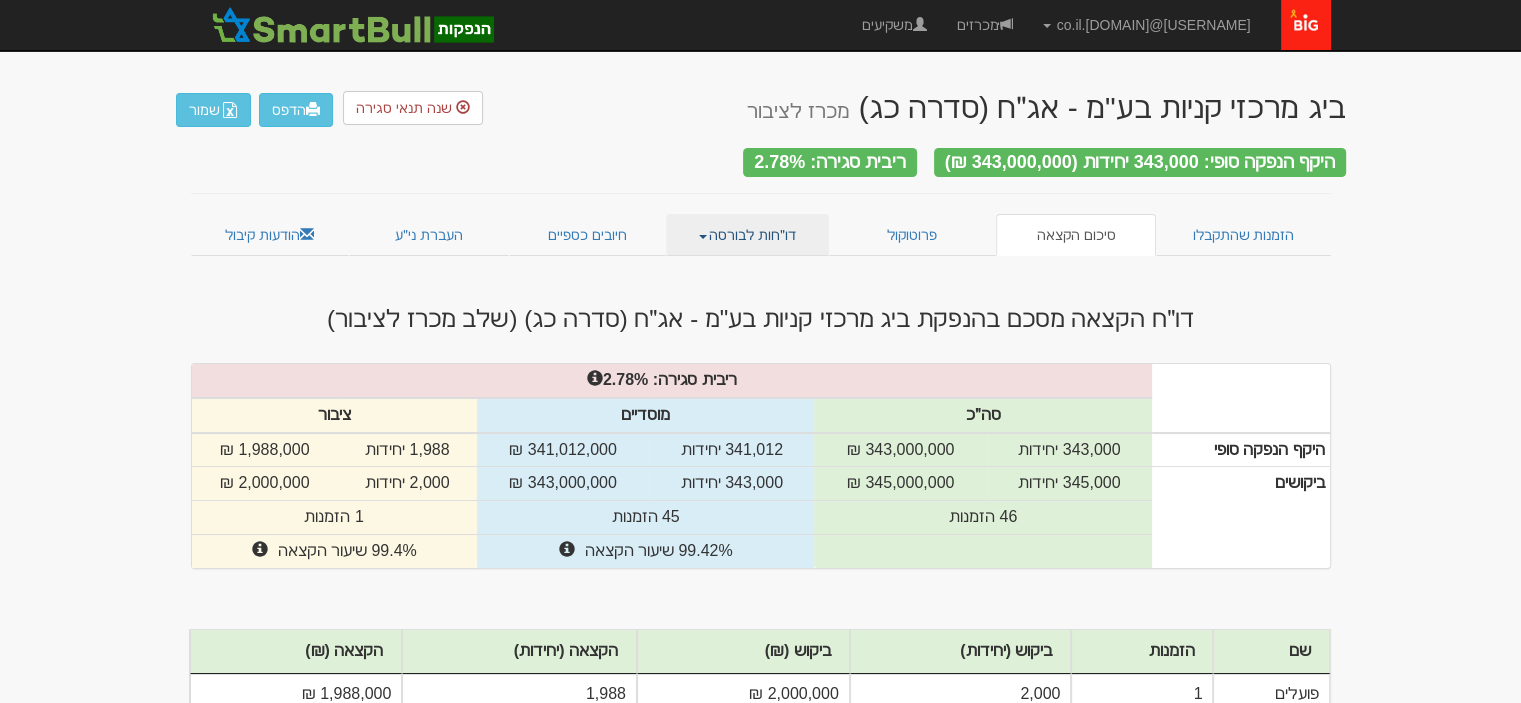 click on "דו״חות לבורסה" at bounding box center [747, 235] 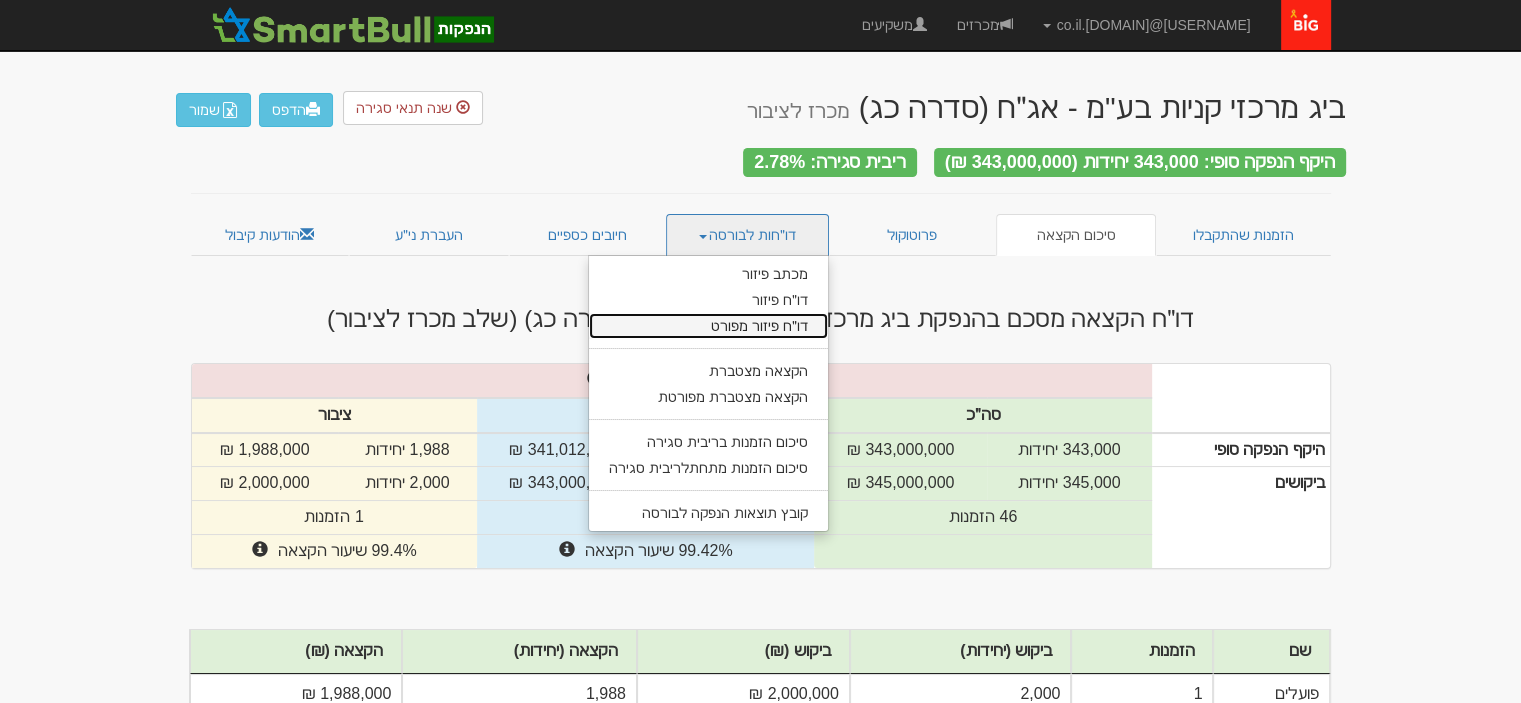 click on "דו״ח פיזור מפורט" at bounding box center (708, 326) 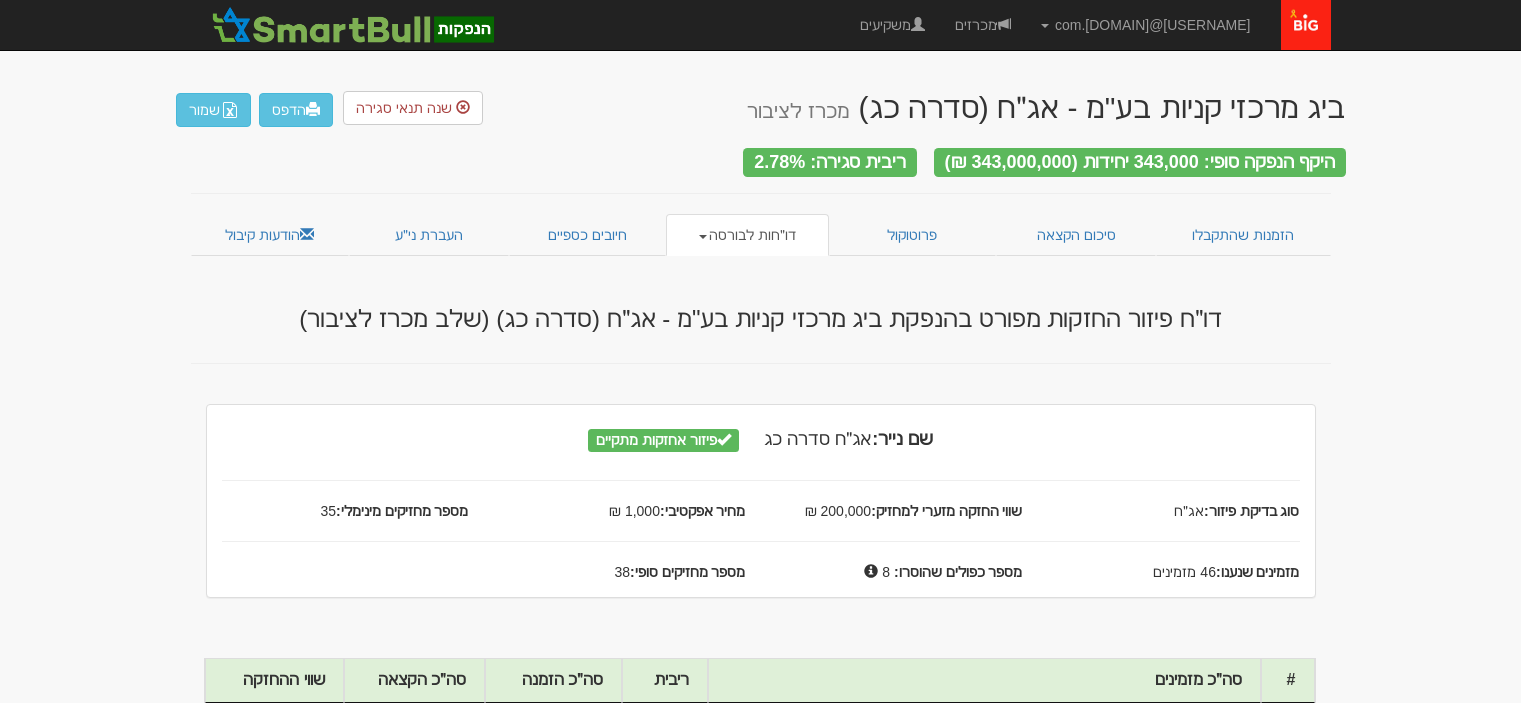 scroll, scrollTop: 0, scrollLeft: 0, axis: both 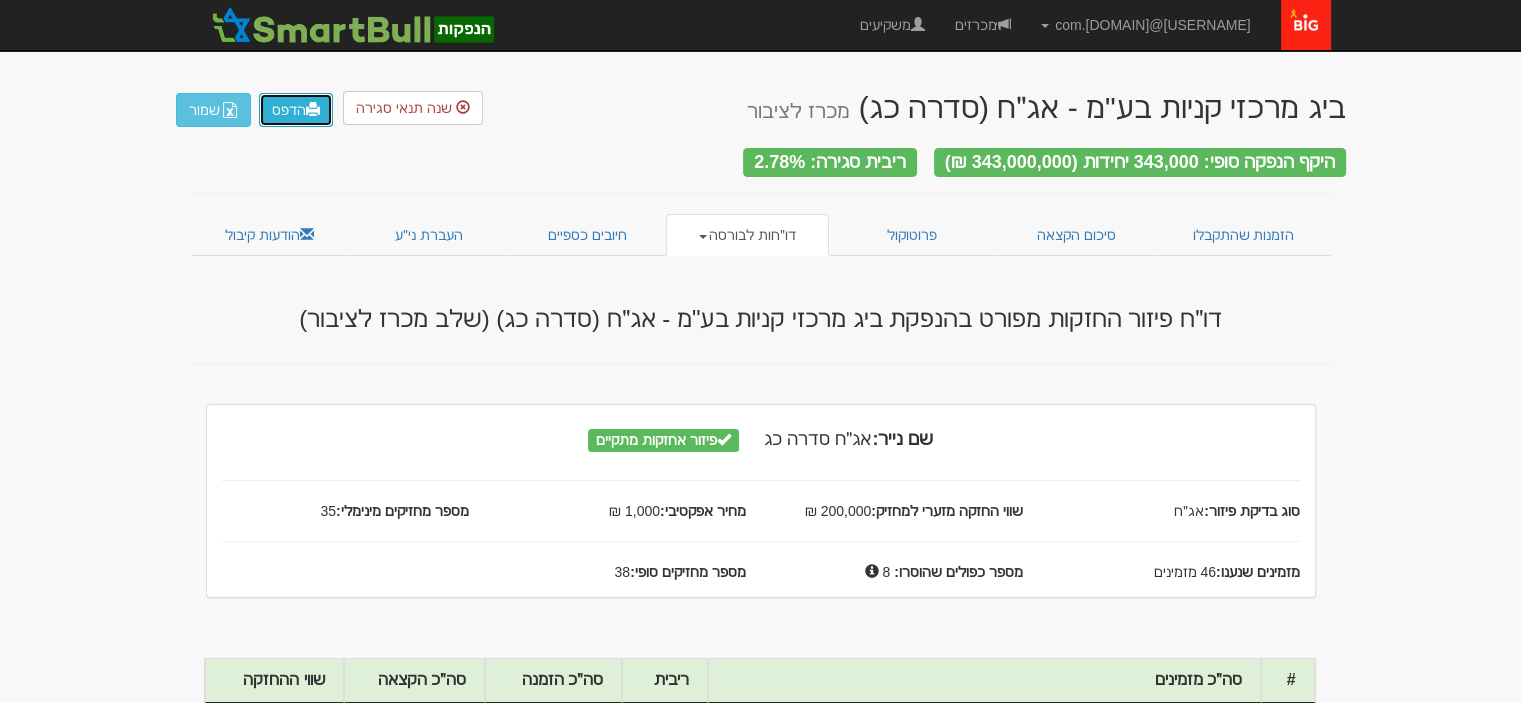 click on "הדפס" at bounding box center (296, 110) 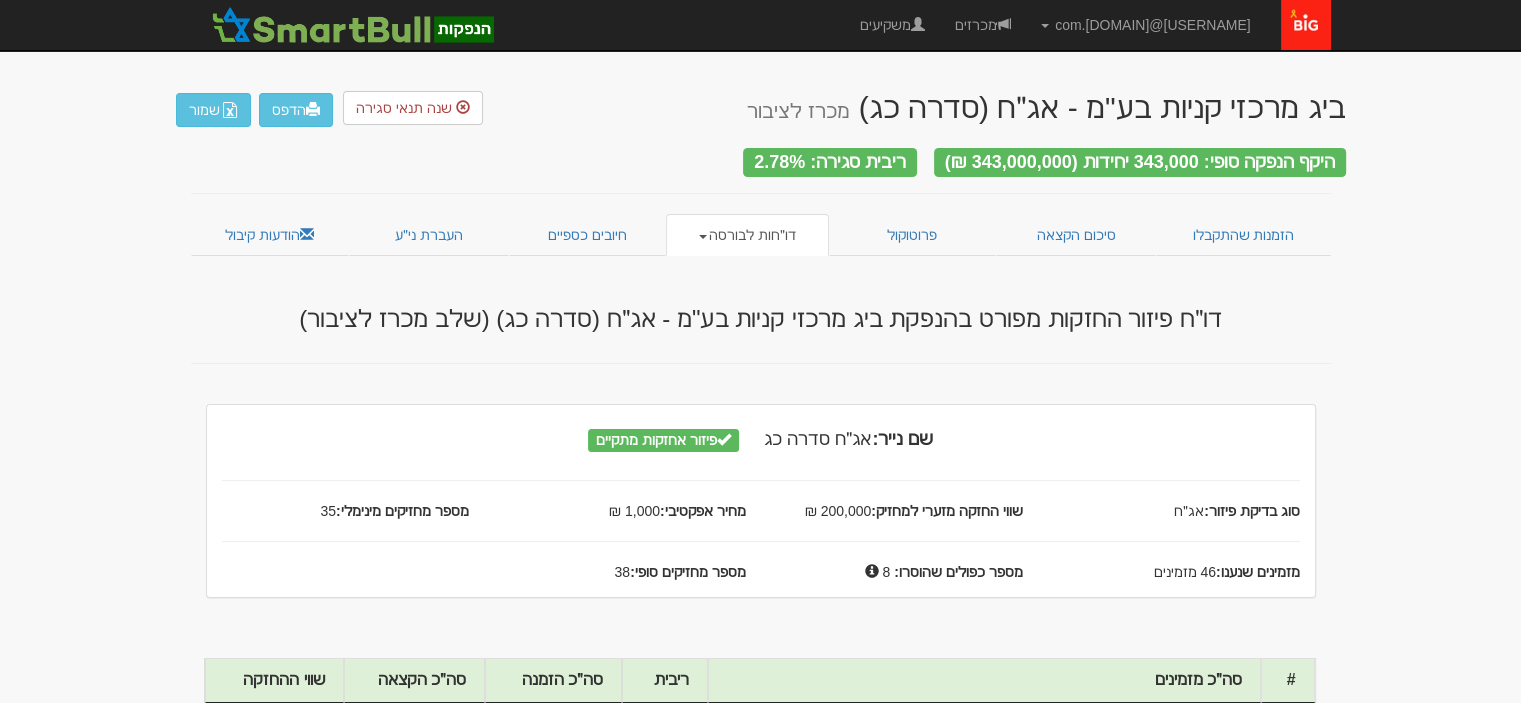 click on "דו״חות לבורסה" at bounding box center [747, 235] 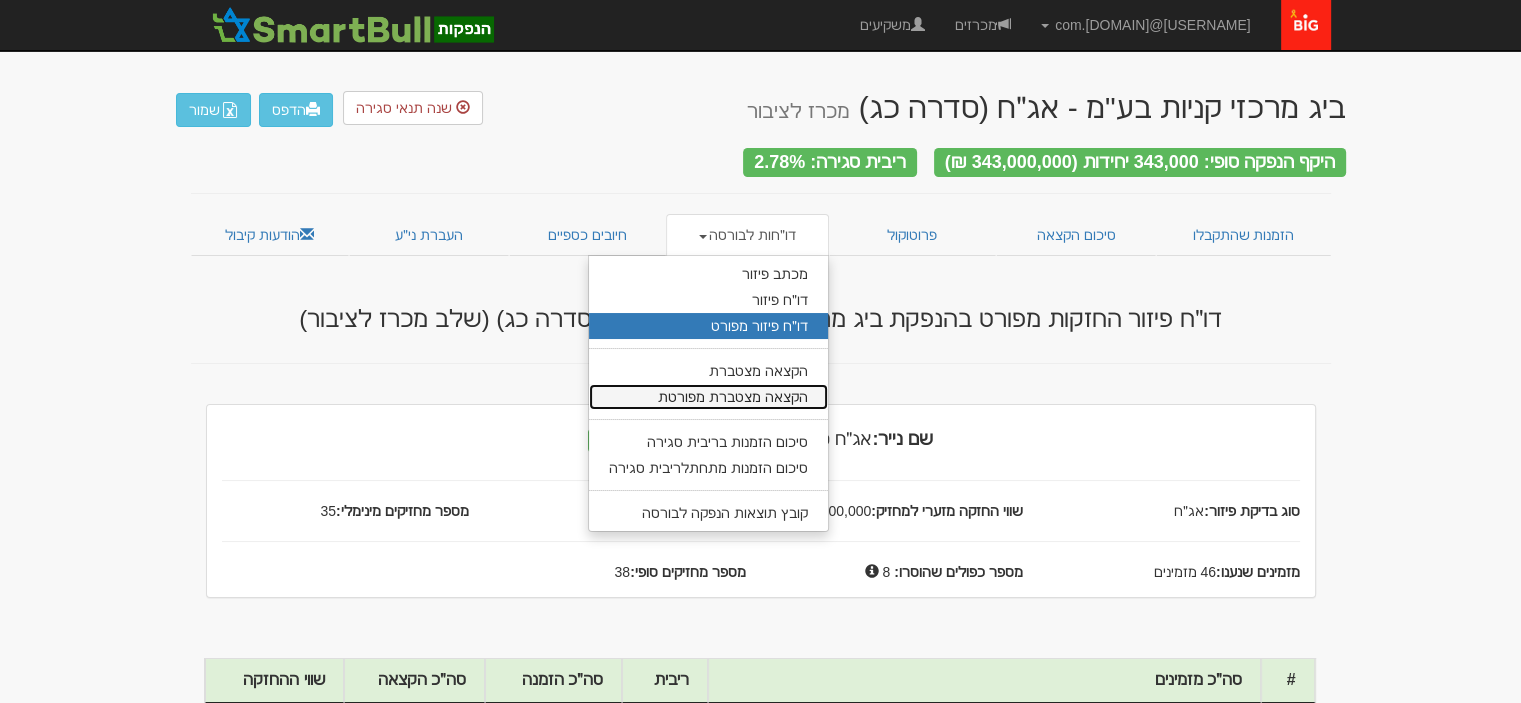 click on "הקצאה מצטברת מפורטת" at bounding box center [708, 397] 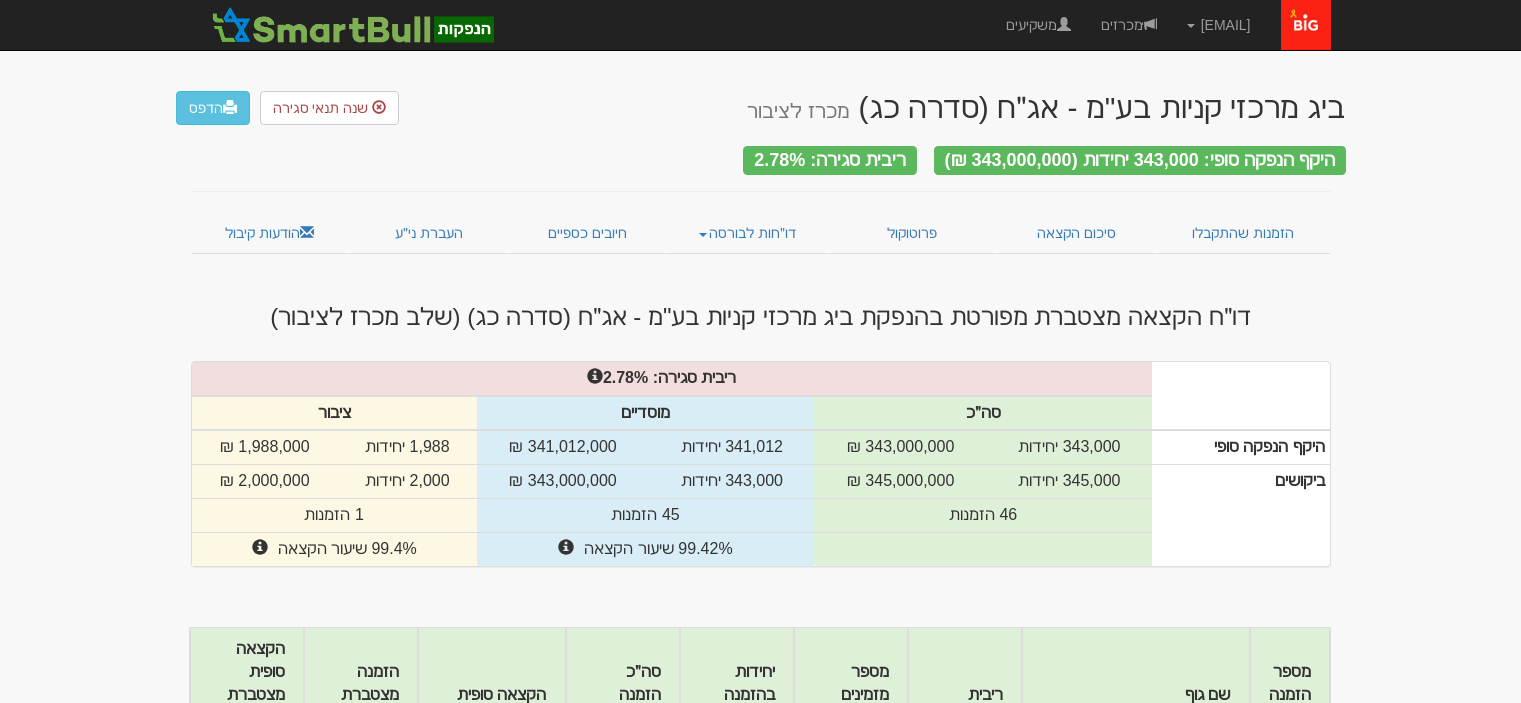 scroll, scrollTop: 0, scrollLeft: 0, axis: both 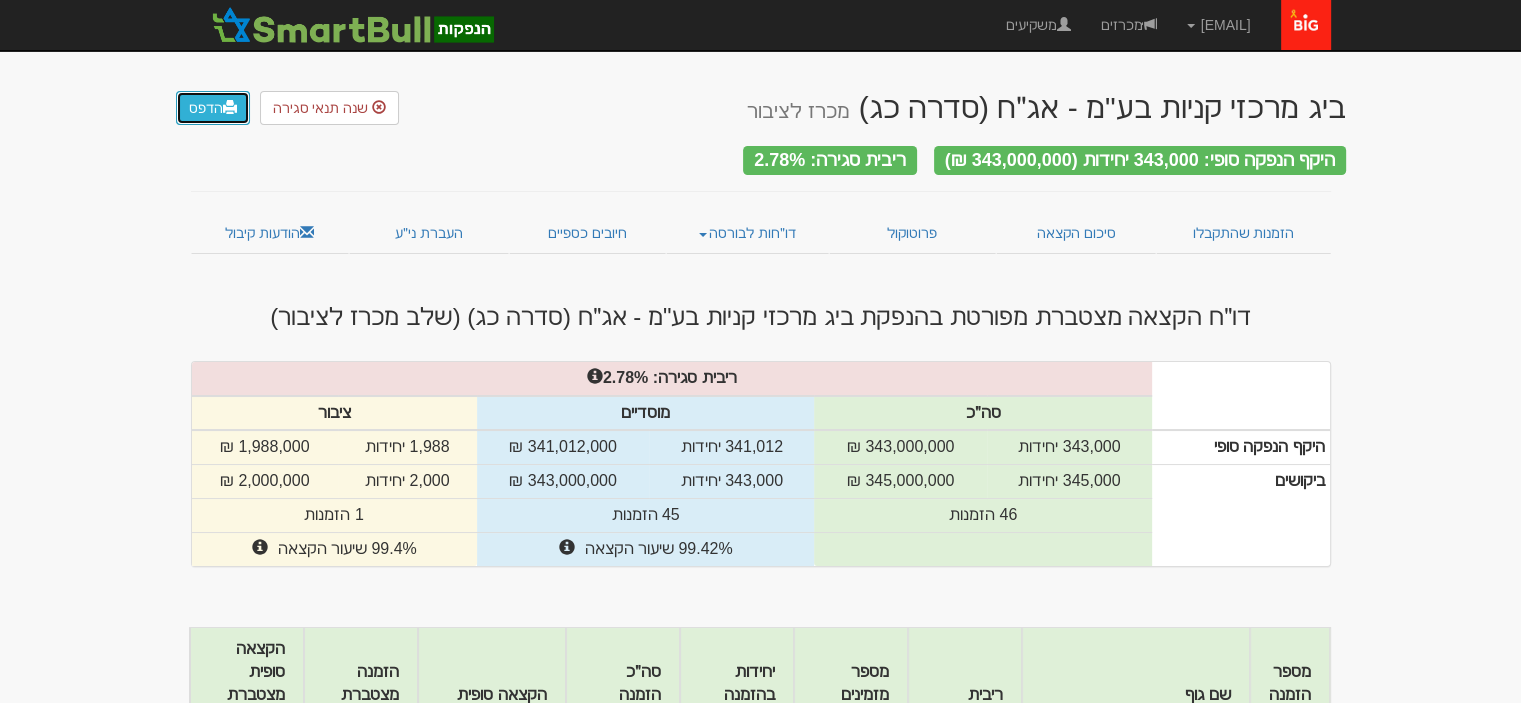 click on "הדפס" at bounding box center [213, 108] 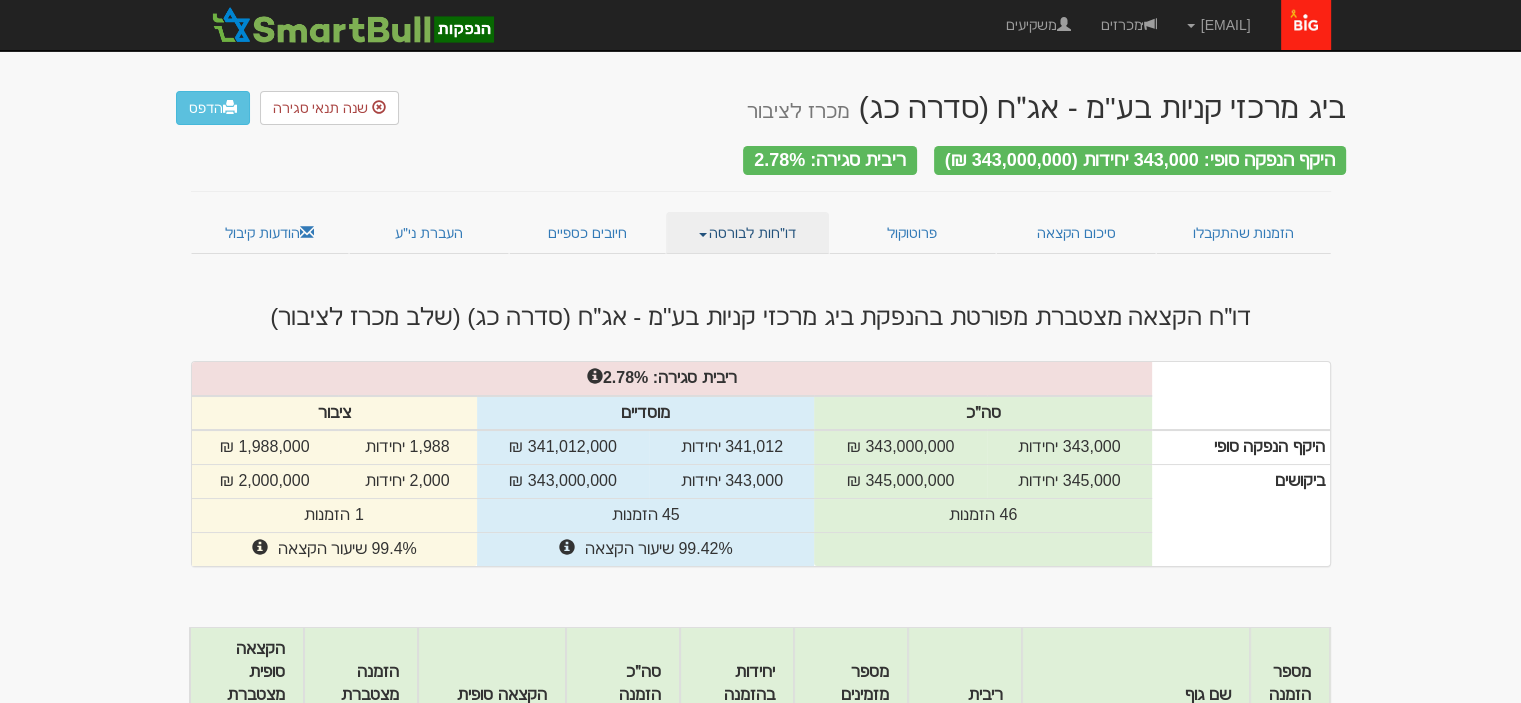 click on "דו״חות לבורסה" at bounding box center (747, 233) 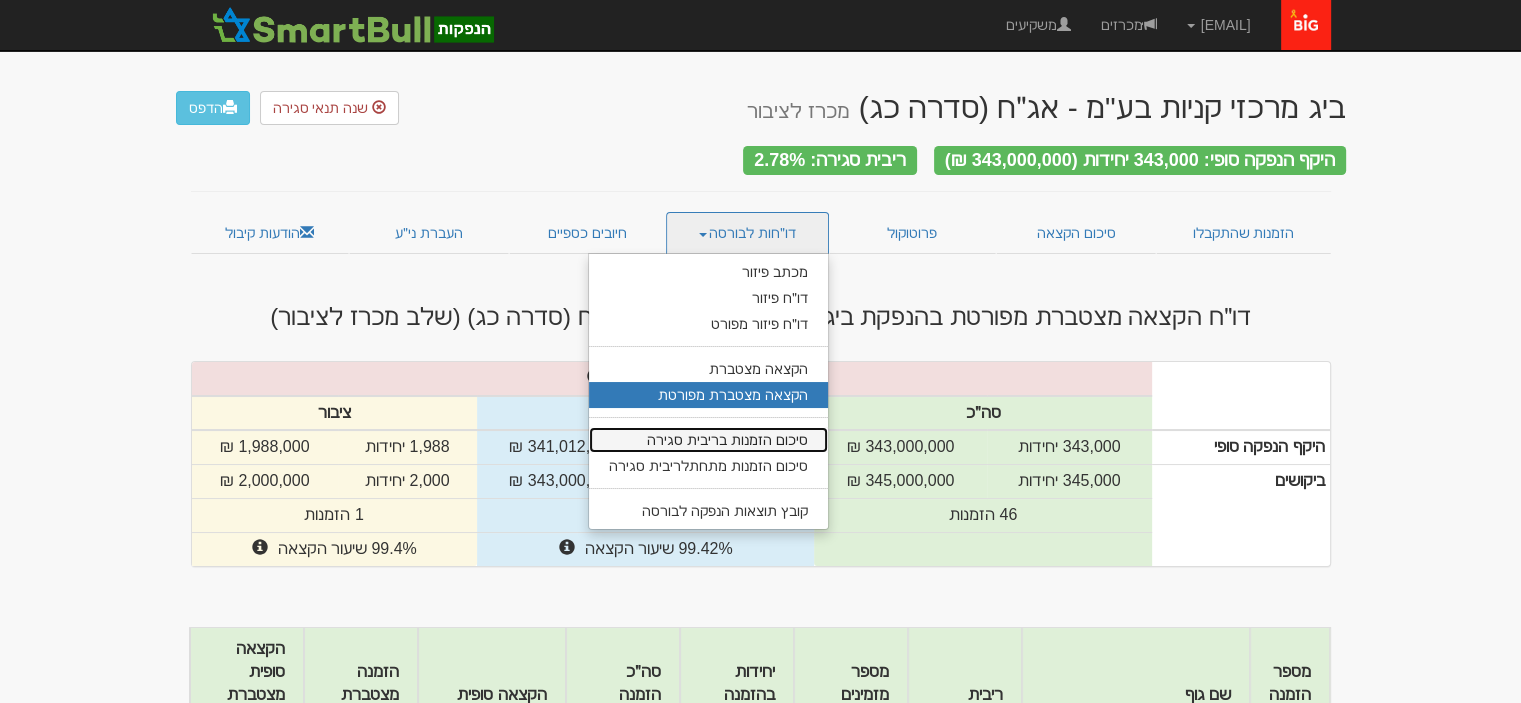 click on "סיכום הזמנות בריבית סגירה" at bounding box center [708, 440] 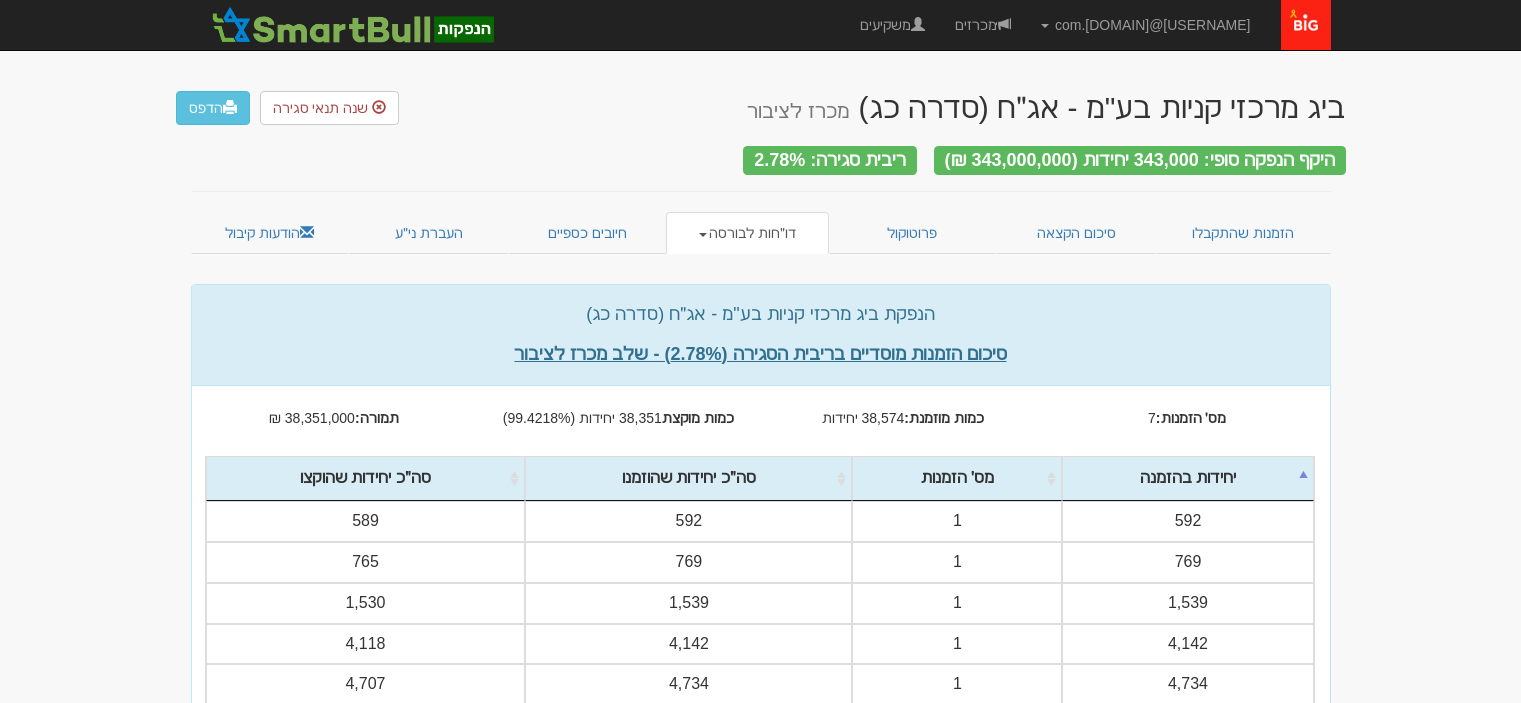 scroll, scrollTop: 0, scrollLeft: 0, axis: both 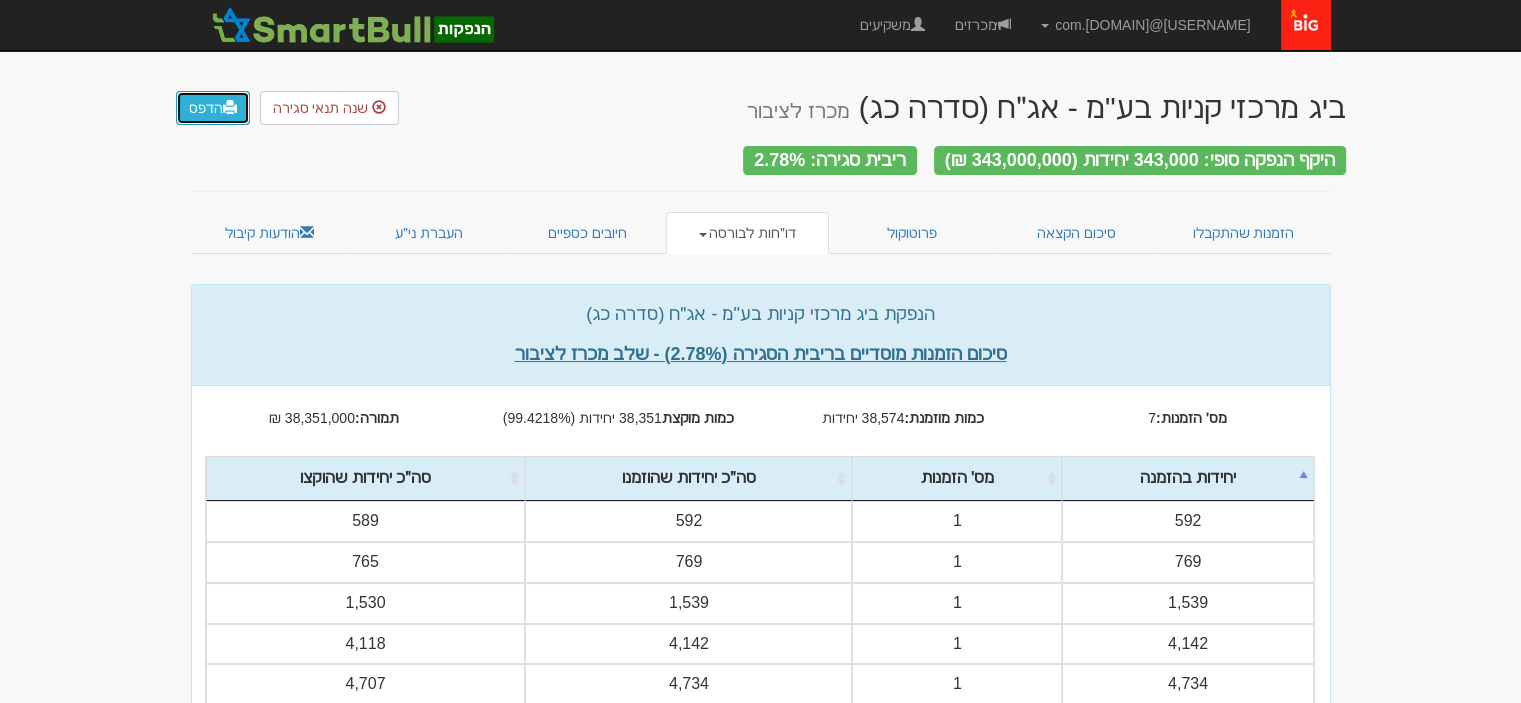 click on "הדפס" at bounding box center [213, 108] 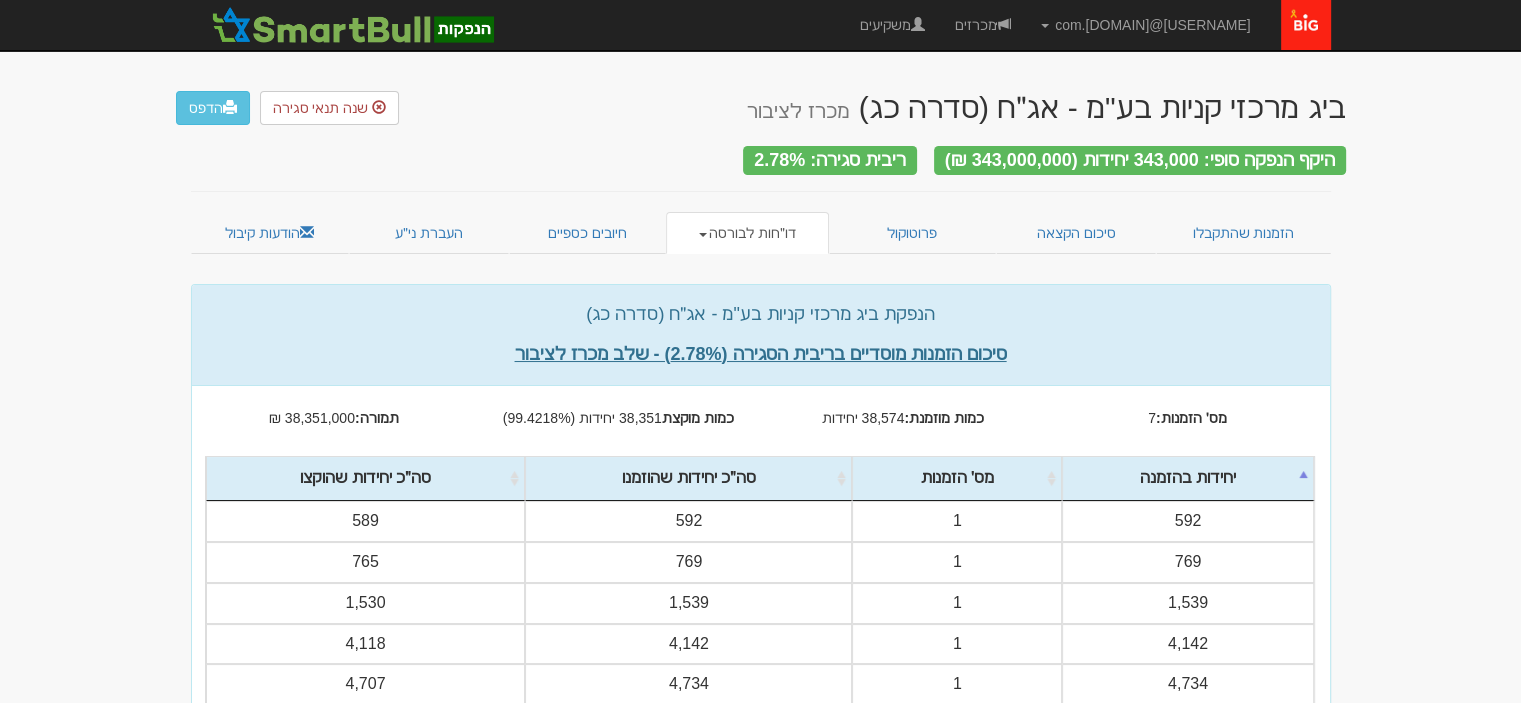 click on "דו״חות לבורסה" at bounding box center [747, 233] 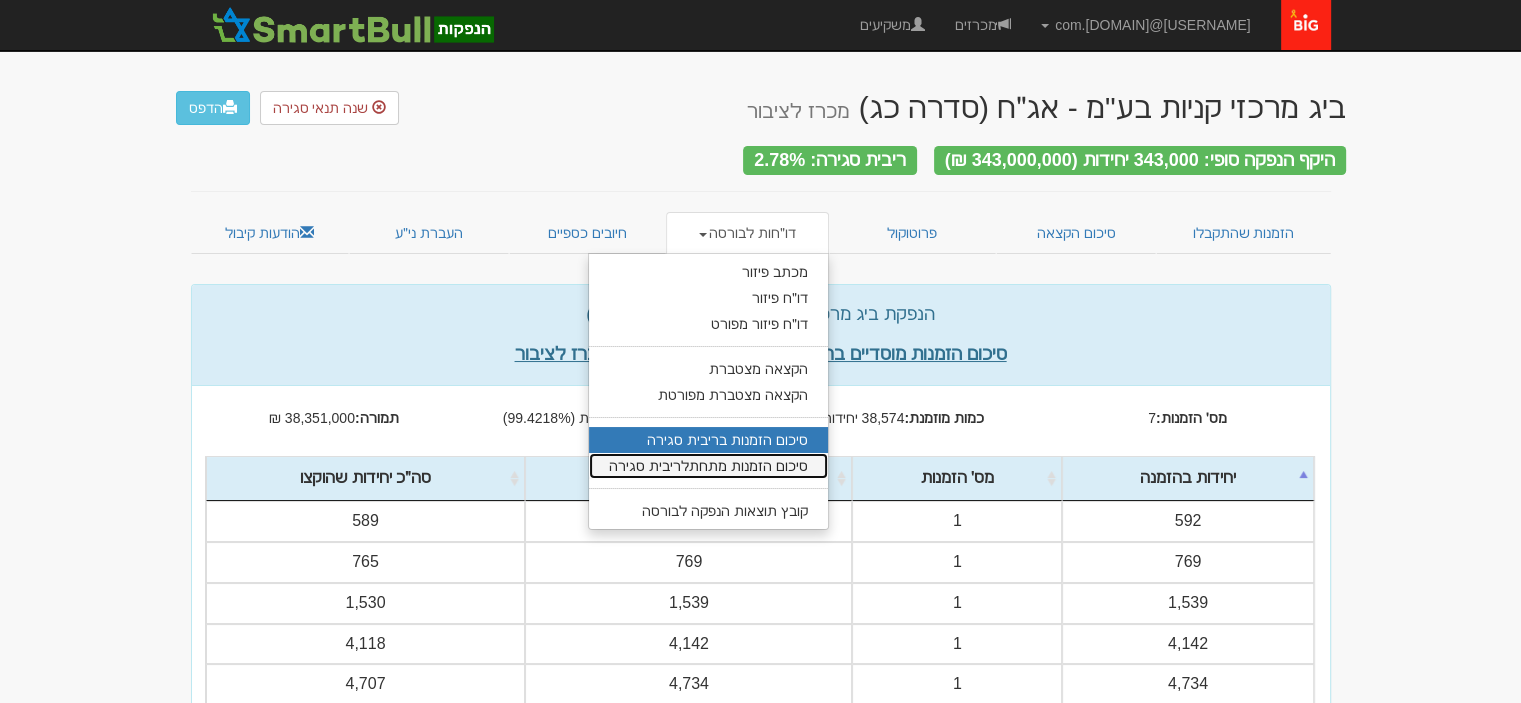 click on "סיכום הזמנות מתחתלריבית סגירה" at bounding box center [708, 466] 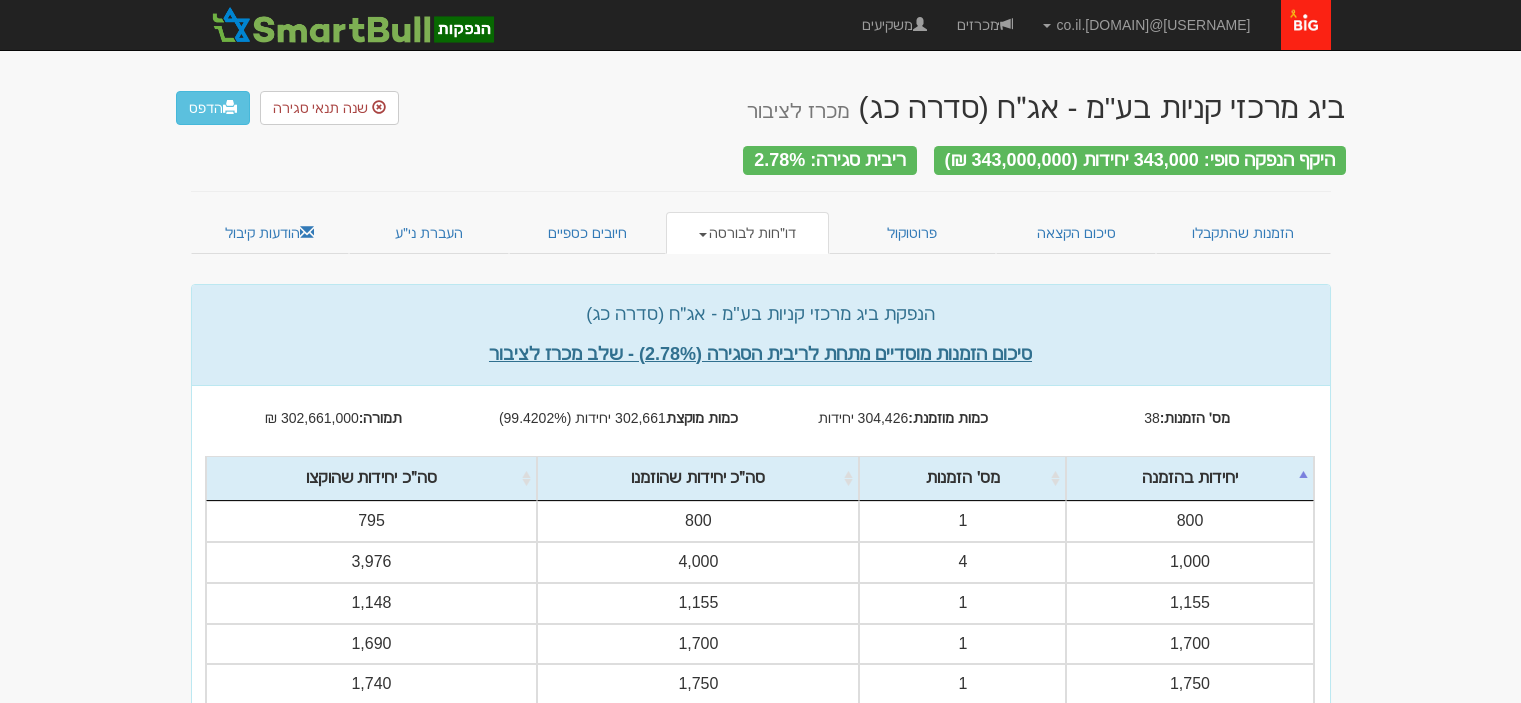 scroll, scrollTop: 0, scrollLeft: 0, axis: both 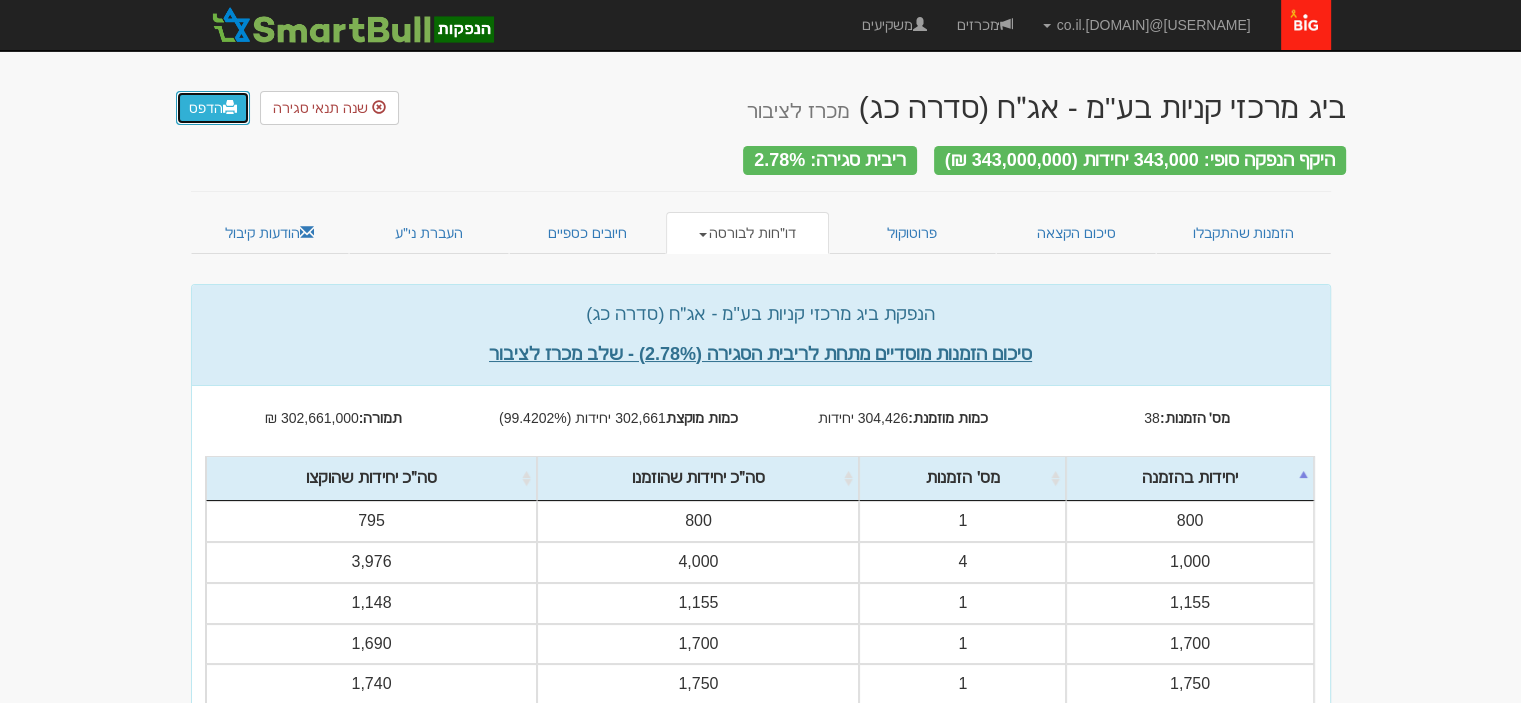 click on "הדפס" at bounding box center (213, 108) 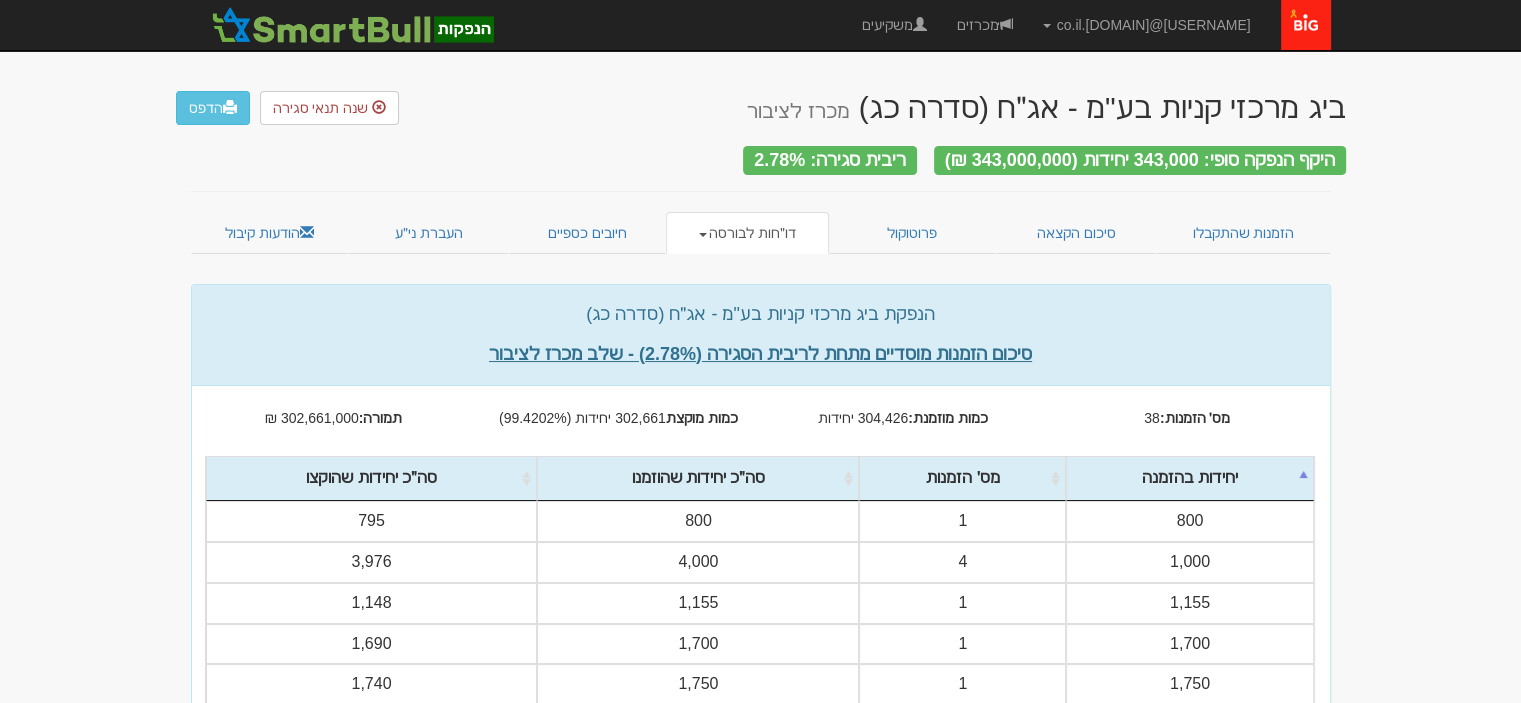 click on "דו״חות לבורסה" at bounding box center [747, 233] 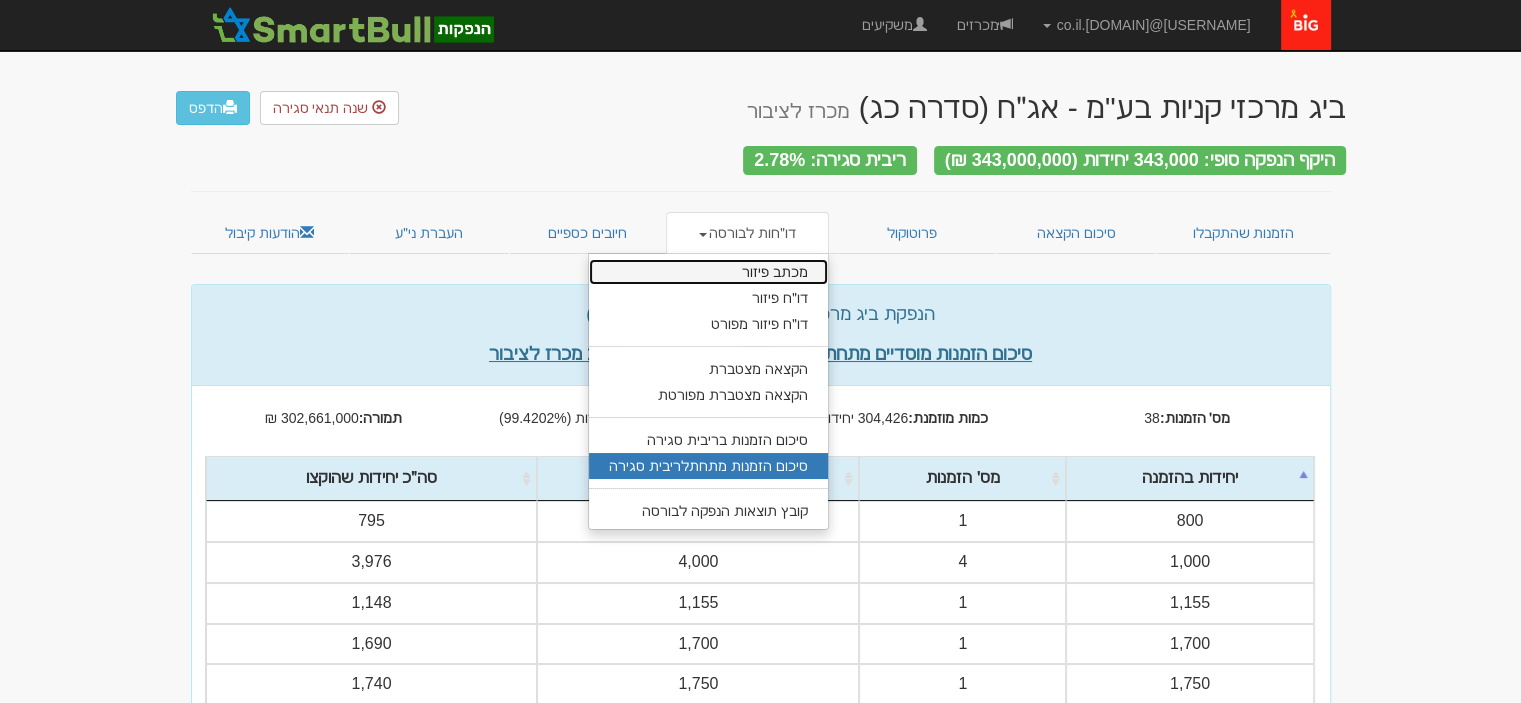 click on "מכתב פיזור" at bounding box center [708, 272] 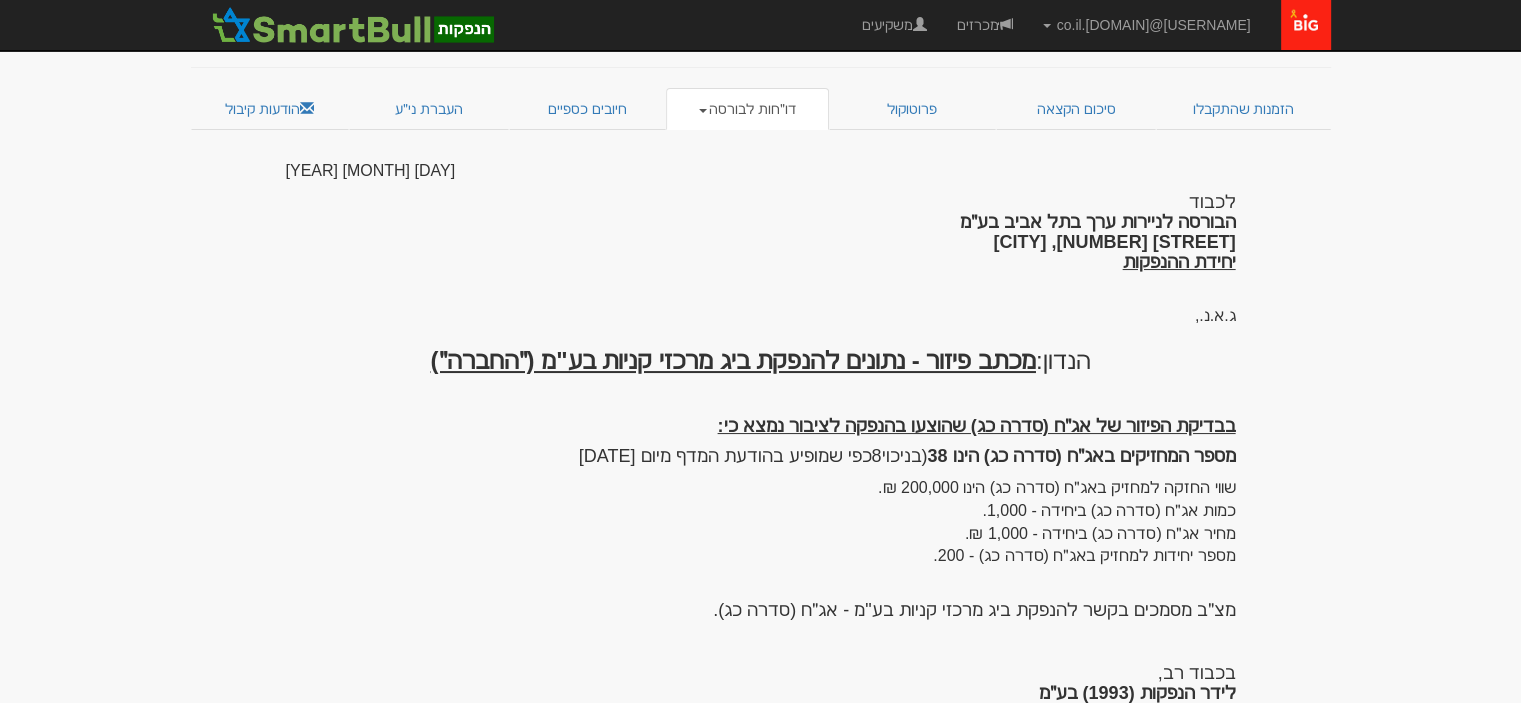 scroll, scrollTop: 0, scrollLeft: 0, axis: both 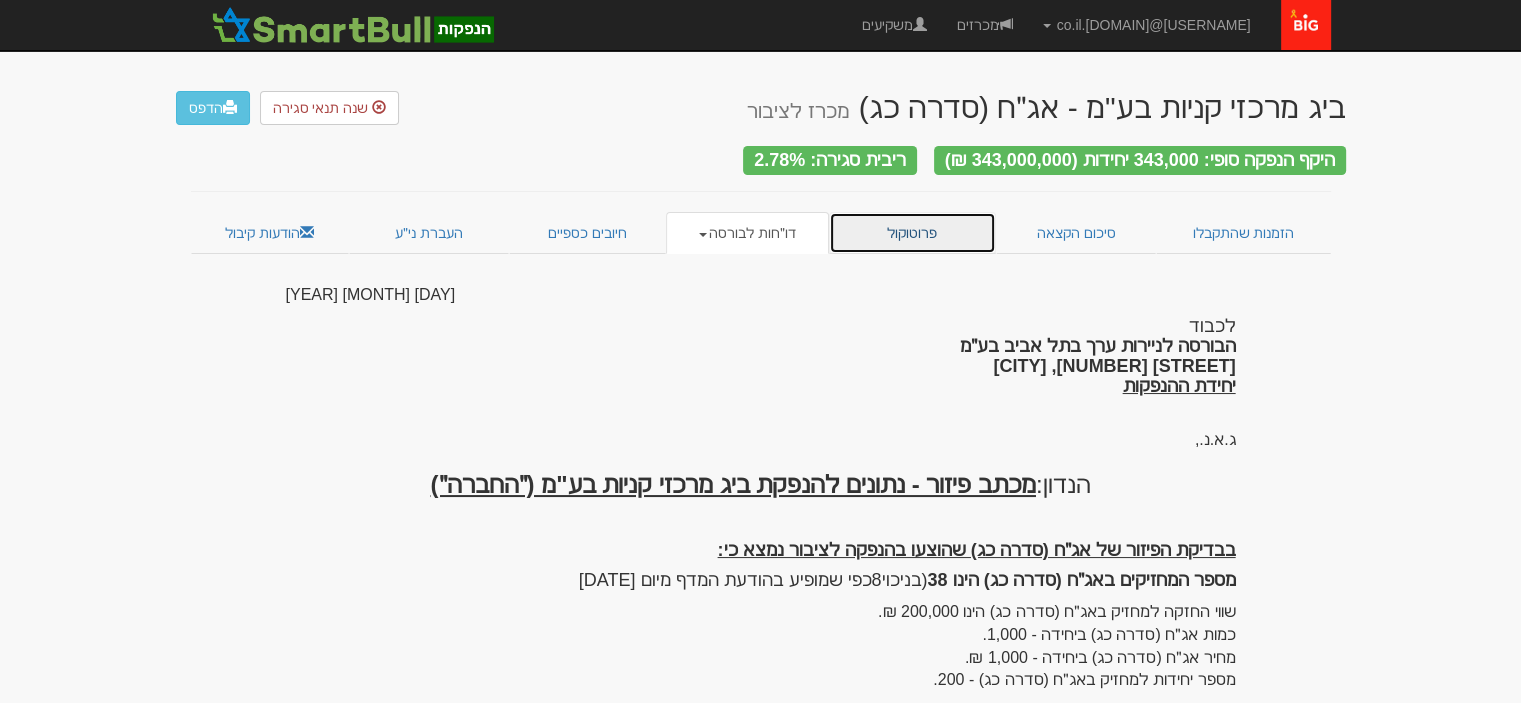 click on "פרוטוקול" at bounding box center [912, 233] 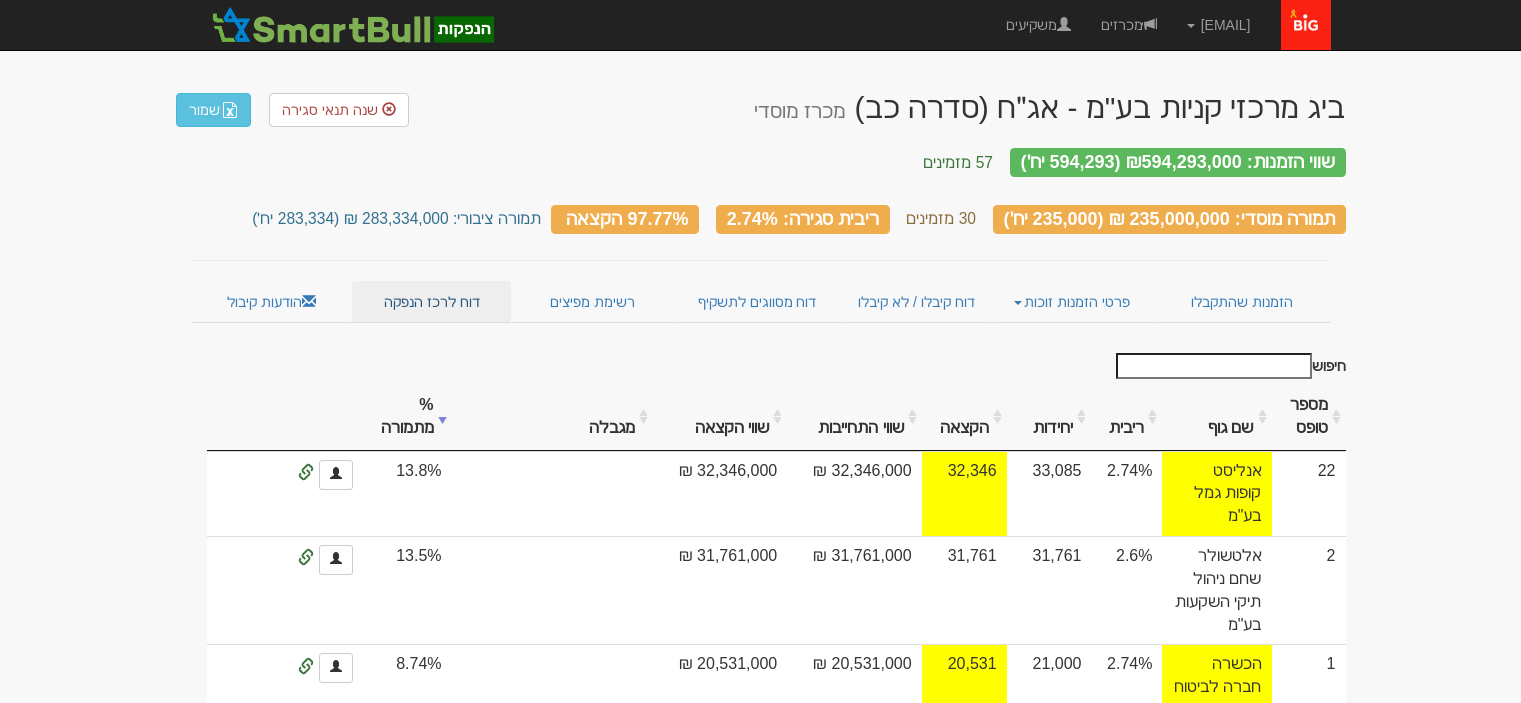 scroll, scrollTop: 0, scrollLeft: 0, axis: both 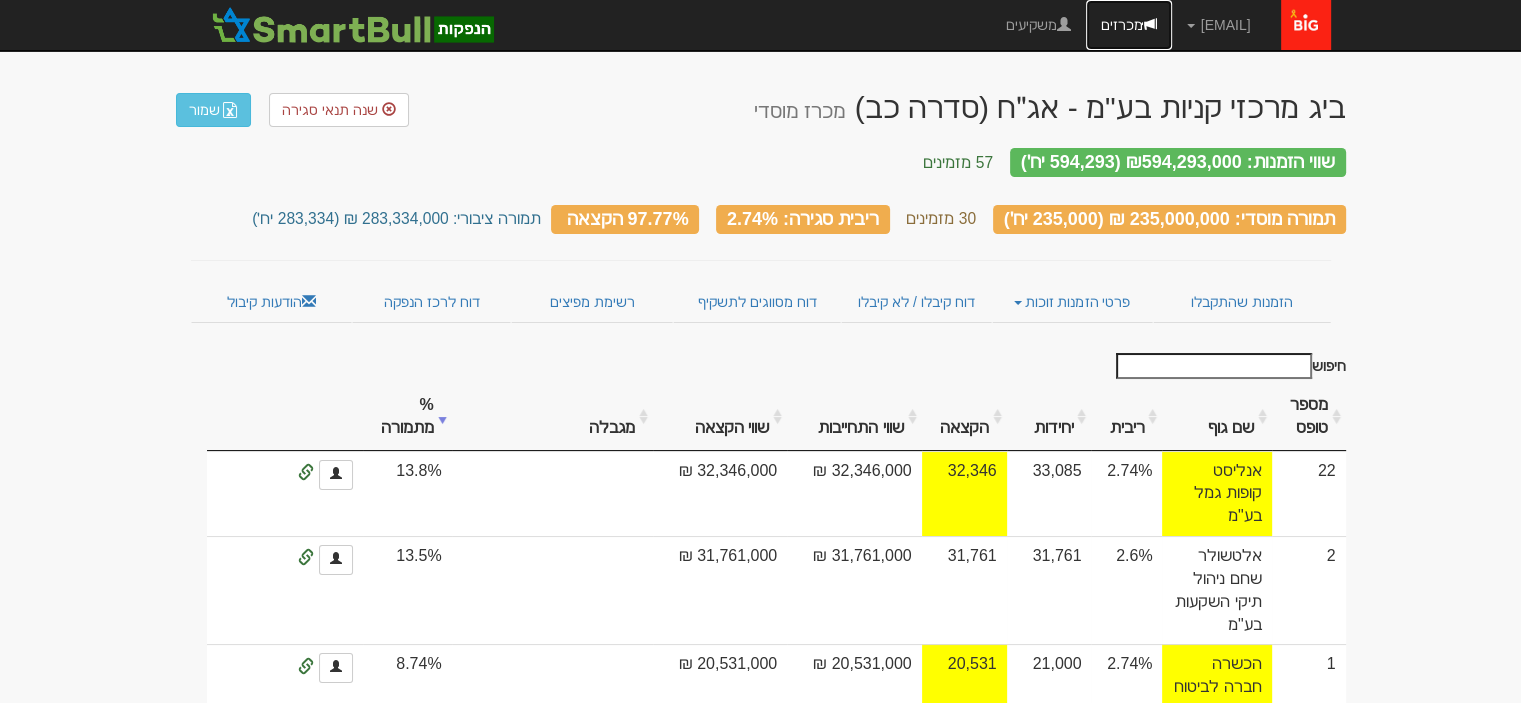 click on "מכרזים" at bounding box center (1129, 25) 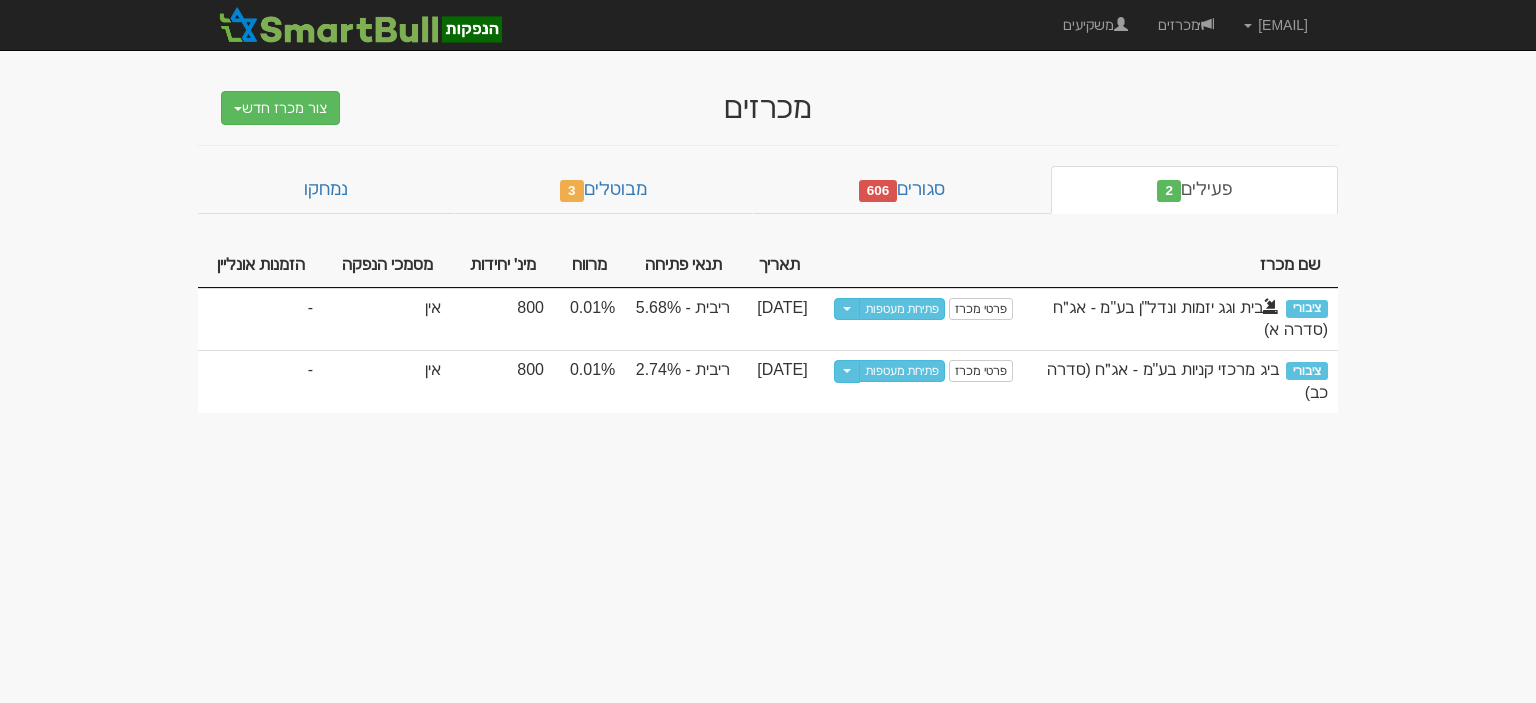 scroll, scrollTop: 0, scrollLeft: 0, axis: both 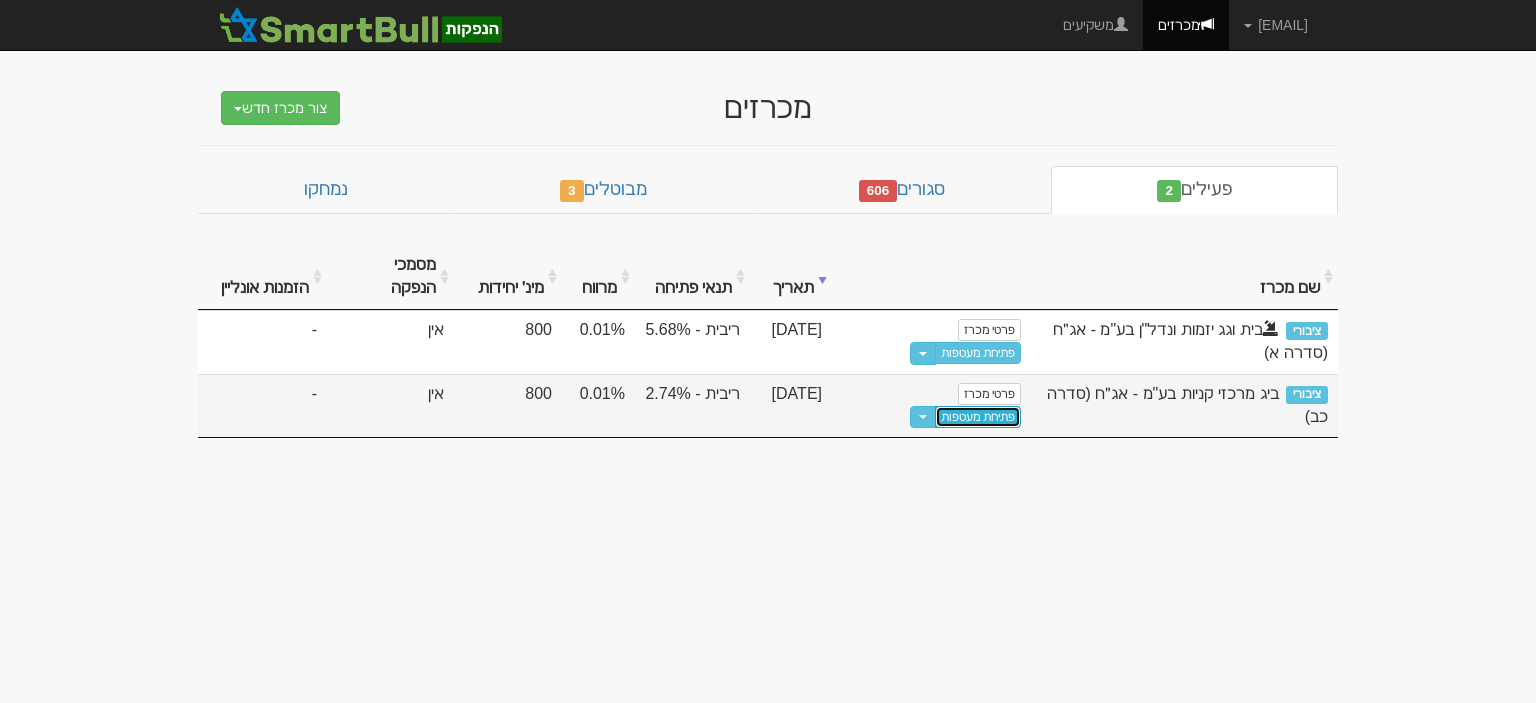 click on "פתיחת מעטפות" at bounding box center (978, 417) 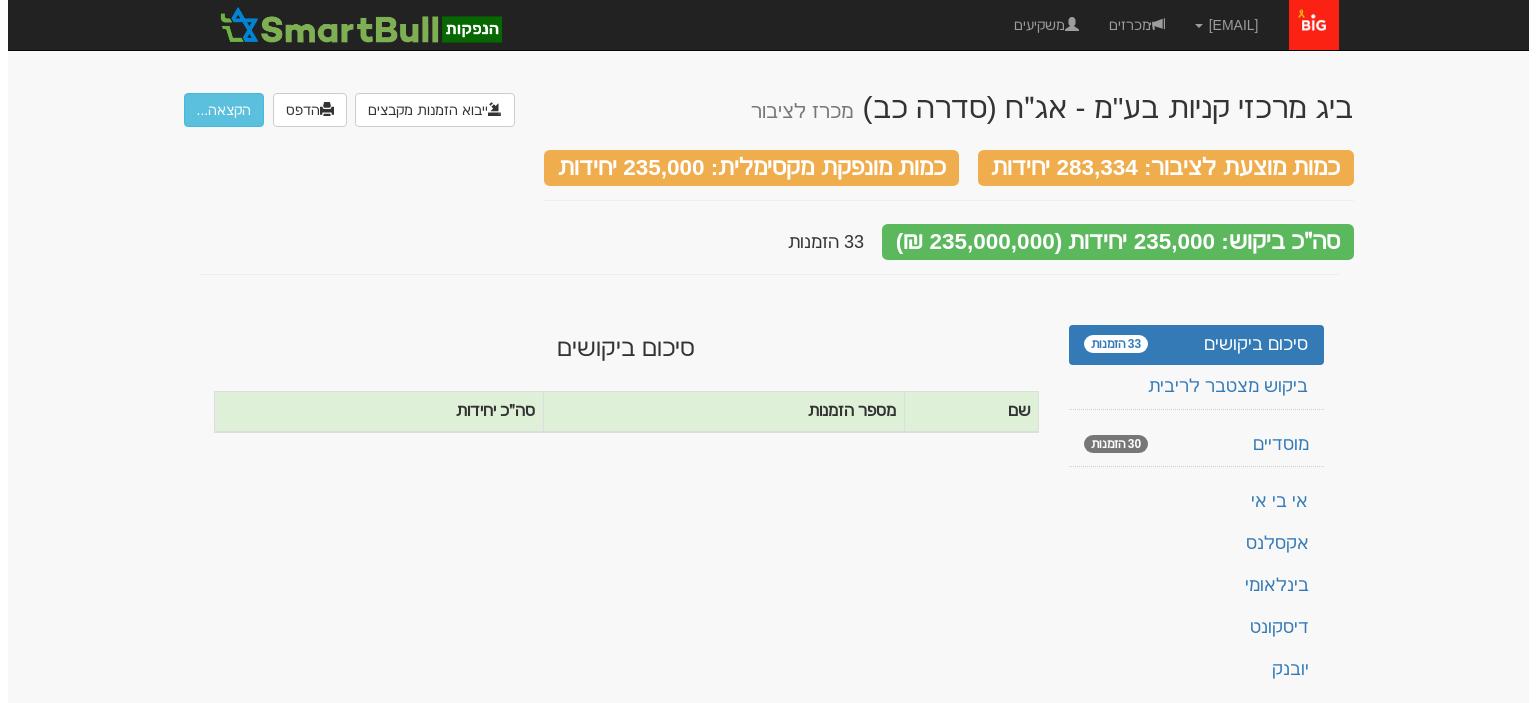 scroll, scrollTop: 0, scrollLeft: 0, axis: both 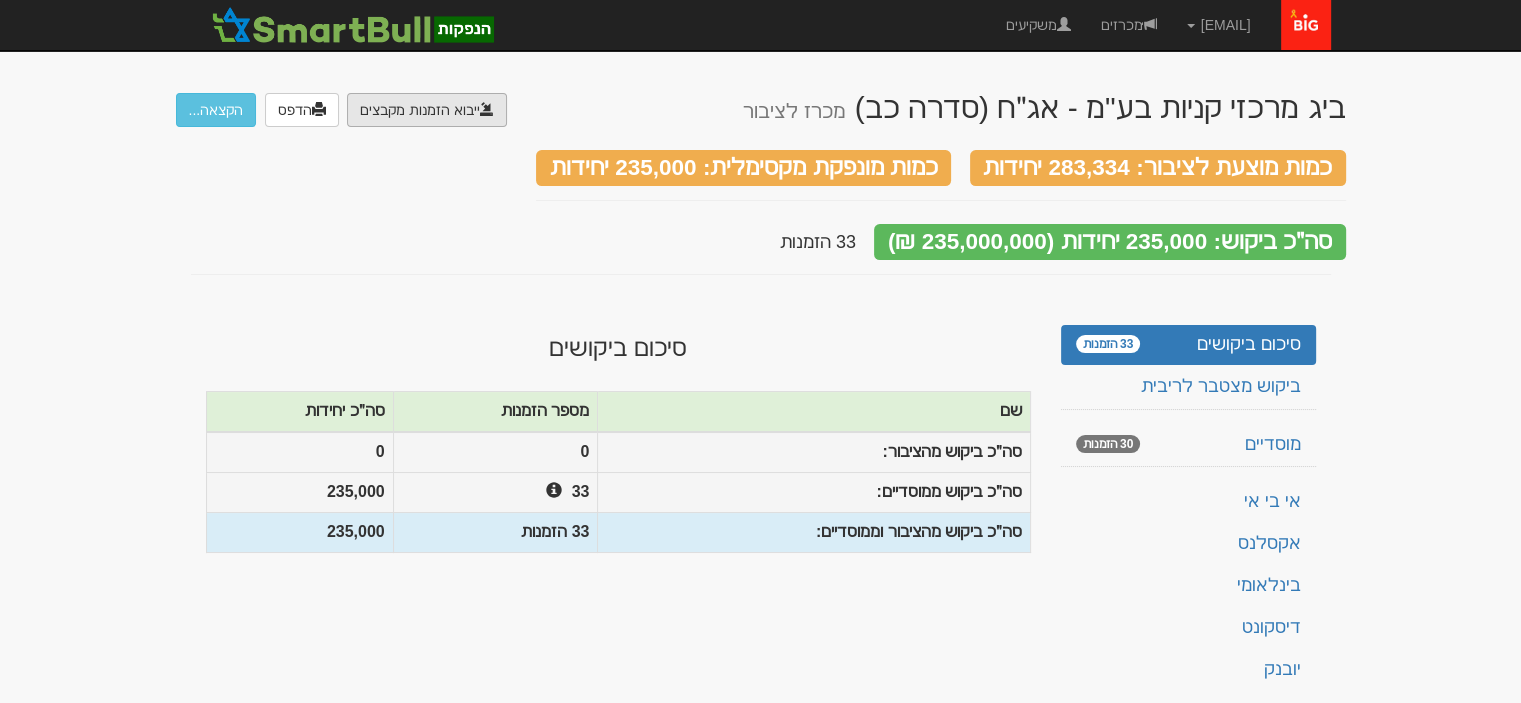 click at bounding box center (-440, 165) 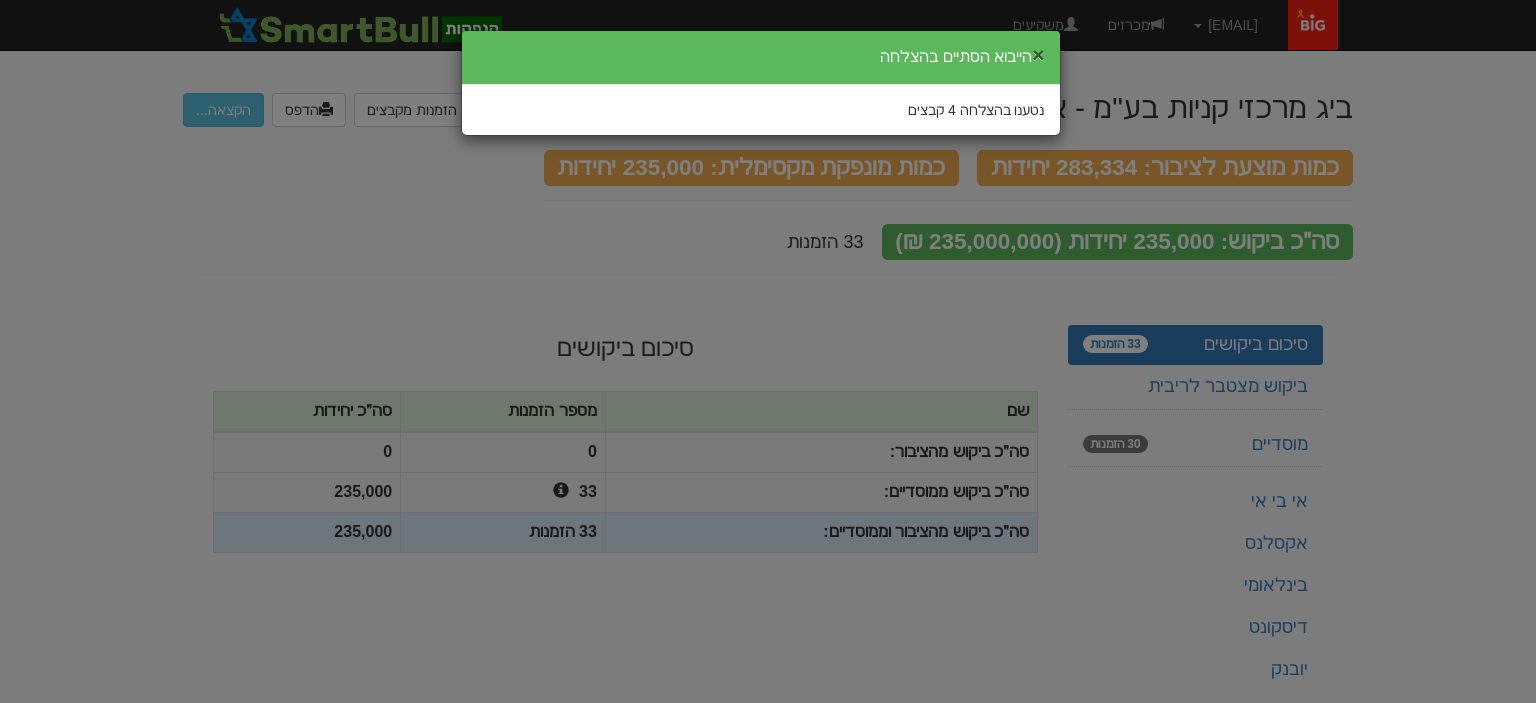 click on "×" at bounding box center (1038, 54) 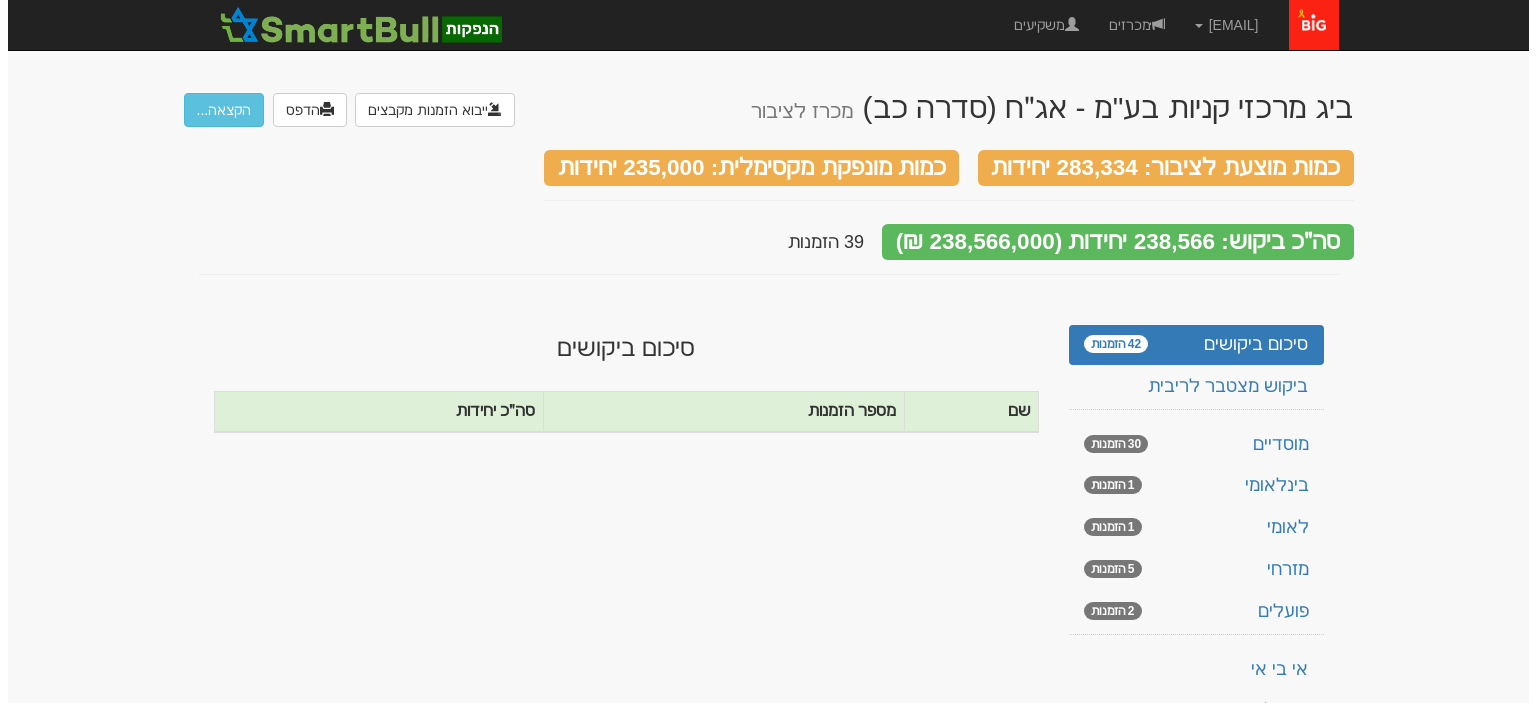 scroll, scrollTop: 0, scrollLeft: 0, axis: both 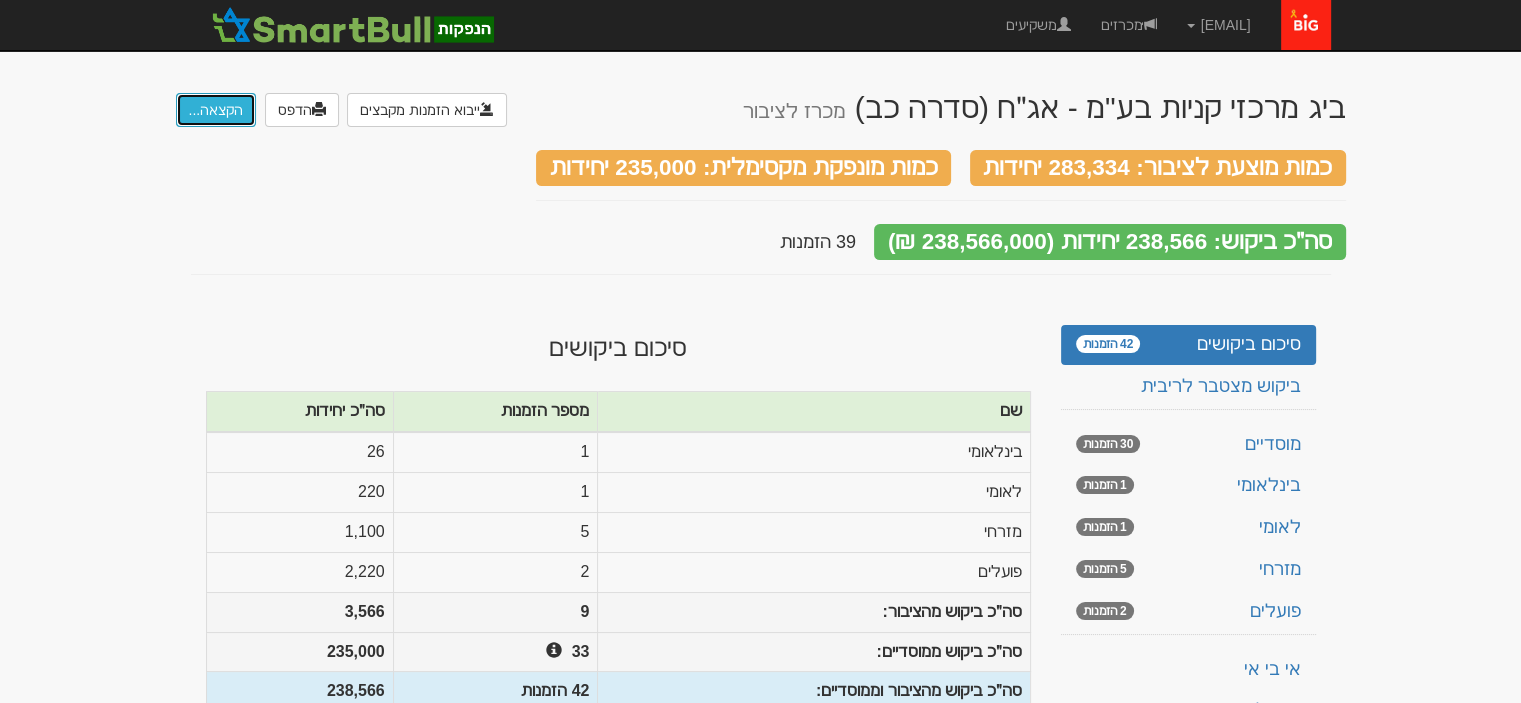 click on "הקצאה..." at bounding box center (216, 110) 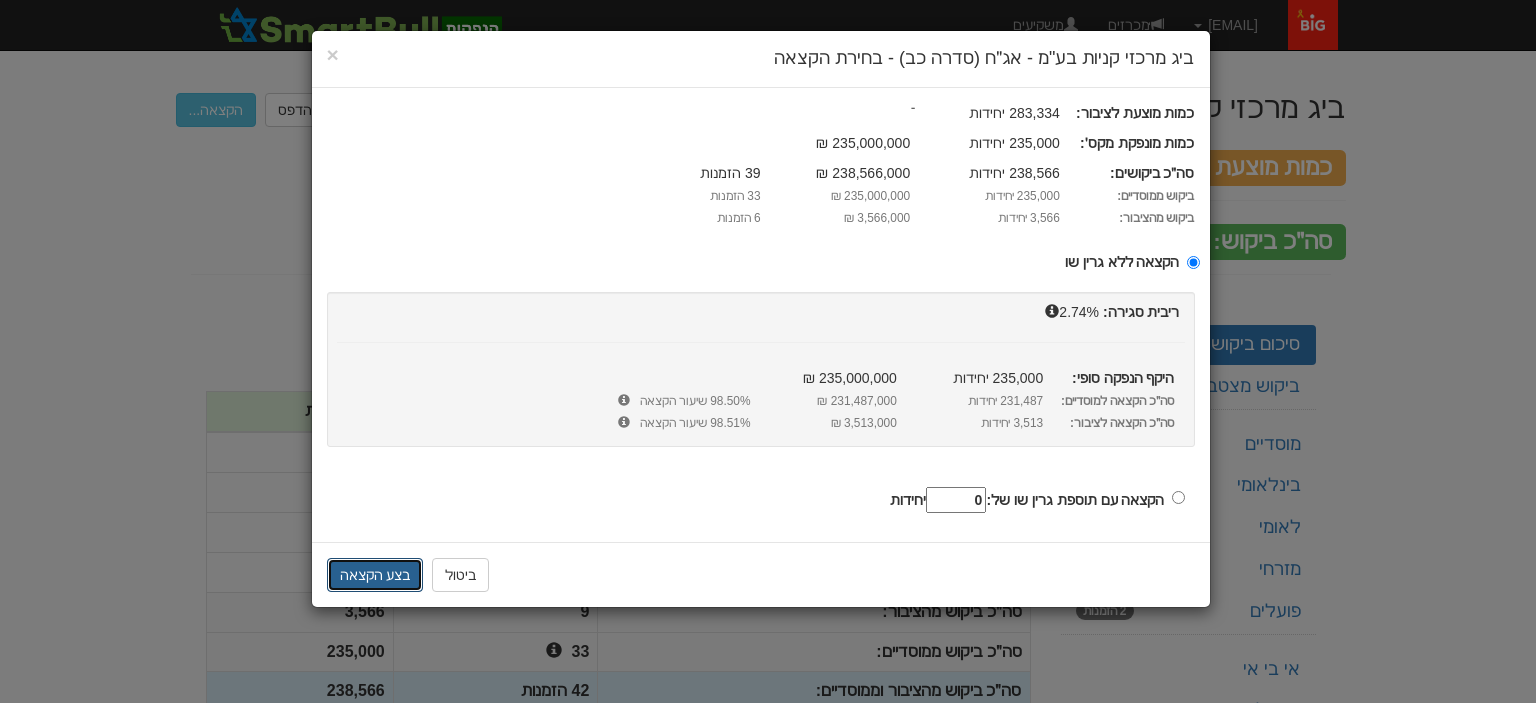 click on "בצע הקצאה" at bounding box center [375, 575] 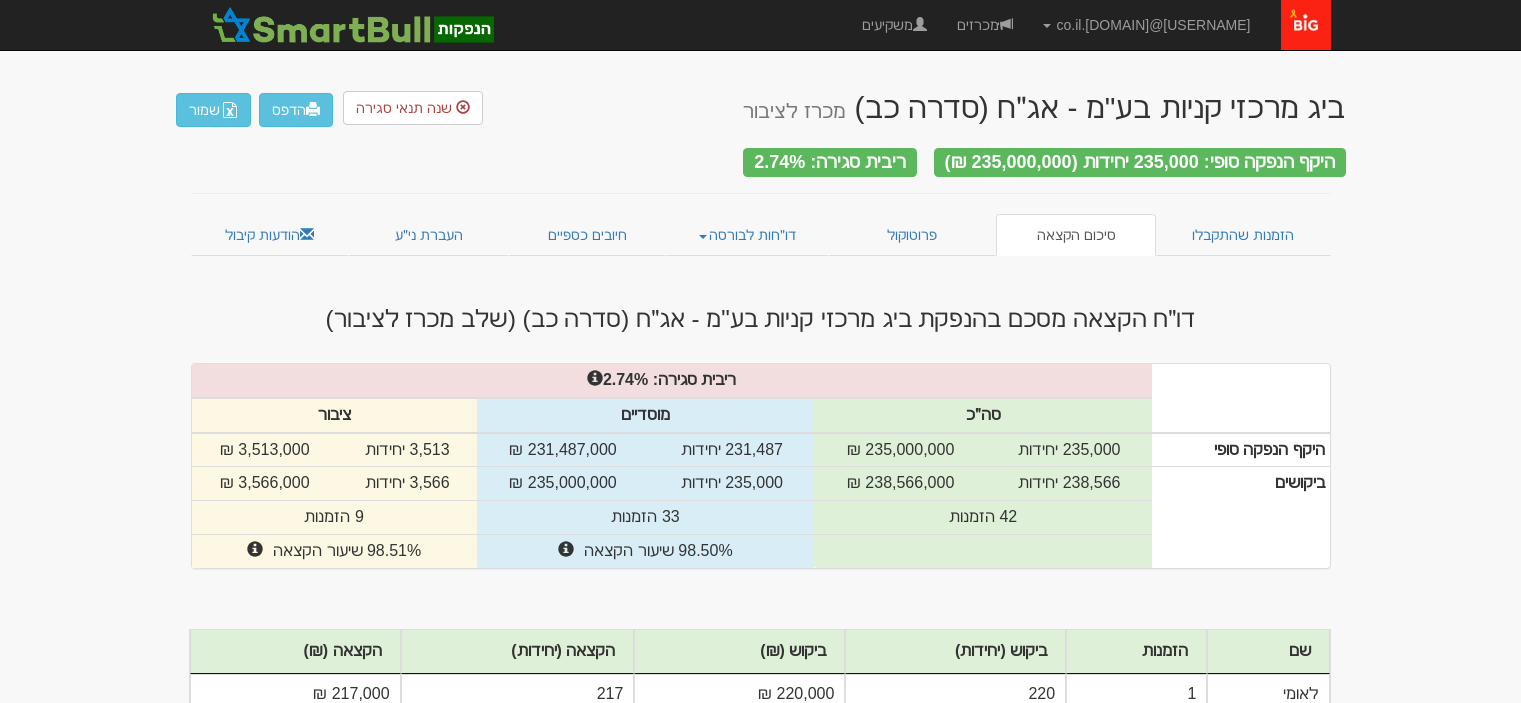 scroll, scrollTop: 0, scrollLeft: 0, axis: both 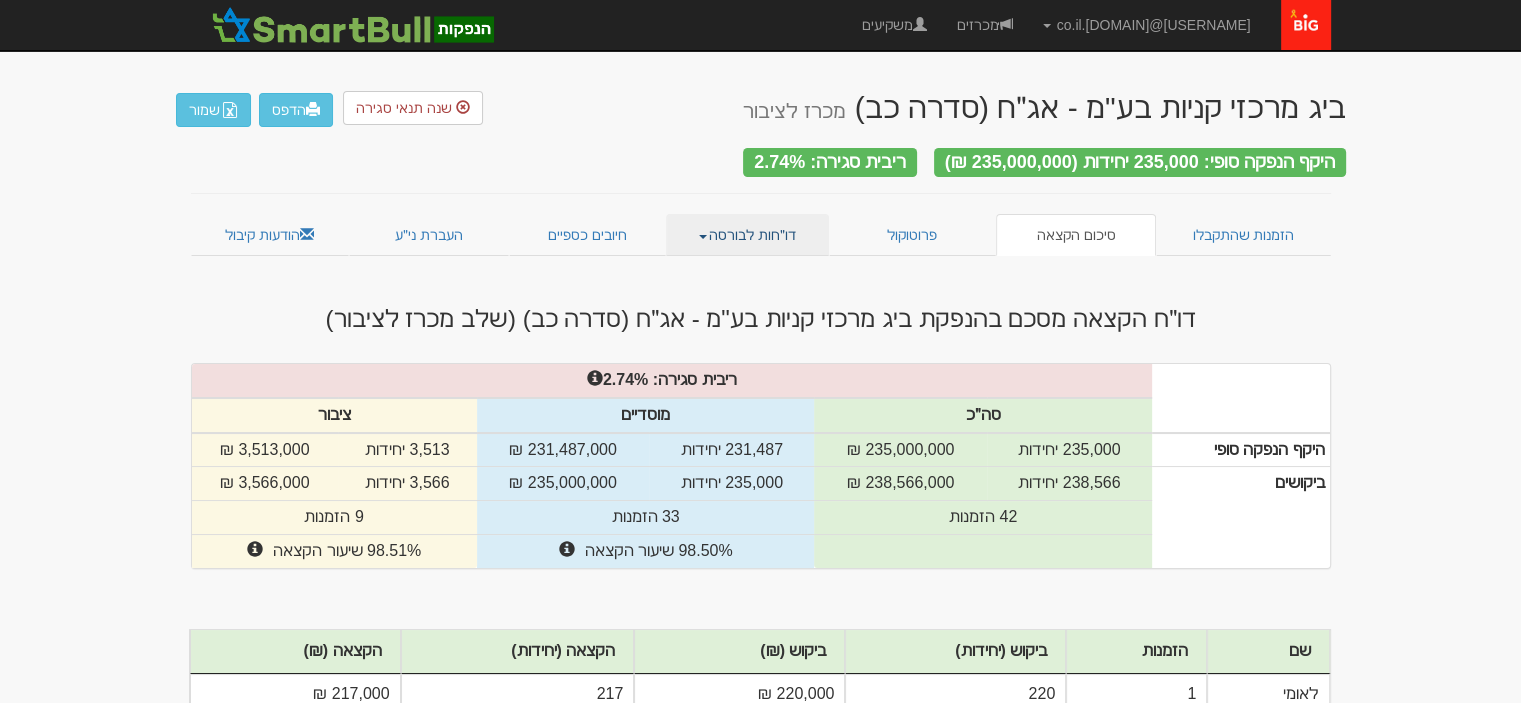 click on "דו״חות לבורסה" at bounding box center (747, 235) 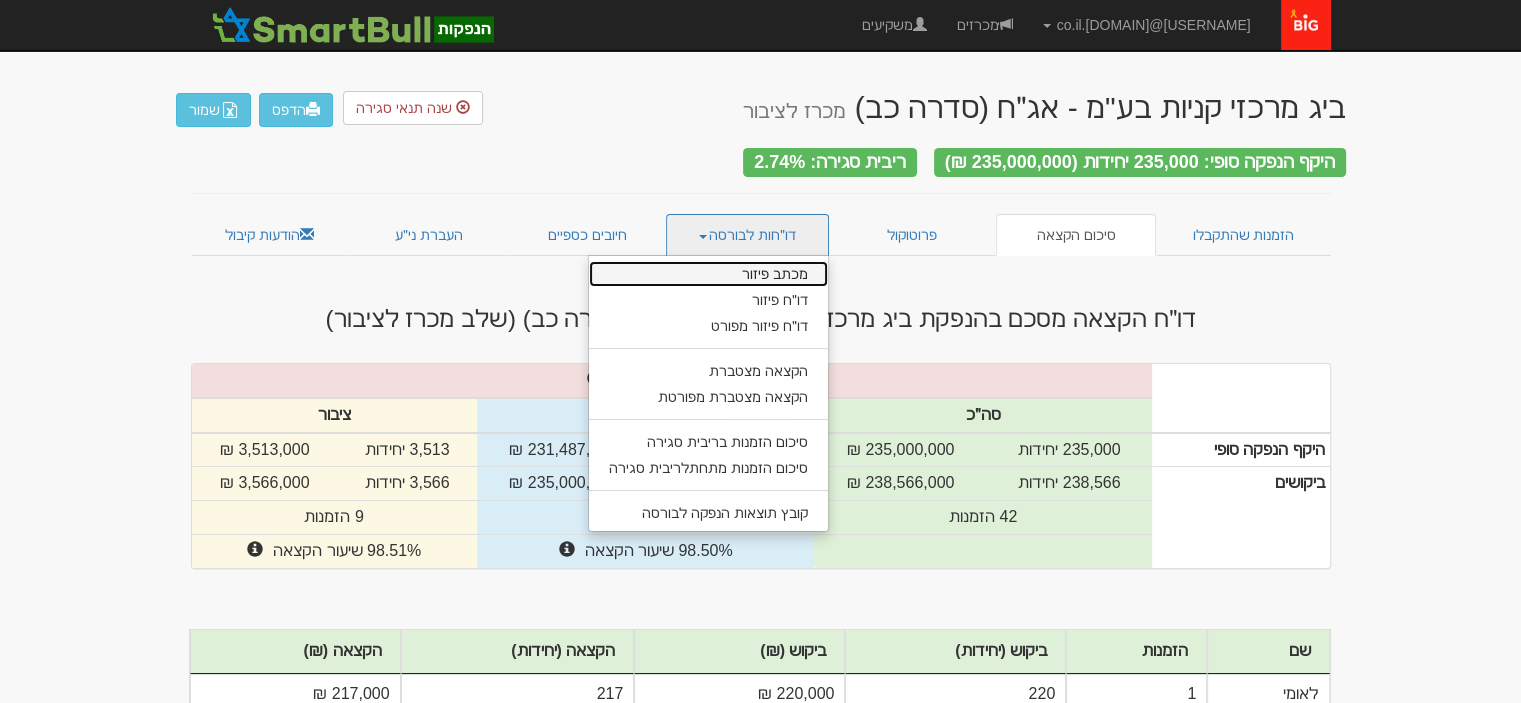 click on "מכתב פיזור" at bounding box center (708, 274) 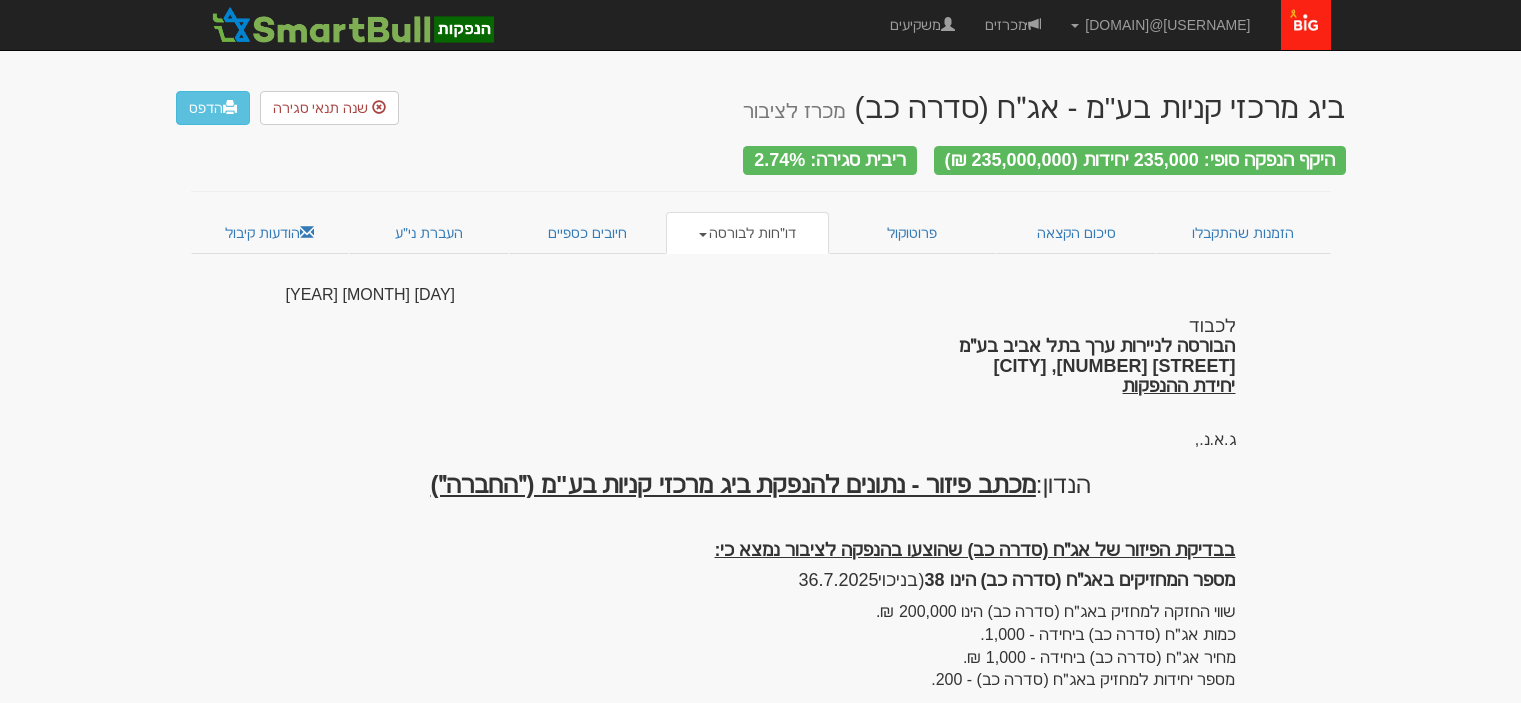 scroll, scrollTop: 0, scrollLeft: 0, axis: both 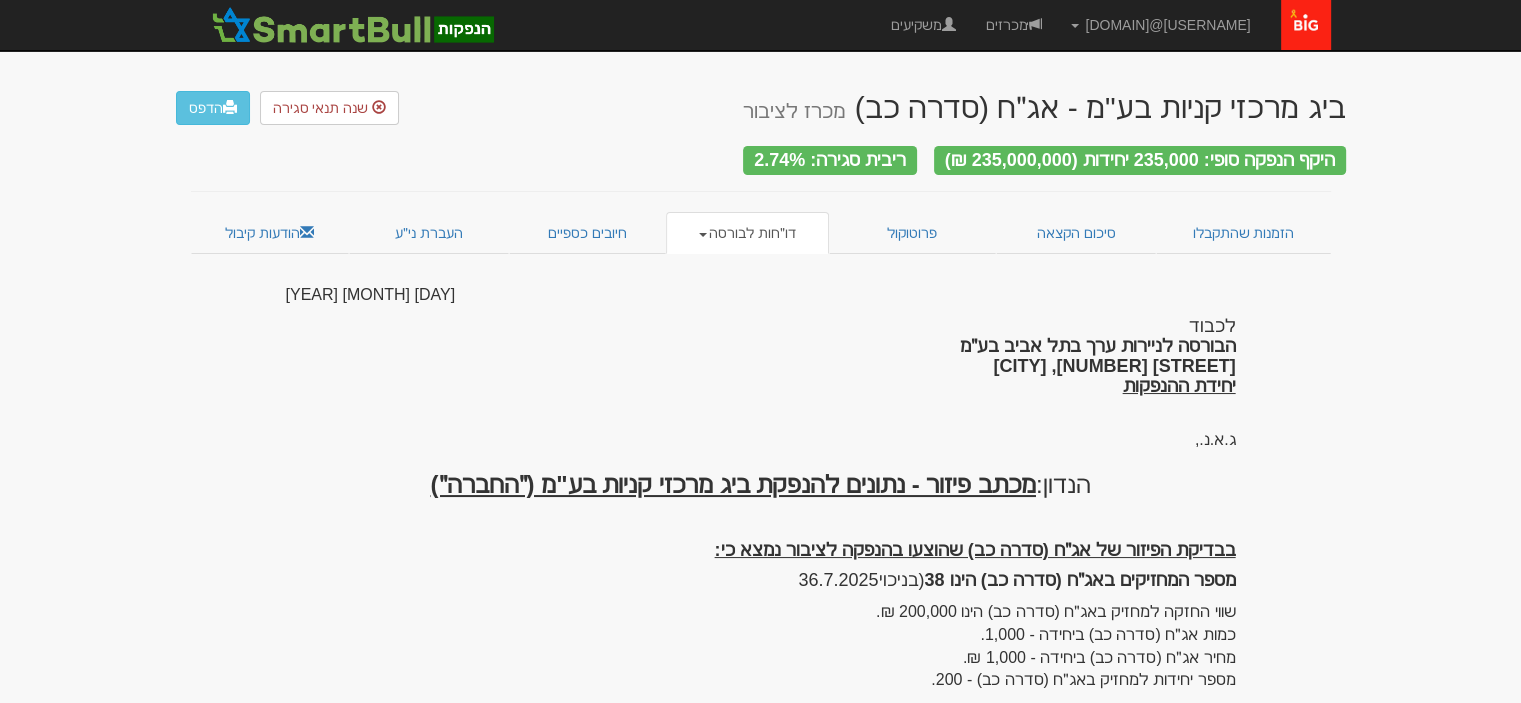 click on "דו״חות לבורסה" at bounding box center [747, 233] 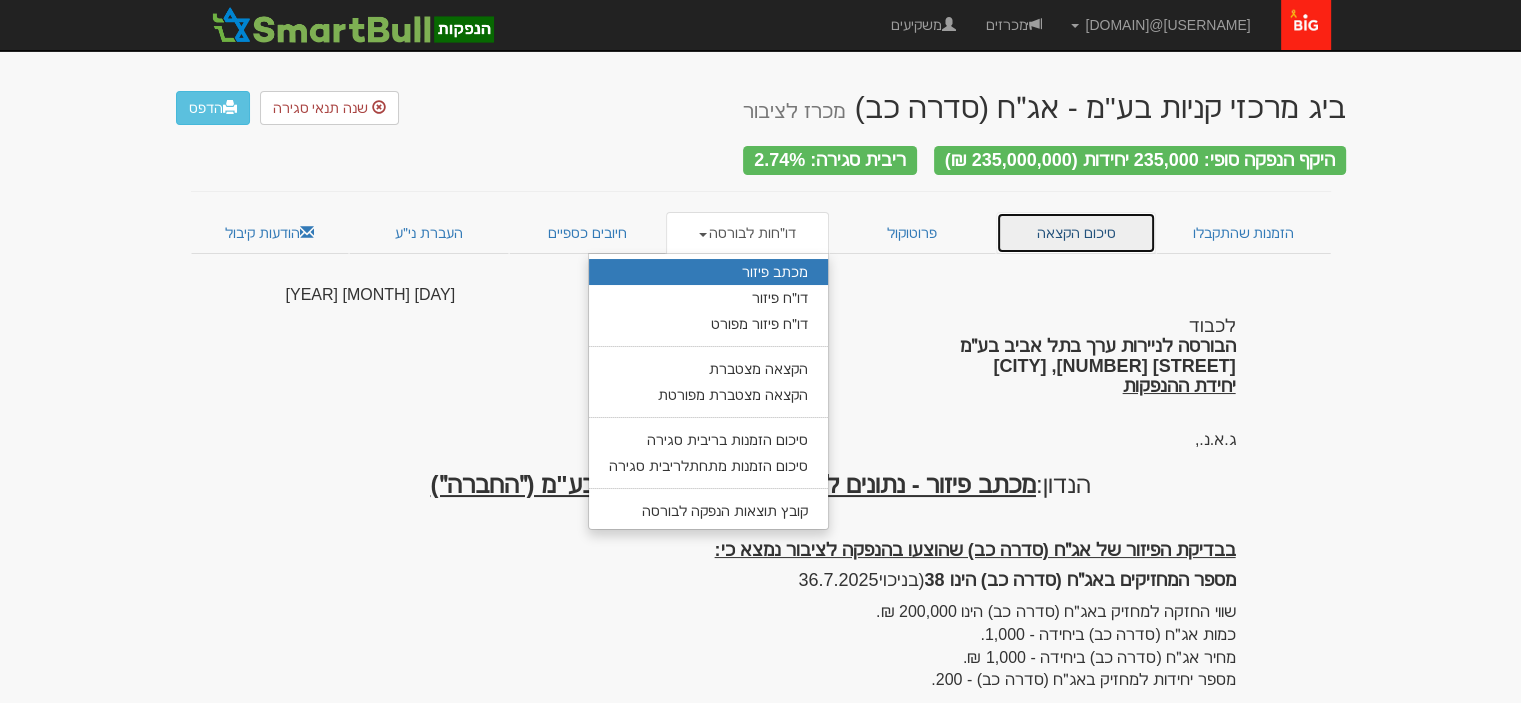 click on "סיכום הקצאה" at bounding box center (1076, 233) 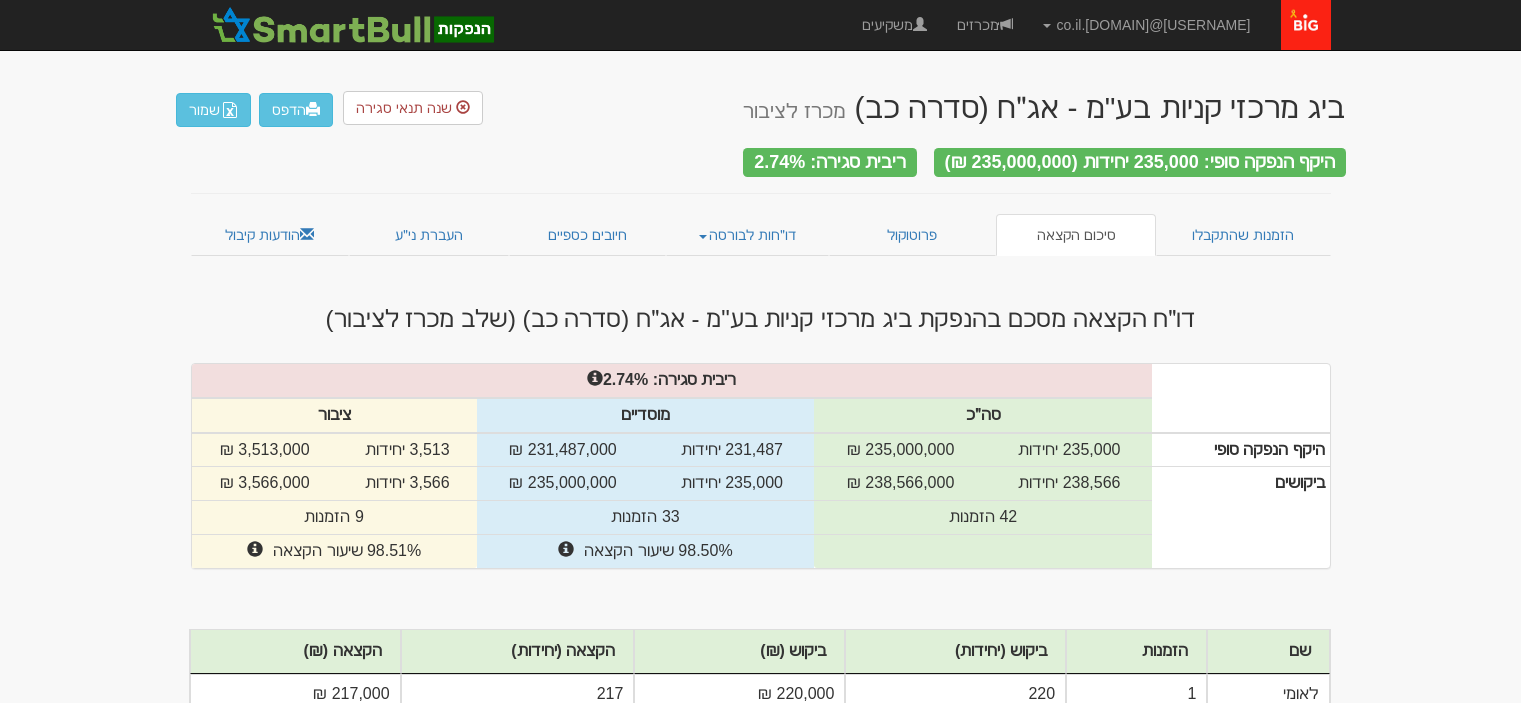 scroll, scrollTop: 0, scrollLeft: 0, axis: both 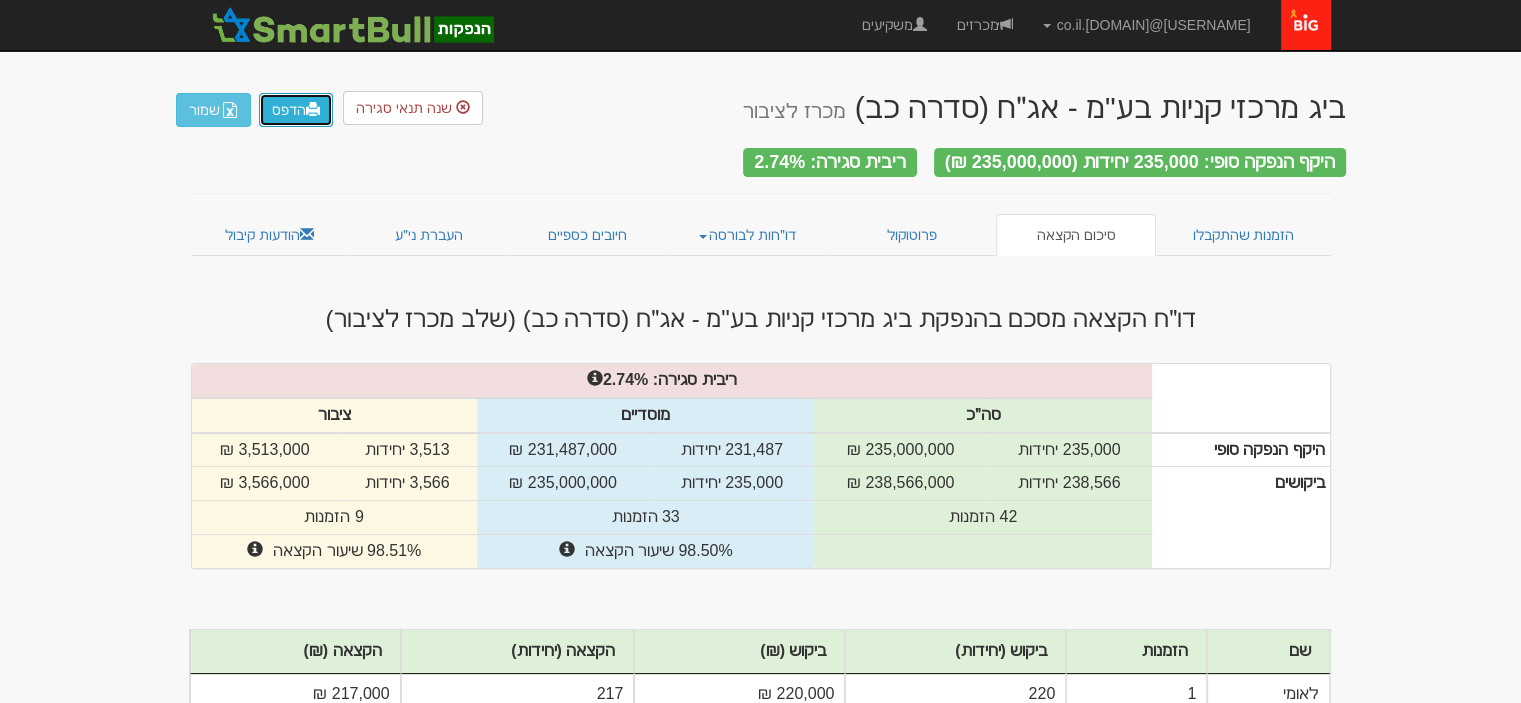 click on "הדפס" at bounding box center (296, 110) 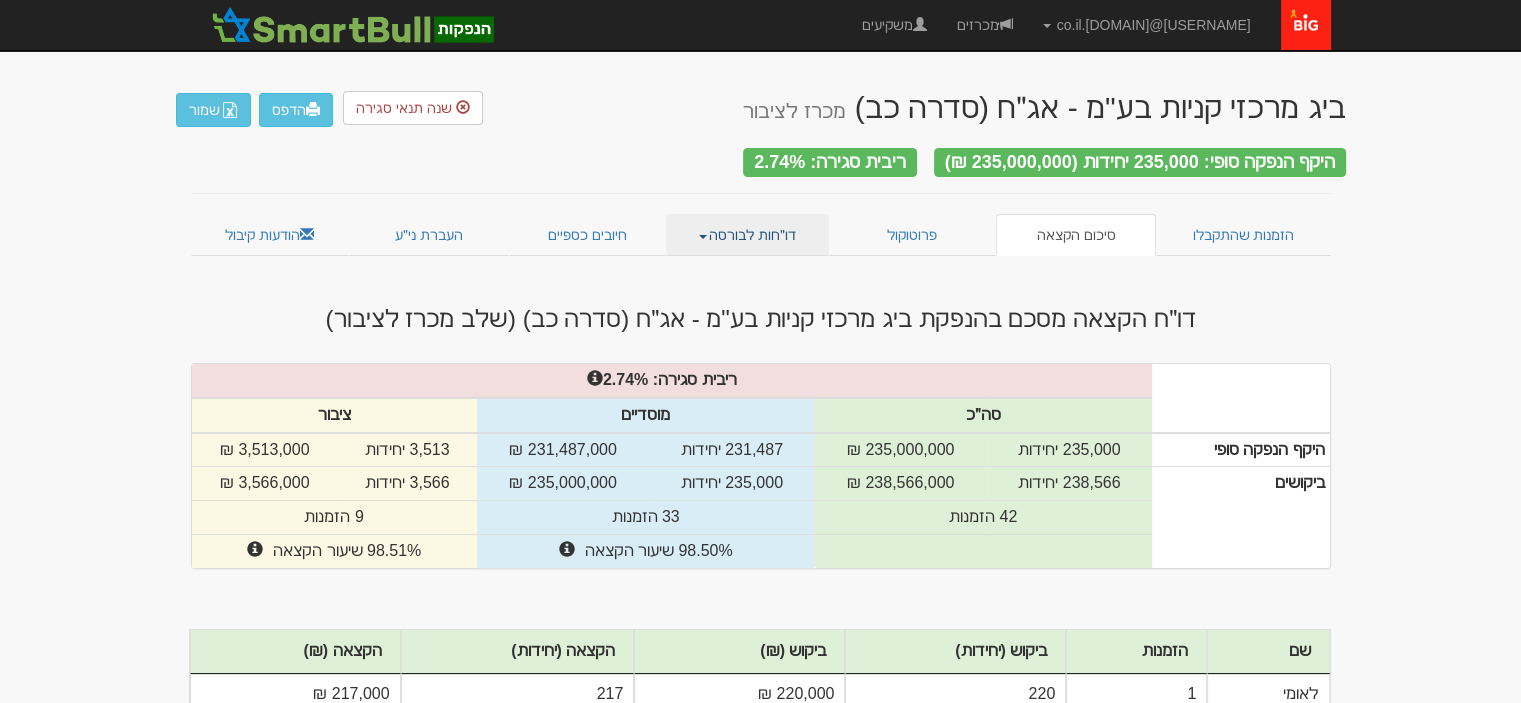 click on "דו״חות לבורסה" at bounding box center (747, 235) 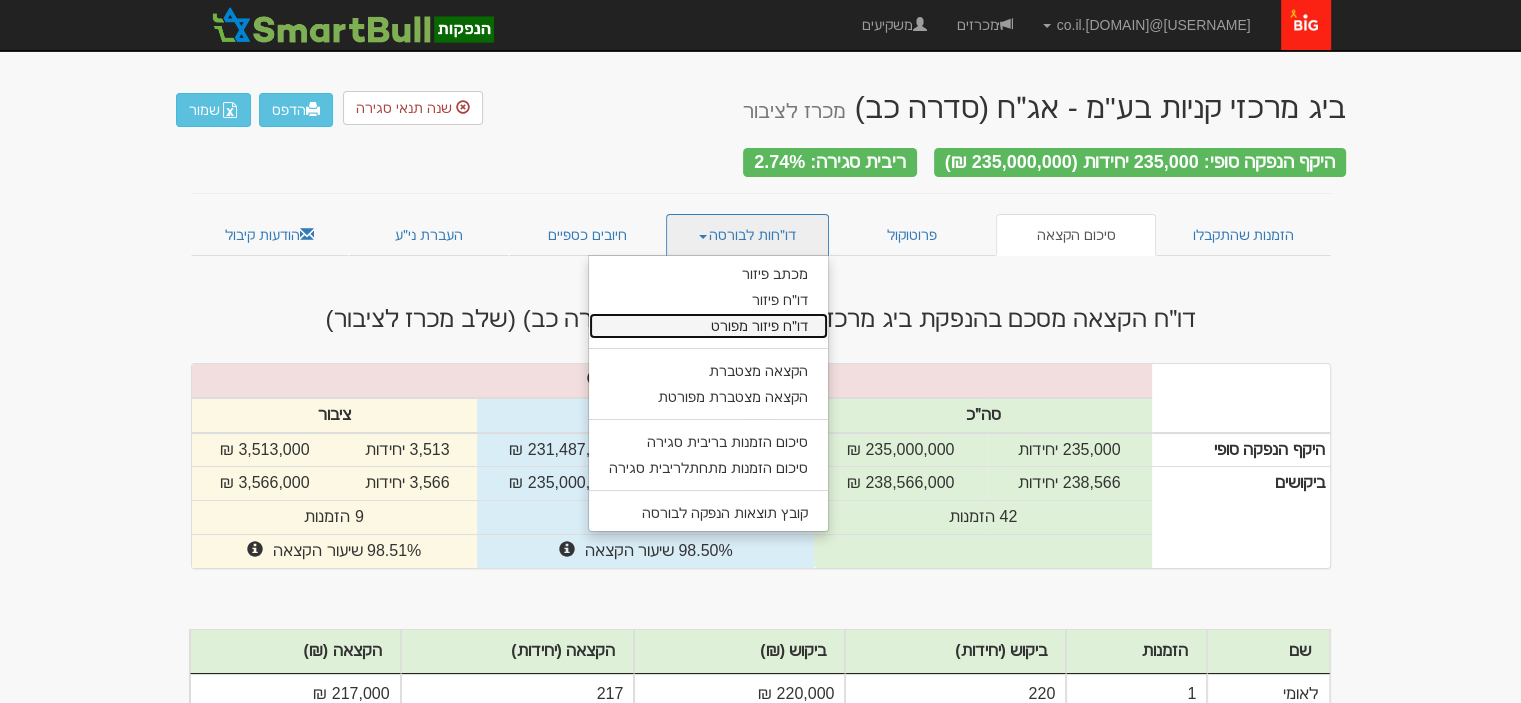click on "דו״ח פיזור מפורט" at bounding box center (708, 326) 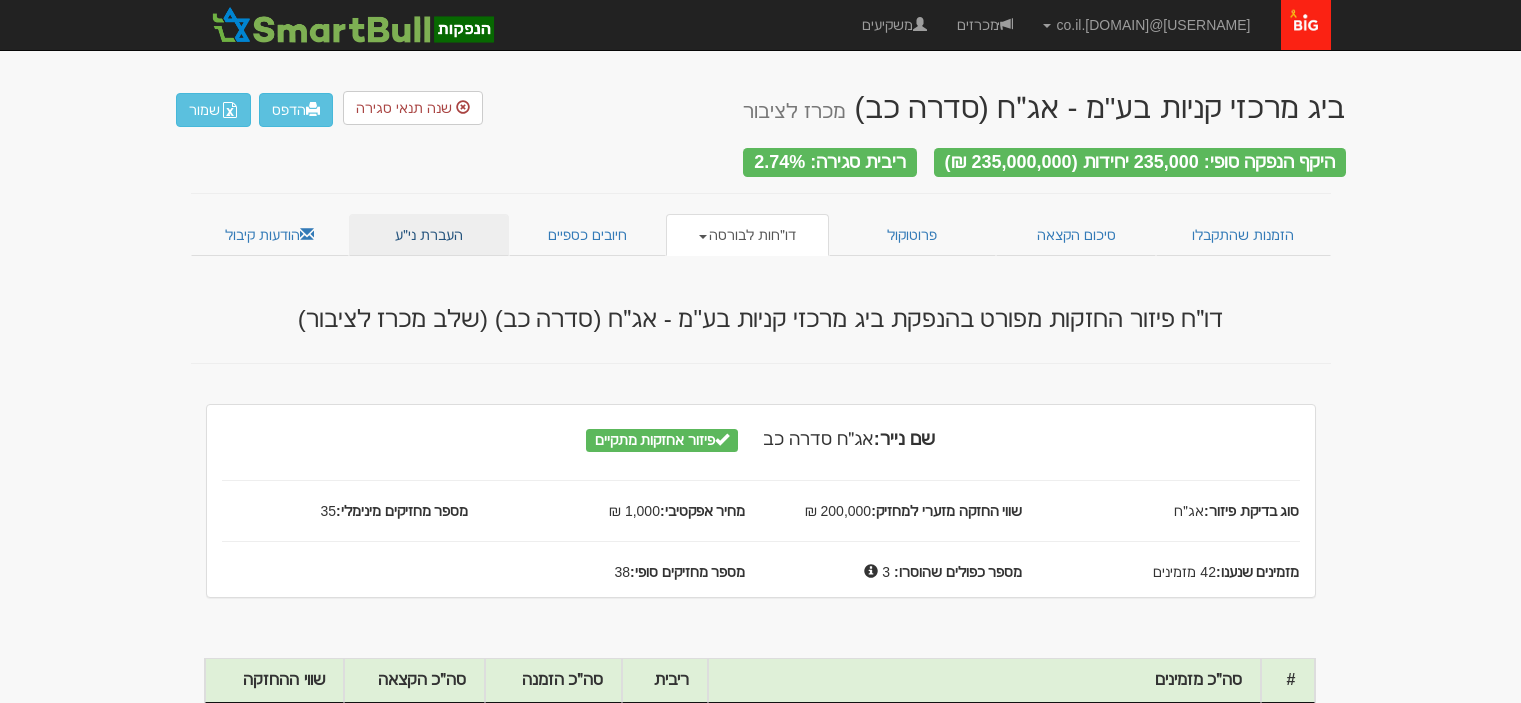 scroll, scrollTop: 0, scrollLeft: 0, axis: both 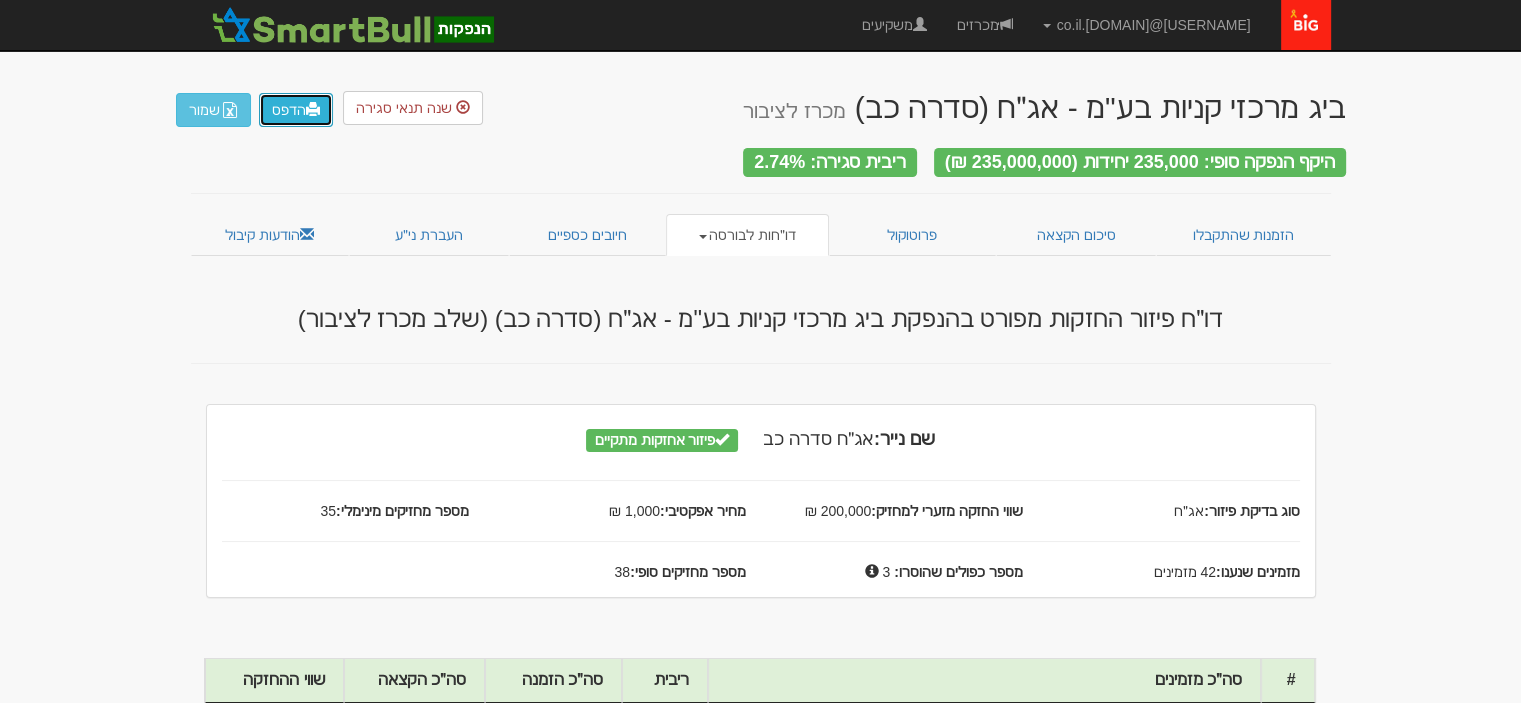 click on "הדפס" at bounding box center (296, 110) 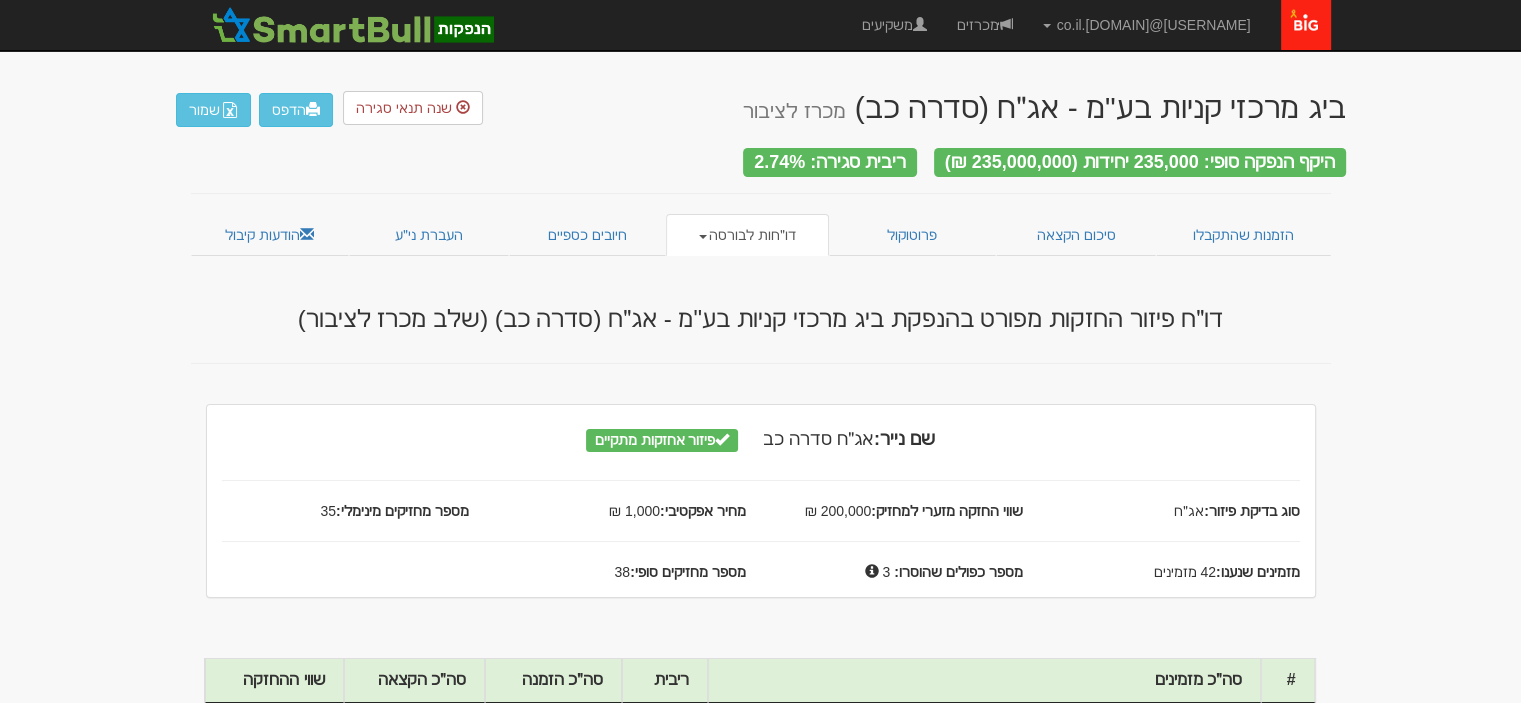 click on "דו״חות לבורסה" at bounding box center (747, 235) 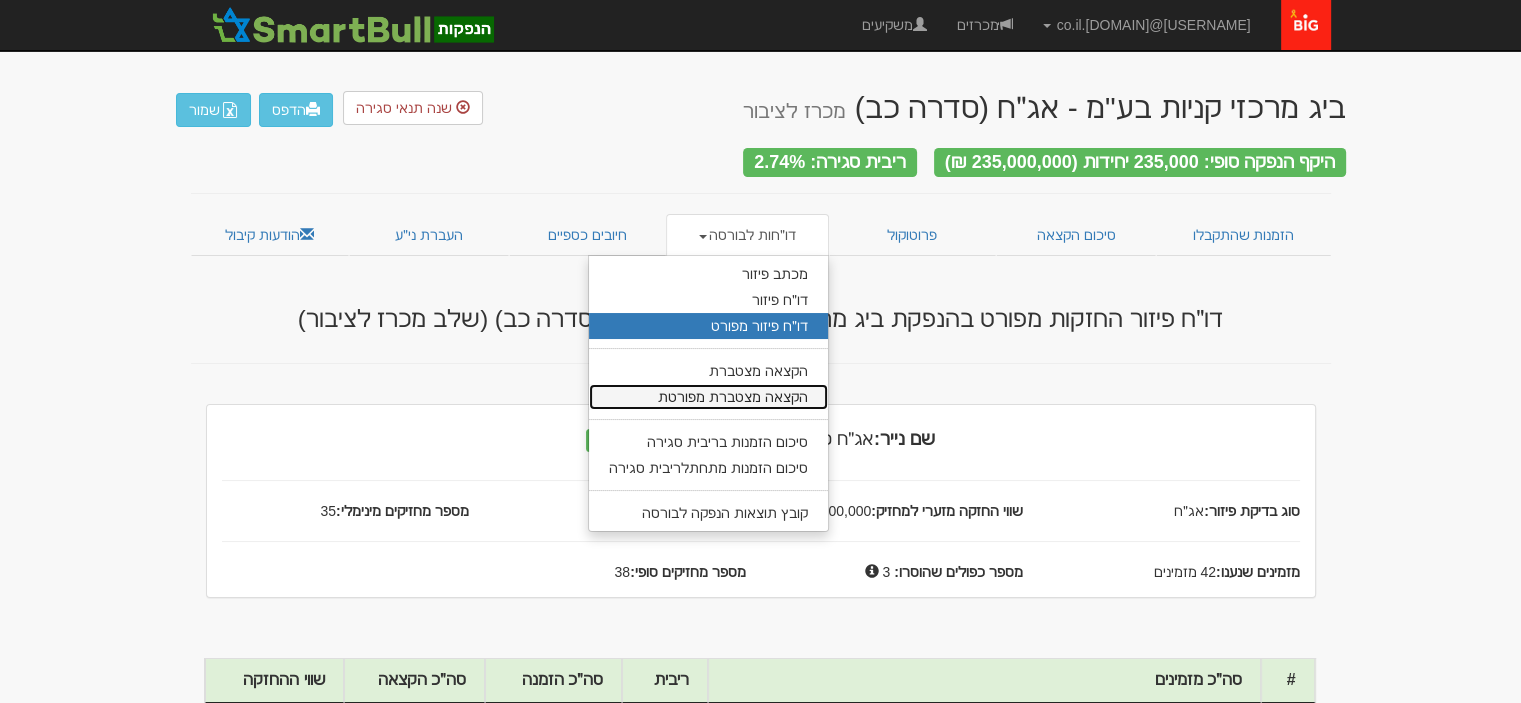 click on "הקצאה מצטברת מפורטת" at bounding box center [708, 397] 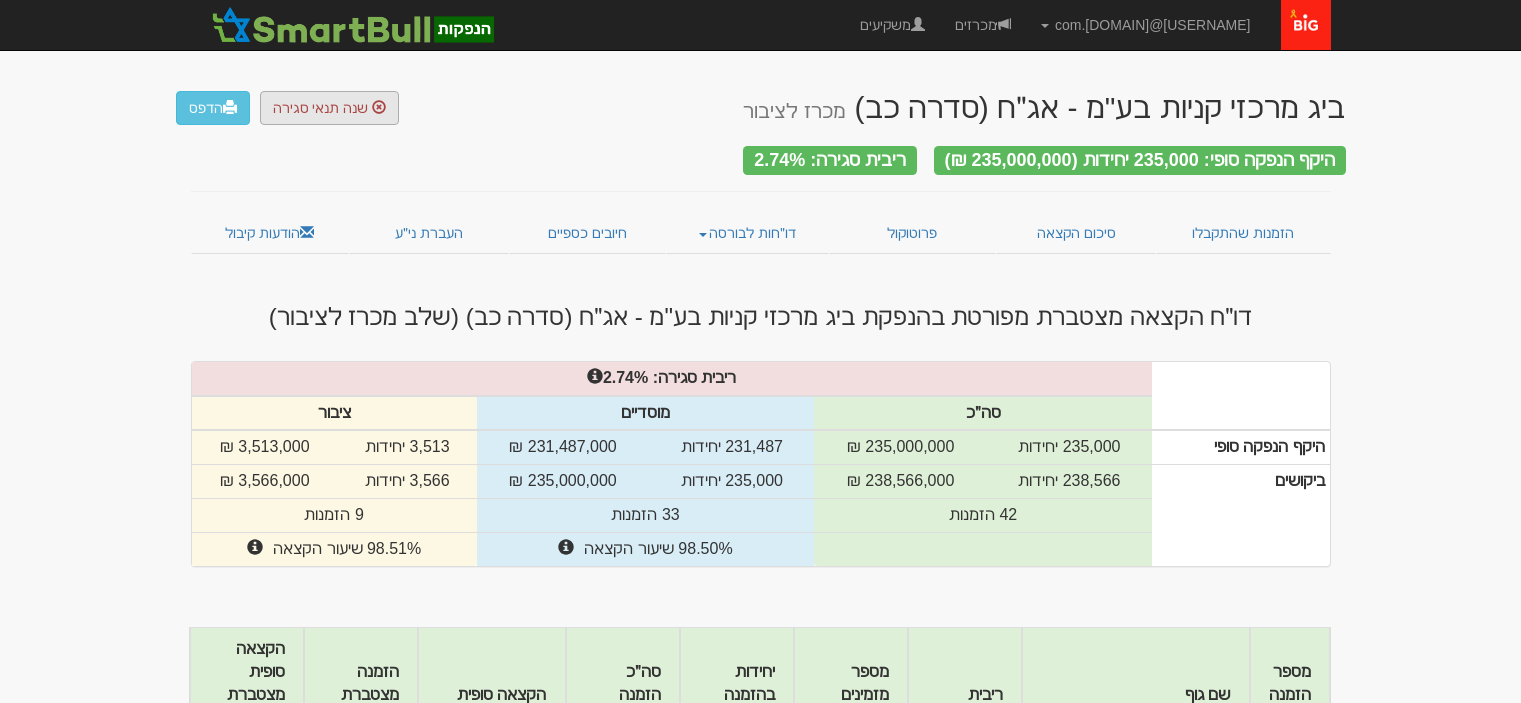 scroll, scrollTop: 0, scrollLeft: 0, axis: both 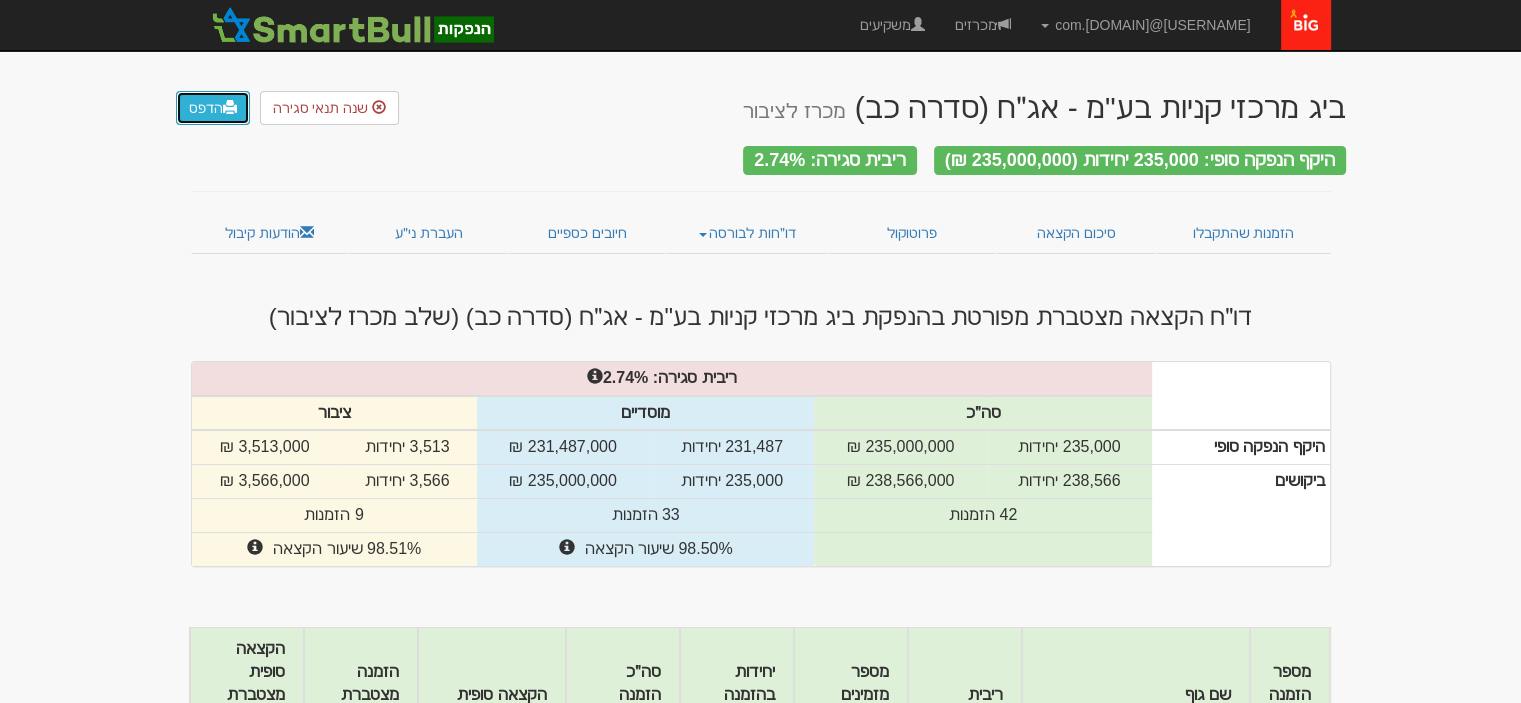 click on "הדפס" at bounding box center [213, 108] 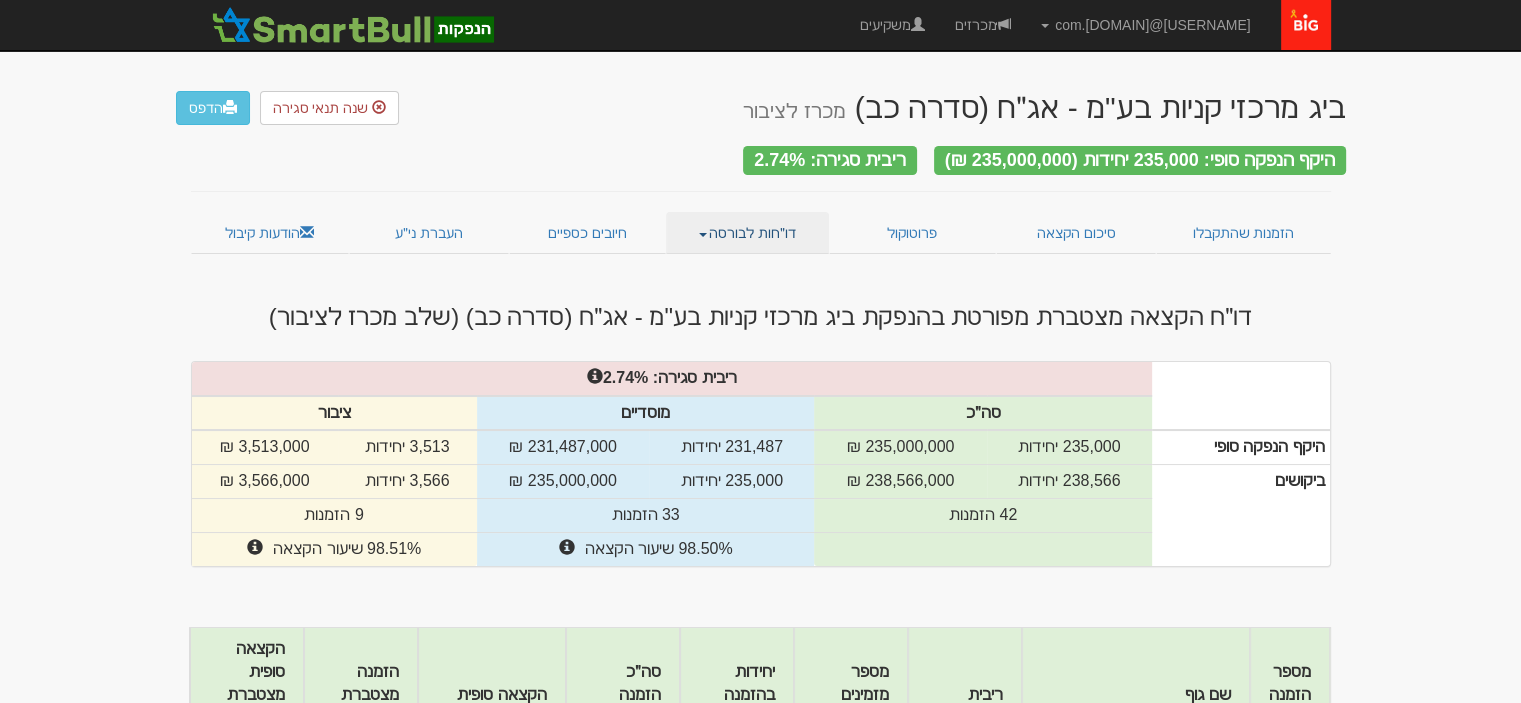 click on "דו״חות לבורסה" at bounding box center [747, 233] 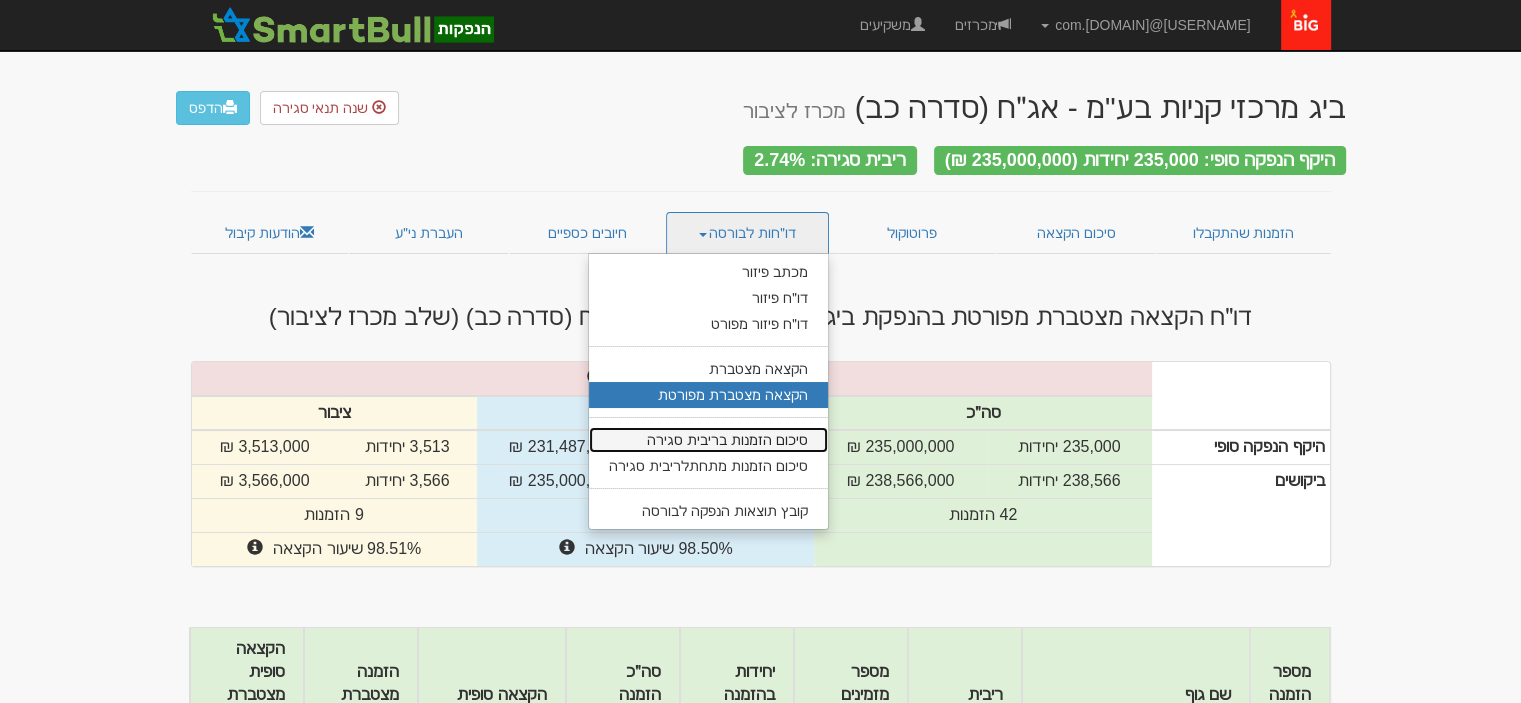 click on "סיכום הזמנות בריבית סגירה" at bounding box center (708, 440) 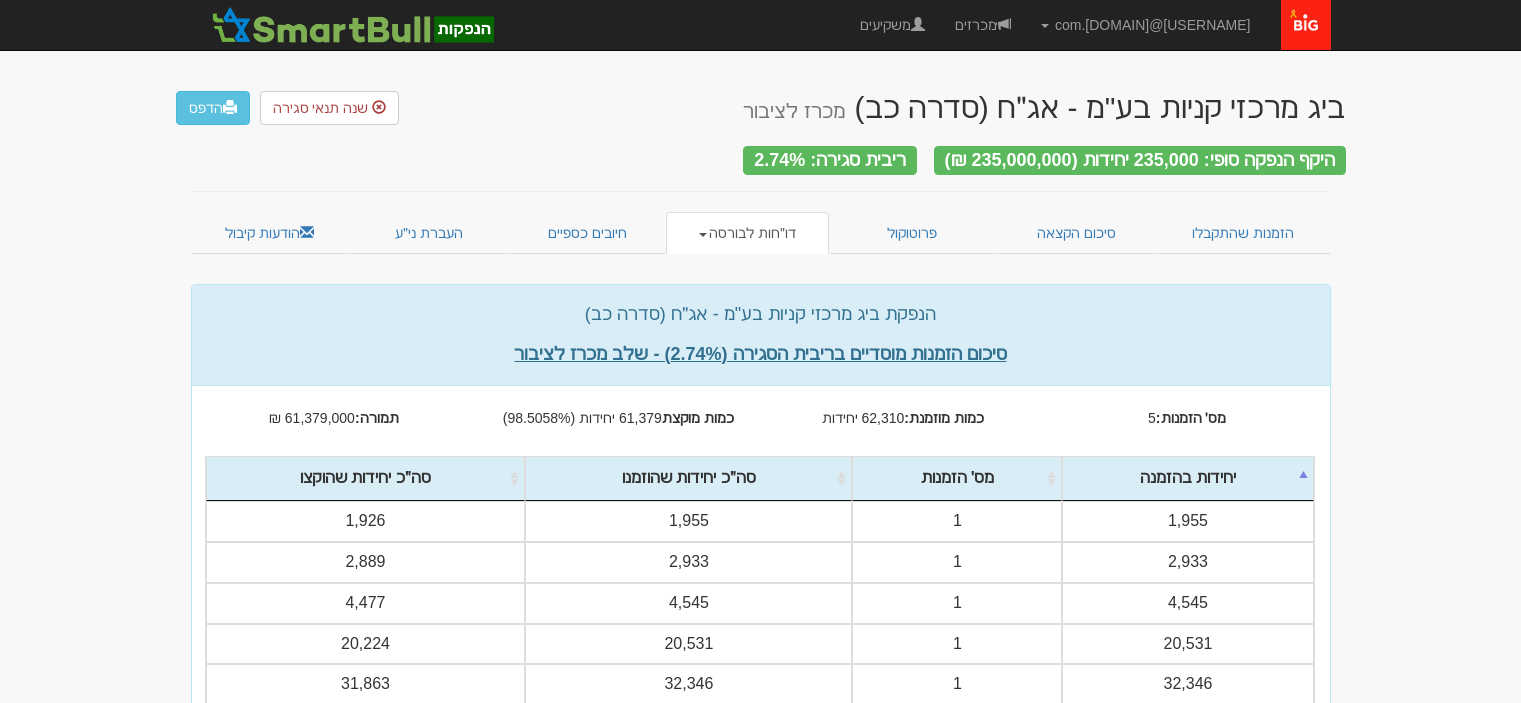 scroll, scrollTop: 0, scrollLeft: 0, axis: both 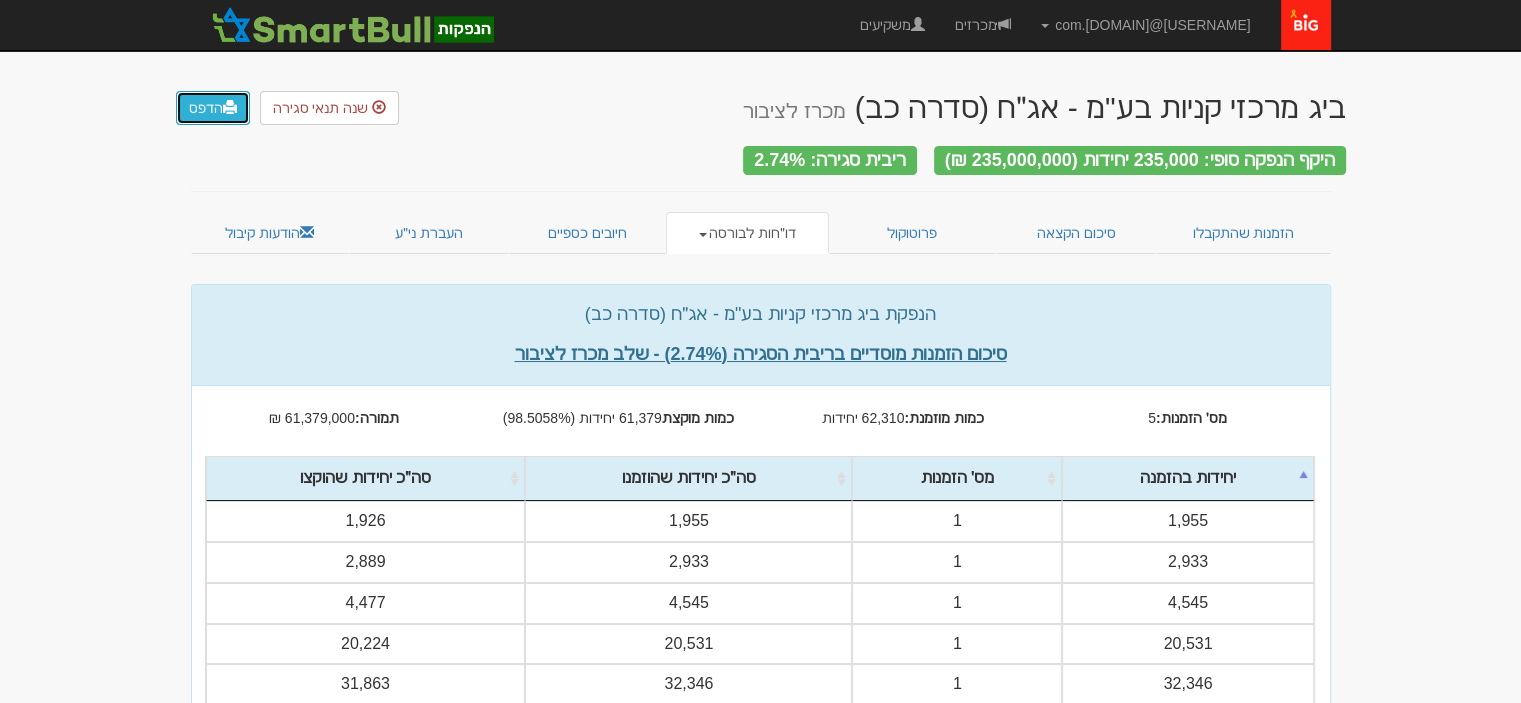 click on "הדפס" at bounding box center (213, 108) 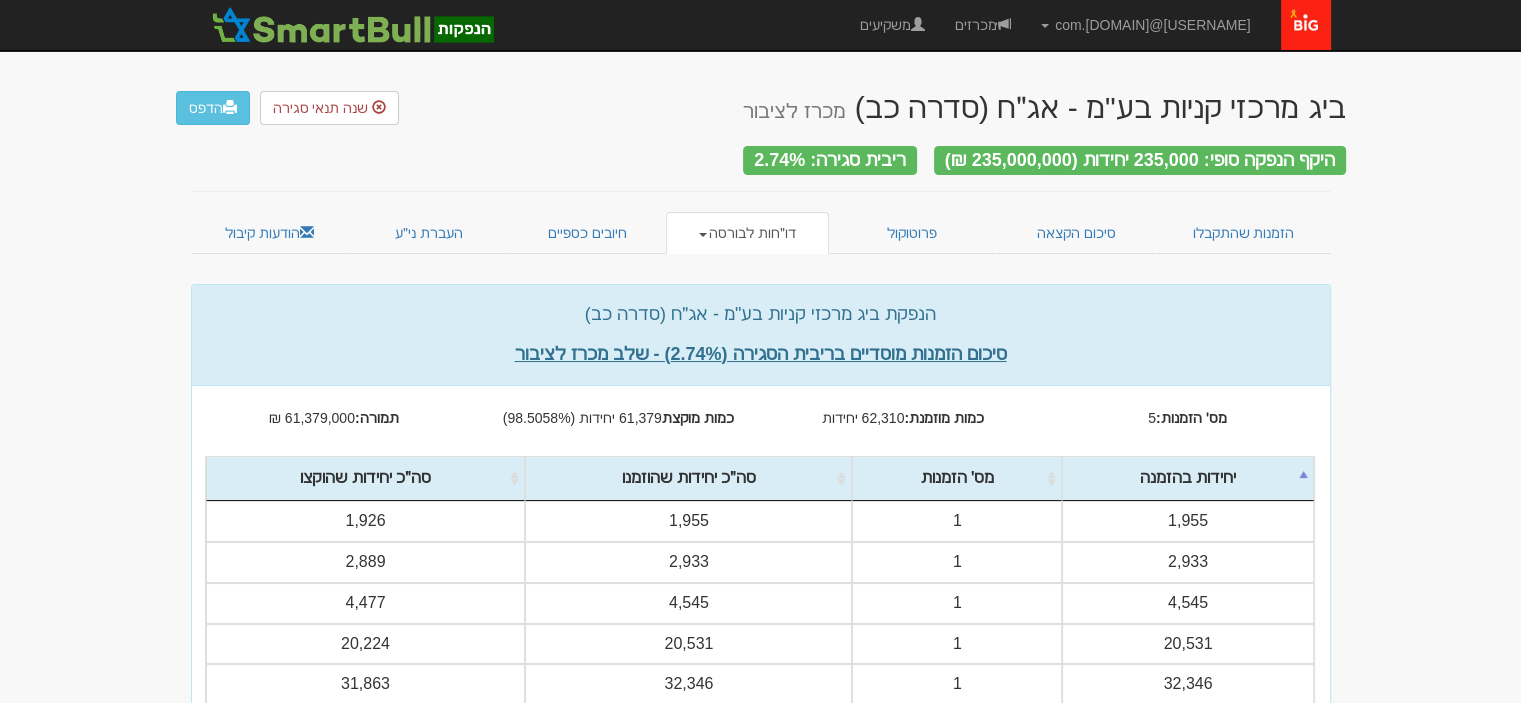 click on "דו״חות לבורסה" at bounding box center [747, 233] 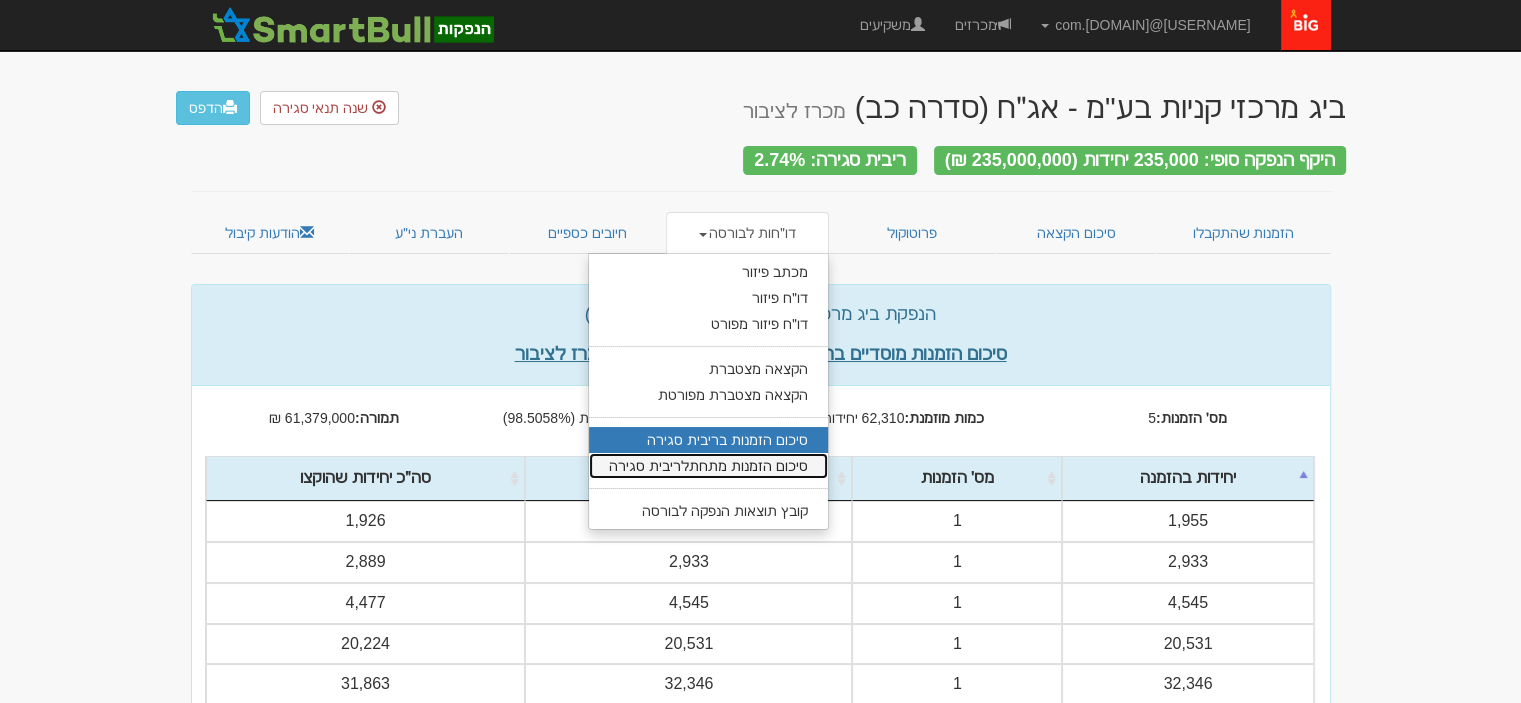 click on "סיכום הזמנות מתחתלריבית סגירה" at bounding box center [708, 466] 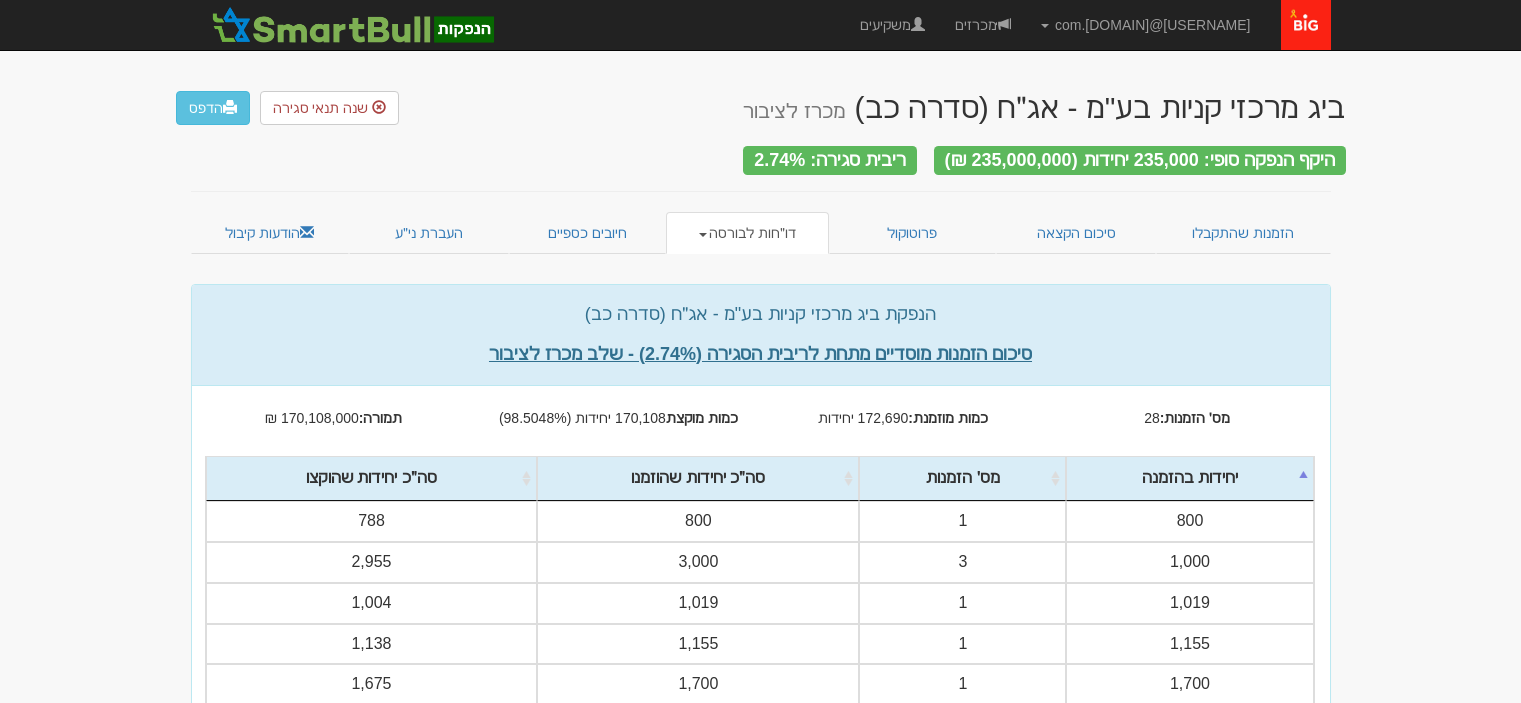 scroll, scrollTop: 0, scrollLeft: 0, axis: both 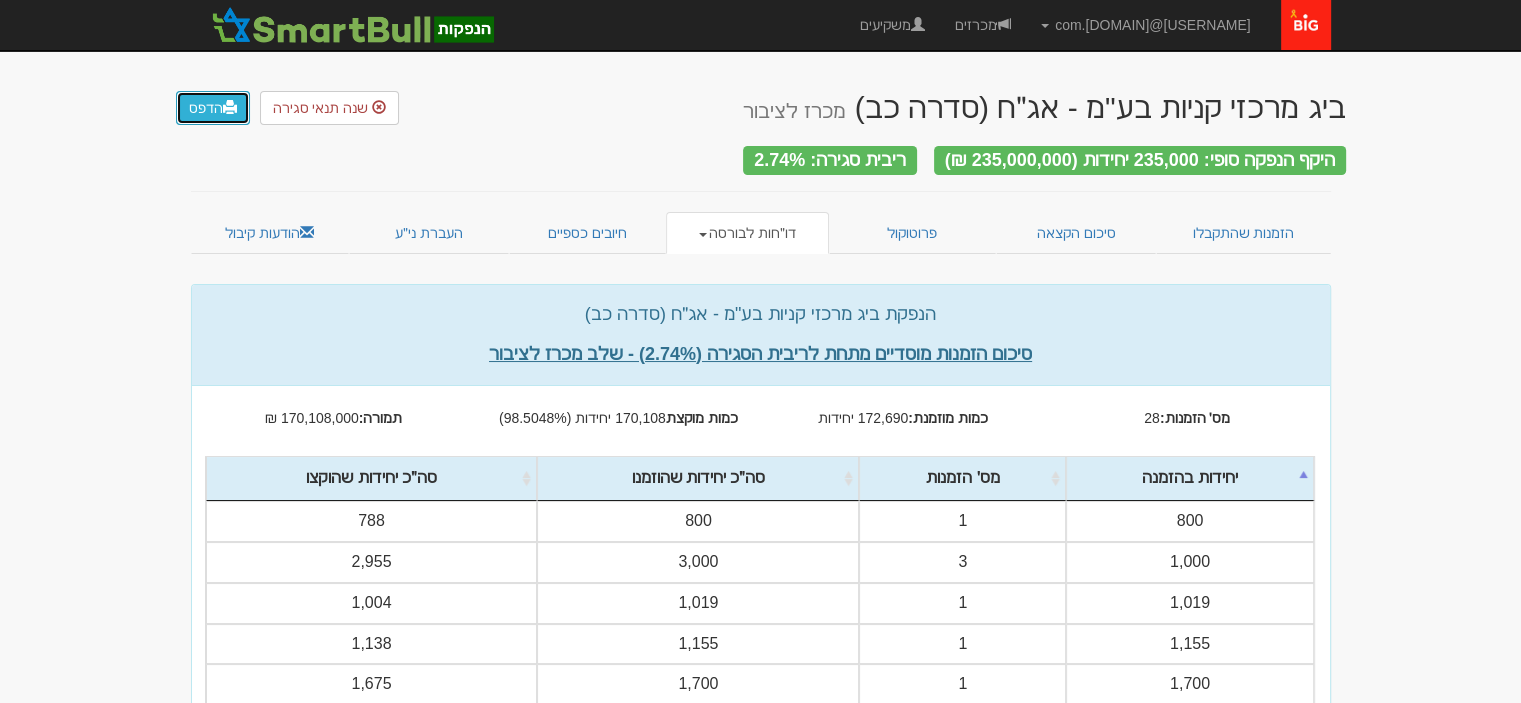 click on "הדפס" at bounding box center (213, 108) 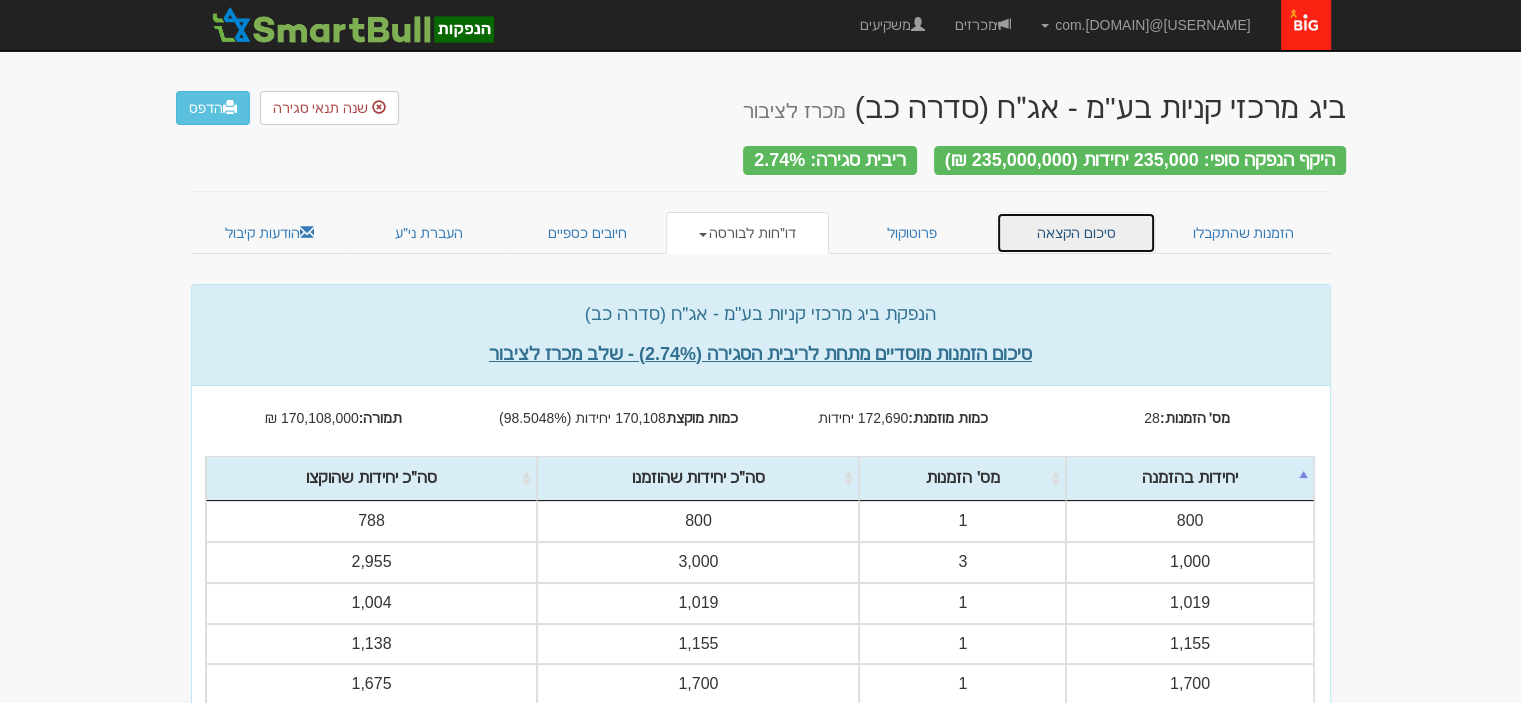 click on "סיכום הקצאה" at bounding box center [1076, 233] 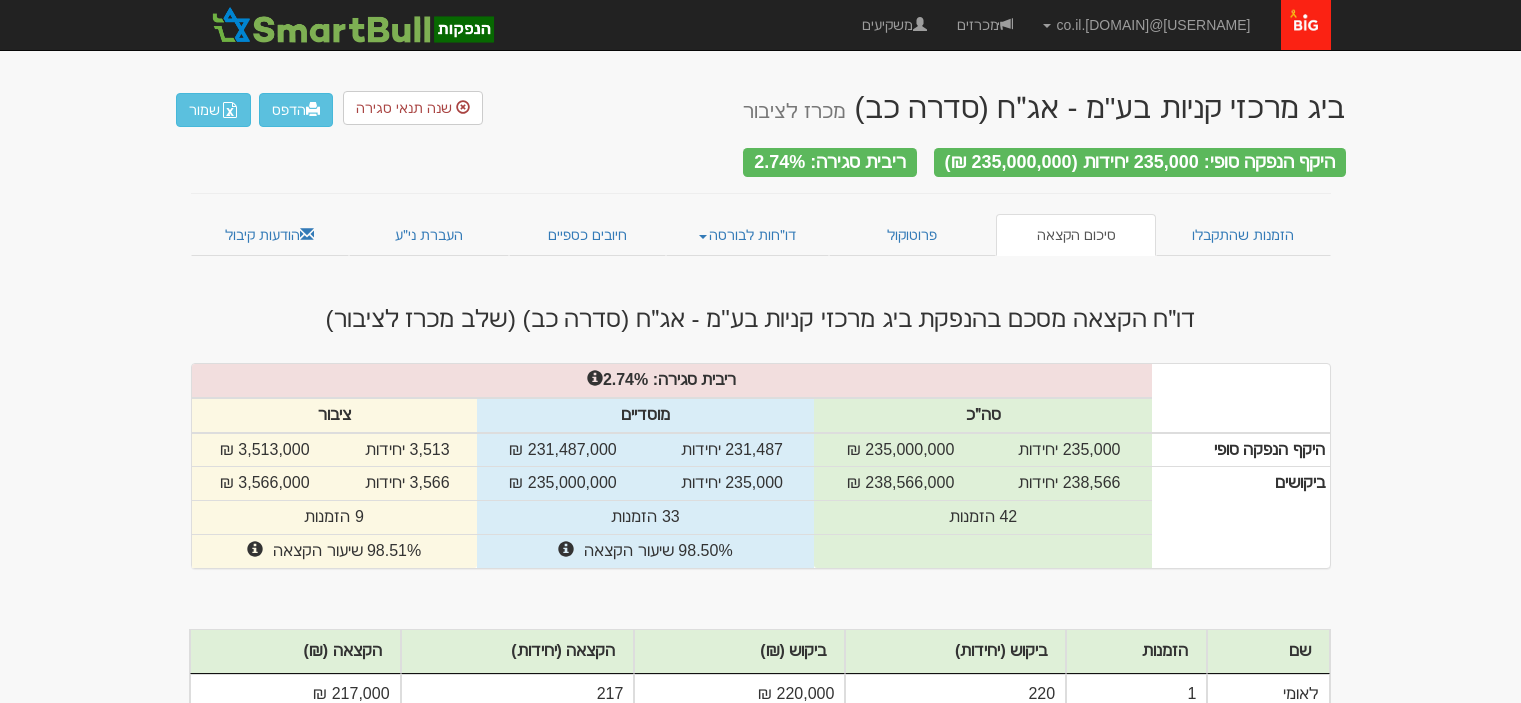 scroll, scrollTop: 0, scrollLeft: 0, axis: both 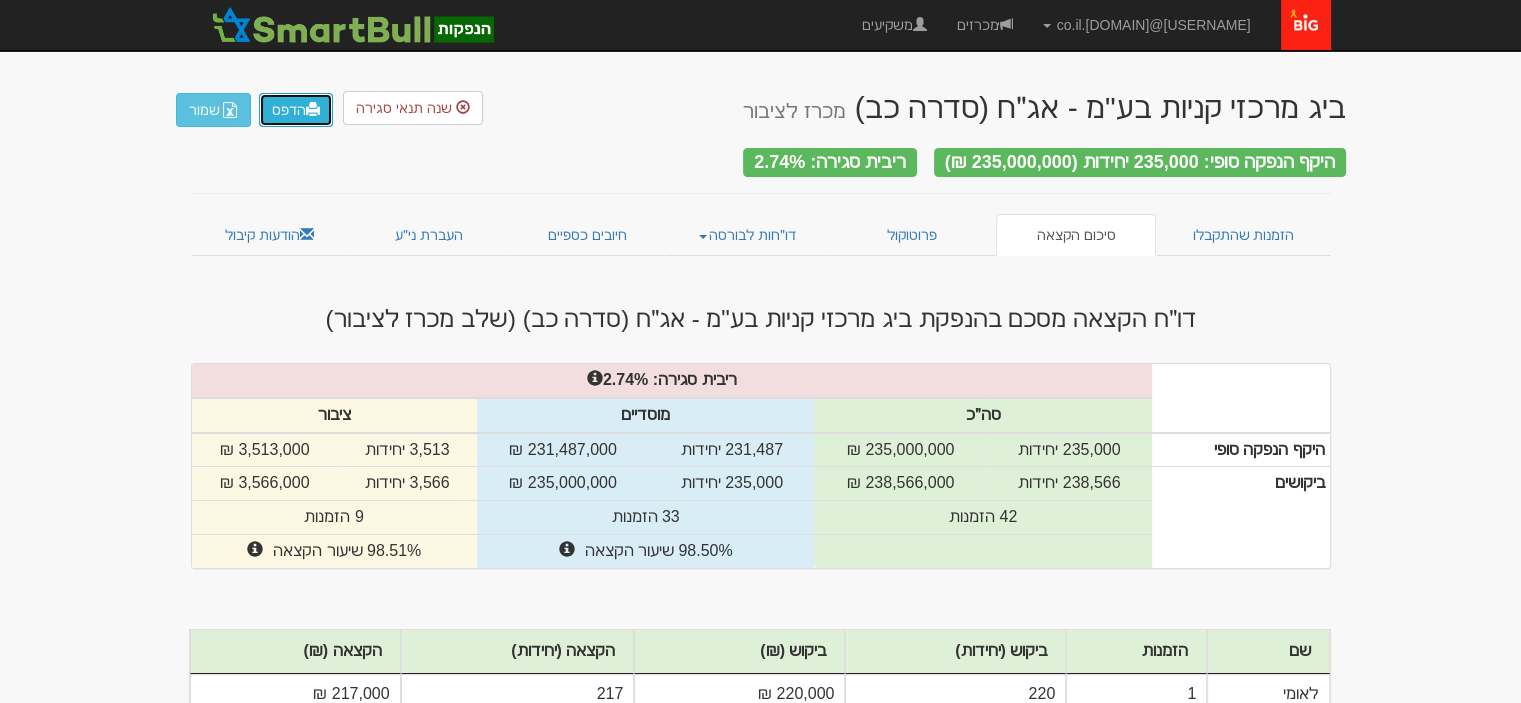 click on "הדפס" at bounding box center (296, 110) 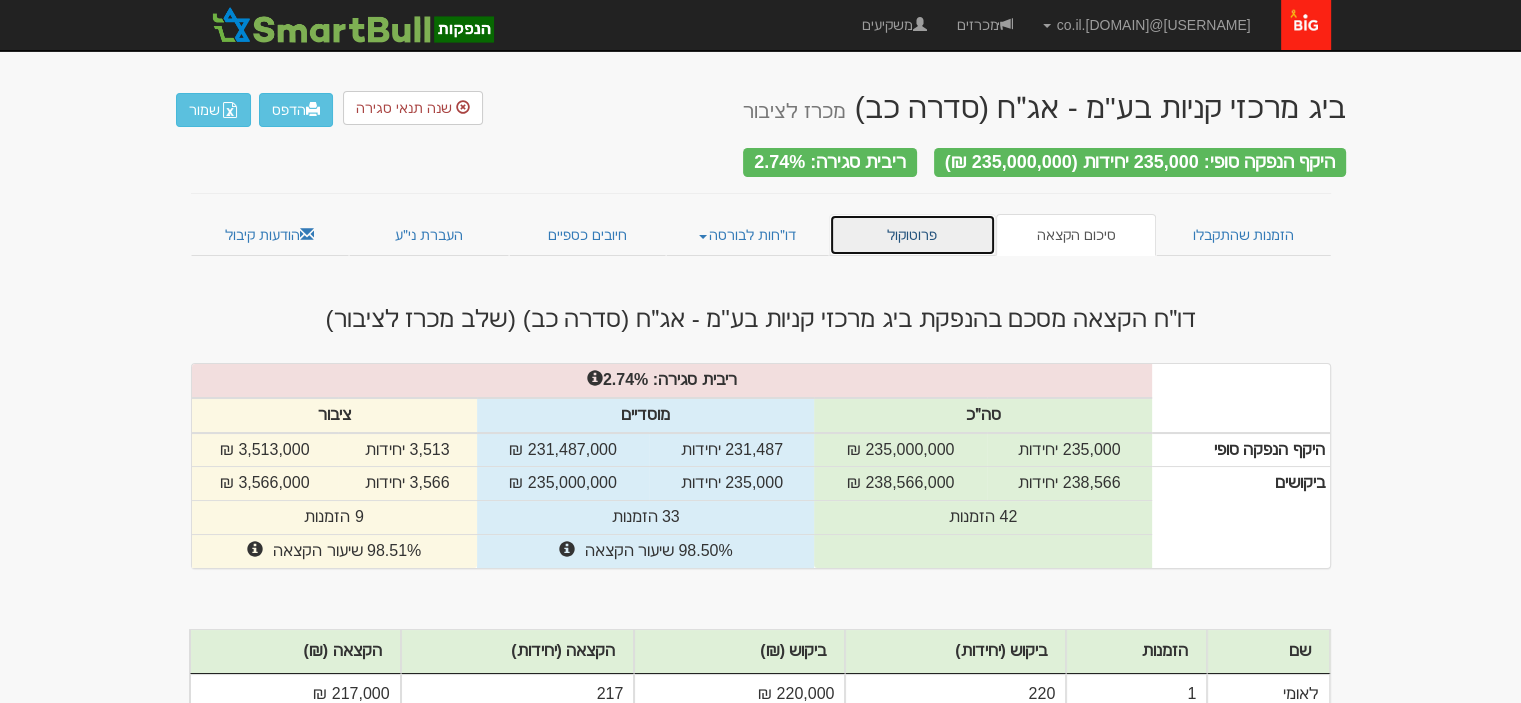 click on "פרוטוקול" at bounding box center (912, 235) 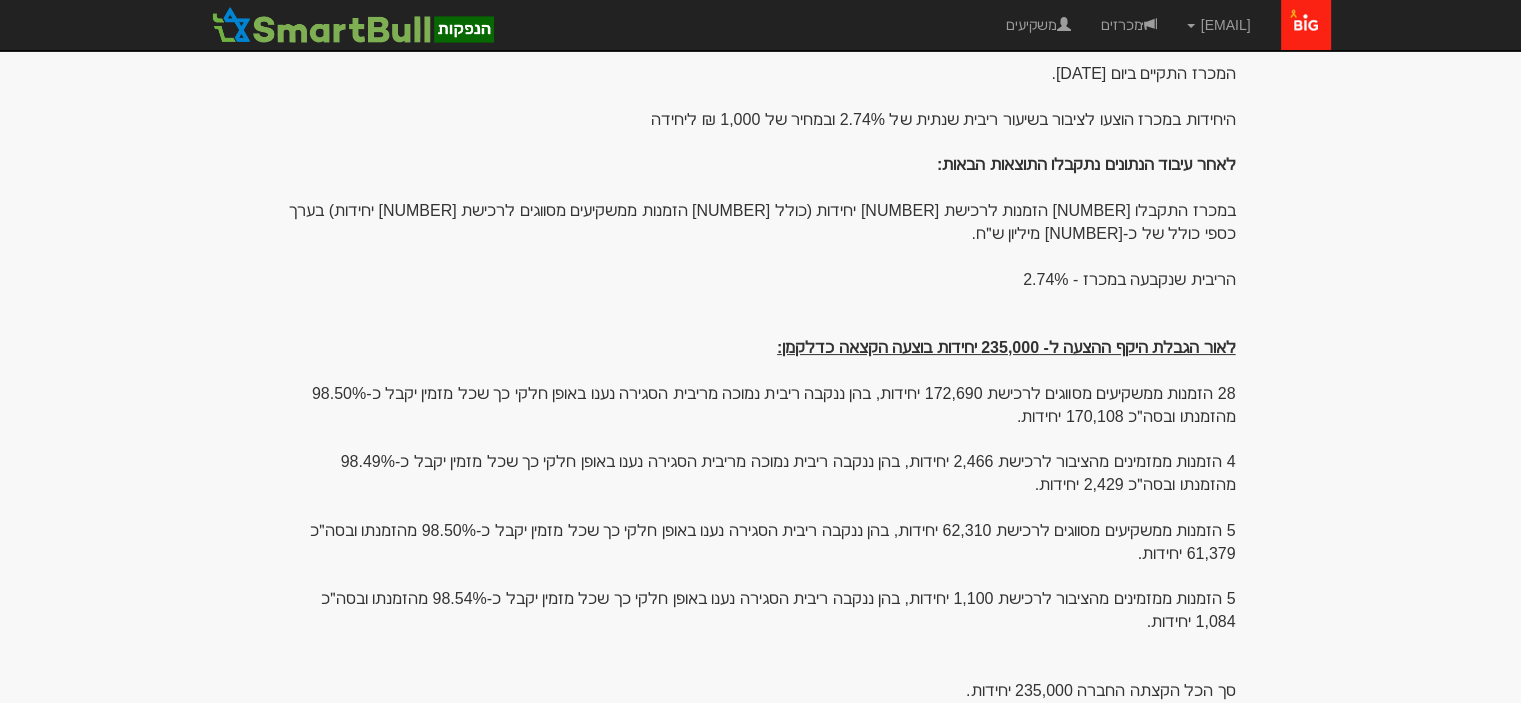 scroll, scrollTop: 400, scrollLeft: 0, axis: vertical 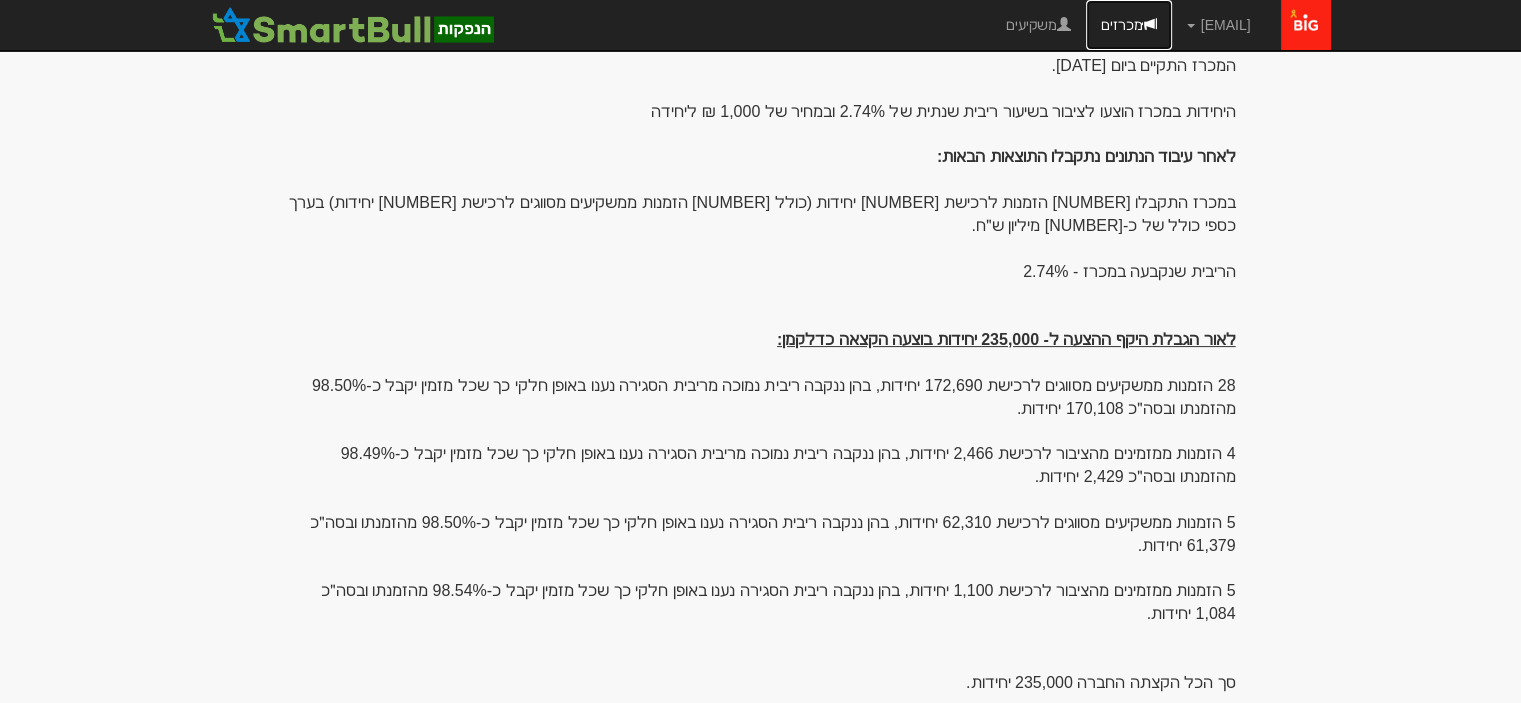 click on "מכרזים" at bounding box center (1129, 25) 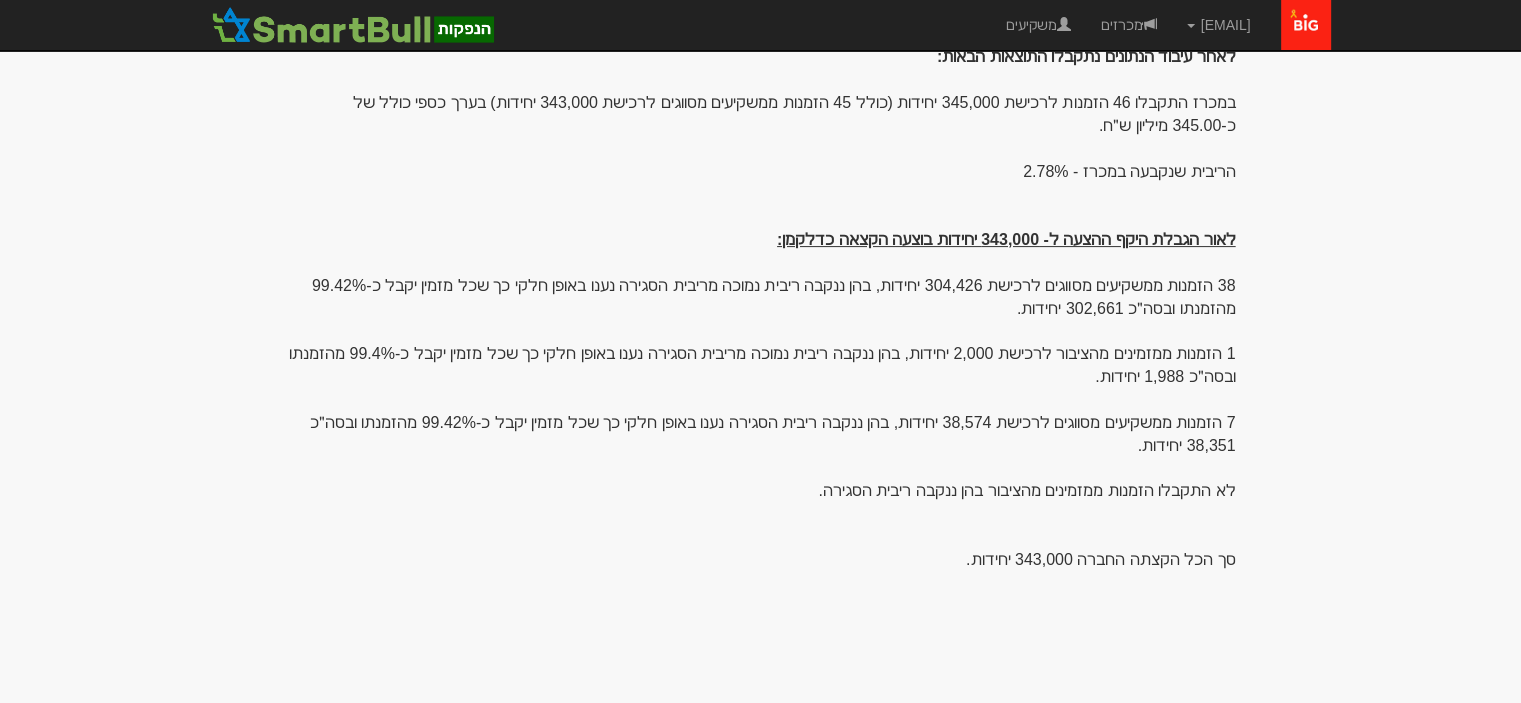 scroll, scrollTop: 0, scrollLeft: 0, axis: both 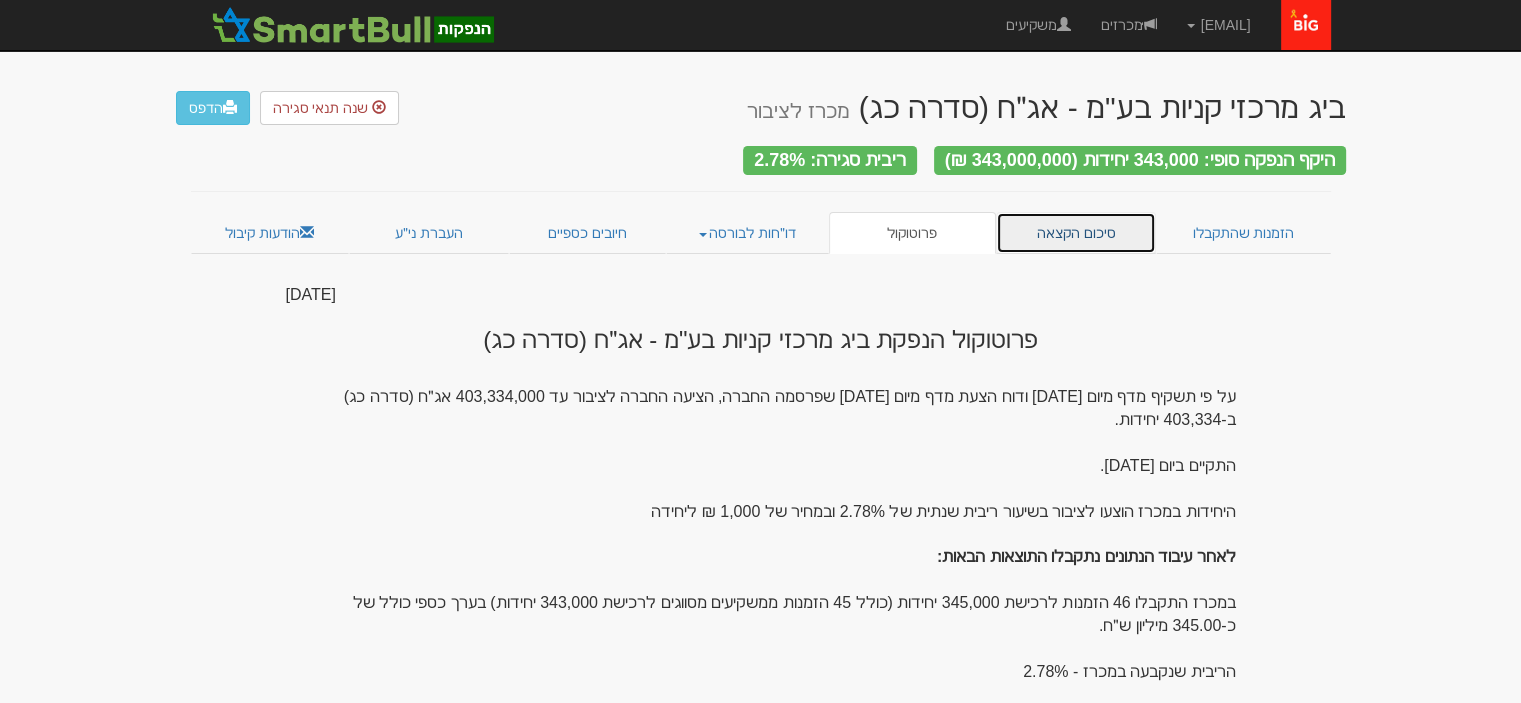 click on "סיכום הקצאה" at bounding box center (1076, 233) 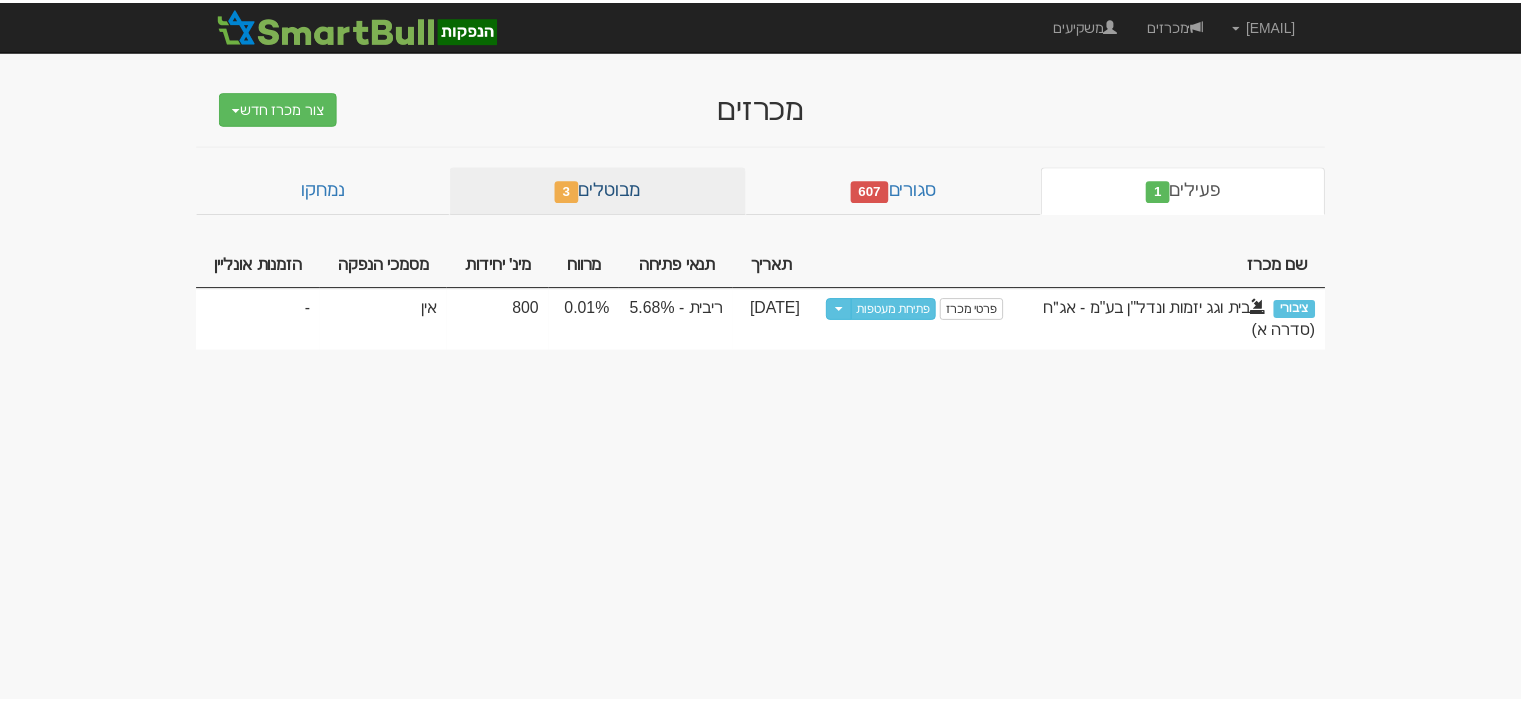 scroll, scrollTop: 0, scrollLeft: 0, axis: both 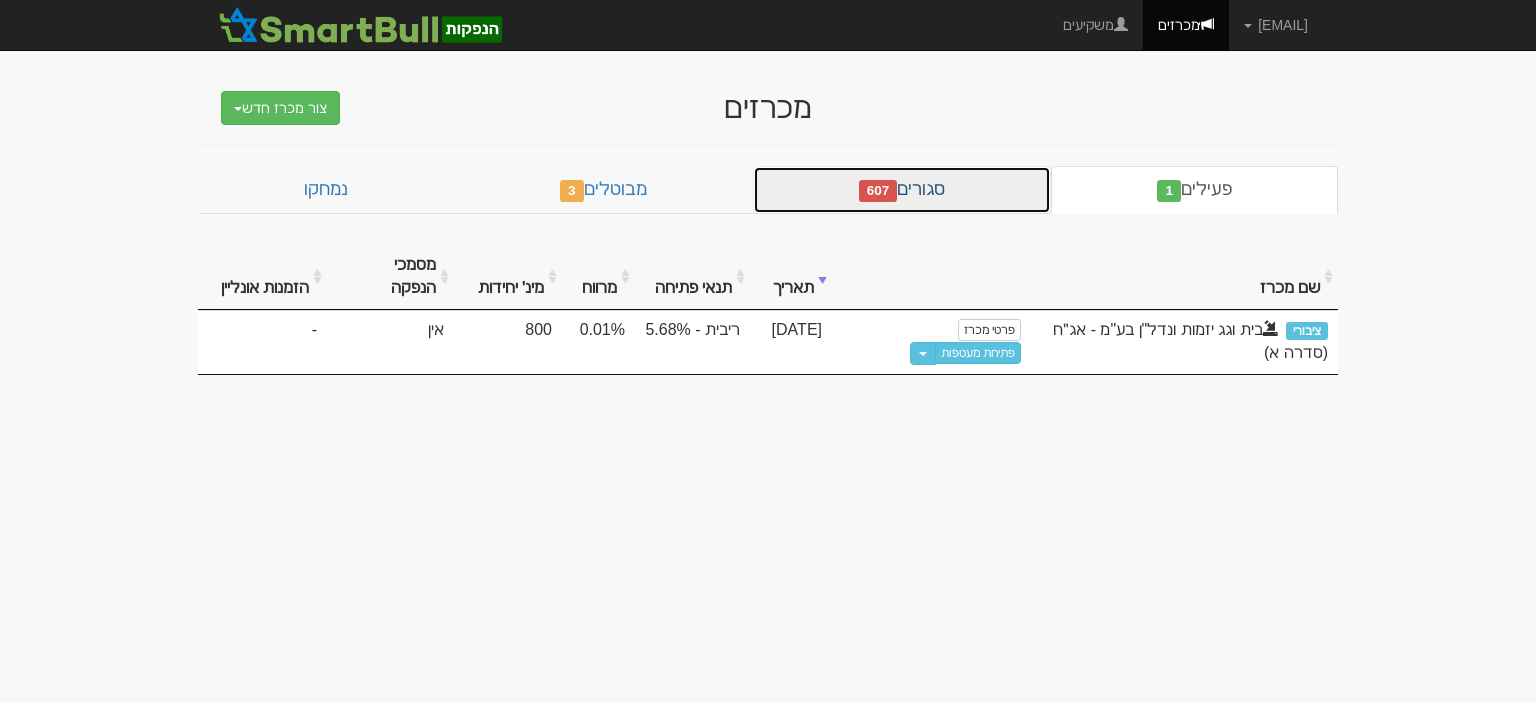 click on "סגורים
607" at bounding box center (902, 190) 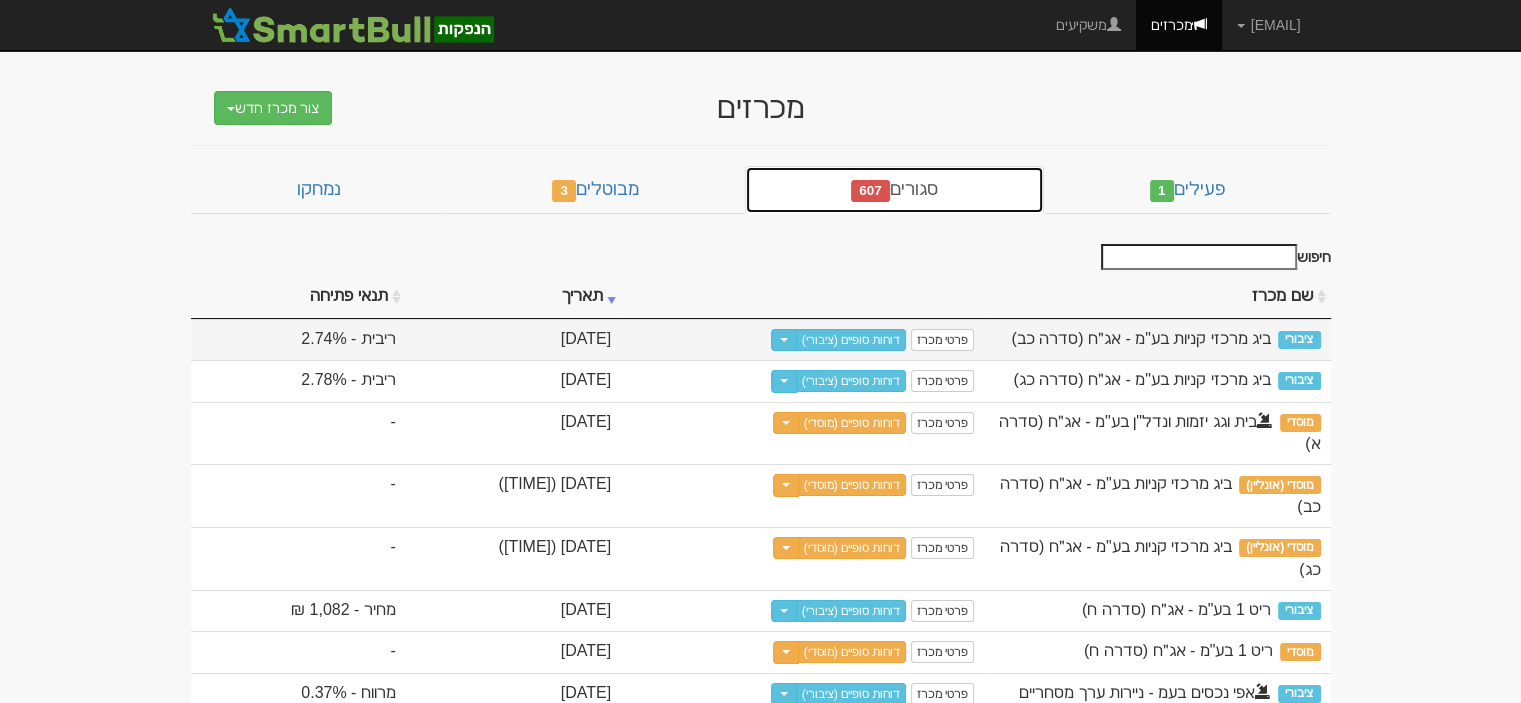 click on "סגורים
607" at bounding box center (894, 190) 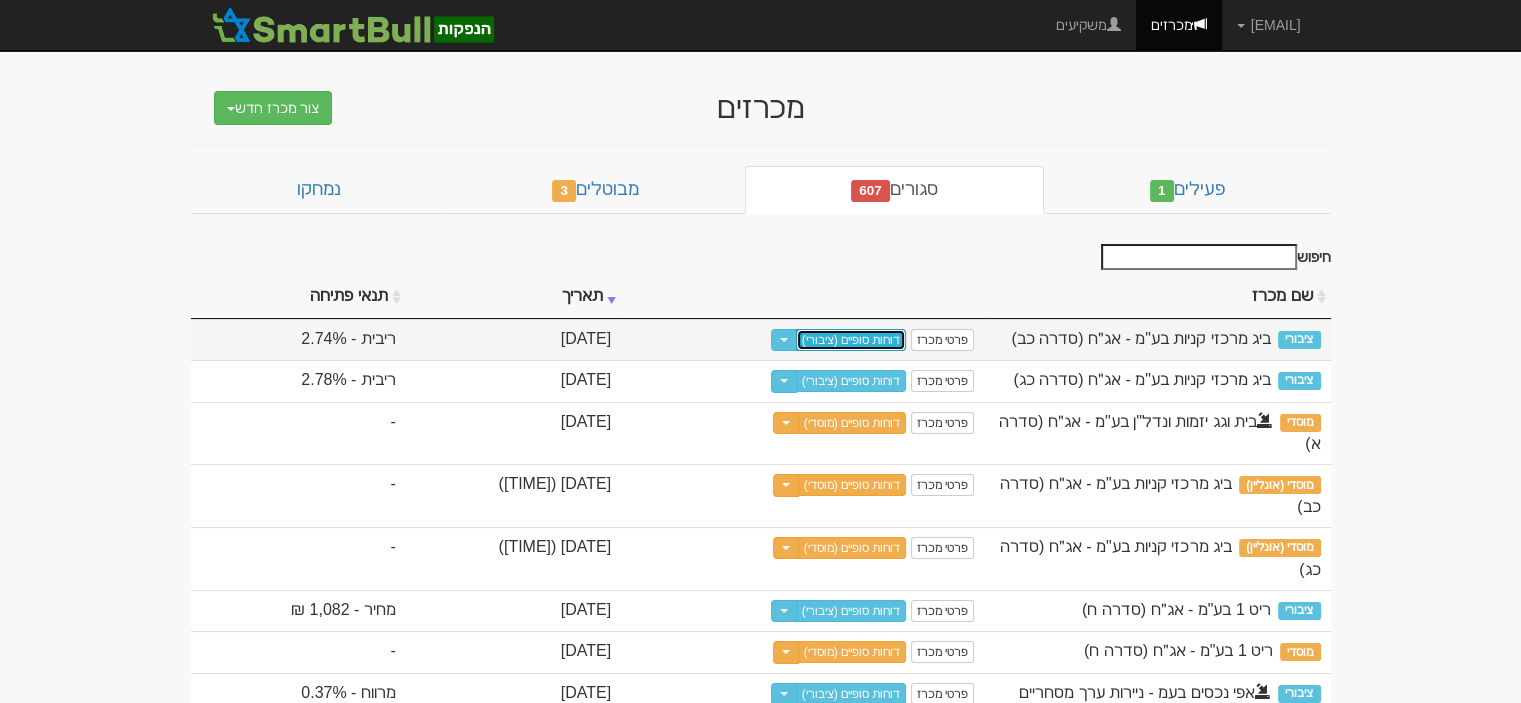 click on "דוחות סופיים
(ציבורי)" at bounding box center (851, 340) 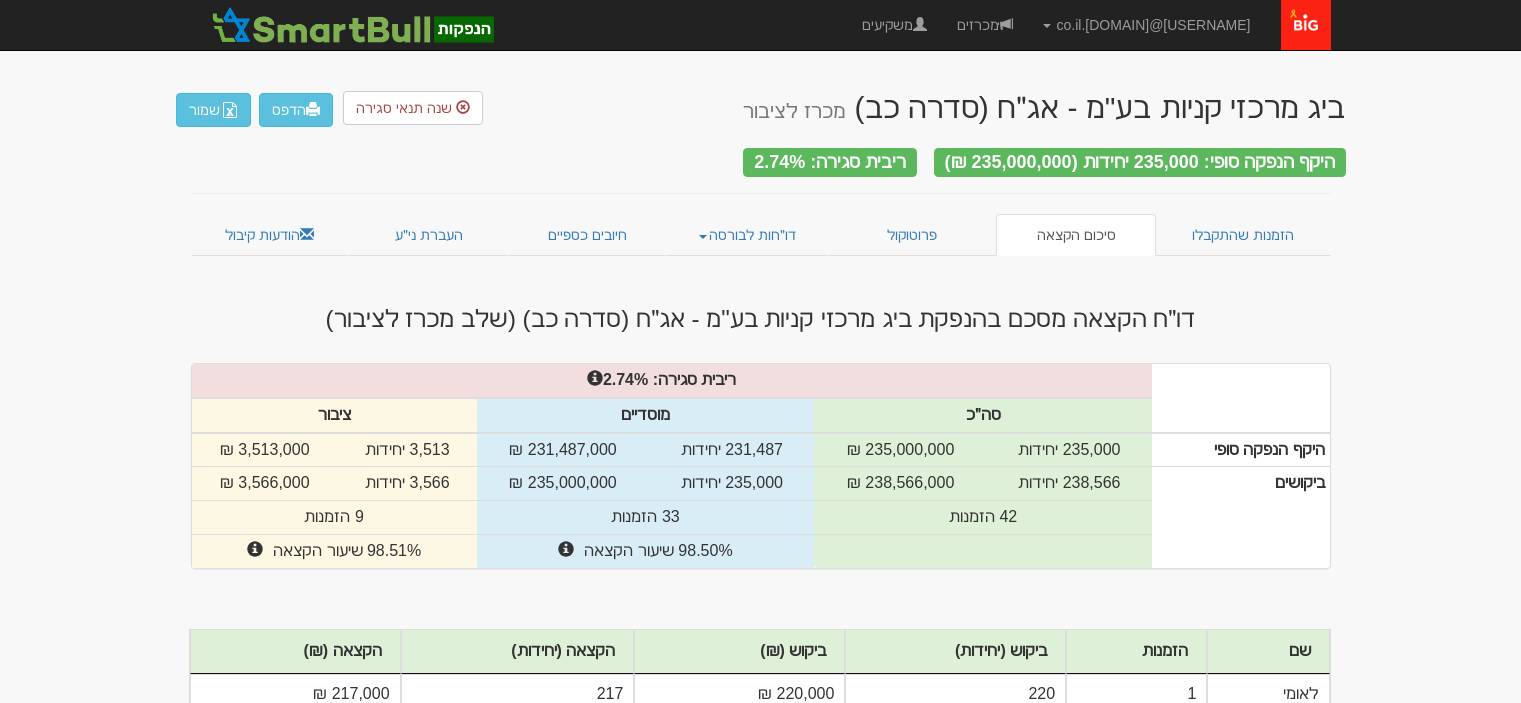 scroll, scrollTop: 0, scrollLeft: 0, axis: both 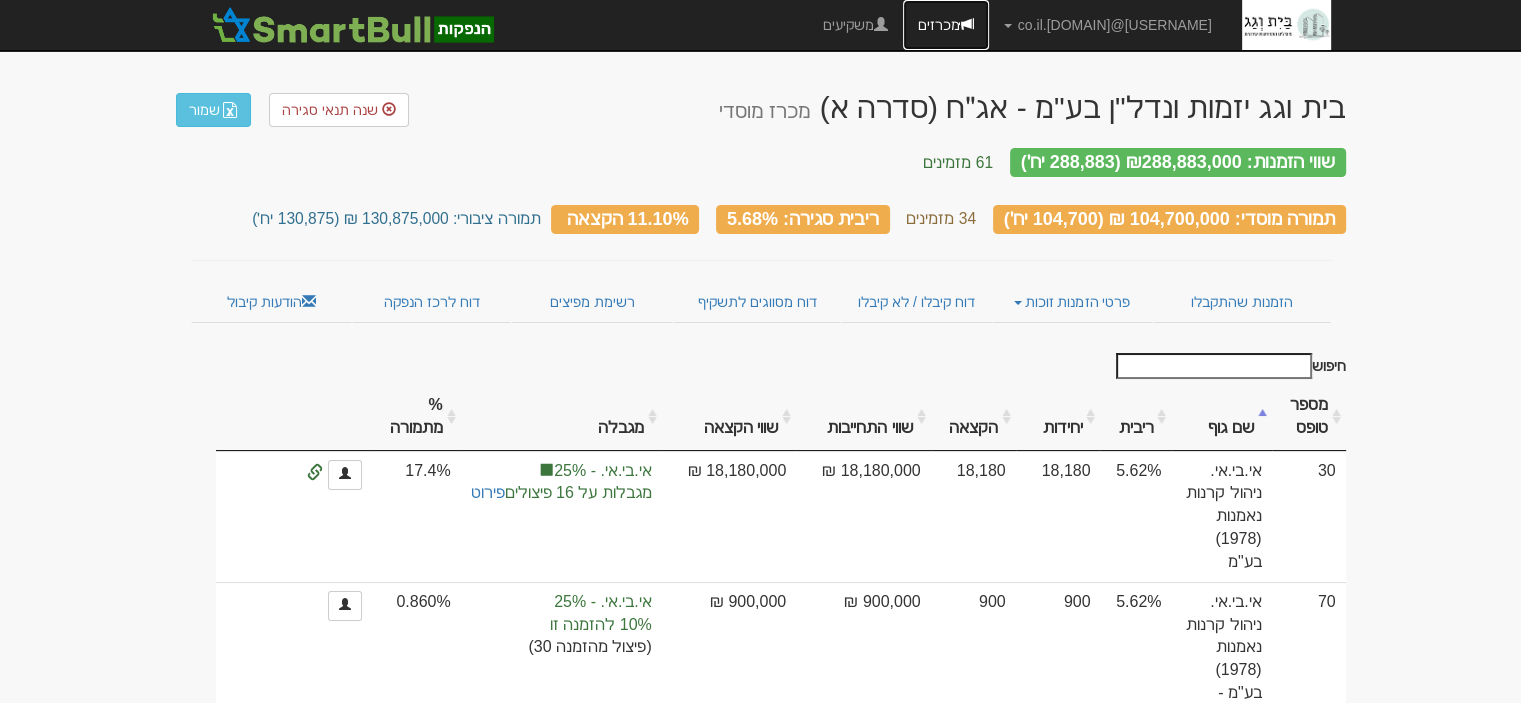 click on "מכרזים" at bounding box center (946, 25) 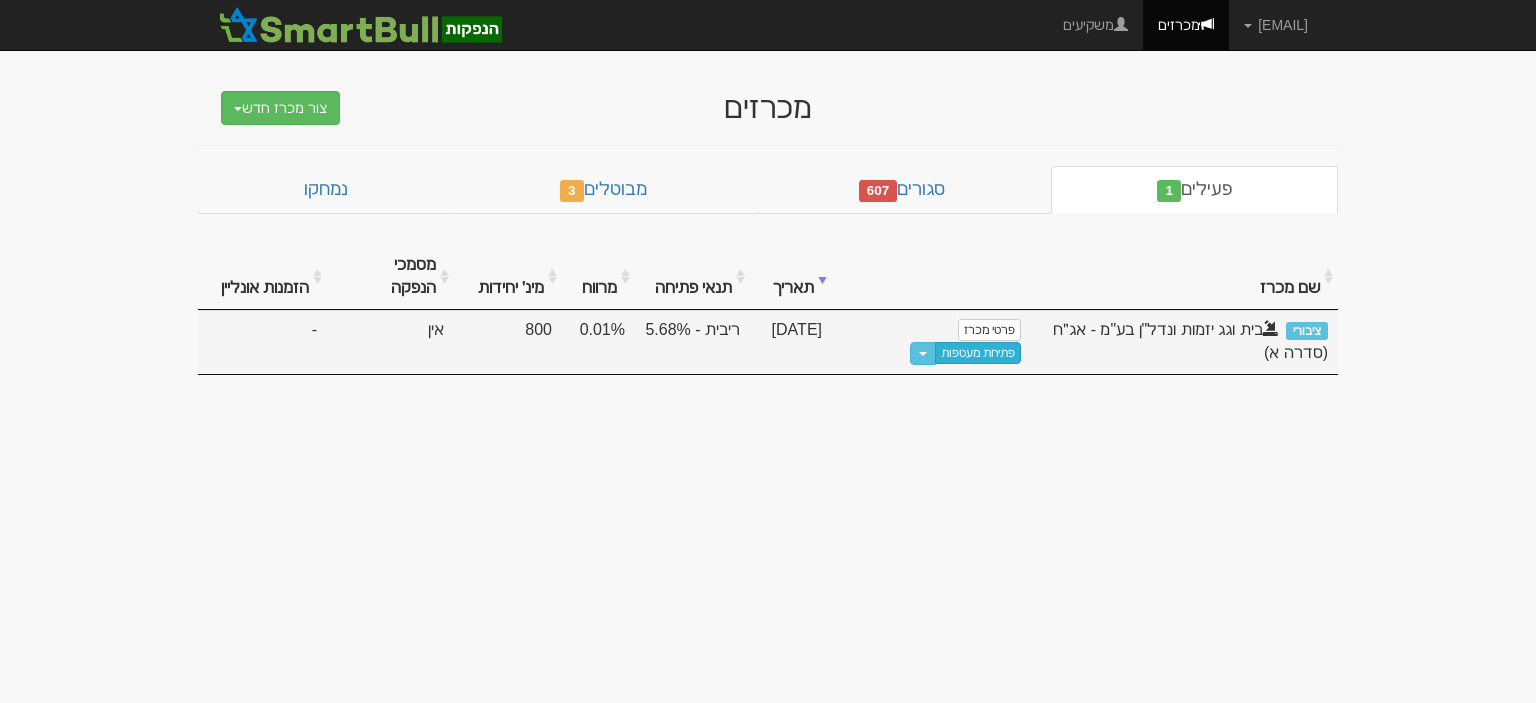 scroll, scrollTop: 0, scrollLeft: 0, axis: both 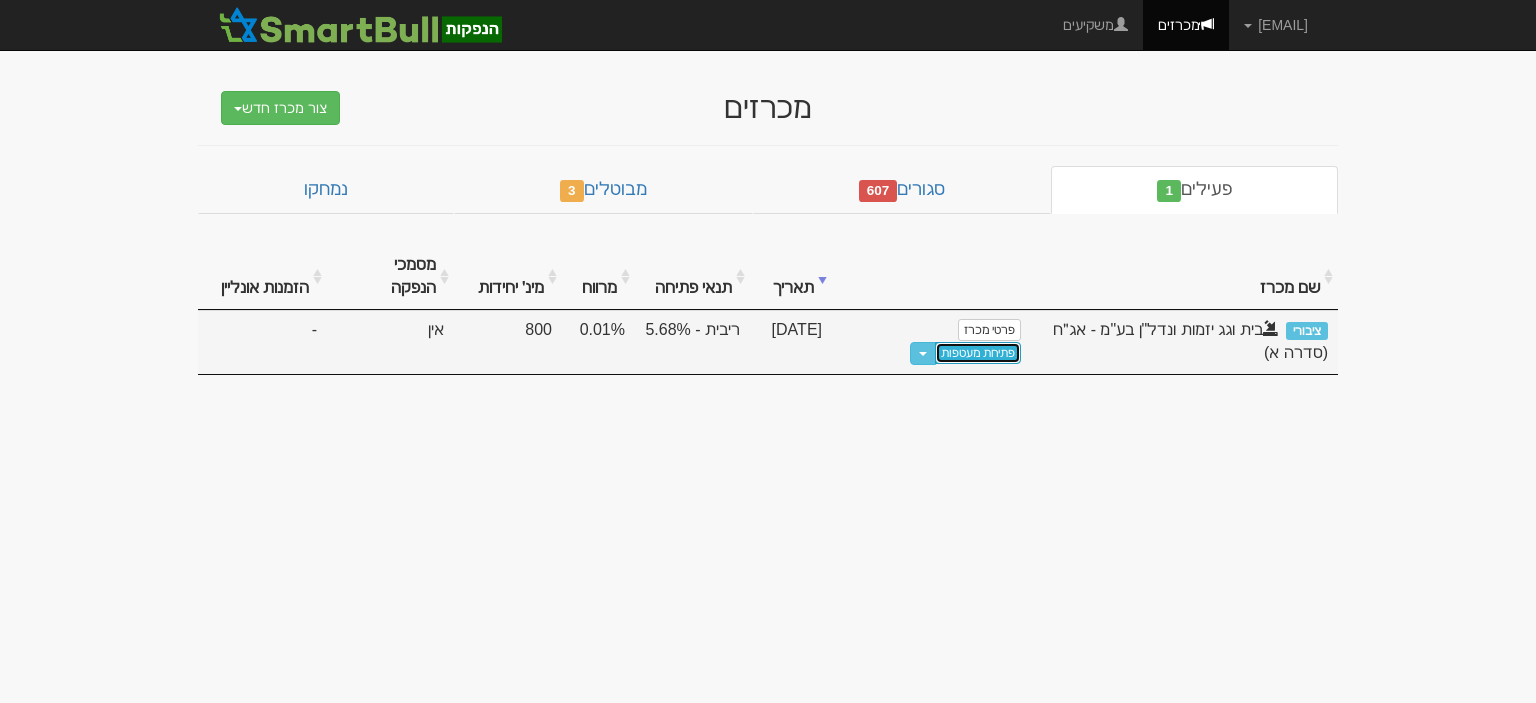 click on "פתיחת מעטפות" at bounding box center [978, 353] 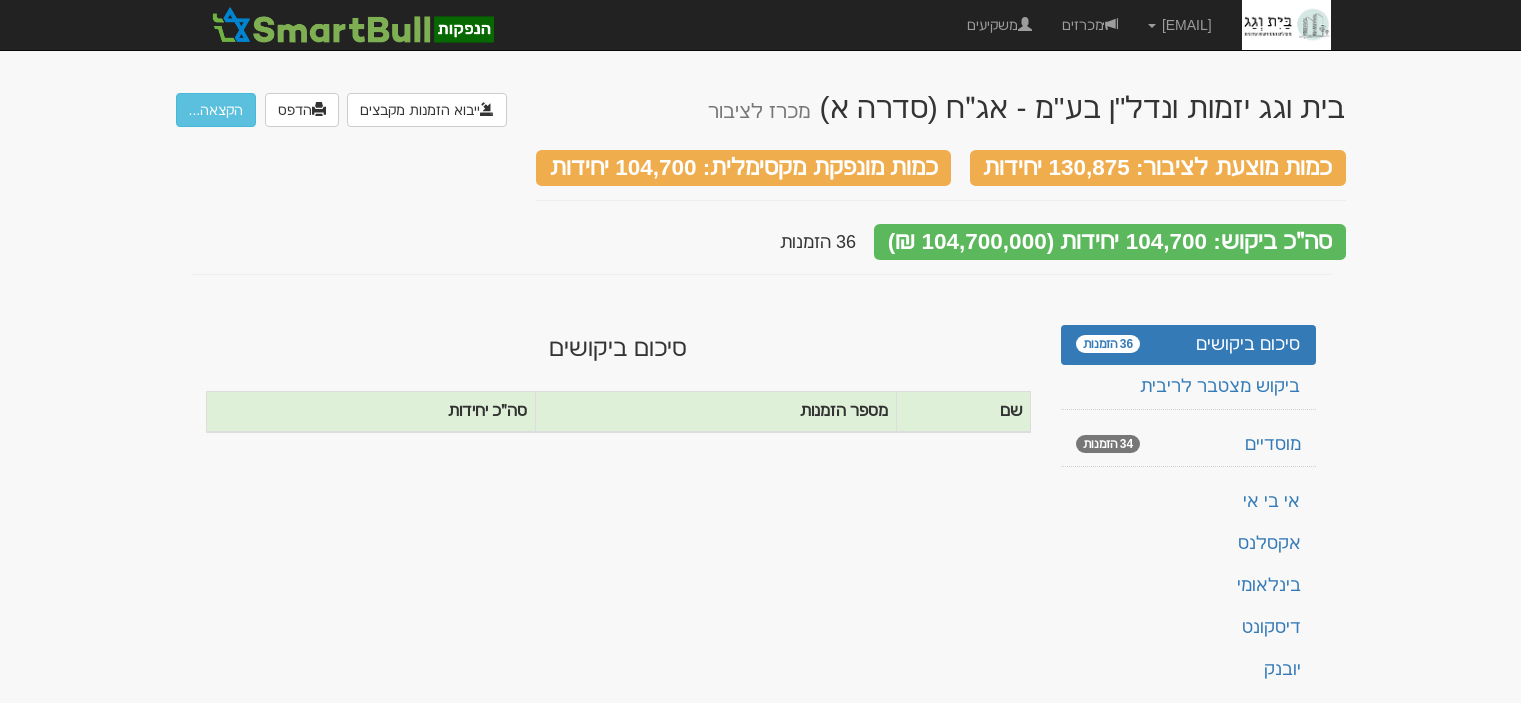 scroll, scrollTop: 0, scrollLeft: 0, axis: both 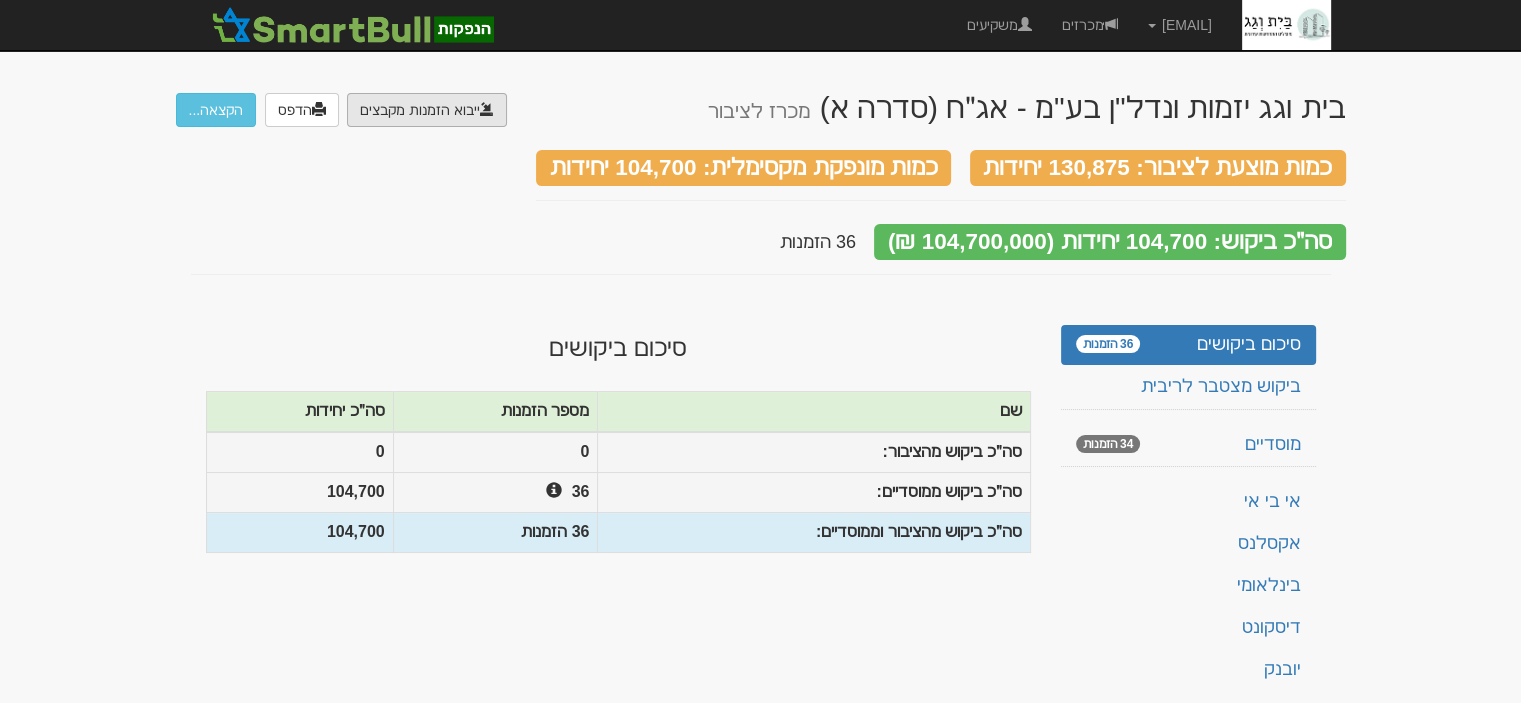 click at bounding box center (-440, 165) 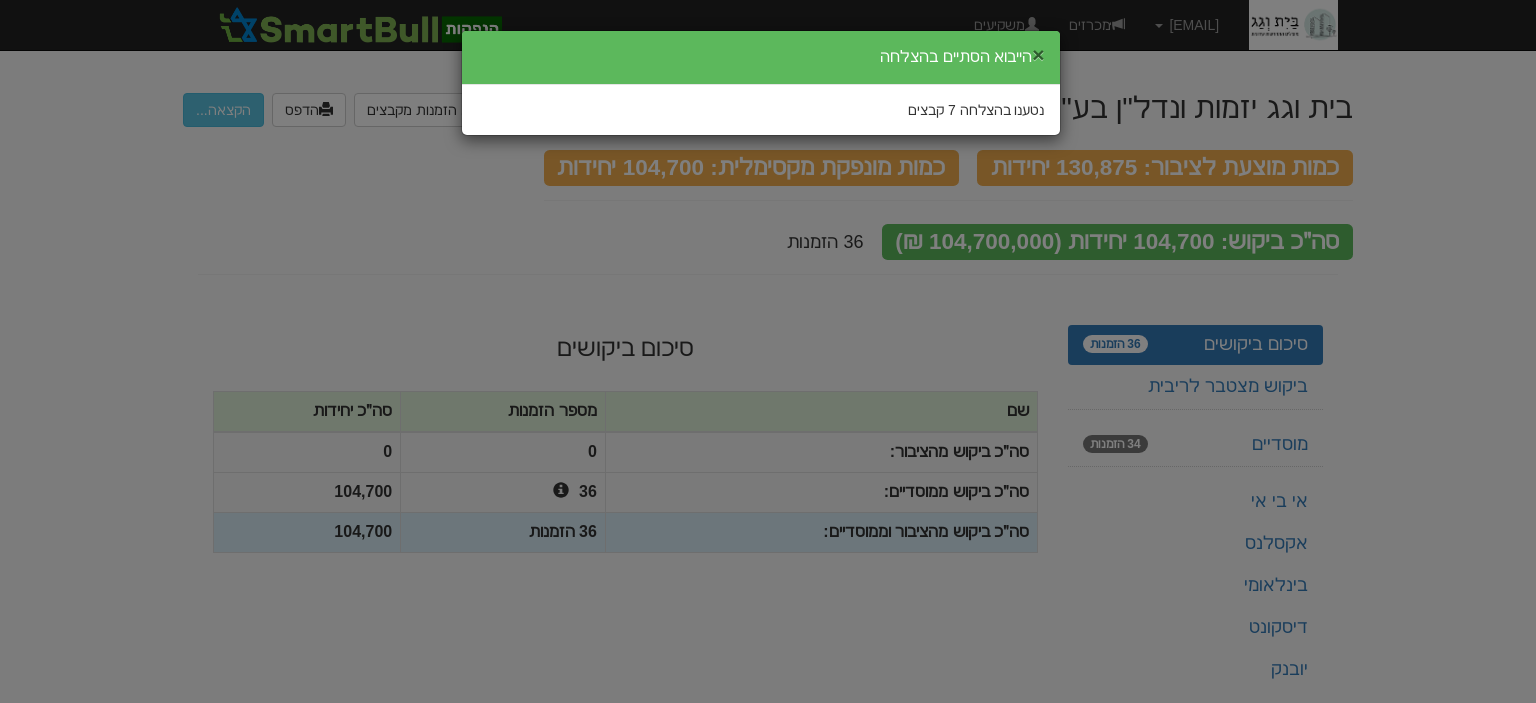 click on "×" at bounding box center (1038, 54) 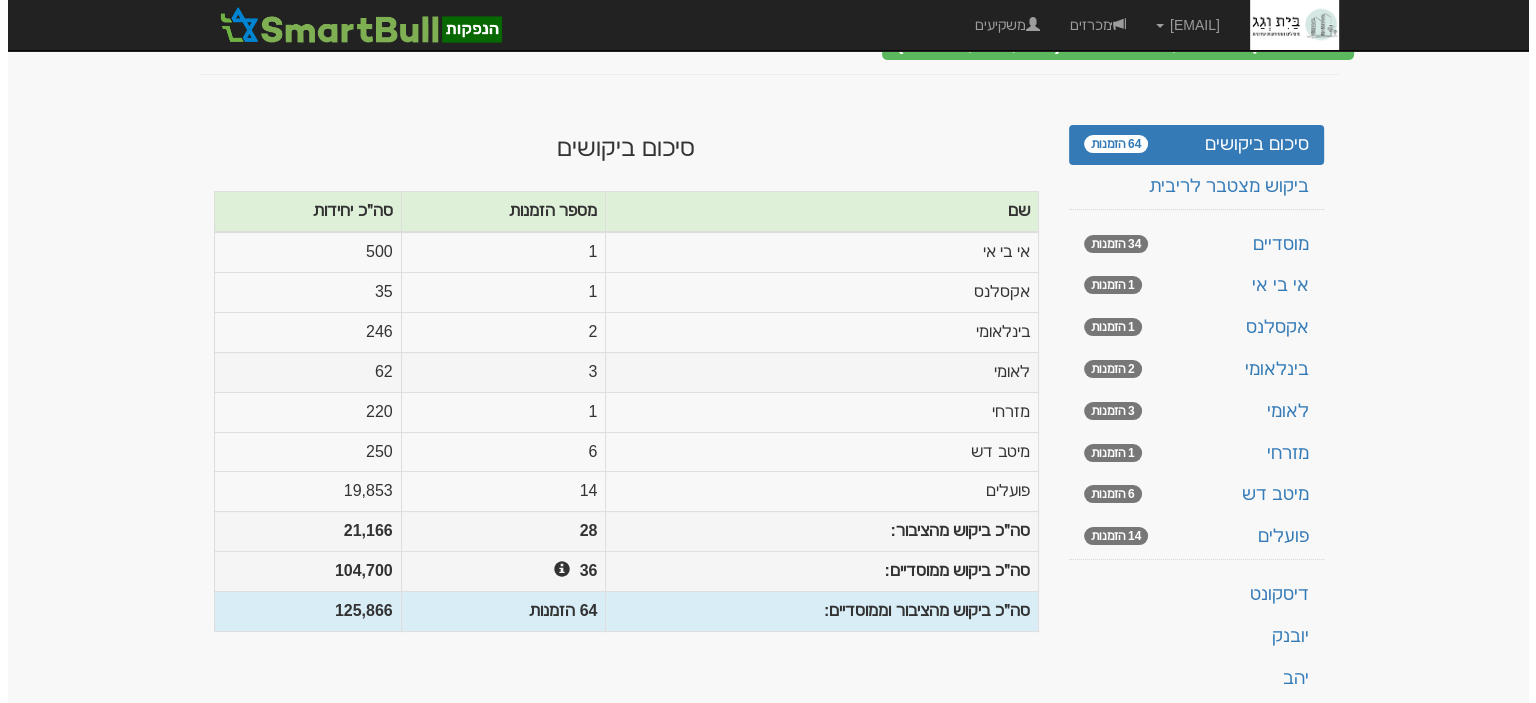 scroll, scrollTop: 0, scrollLeft: 0, axis: both 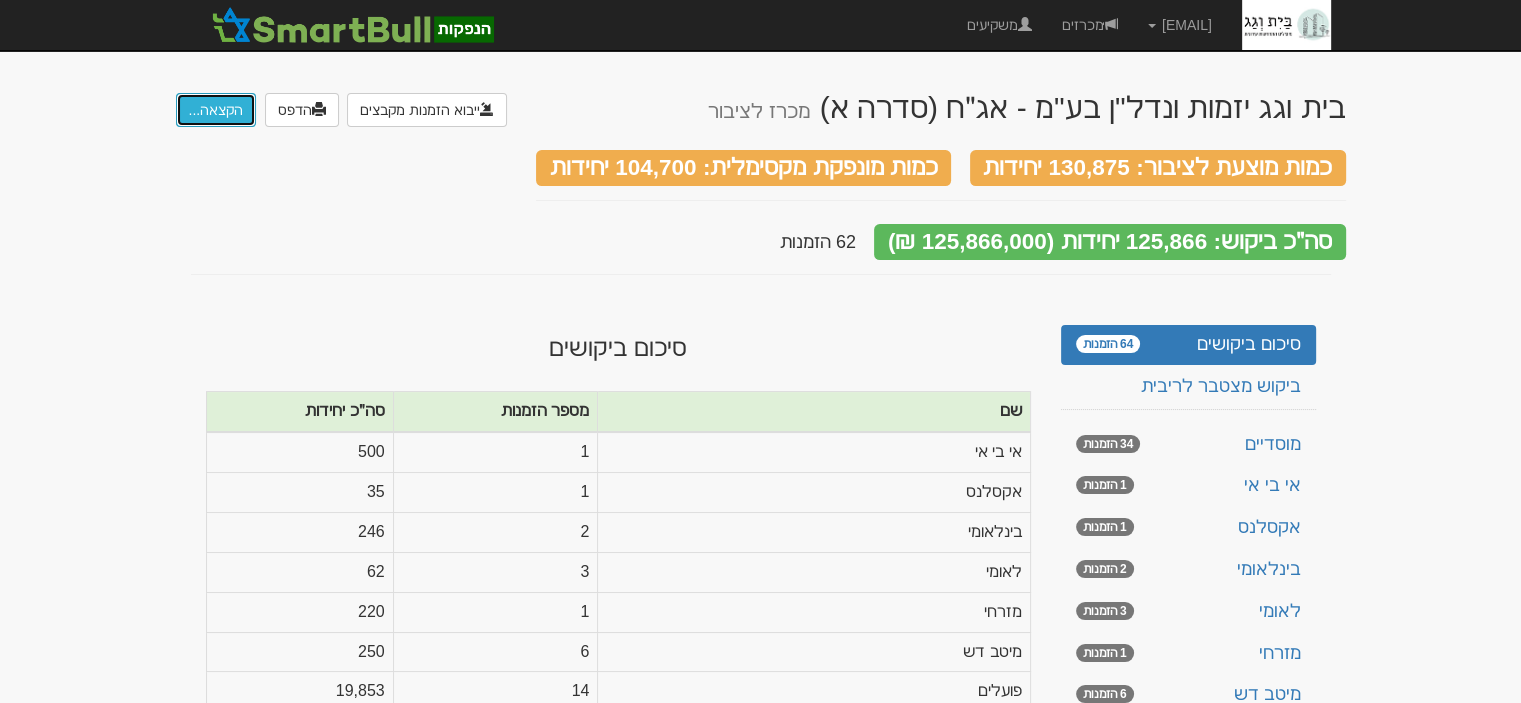 click on "הקצאה..." at bounding box center [216, 110] 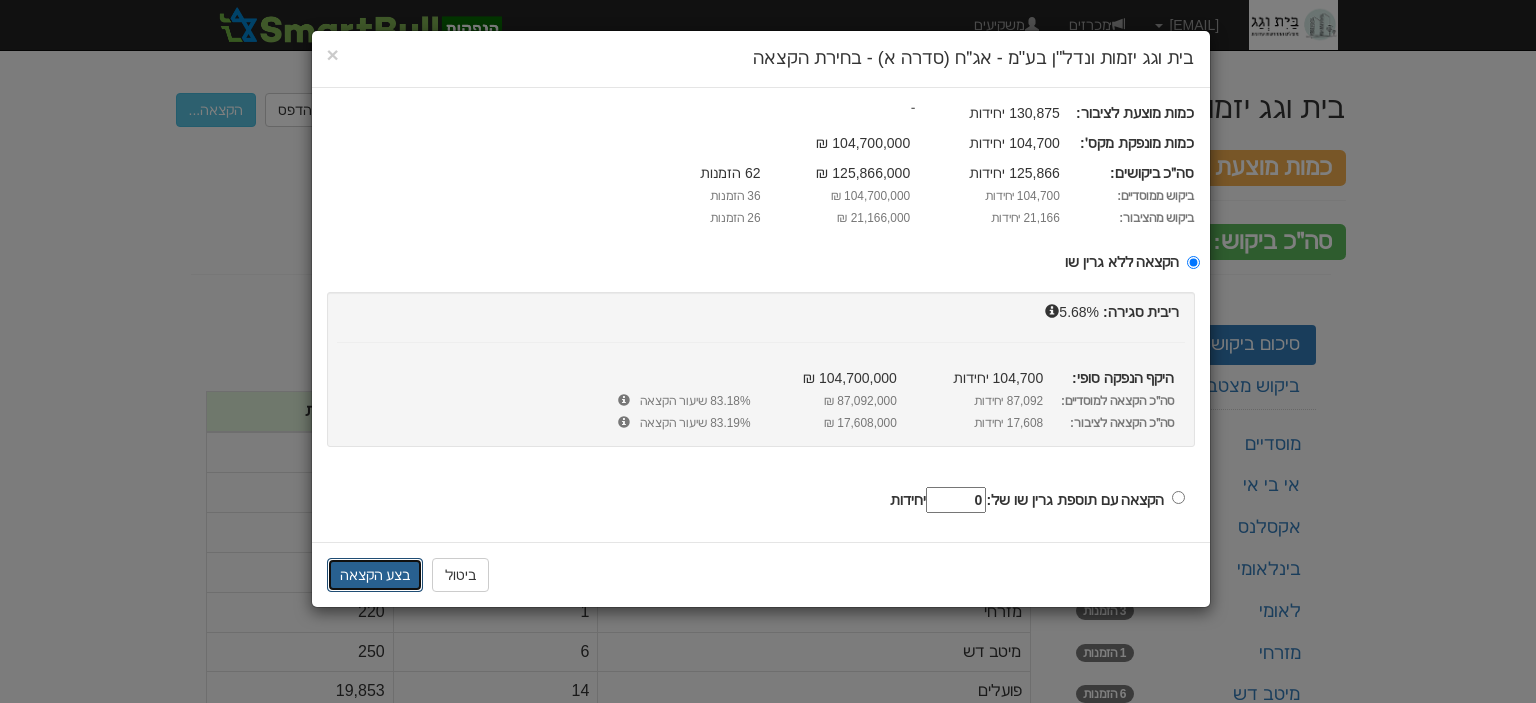 click on "בצע הקצאה" at bounding box center (375, 575) 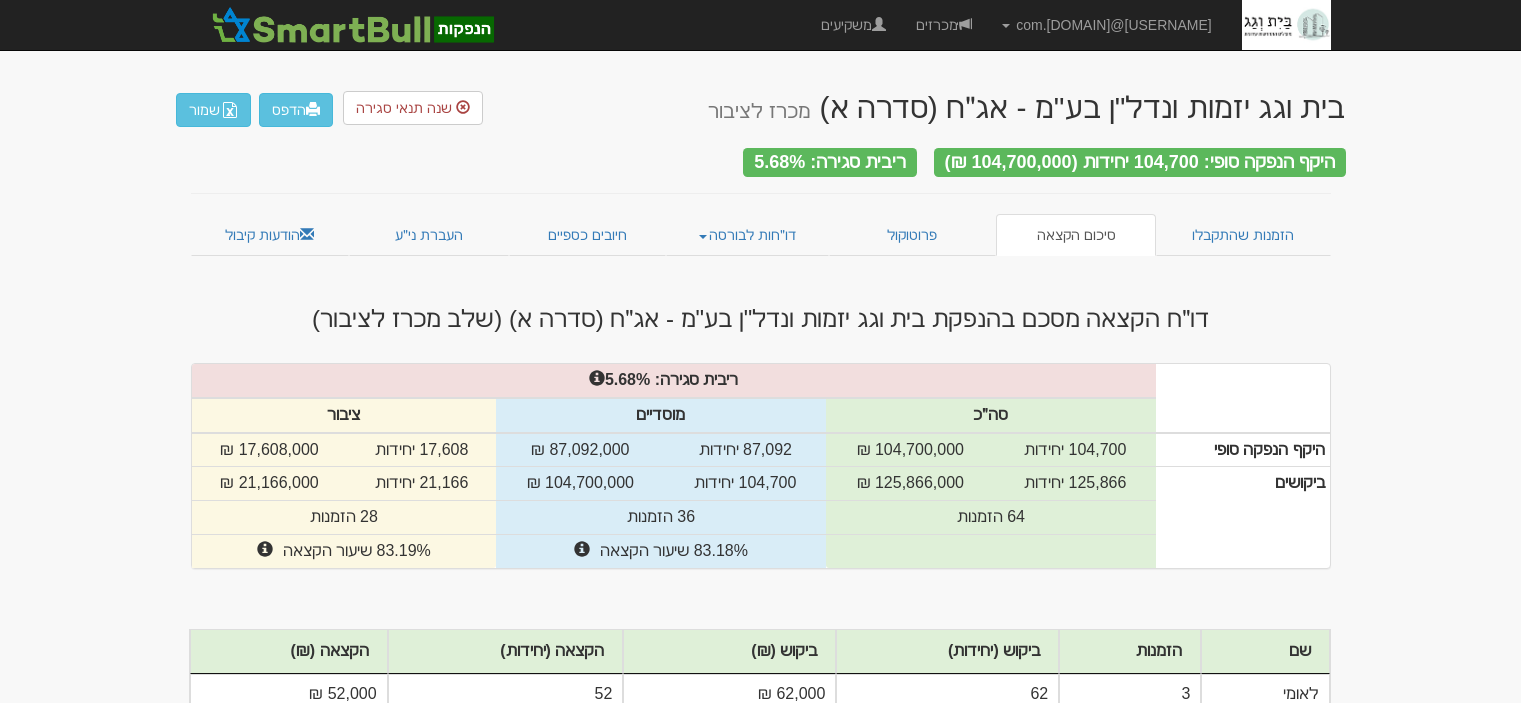 scroll, scrollTop: 0, scrollLeft: 0, axis: both 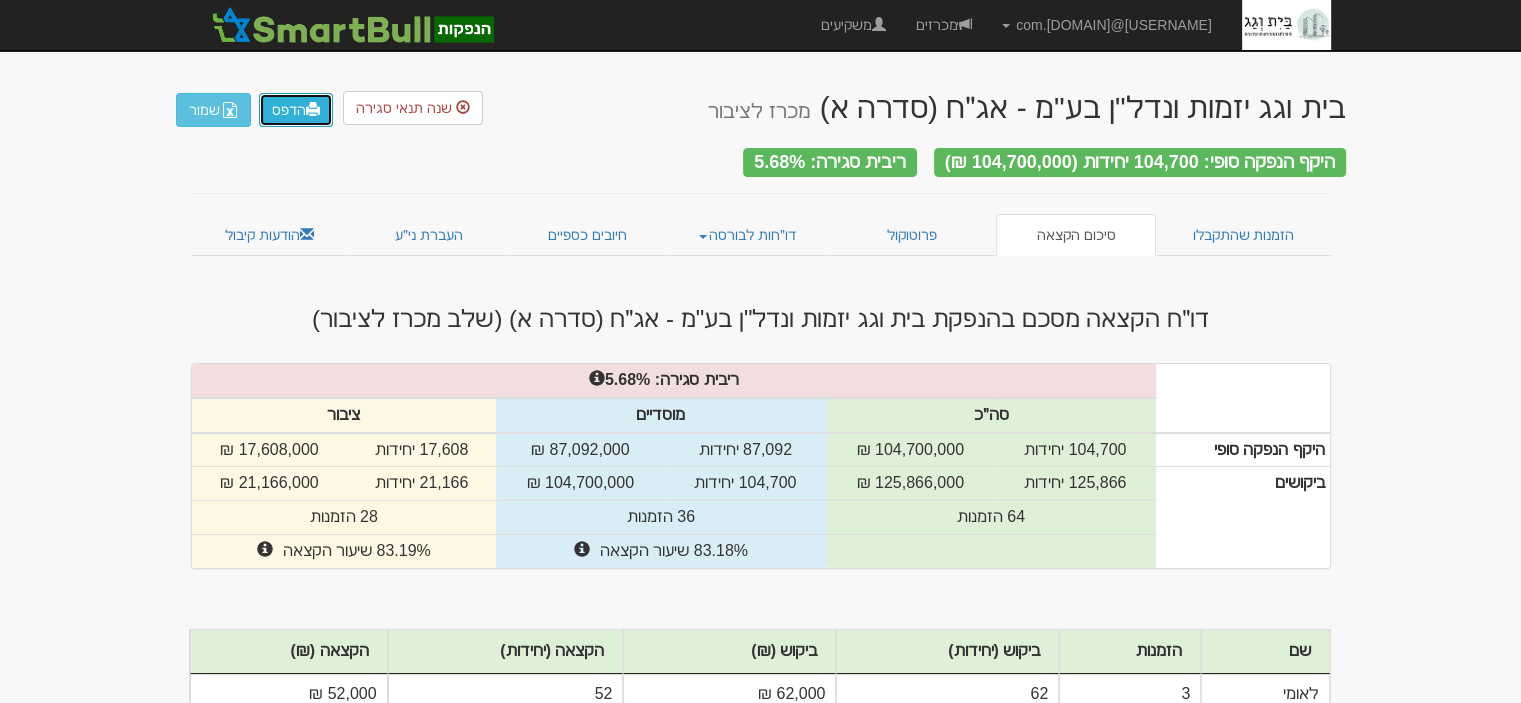 click on "הדפס" at bounding box center (296, 110) 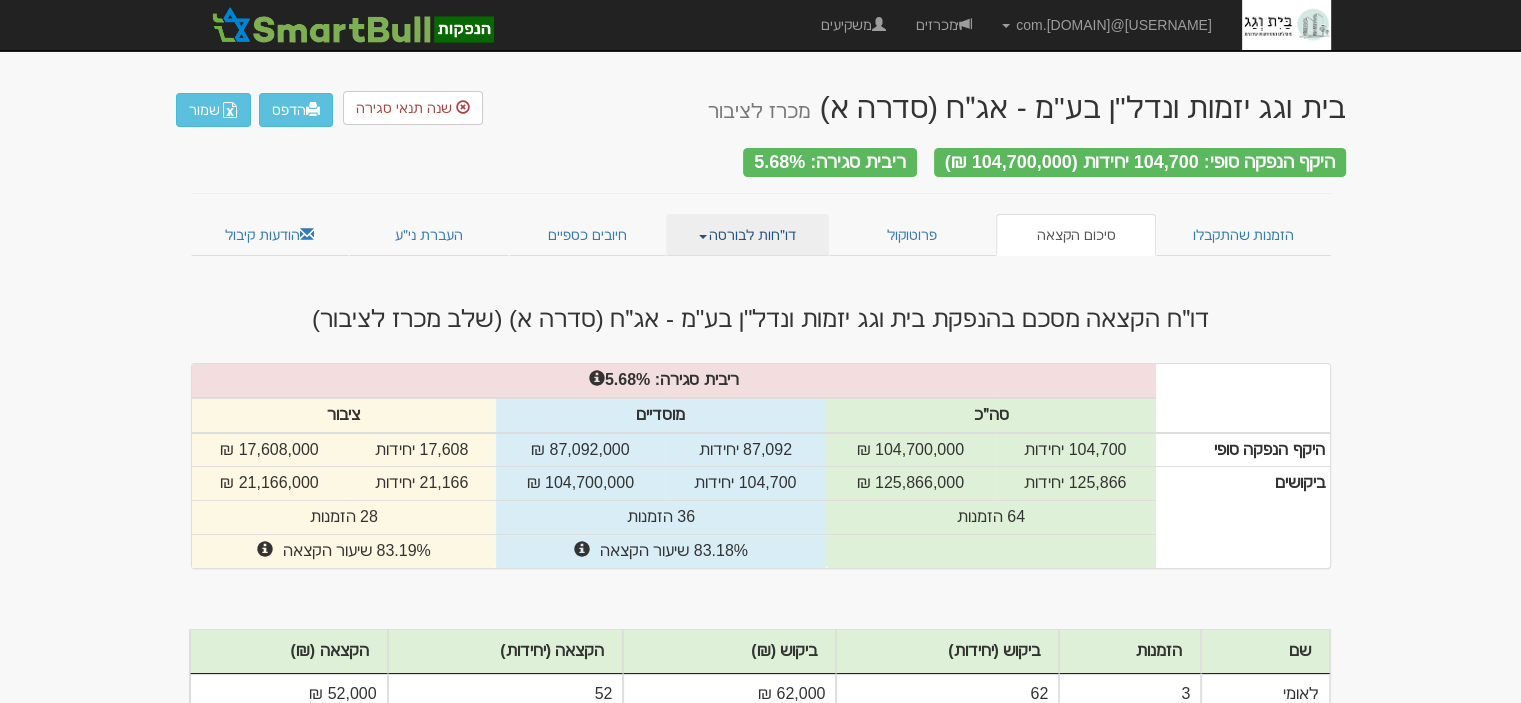 click on "דו״חות לבורסה" at bounding box center (747, 235) 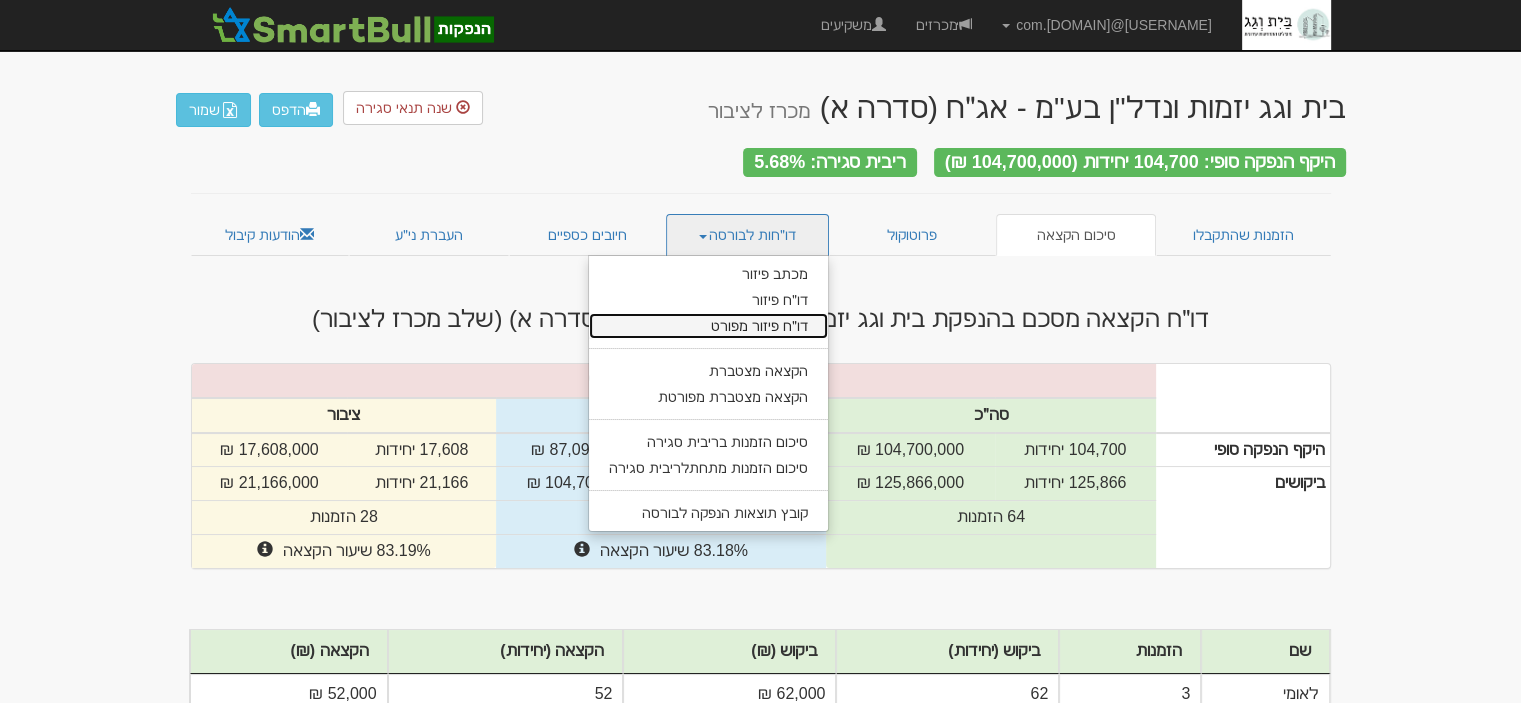 click on "דו״ח פיזור מפורט" at bounding box center [708, 326] 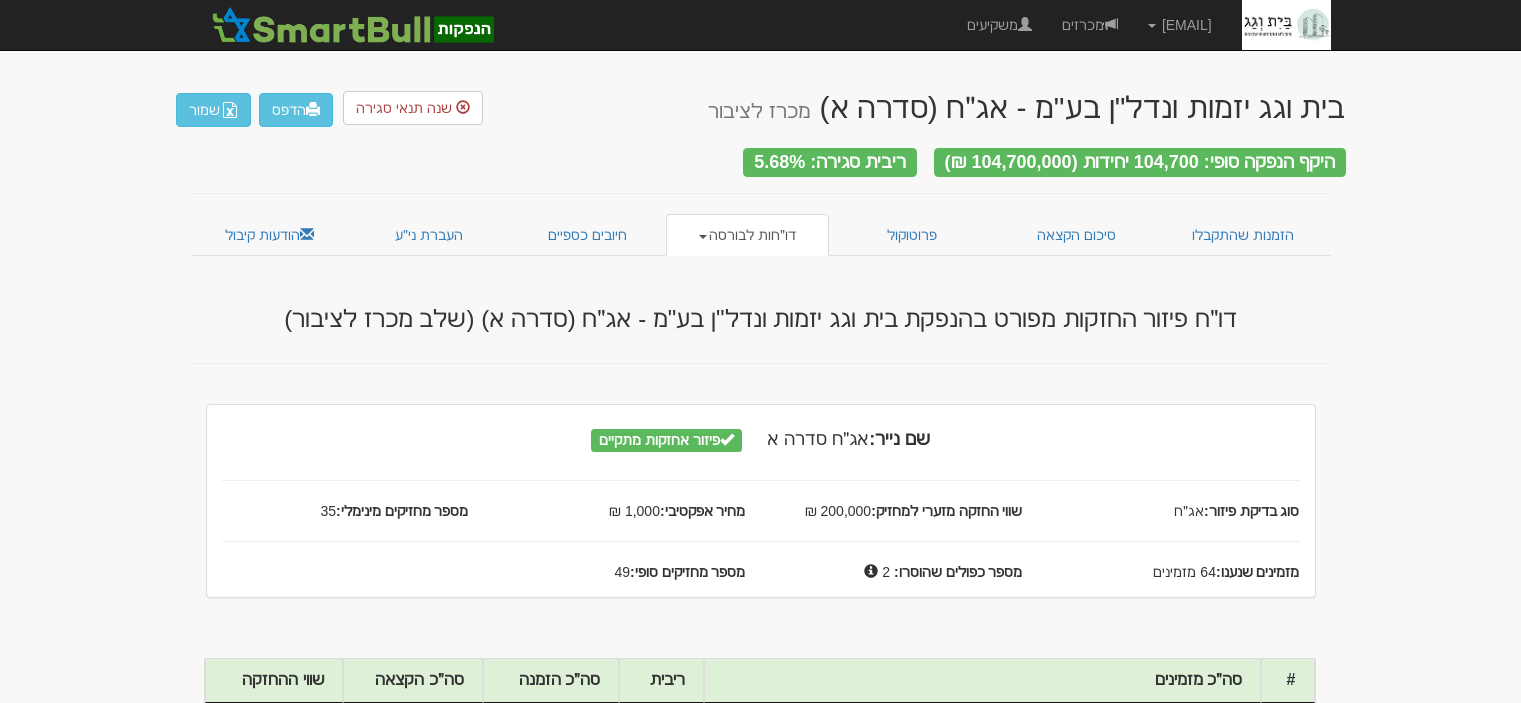 scroll, scrollTop: 0, scrollLeft: 0, axis: both 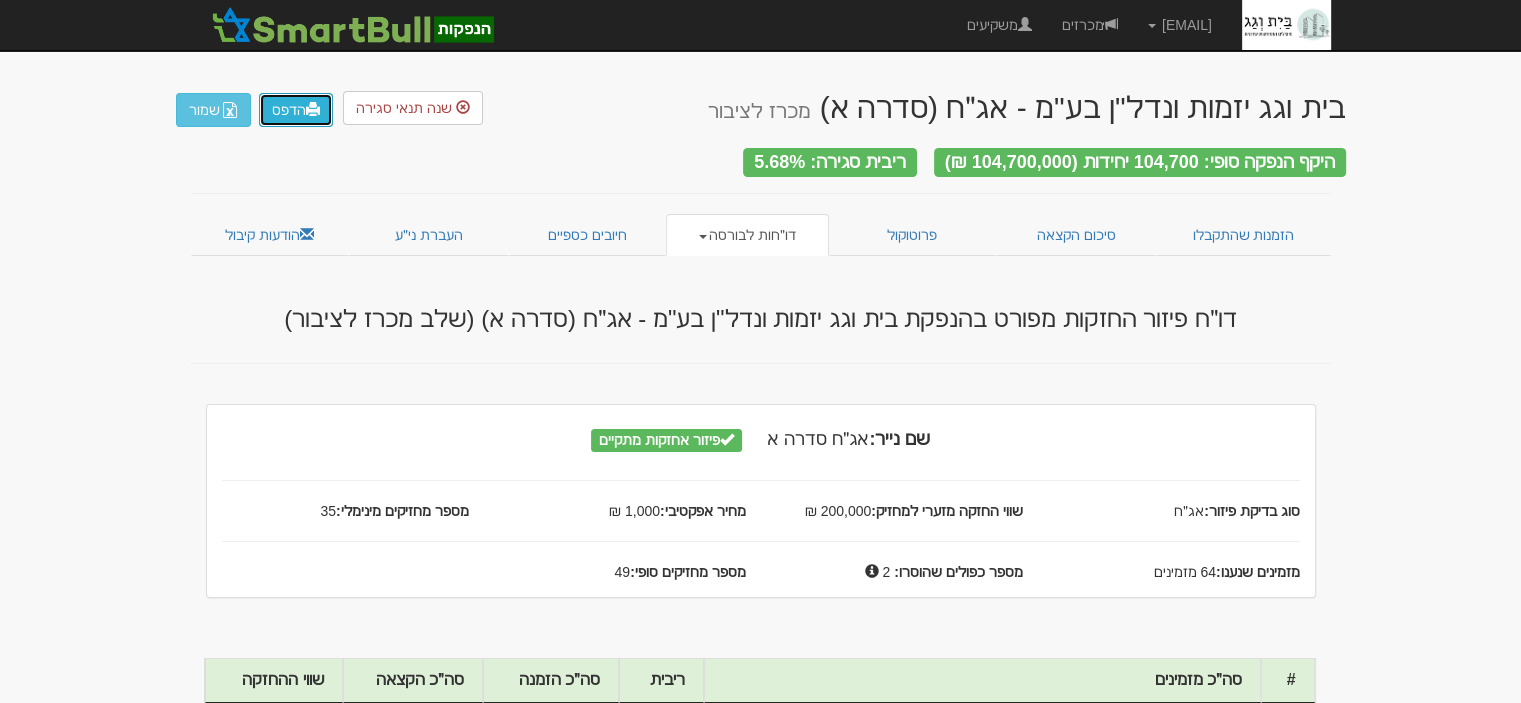 click on "הדפס" at bounding box center [296, 110] 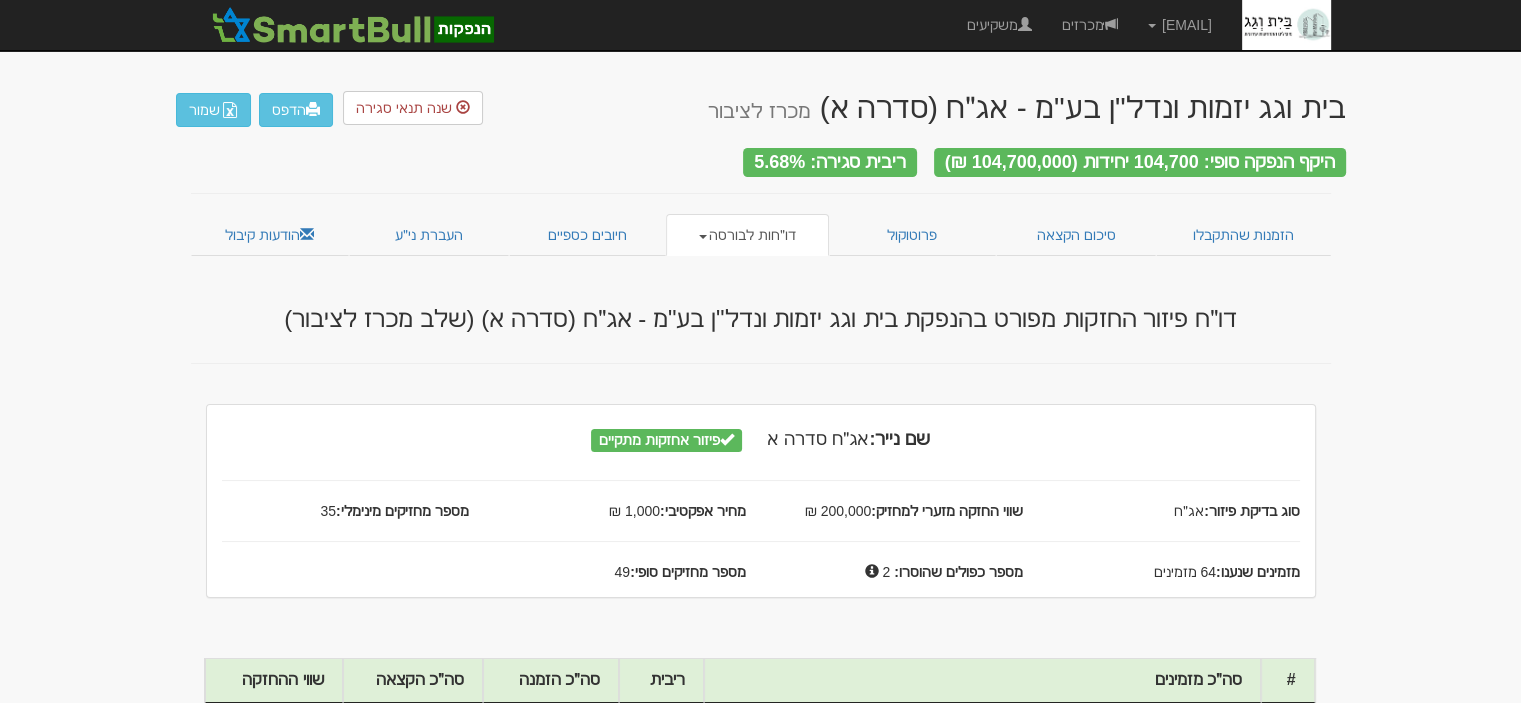 click on "דו״חות לבורסה" at bounding box center (747, 235) 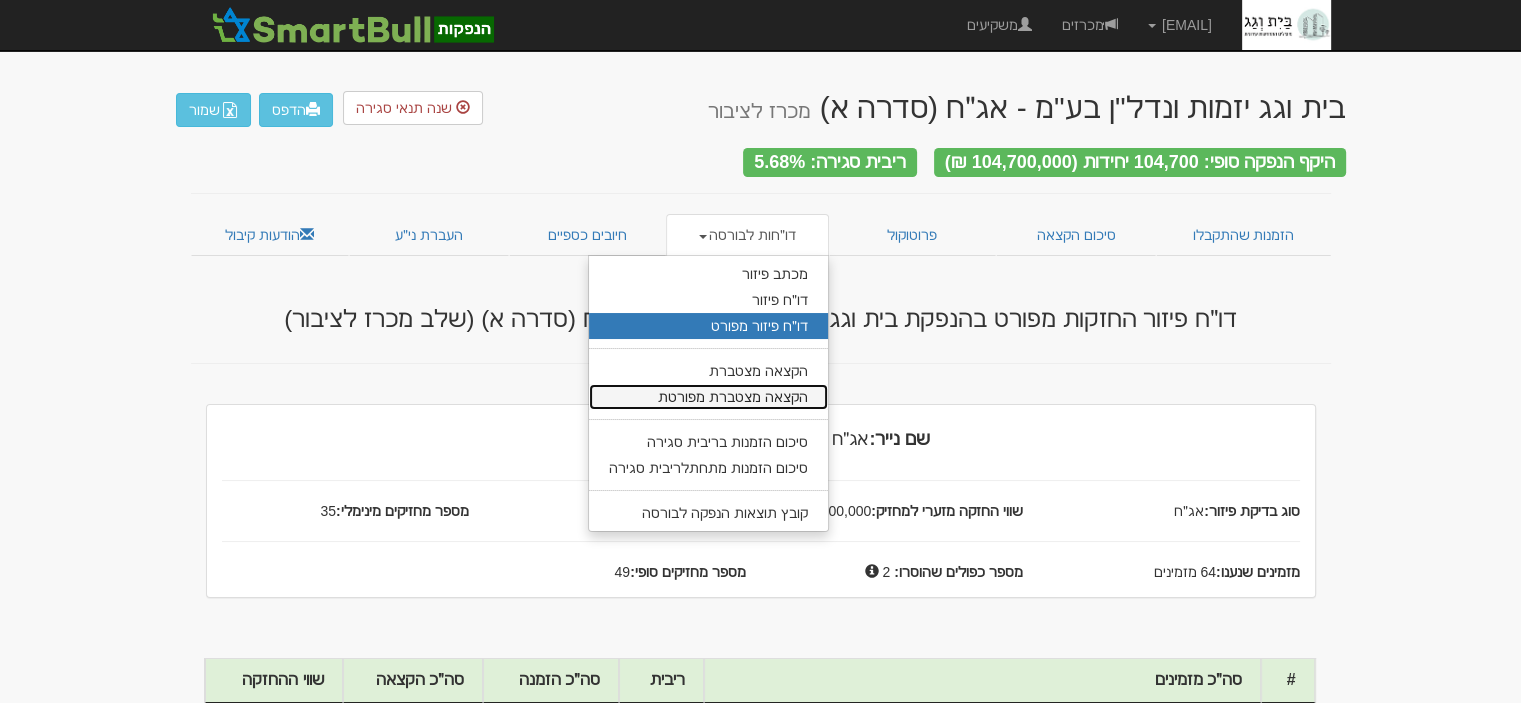 click on "הקצאה מצטברת מפורטת" at bounding box center [708, 397] 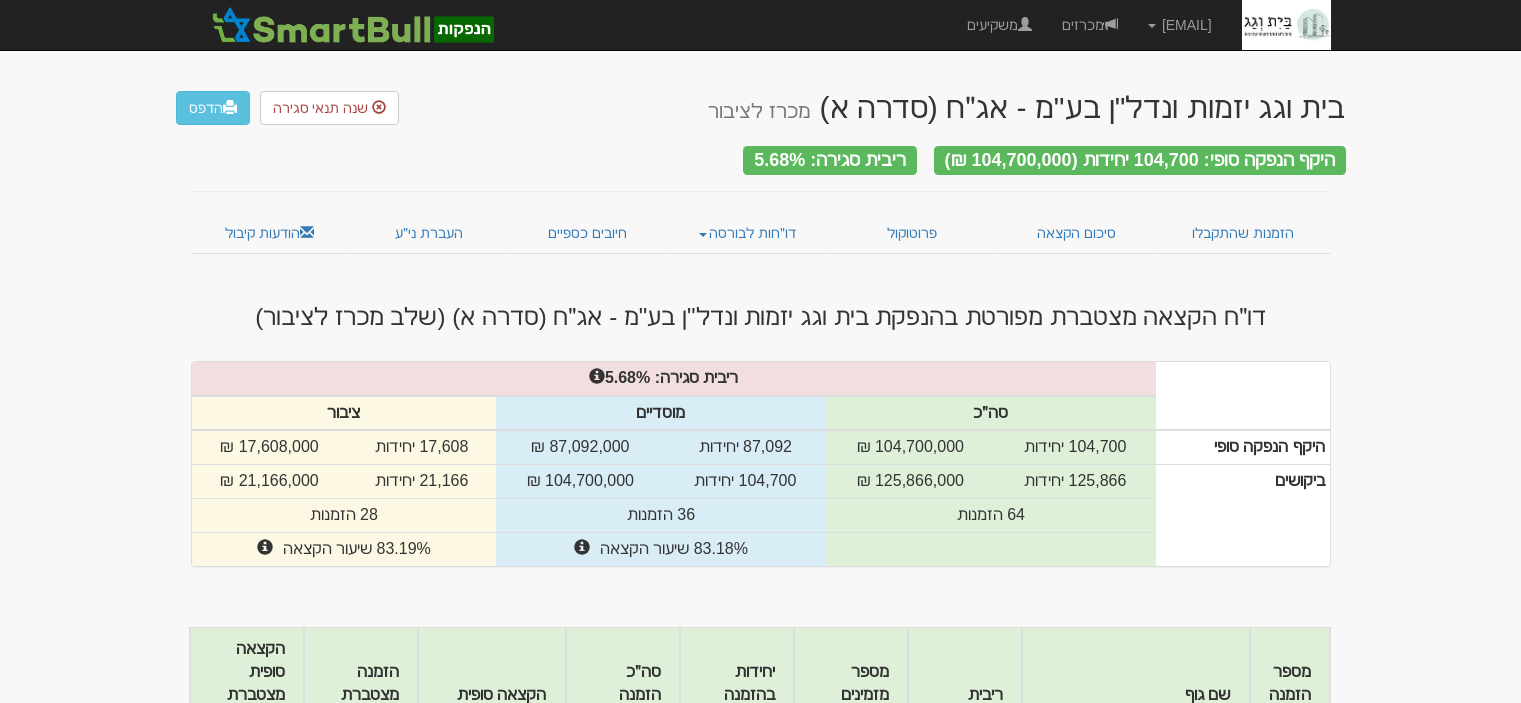scroll, scrollTop: 0, scrollLeft: 0, axis: both 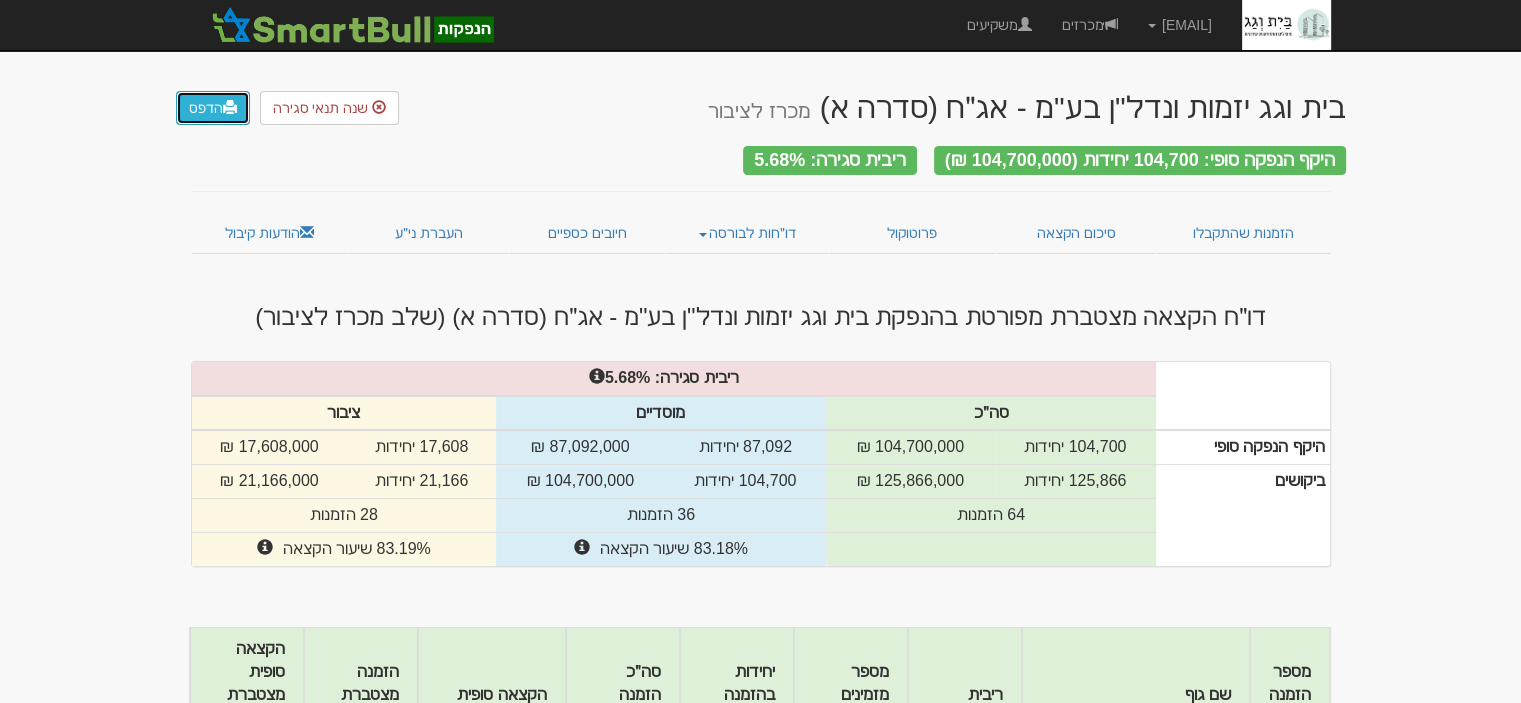 click on "הדפס" at bounding box center (213, 108) 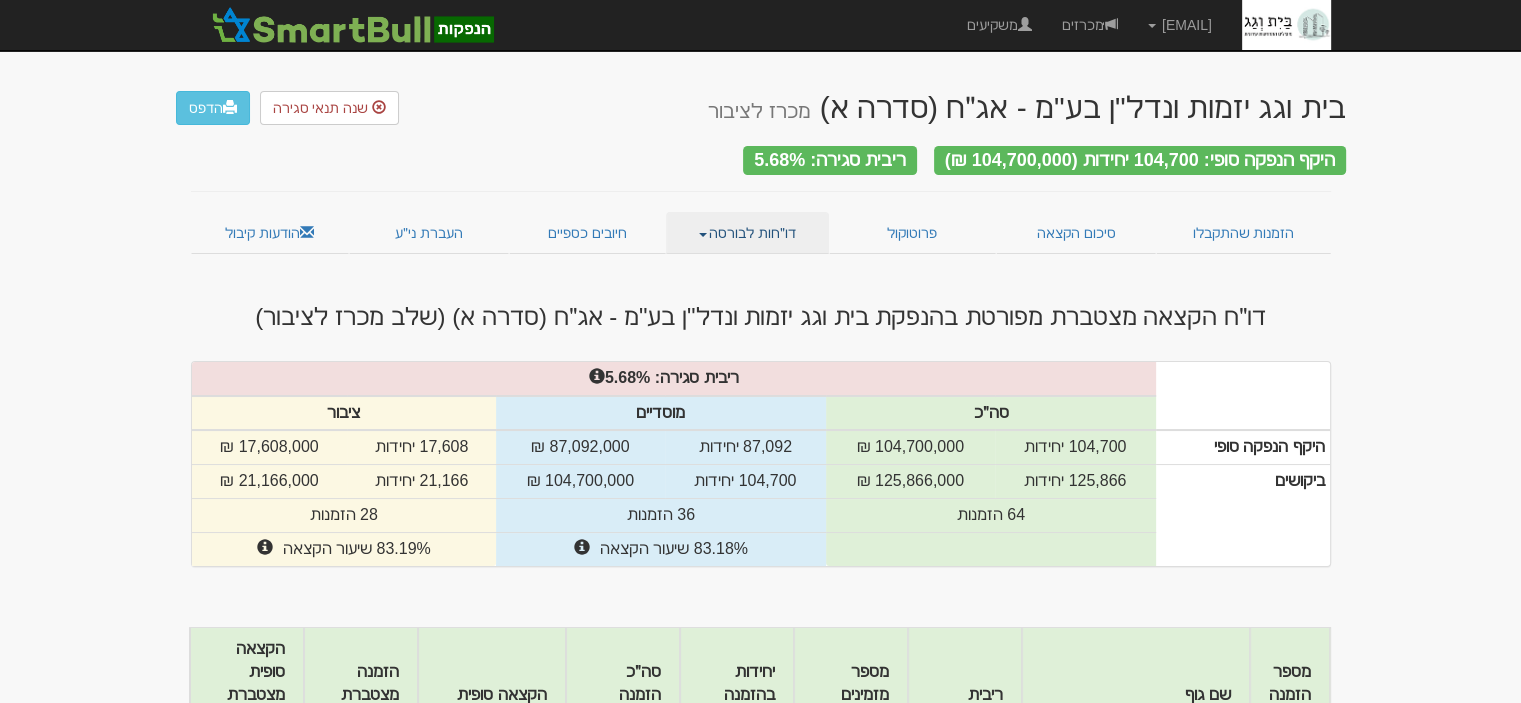 click on "דו״חות לבורסה" at bounding box center [747, 233] 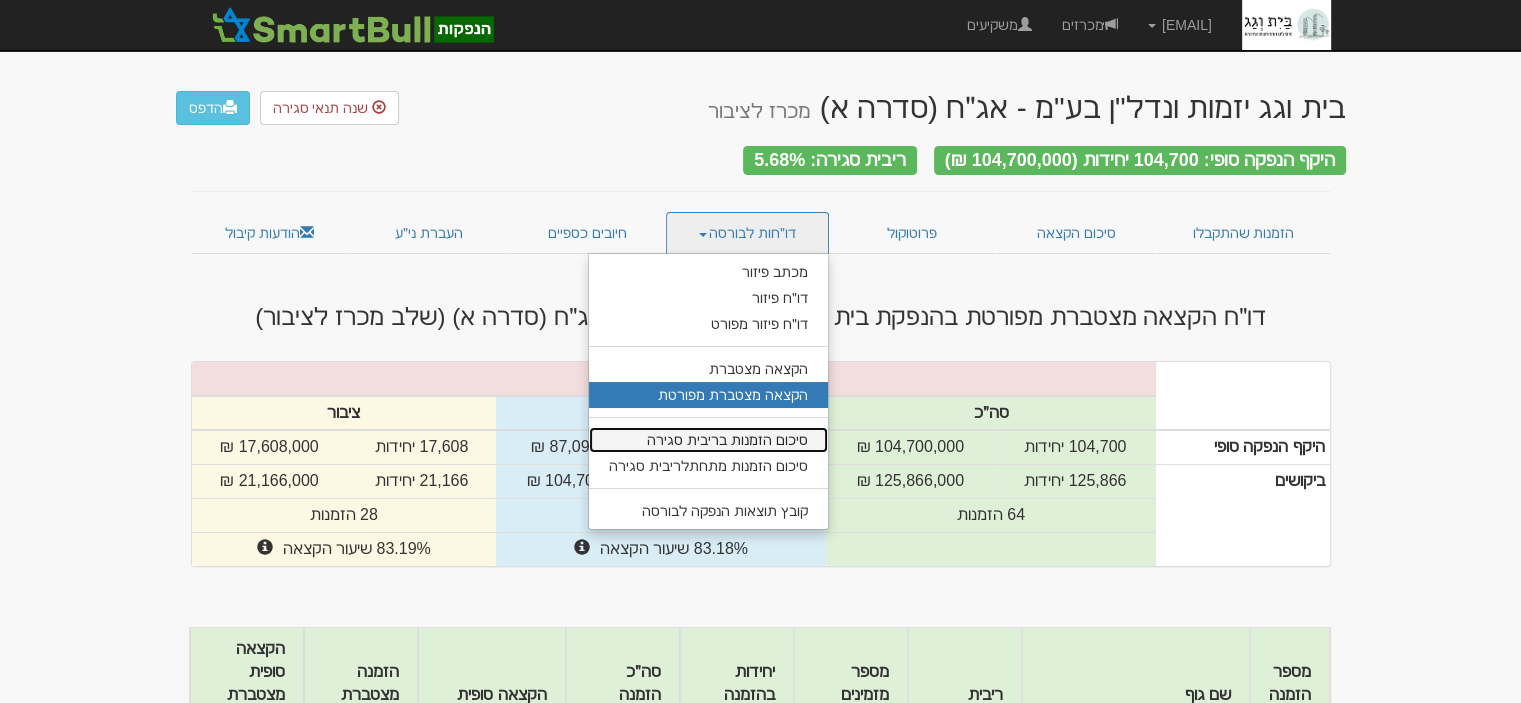 click on "סיכום הזמנות בריבית סגירה" at bounding box center [708, 440] 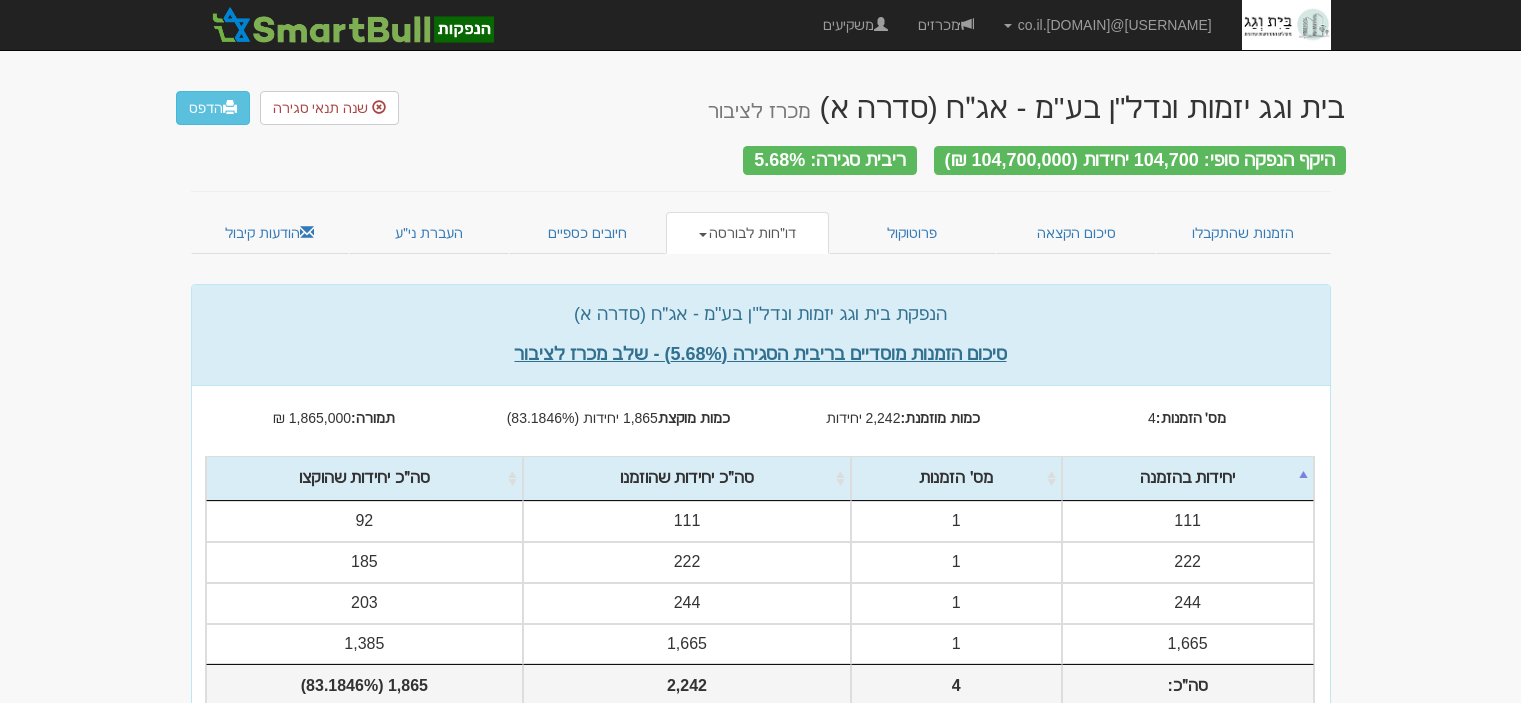 scroll, scrollTop: 0, scrollLeft: 0, axis: both 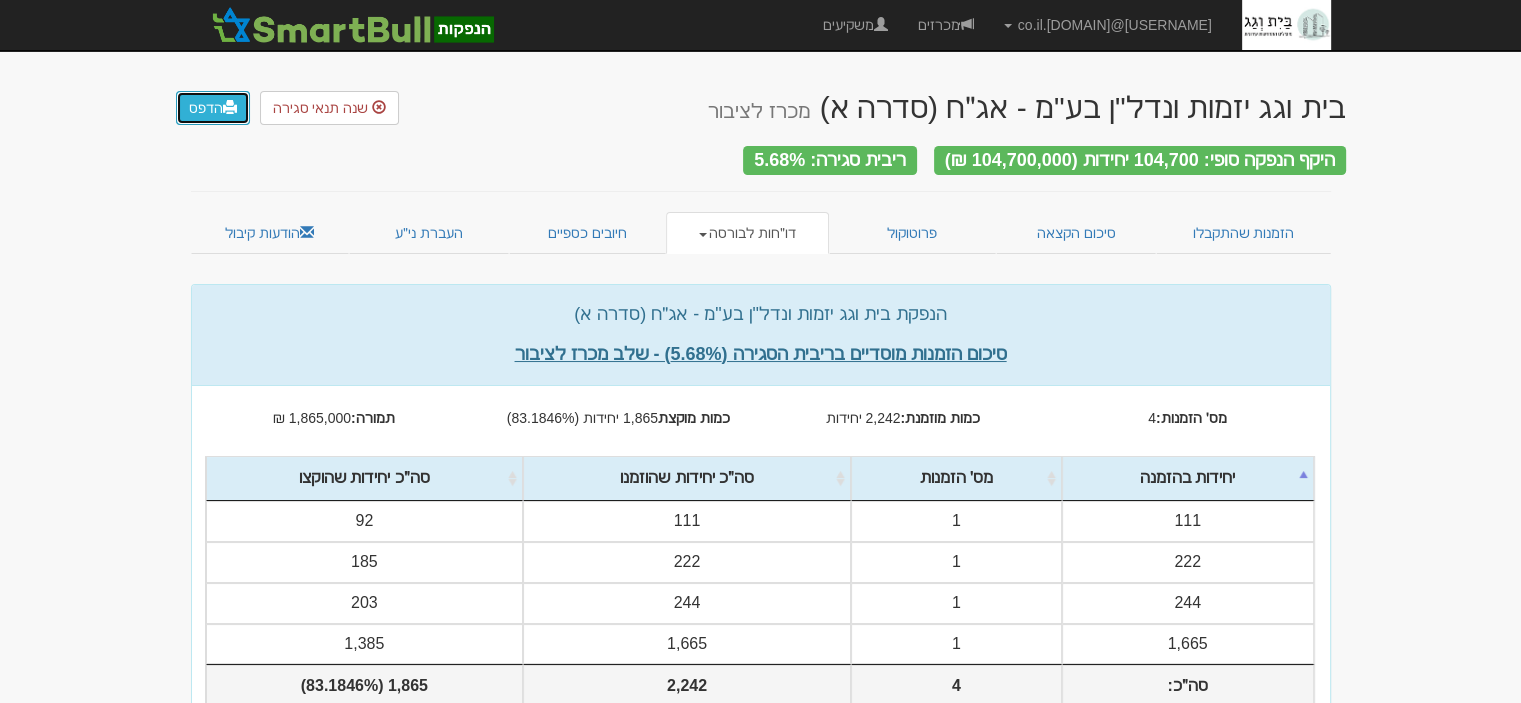 click on "הדפס" at bounding box center [213, 108] 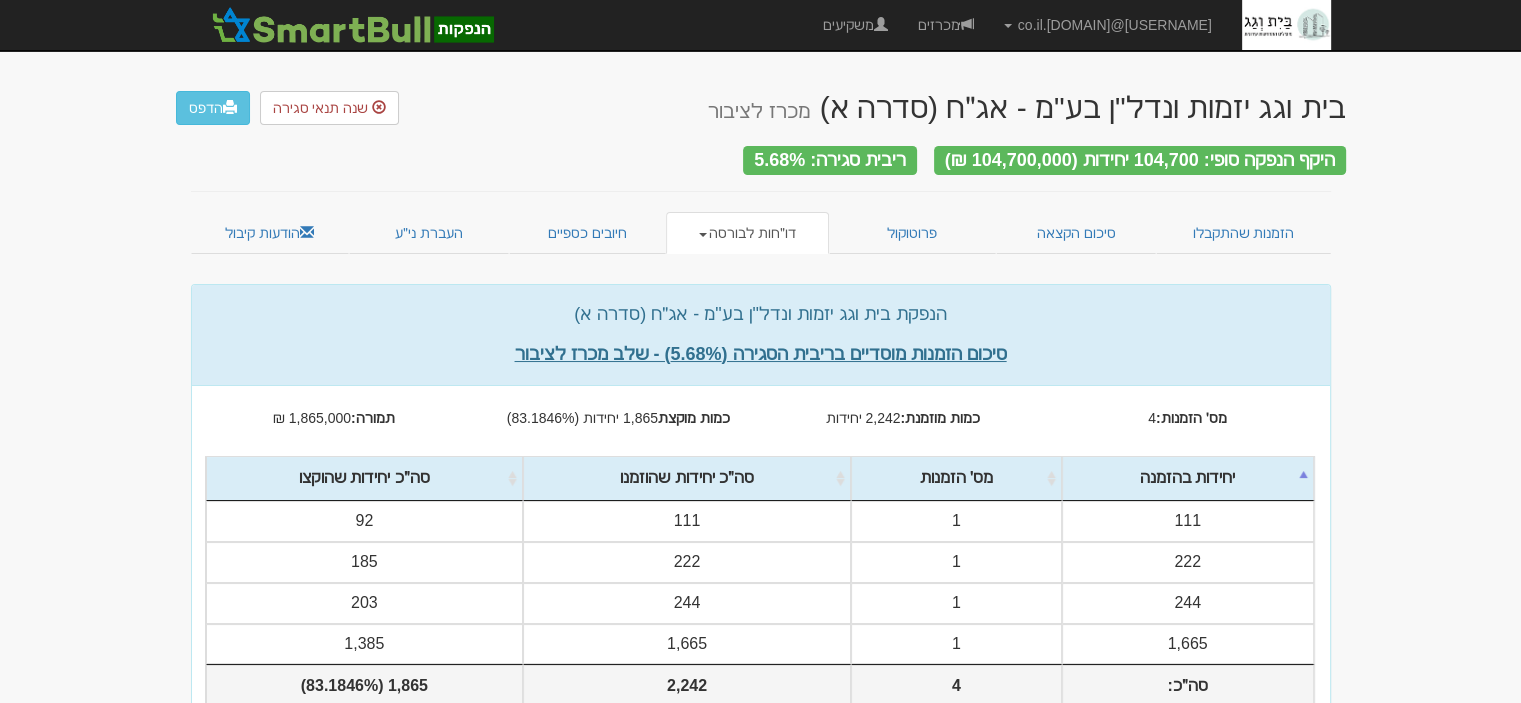 click on "דו״חות לבורסה" at bounding box center [747, 233] 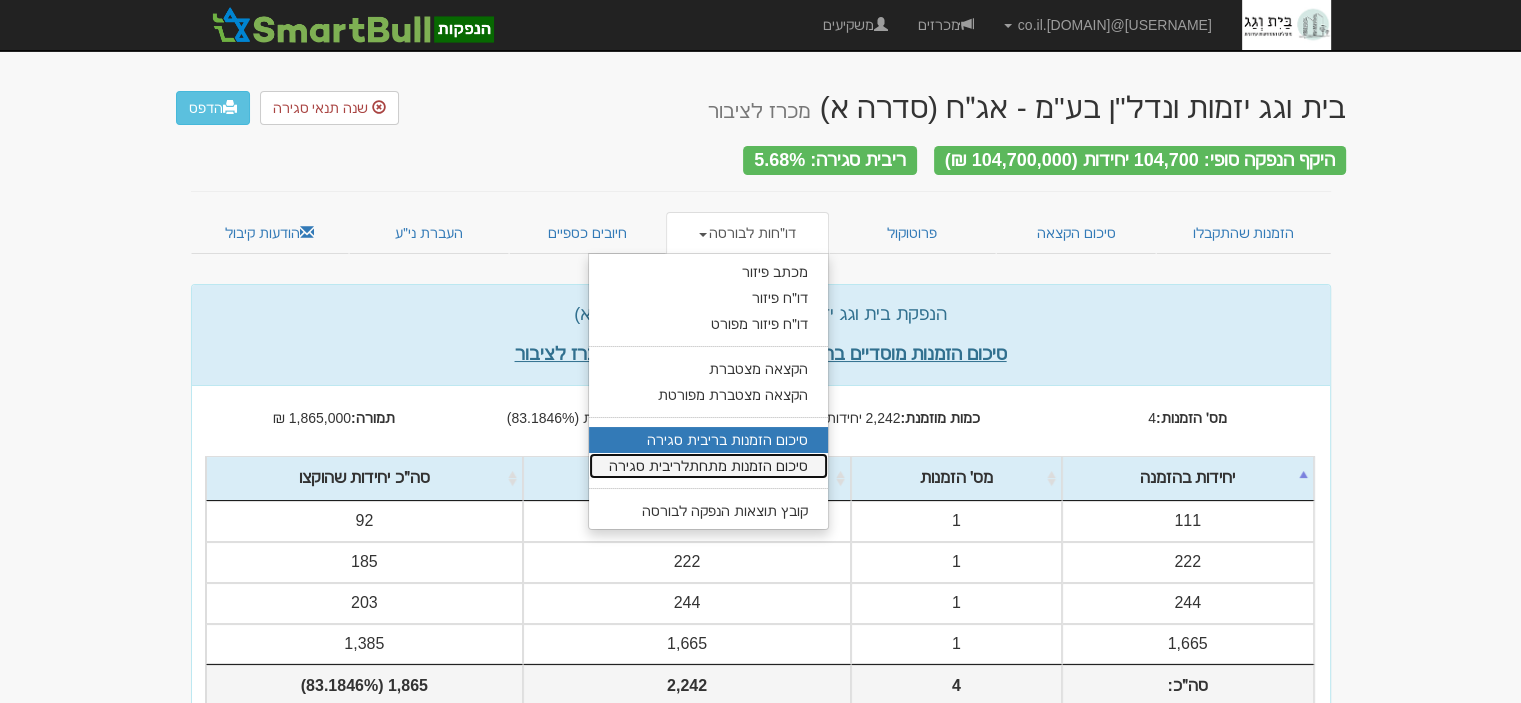 click on "סיכום הזמנות מתחתלריבית סגירה" at bounding box center [708, 466] 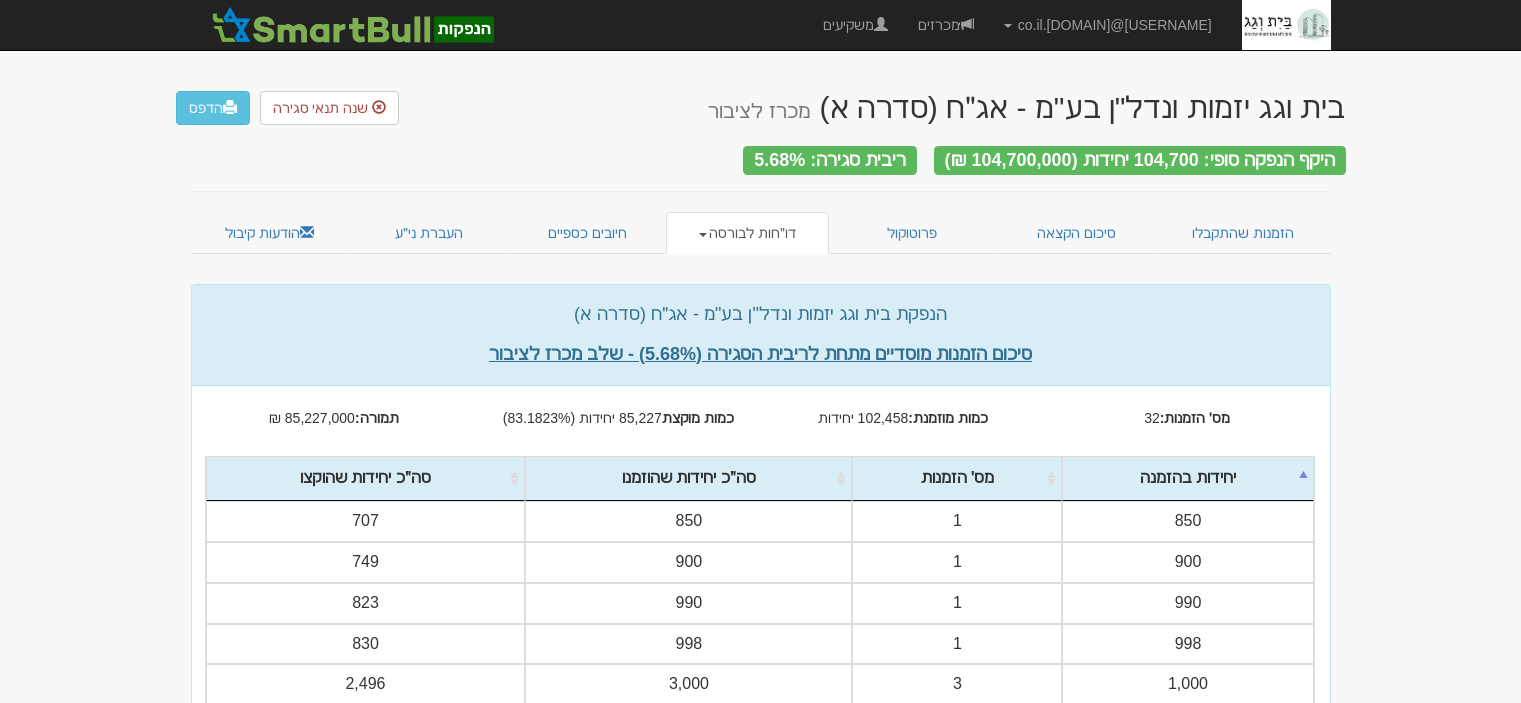 scroll, scrollTop: 0, scrollLeft: 0, axis: both 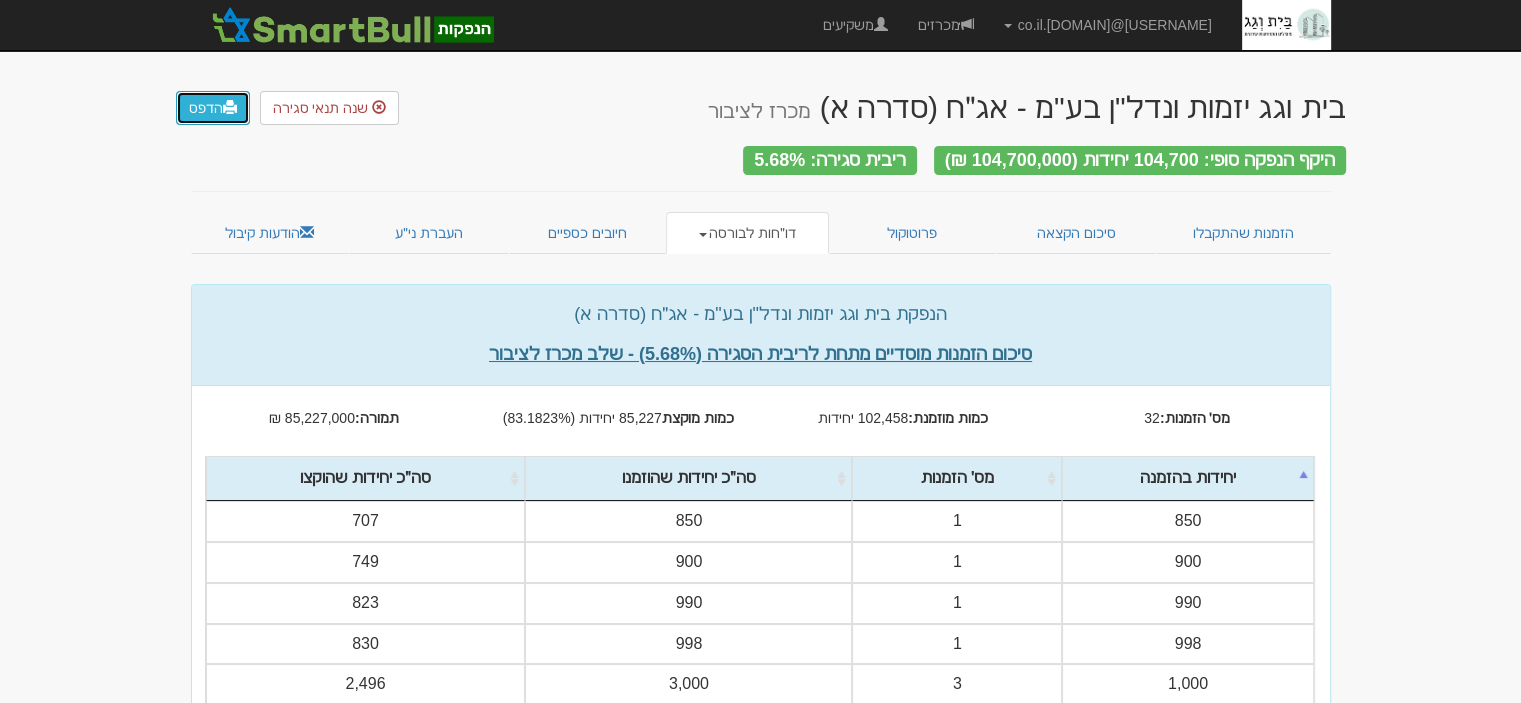 click on "הדפס" at bounding box center [213, 108] 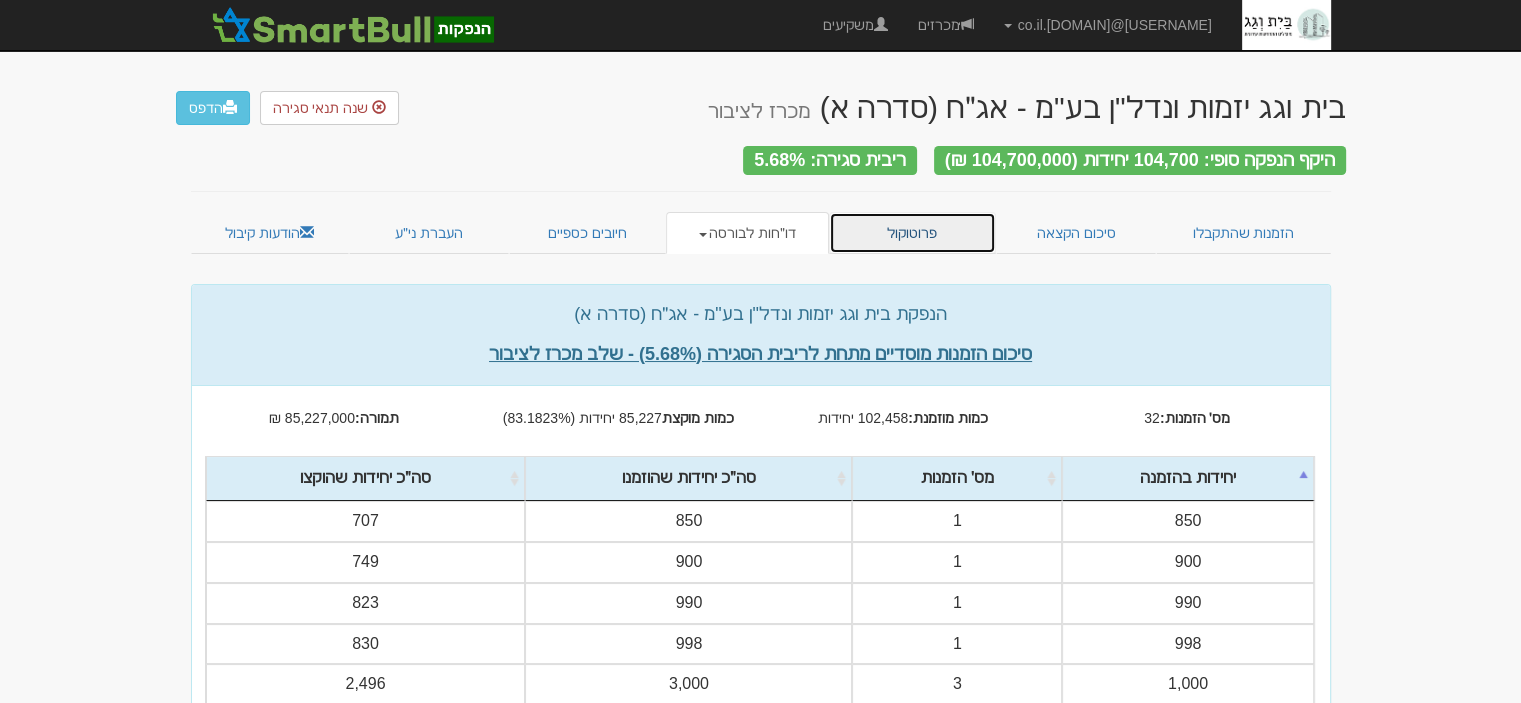 click on "פרוטוקול" at bounding box center [912, 233] 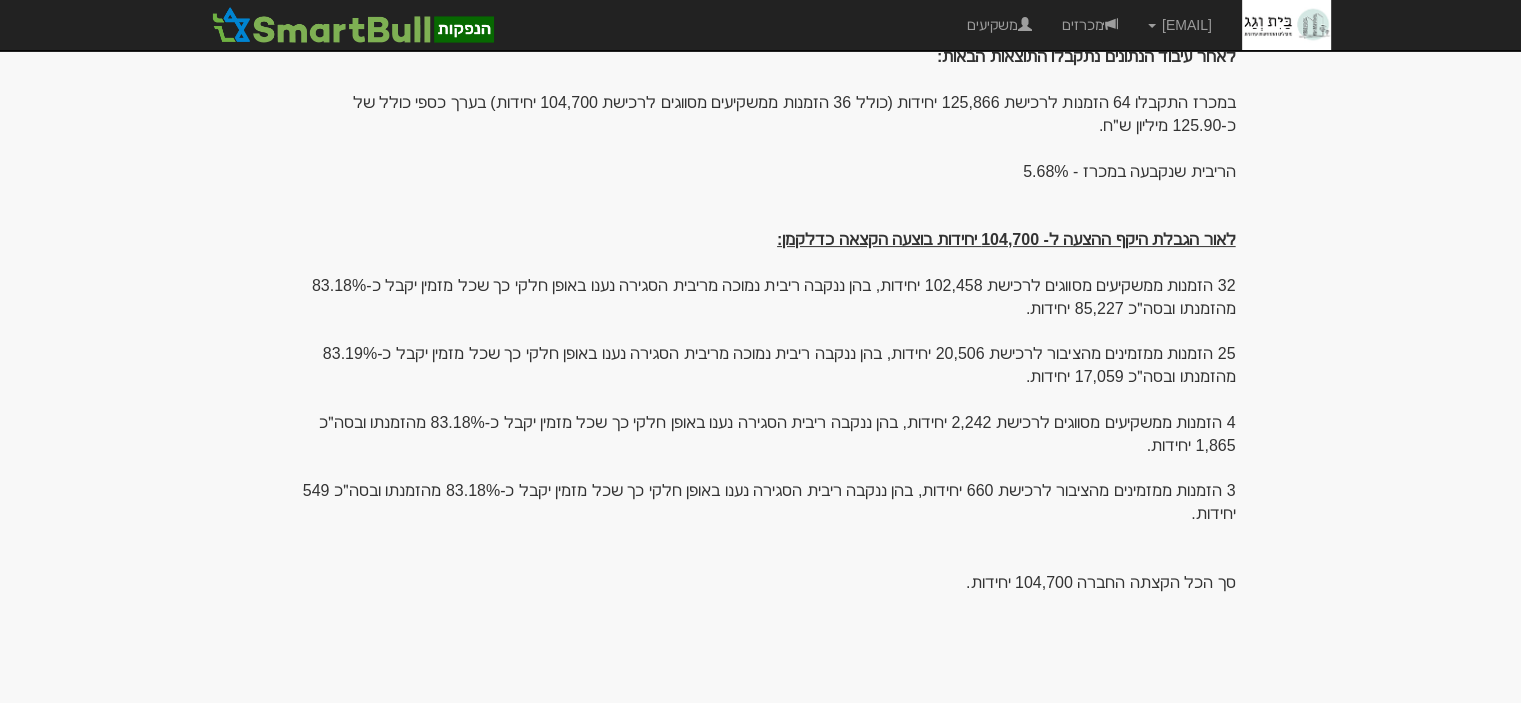 scroll, scrollTop: 0, scrollLeft: 0, axis: both 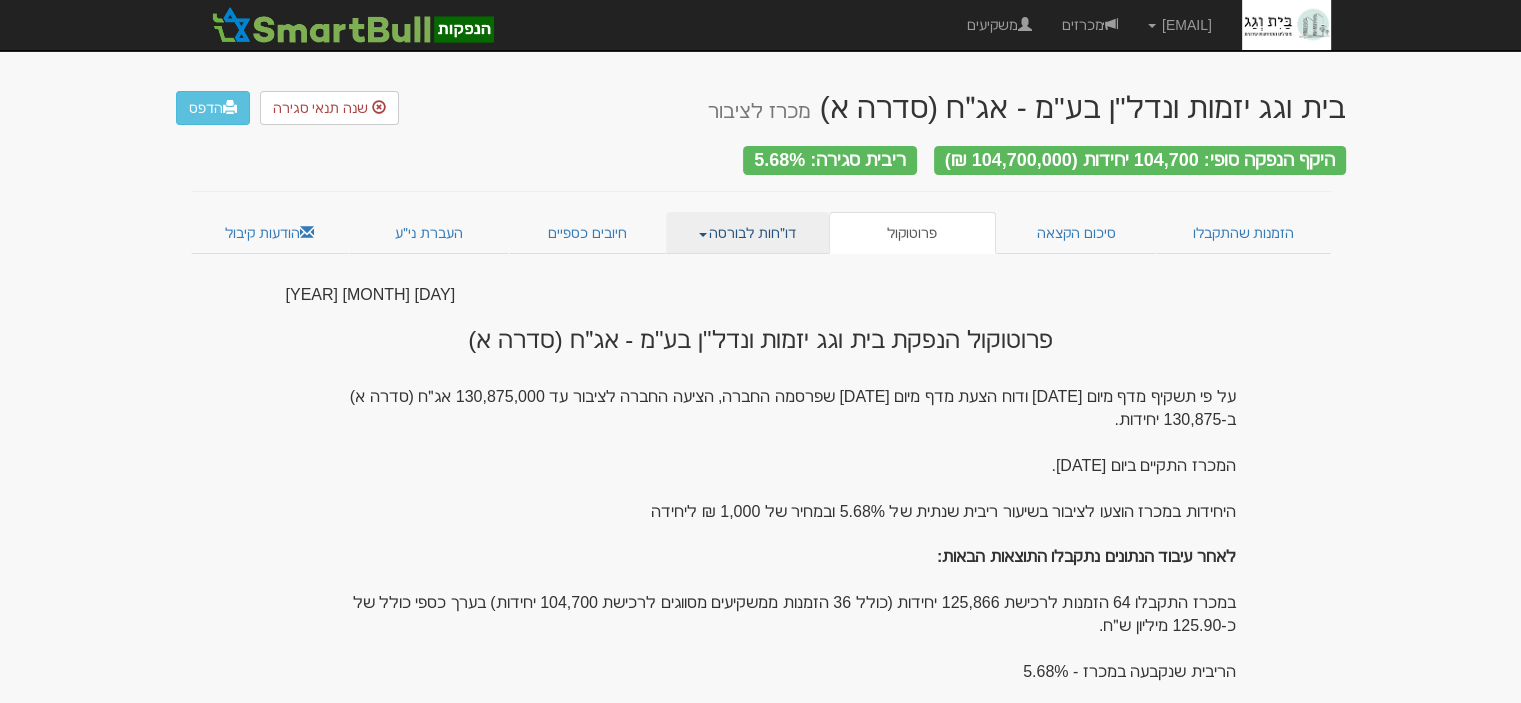 click on "דו״חות לבורסה" at bounding box center [747, 233] 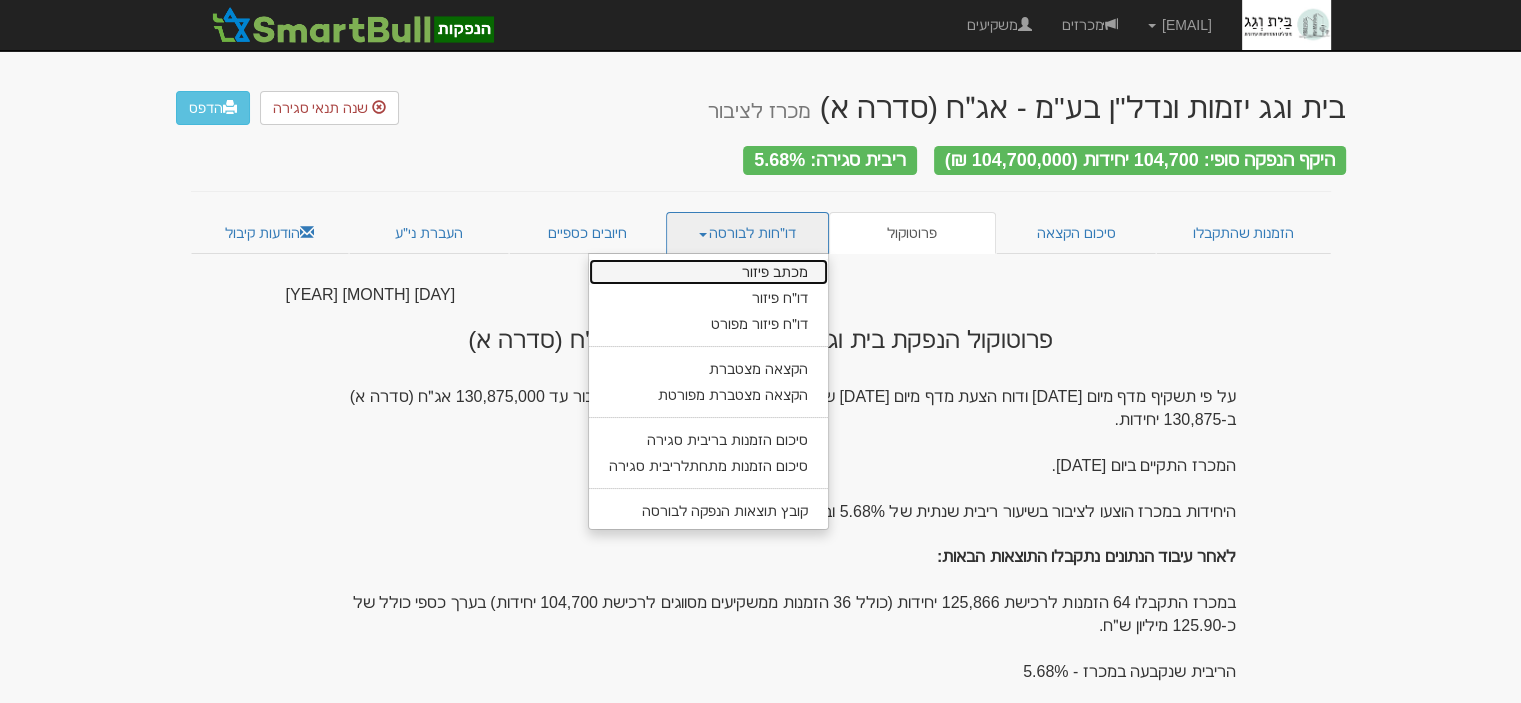 click on "מכתב פיזור" at bounding box center (708, 272) 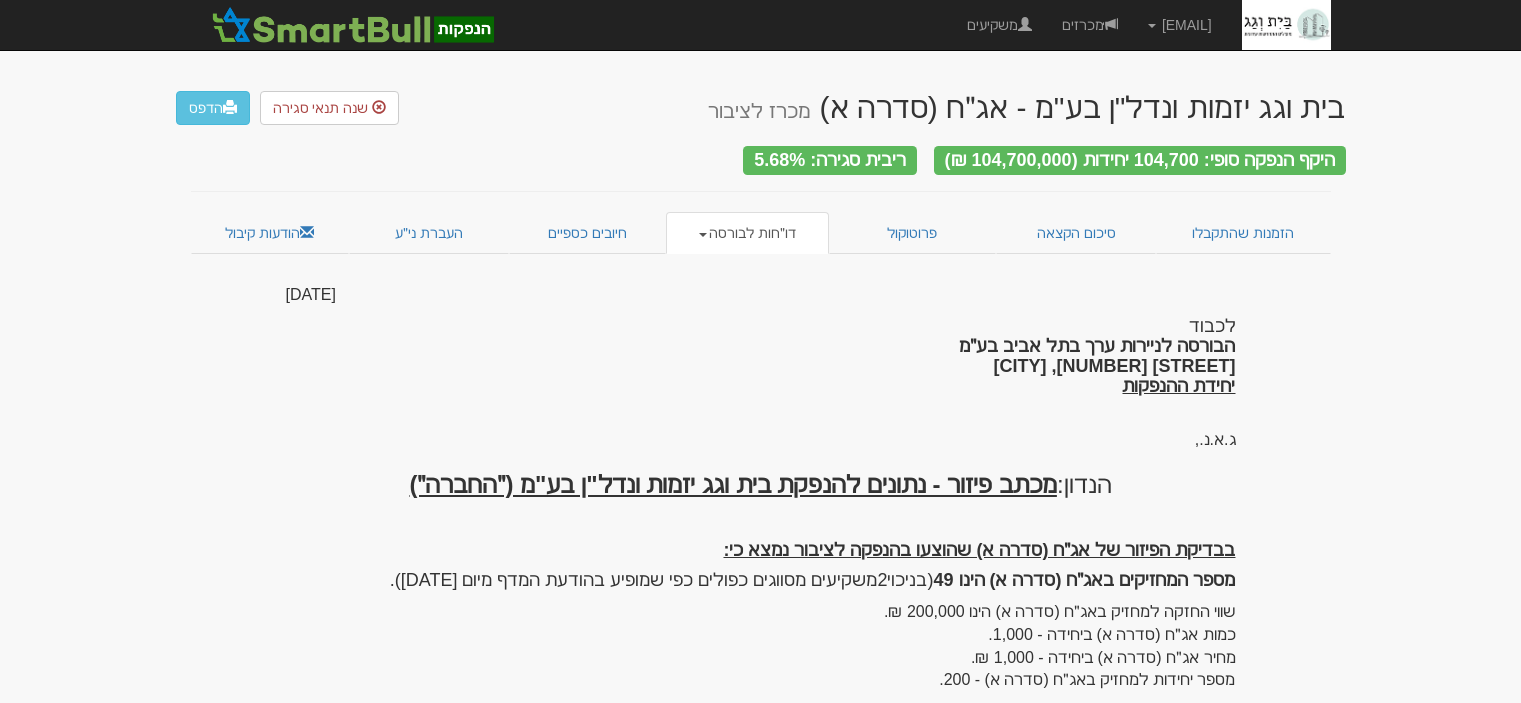 scroll, scrollTop: 0, scrollLeft: 0, axis: both 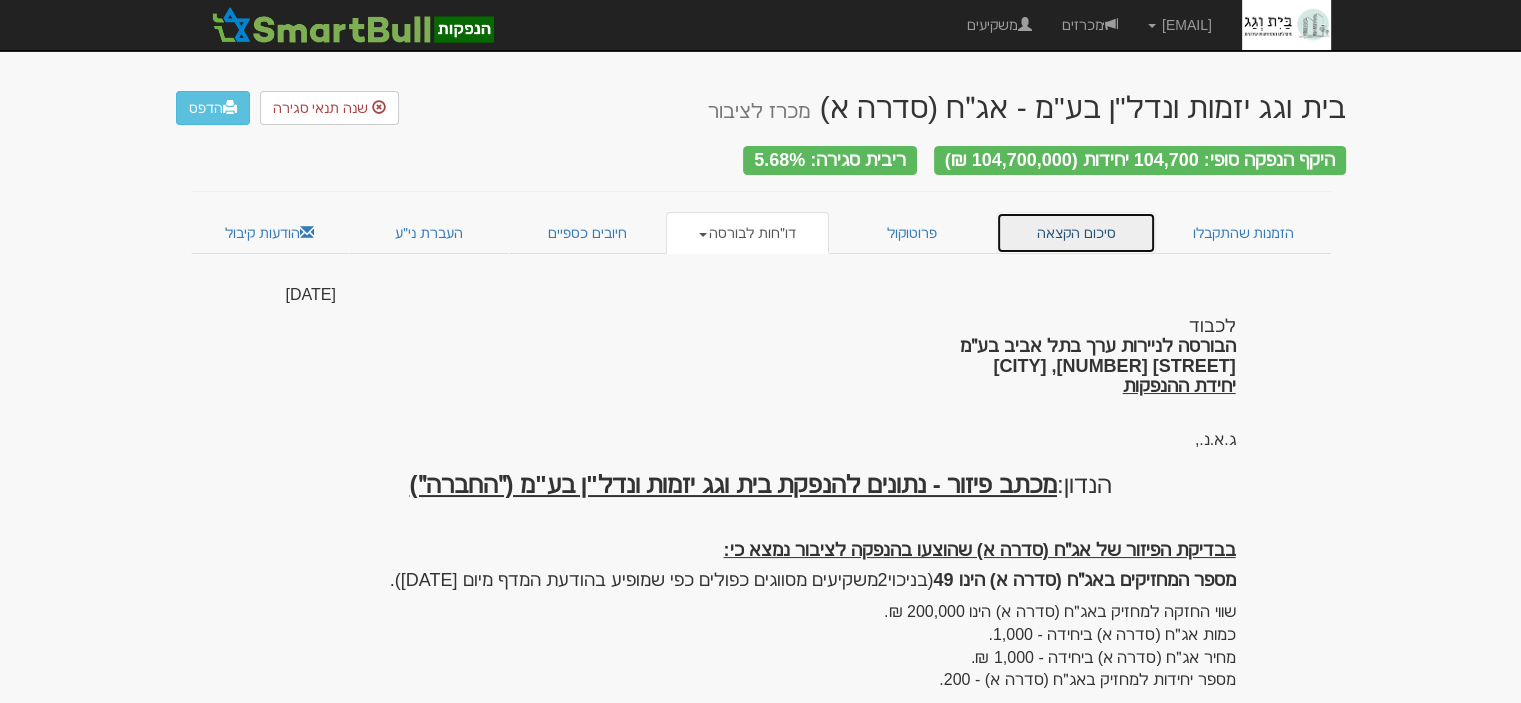 click on "סיכום הקצאה" at bounding box center (1076, 233) 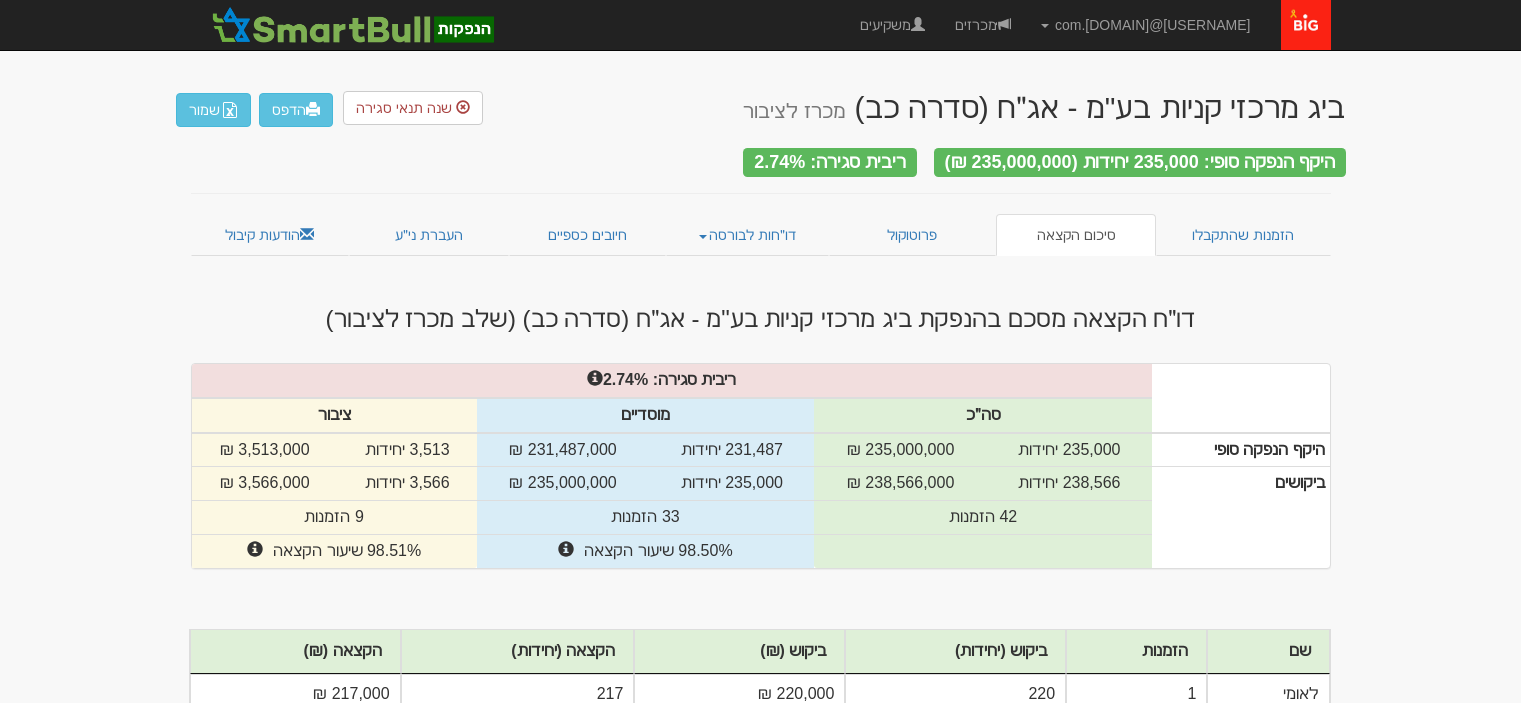 scroll, scrollTop: 0, scrollLeft: 0, axis: both 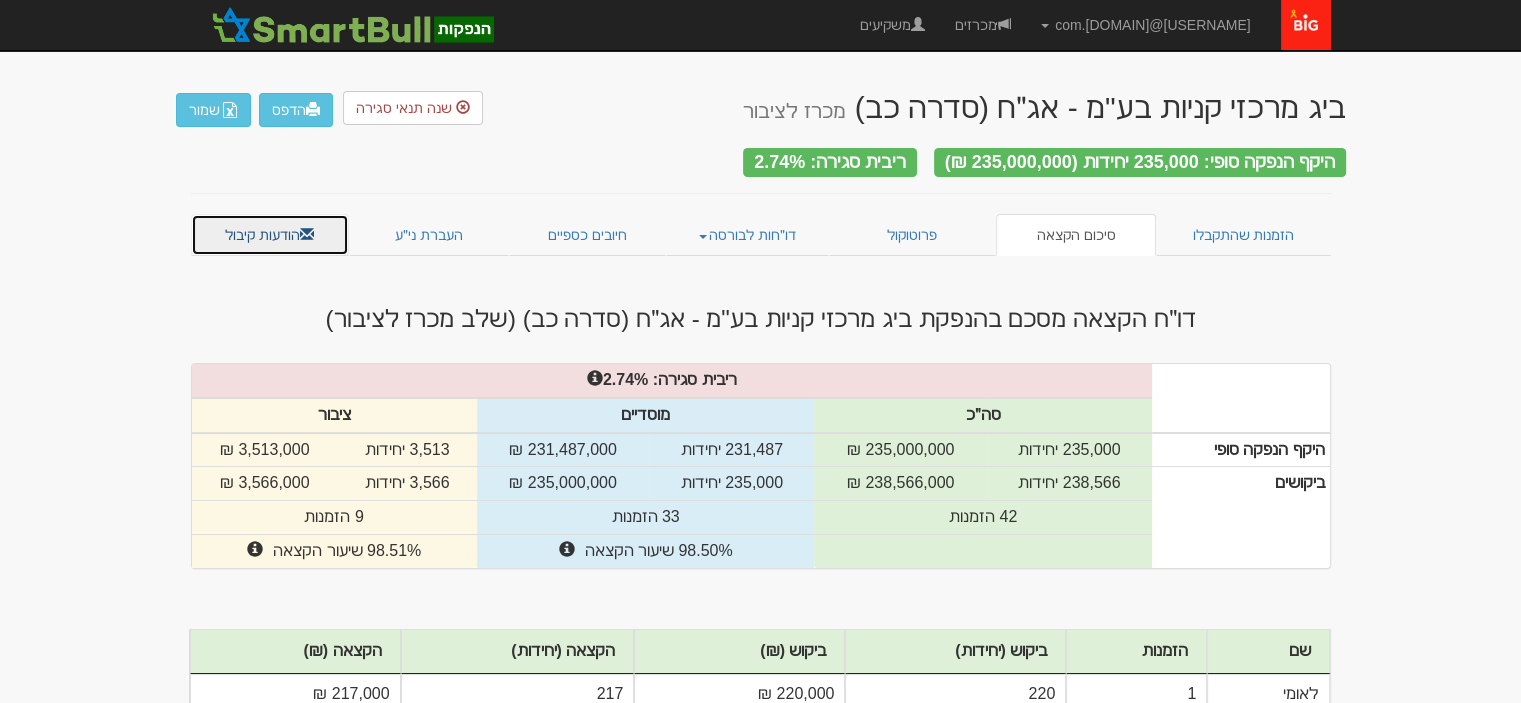 click on "הודעות קיבול" at bounding box center (270, 235) 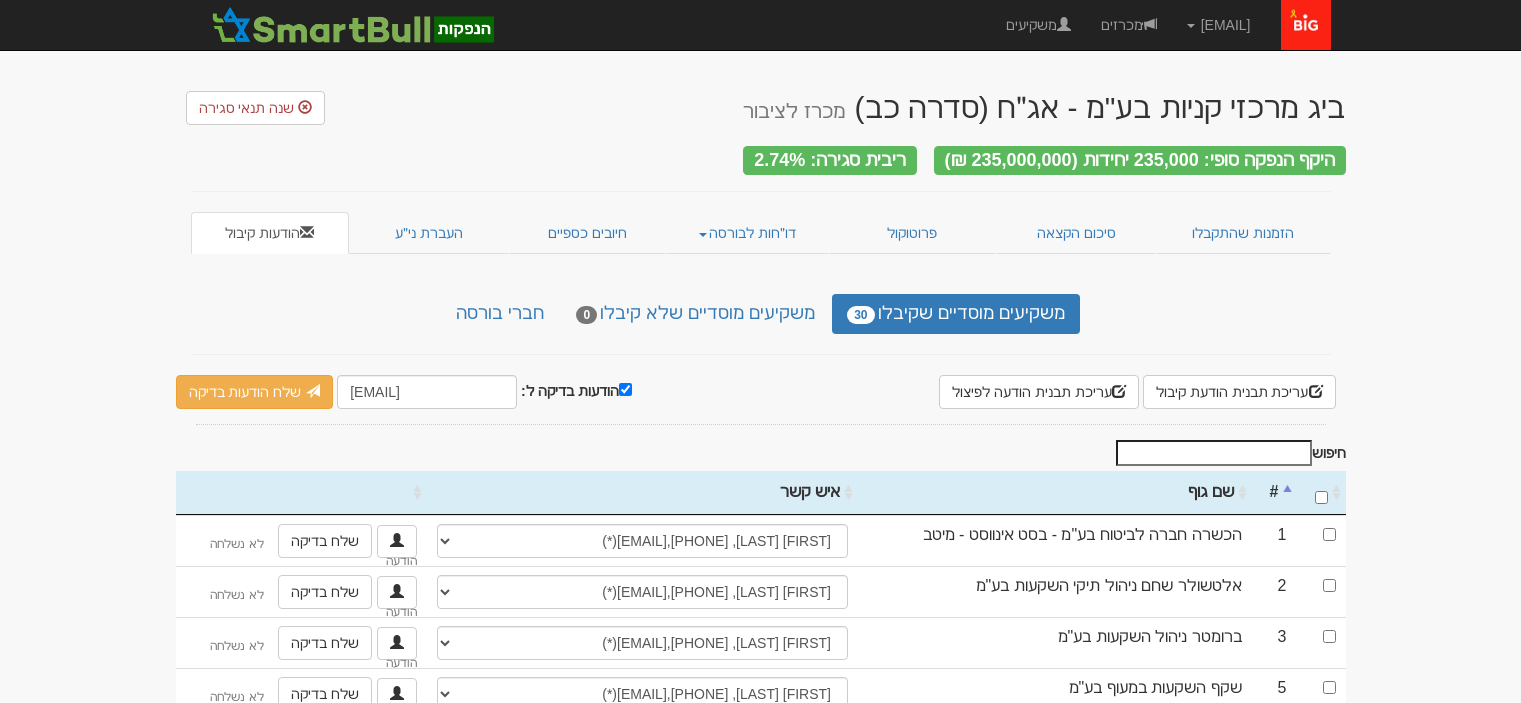 scroll, scrollTop: 0, scrollLeft: 0, axis: both 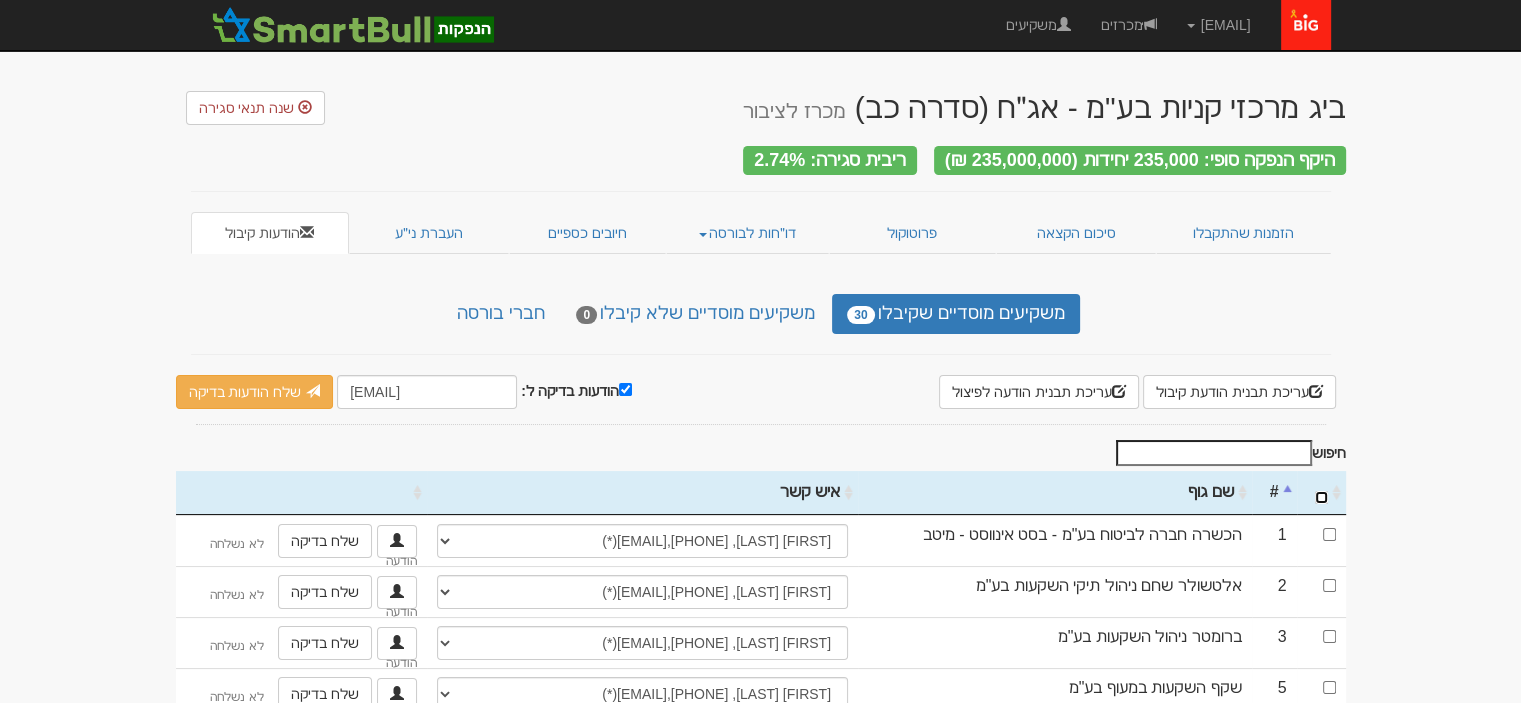 click at bounding box center (1321, 497) 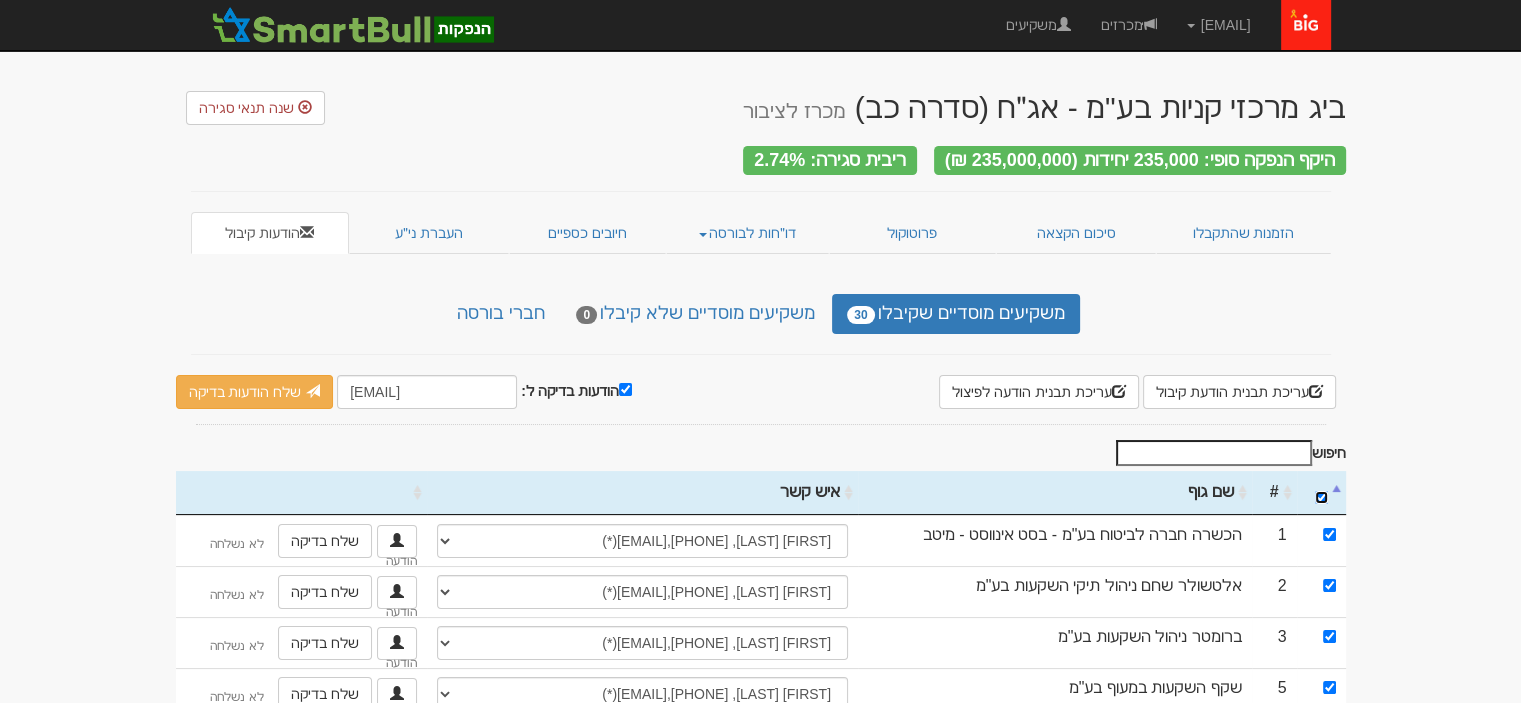 click at bounding box center [1321, 497] 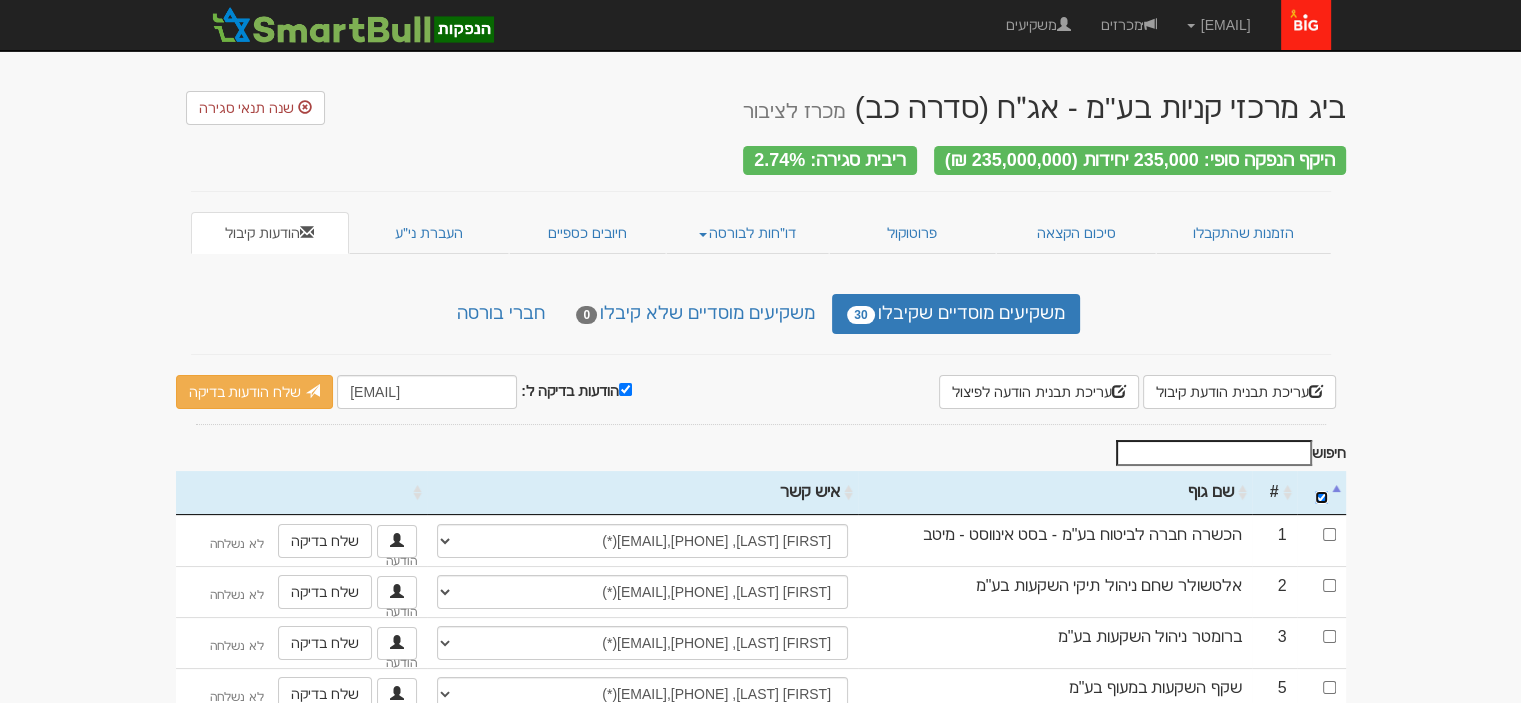 checkbox on "false" 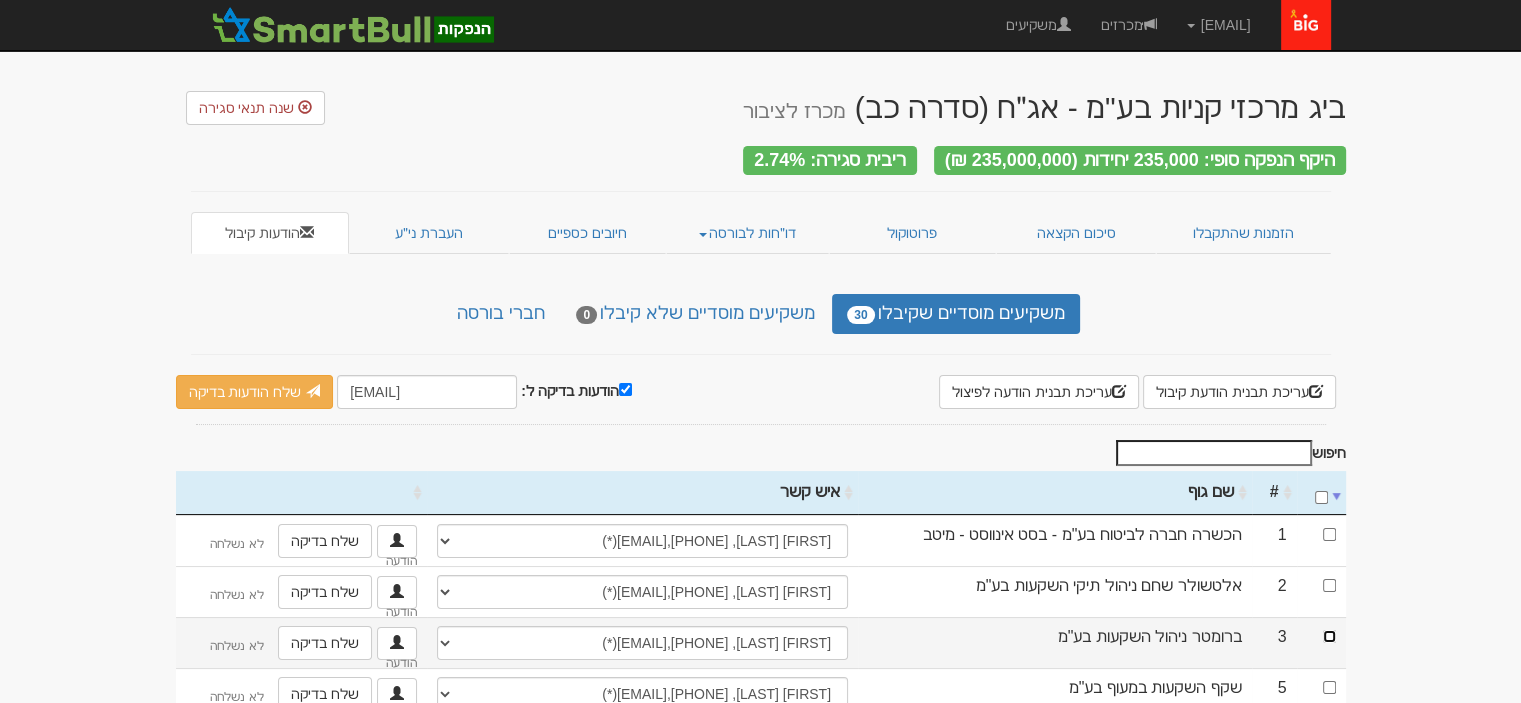 click at bounding box center [1329, 636] 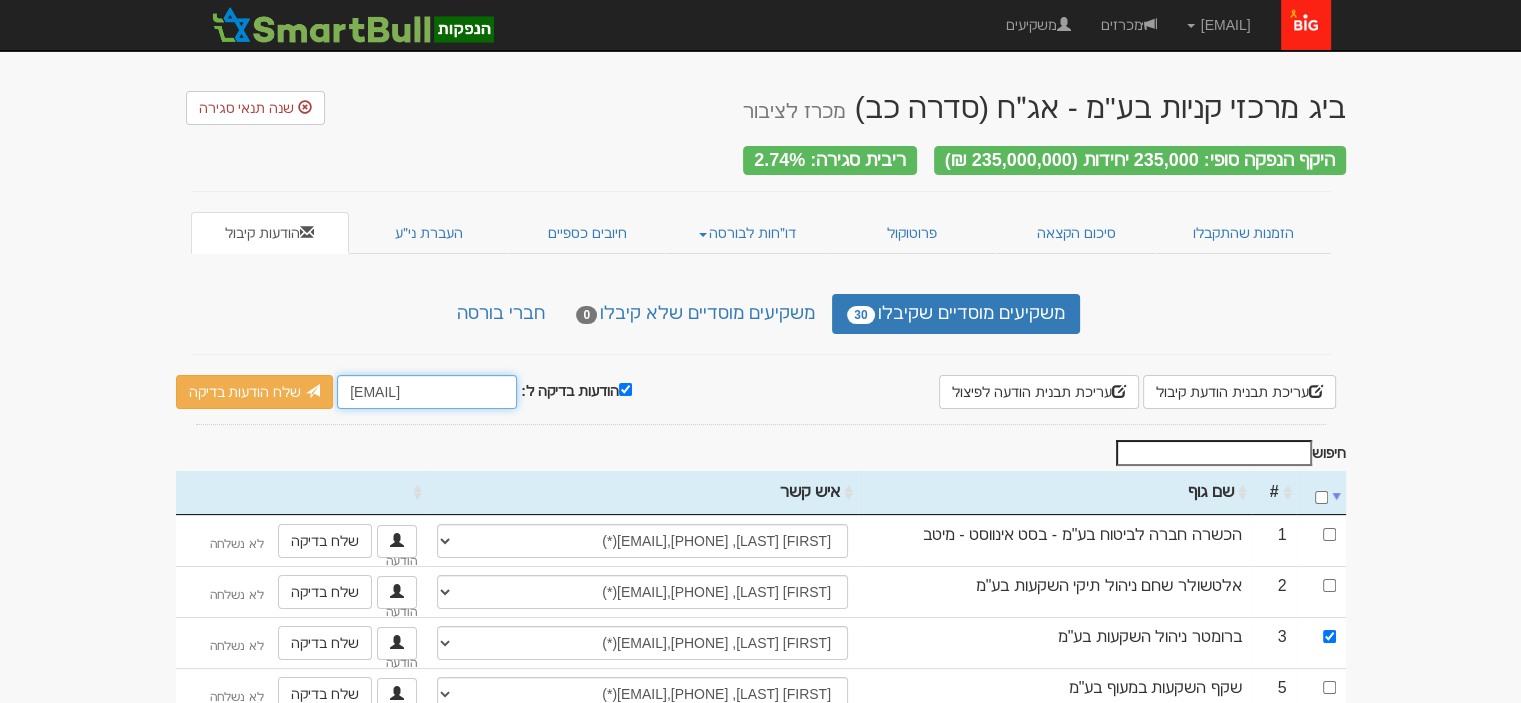 drag, startPoint x: 337, startPoint y: 376, endPoint x: 384, endPoint y: 380, distance: 47.169907 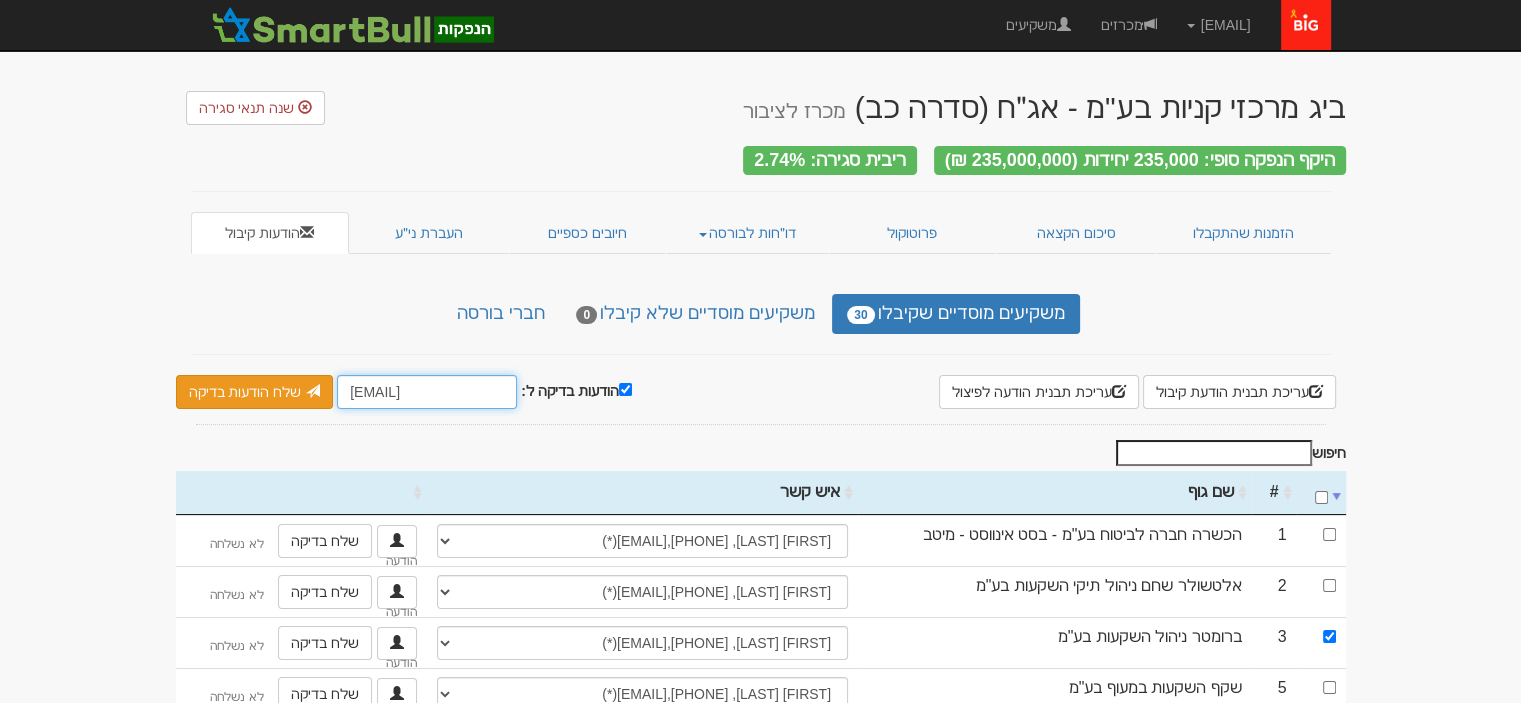 type on "[EMAIL]" 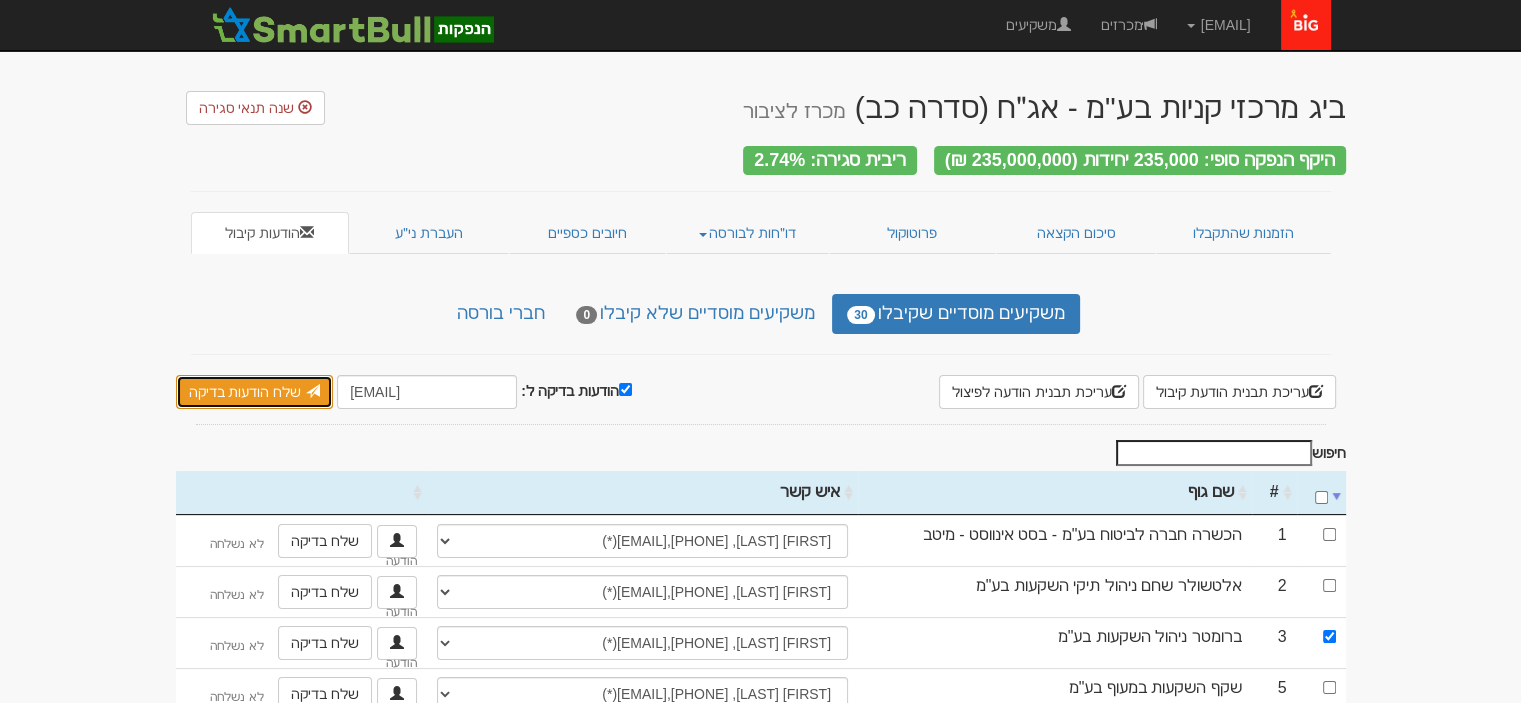 click on "שלח הודעות בדיקה" at bounding box center (255, 392) 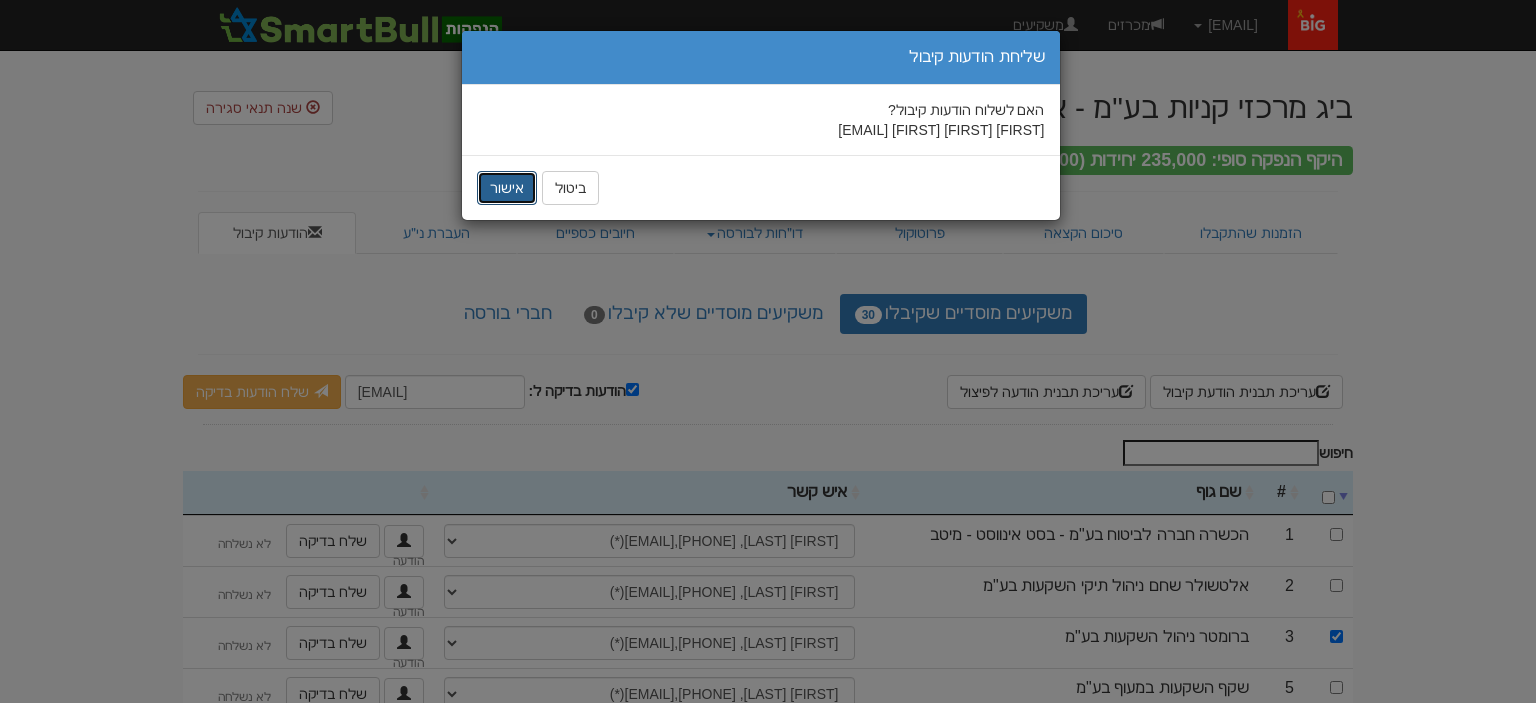 click on "אישור" at bounding box center [507, 188] 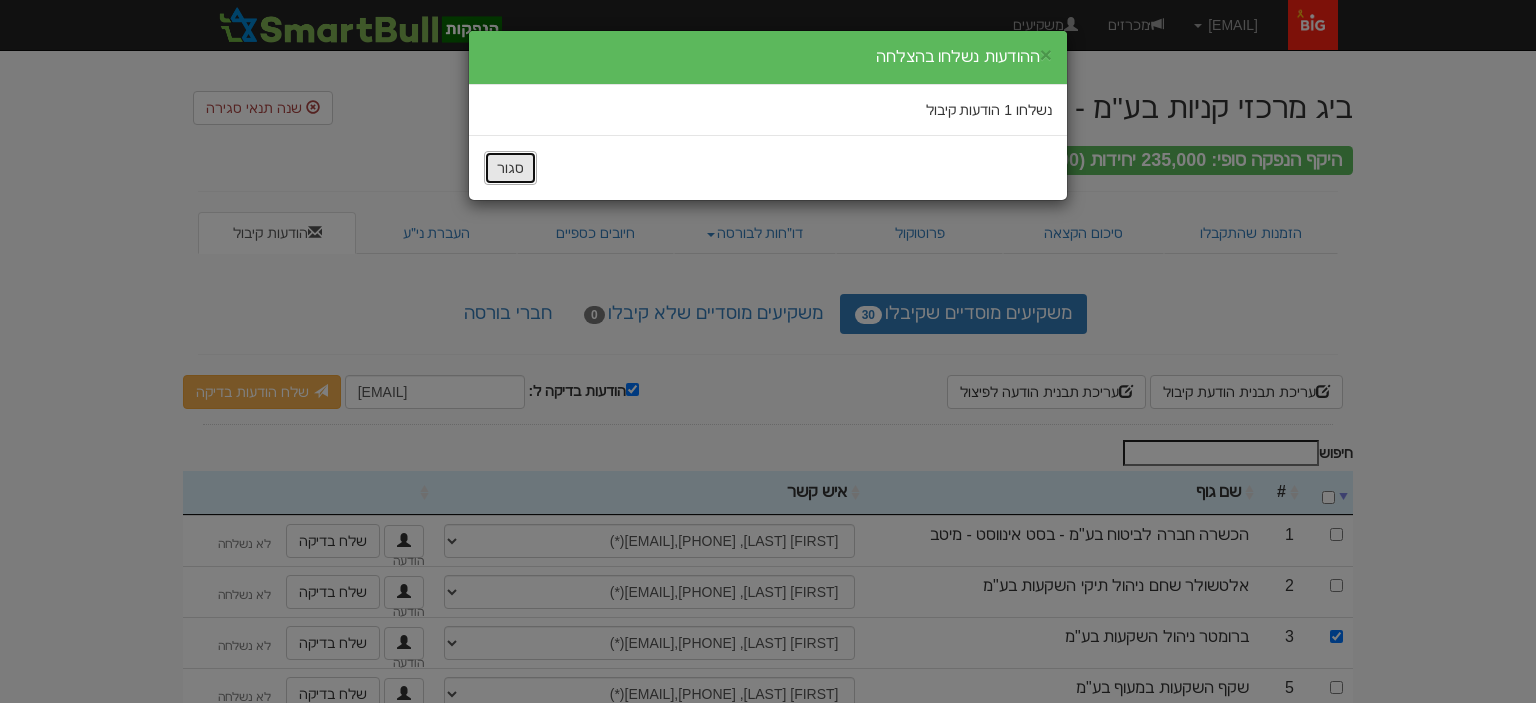click on "סגור" at bounding box center [510, 168] 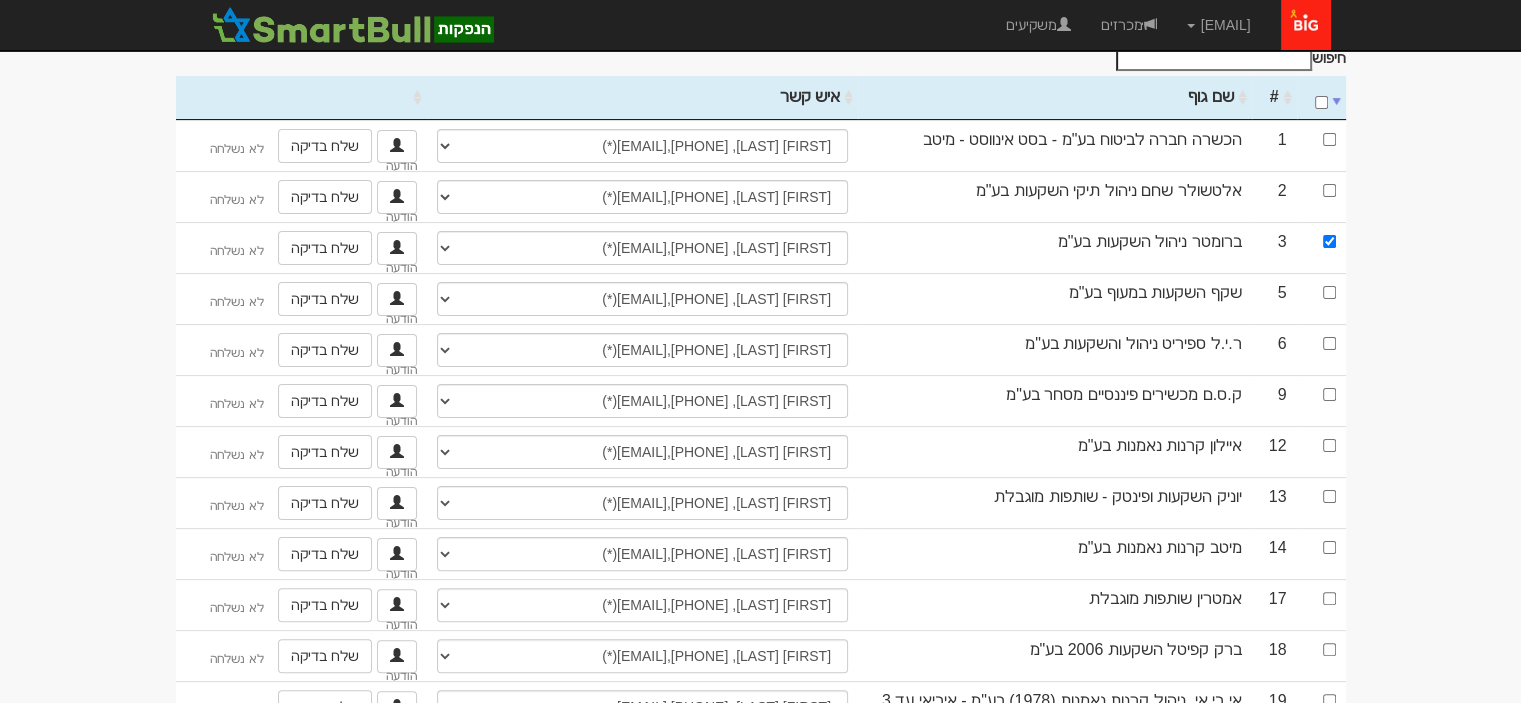 scroll, scrollTop: 400, scrollLeft: 0, axis: vertical 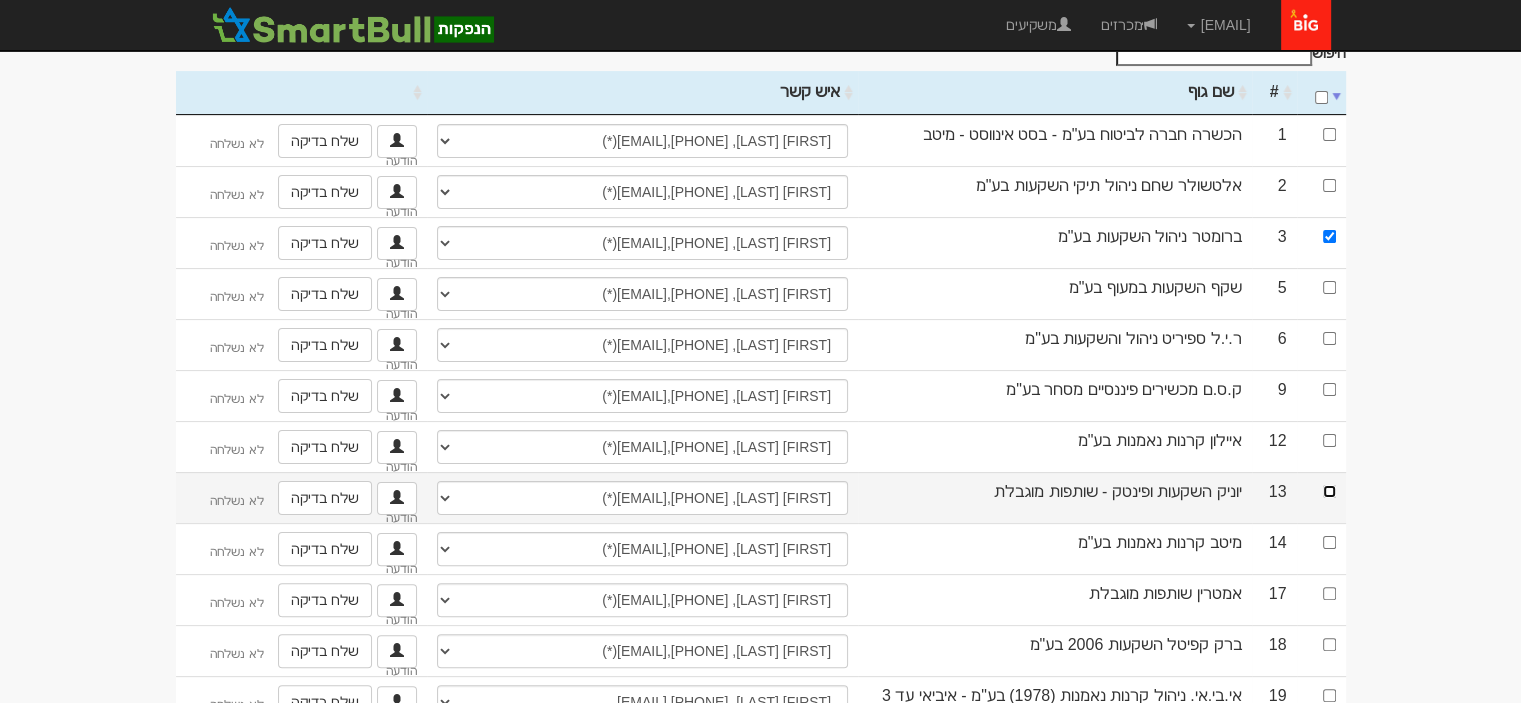 click at bounding box center [1329, 491] 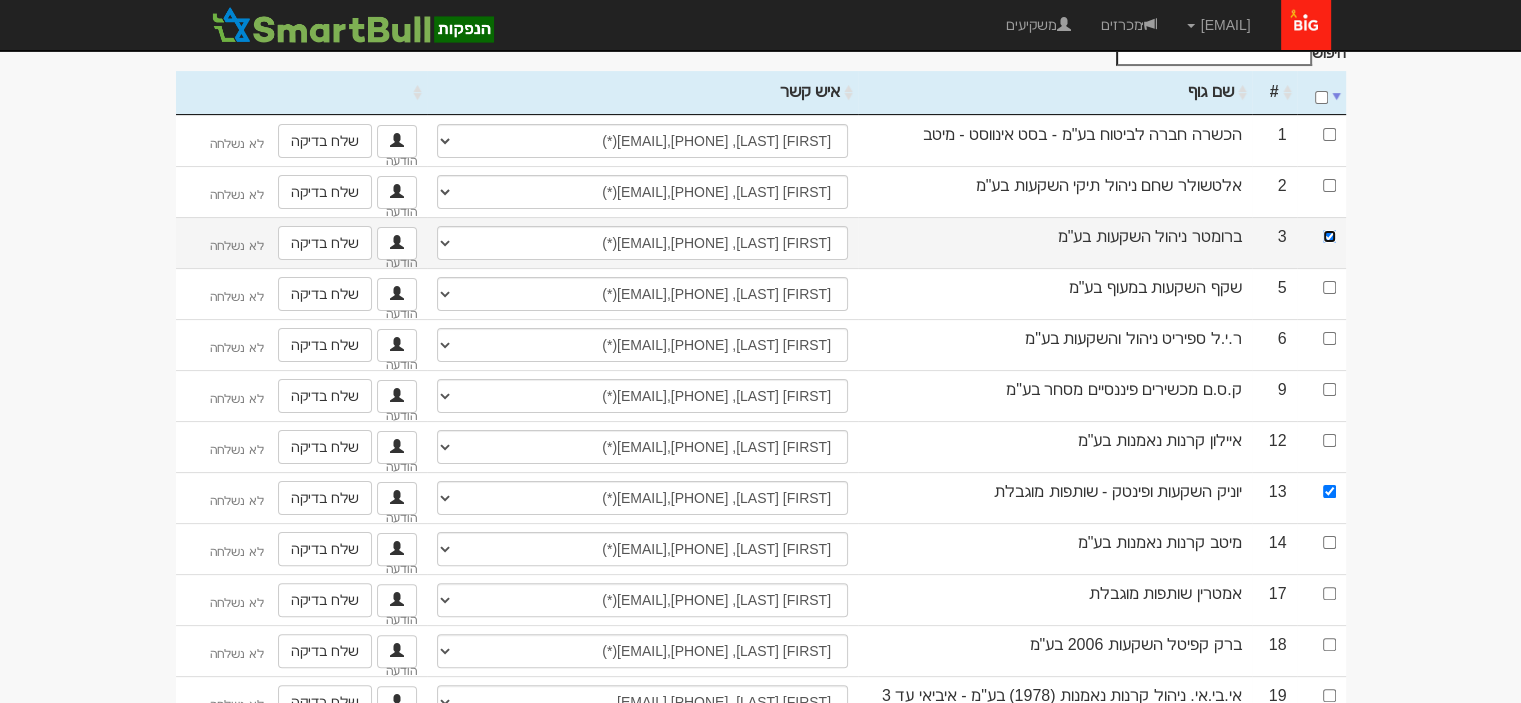 click at bounding box center [1329, 236] 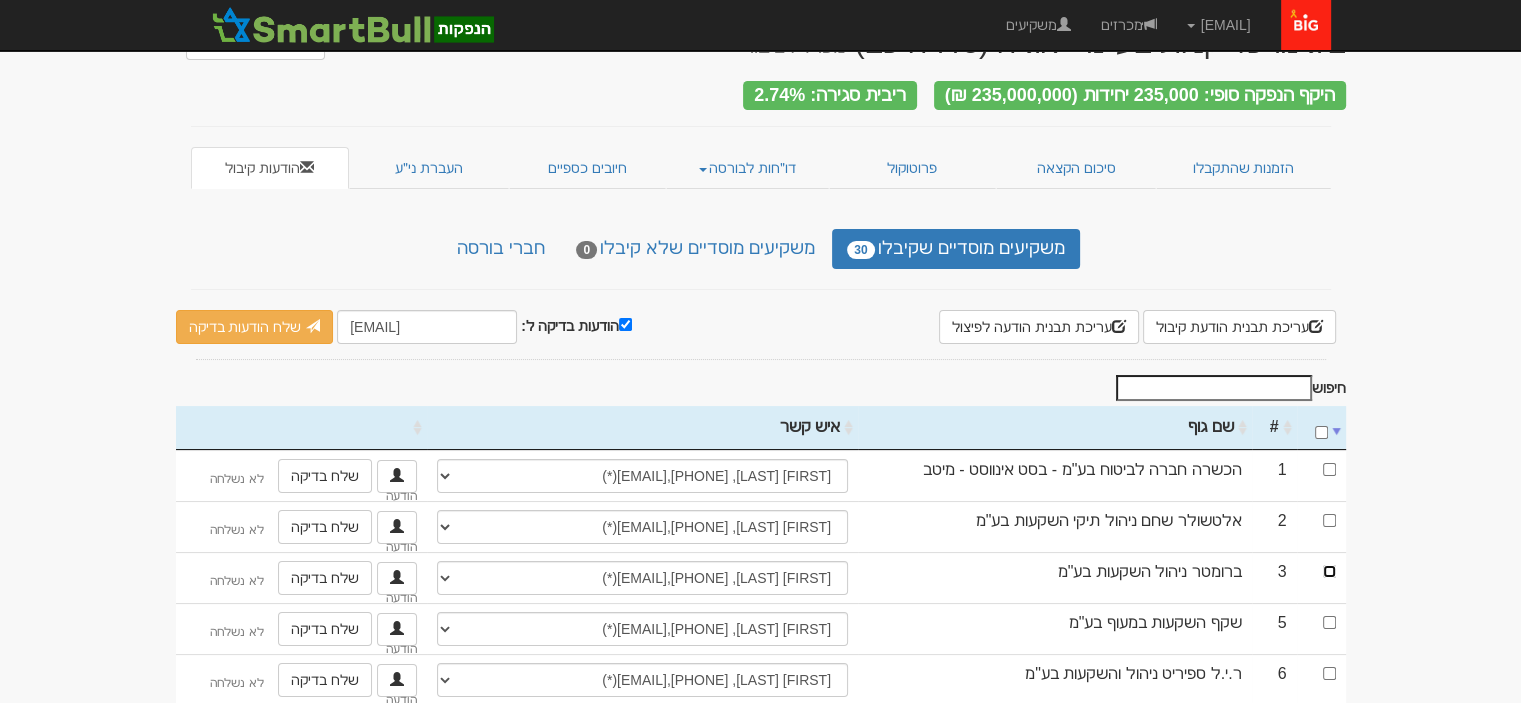scroll, scrollTop: 0, scrollLeft: 0, axis: both 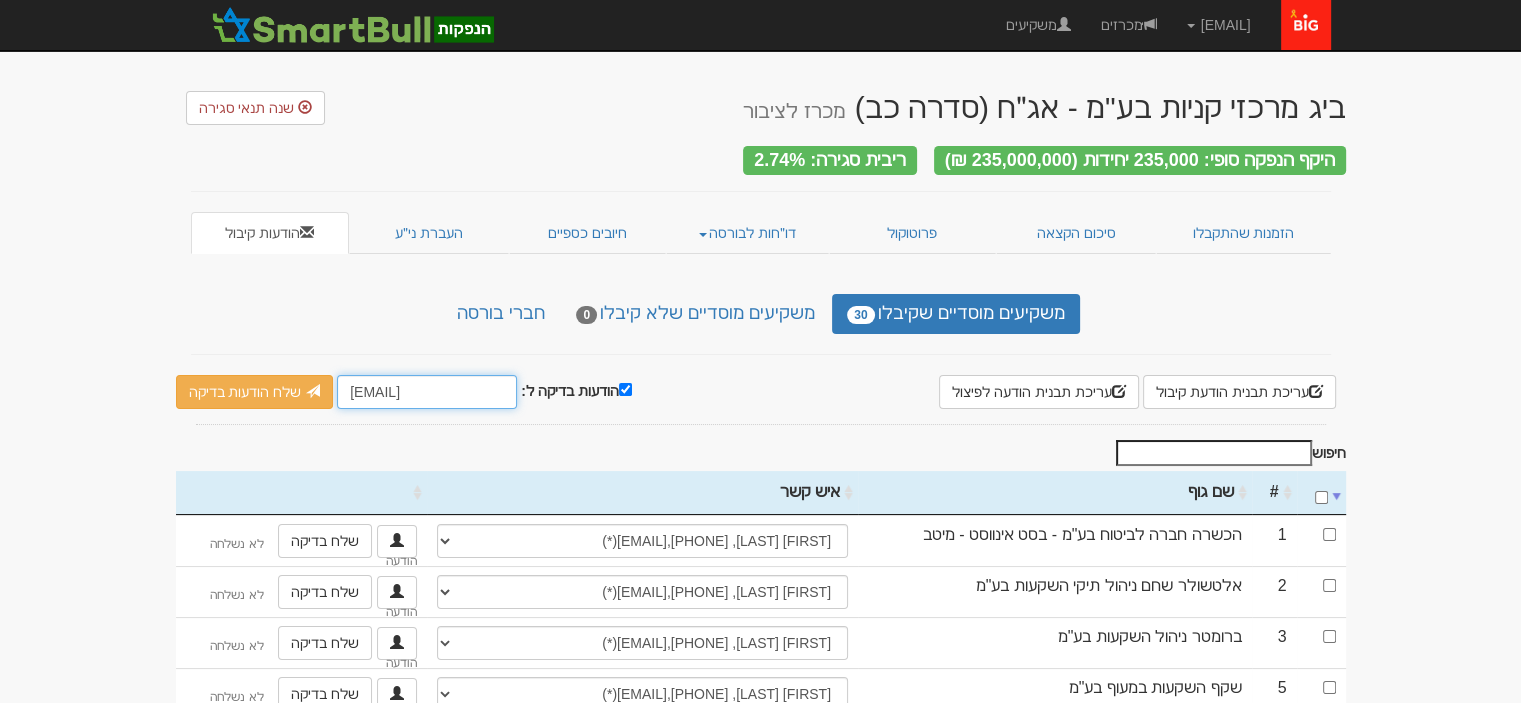 drag, startPoint x: 341, startPoint y: 383, endPoint x: 375, endPoint y: 386, distance: 34.132095 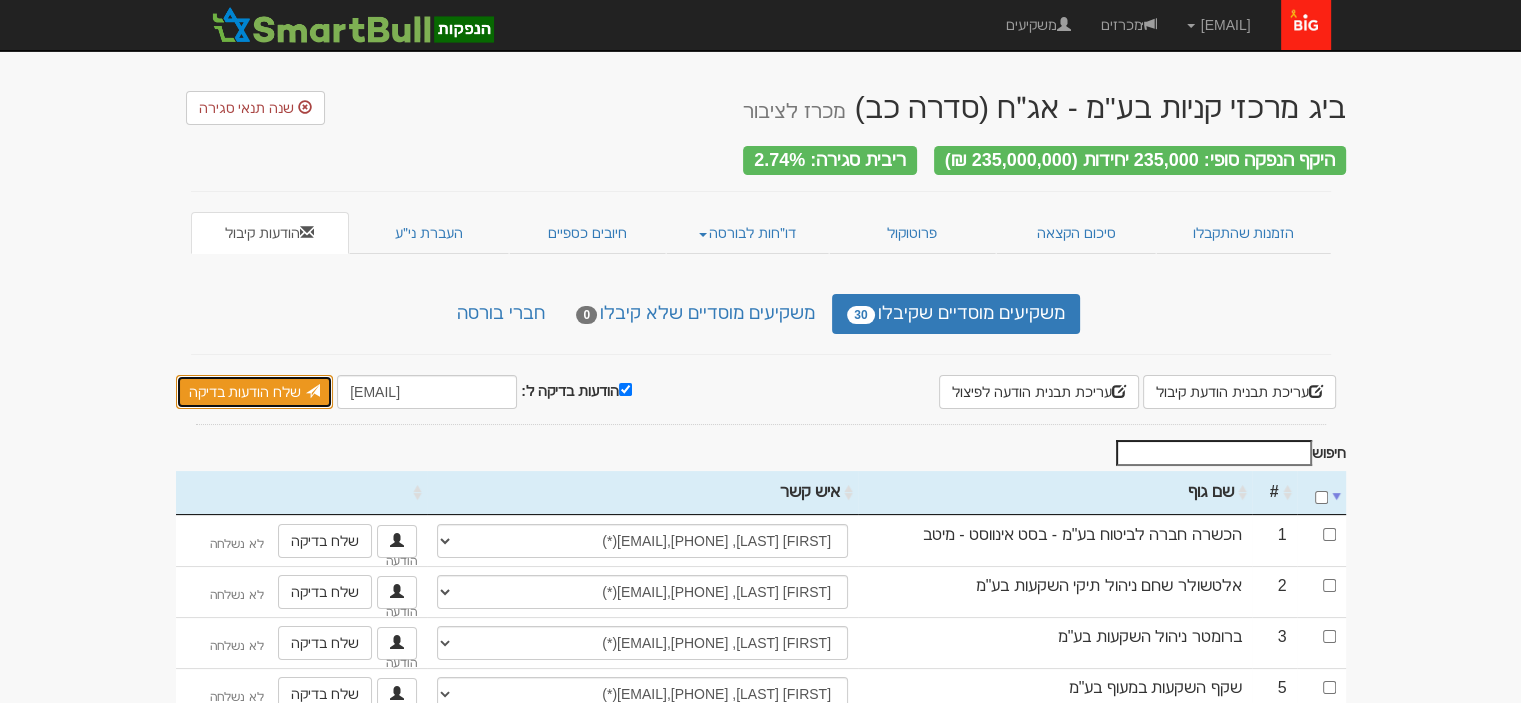 click on "שלח הודעות בדיקה" at bounding box center (255, 392) 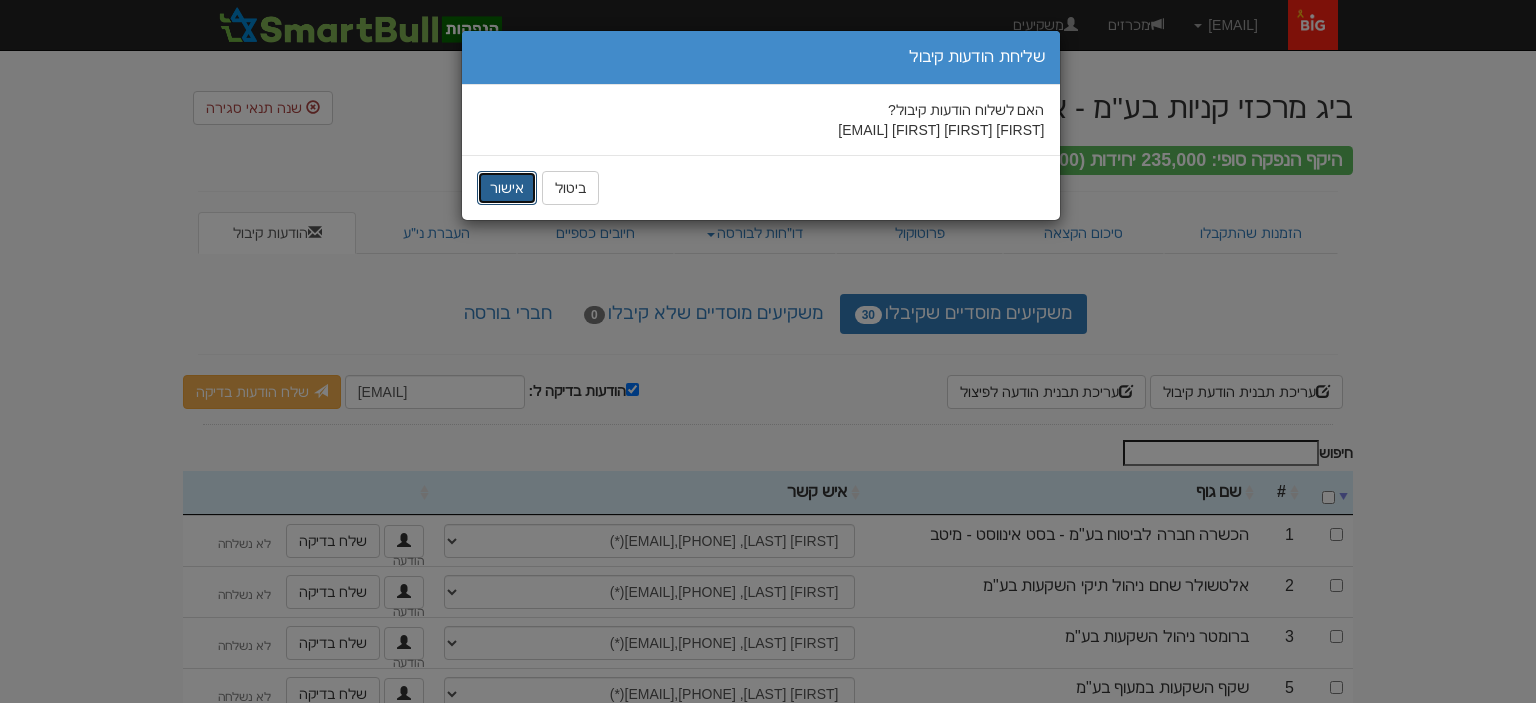 click on "אישור" at bounding box center (507, 188) 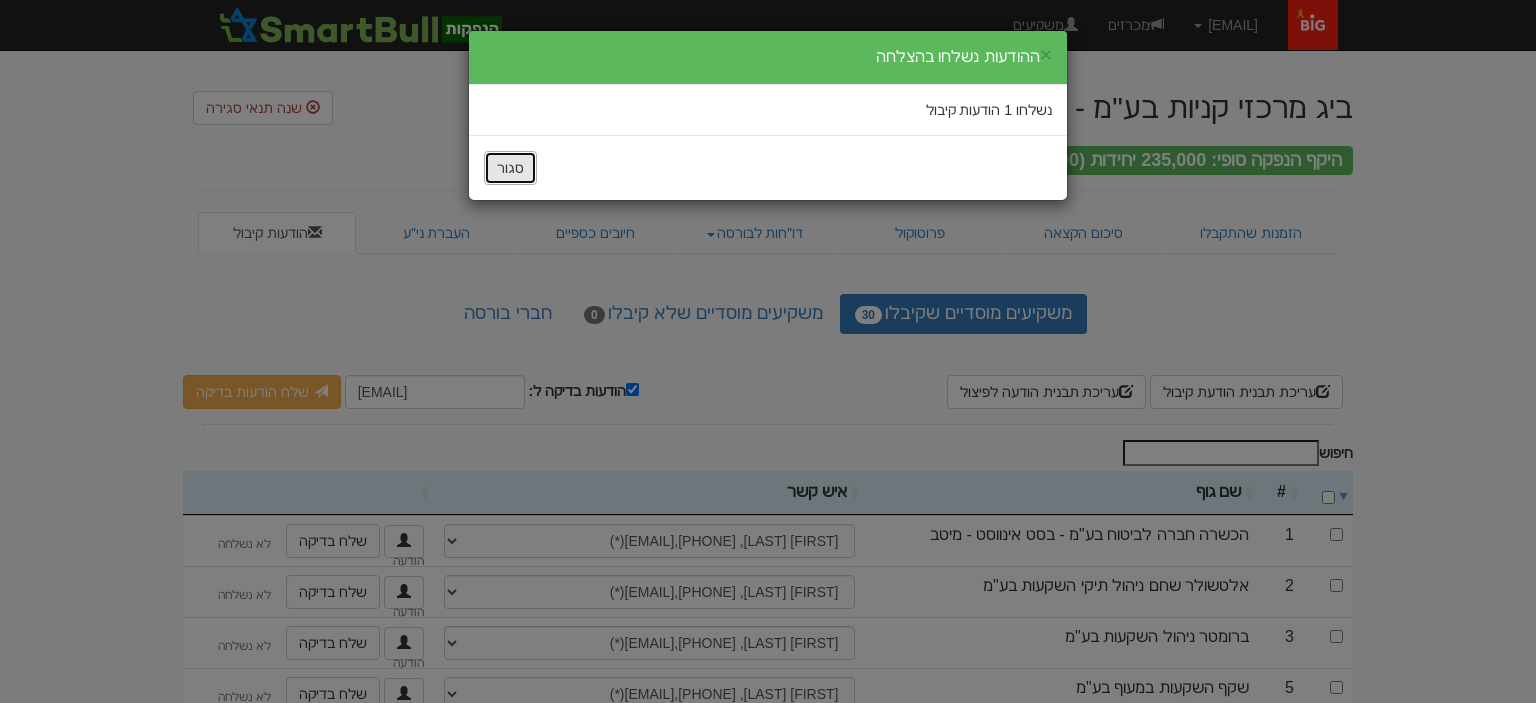 click on "סגור" at bounding box center (510, 168) 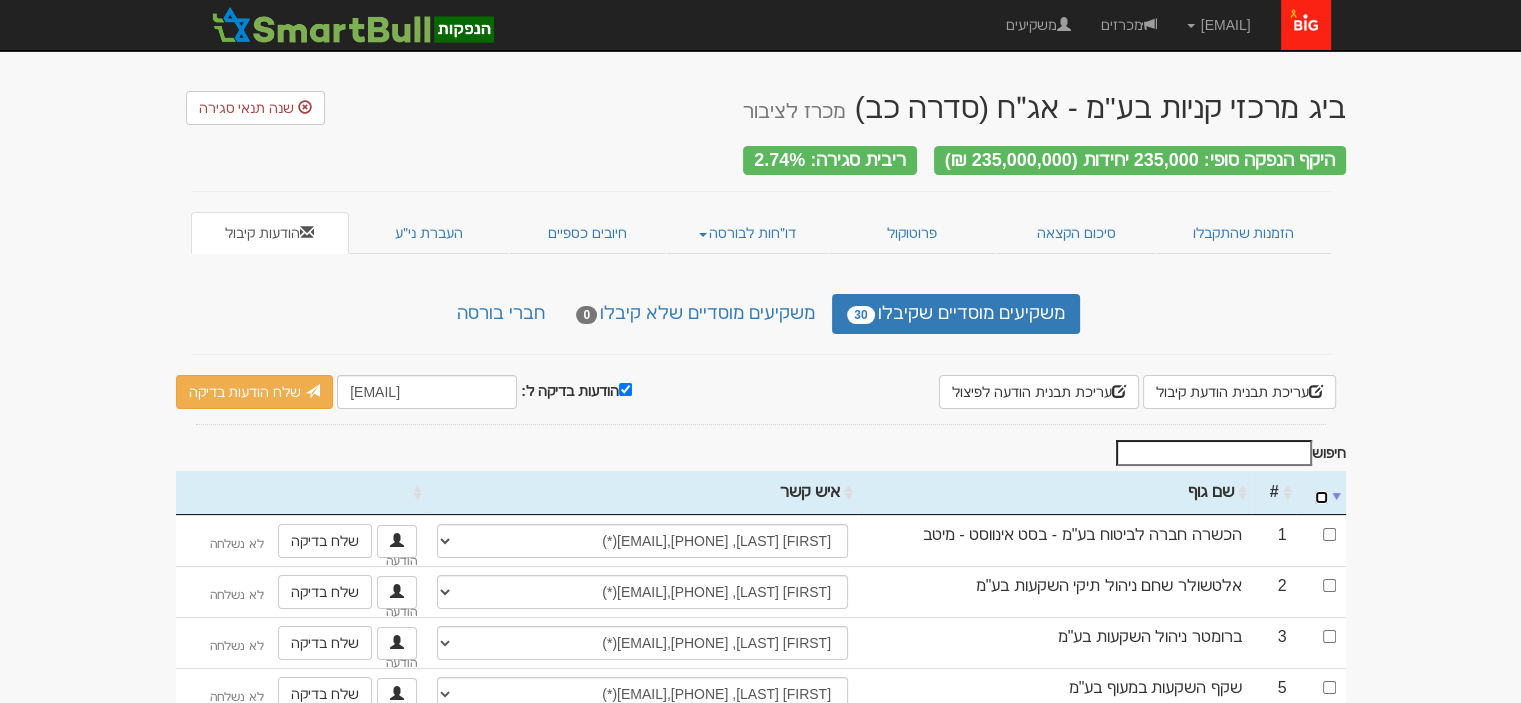 click at bounding box center (1321, 497) 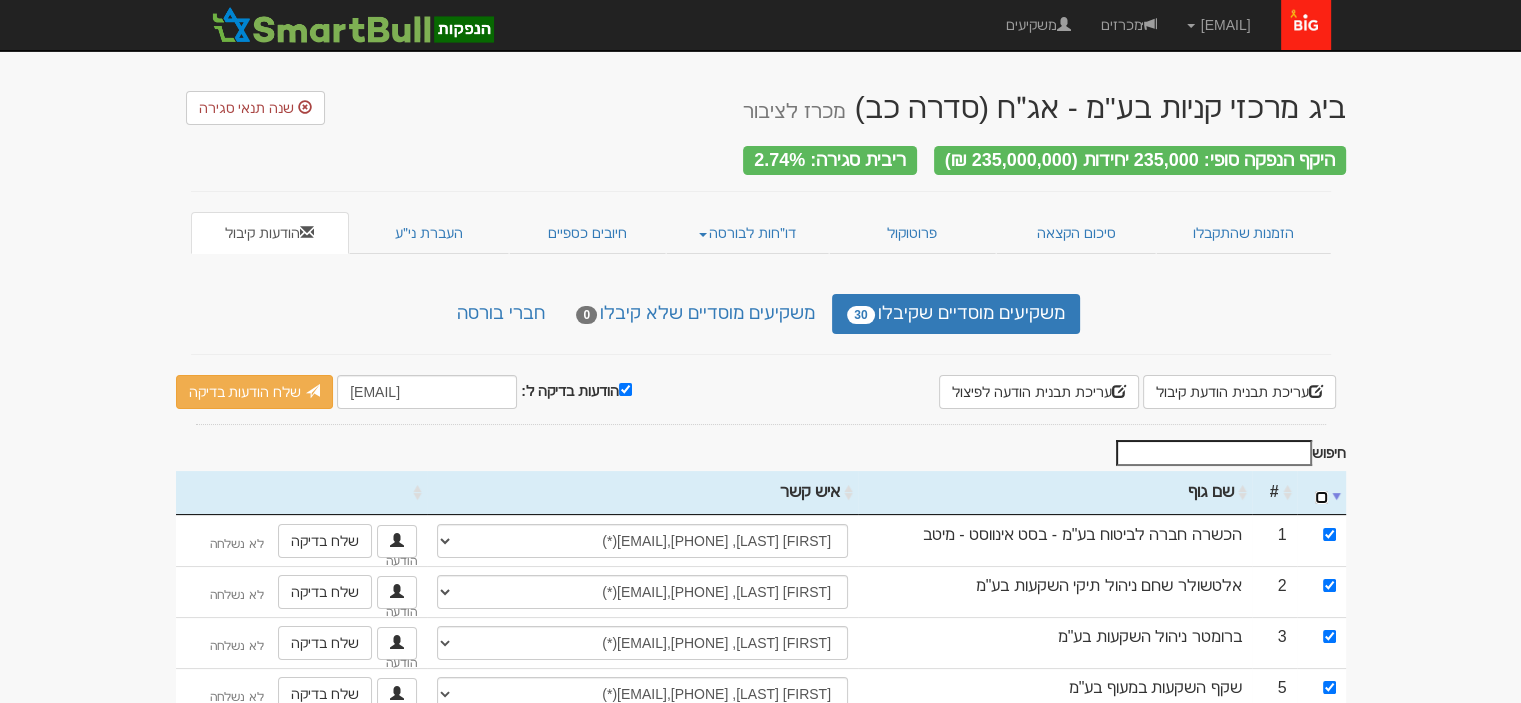 checkbox on "true" 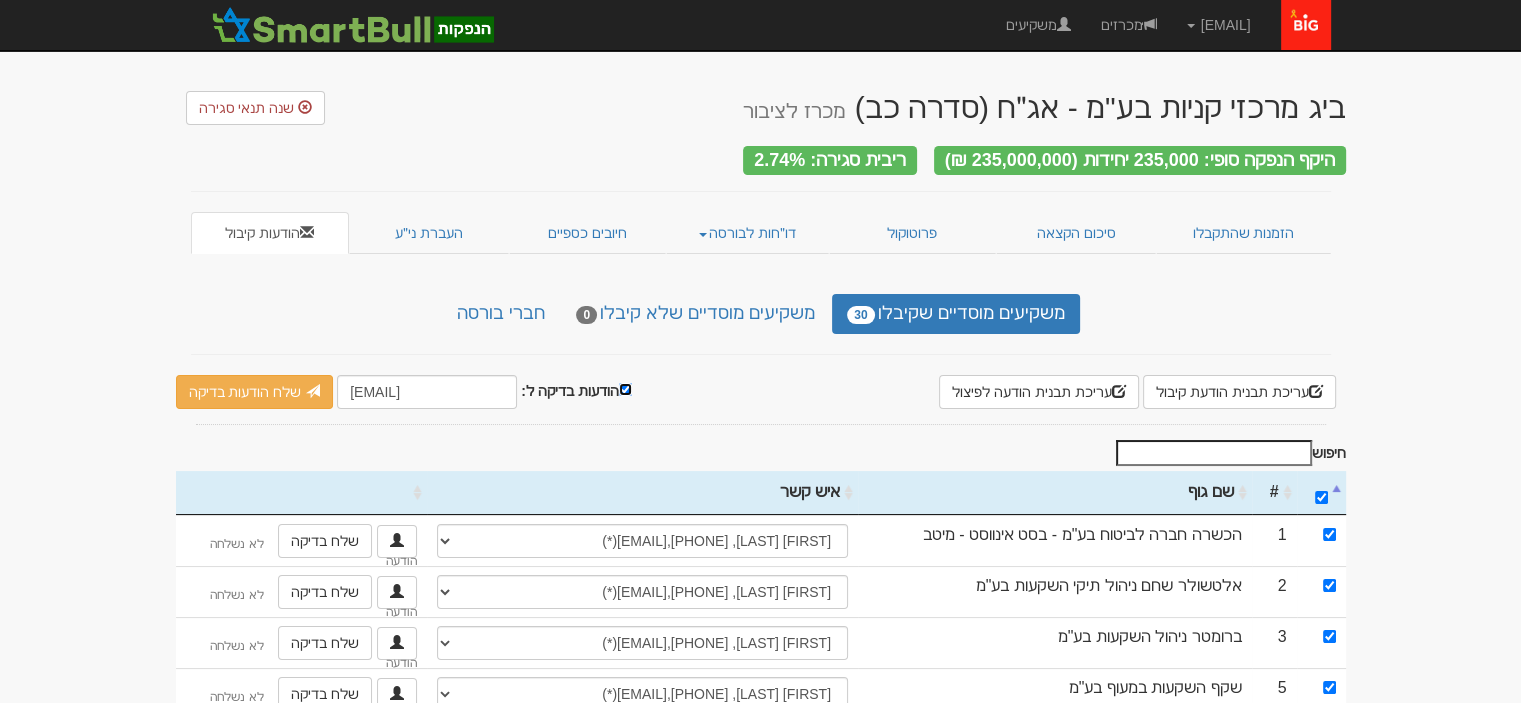 click on "הודעות בדיקה ל:" at bounding box center (625, 389) 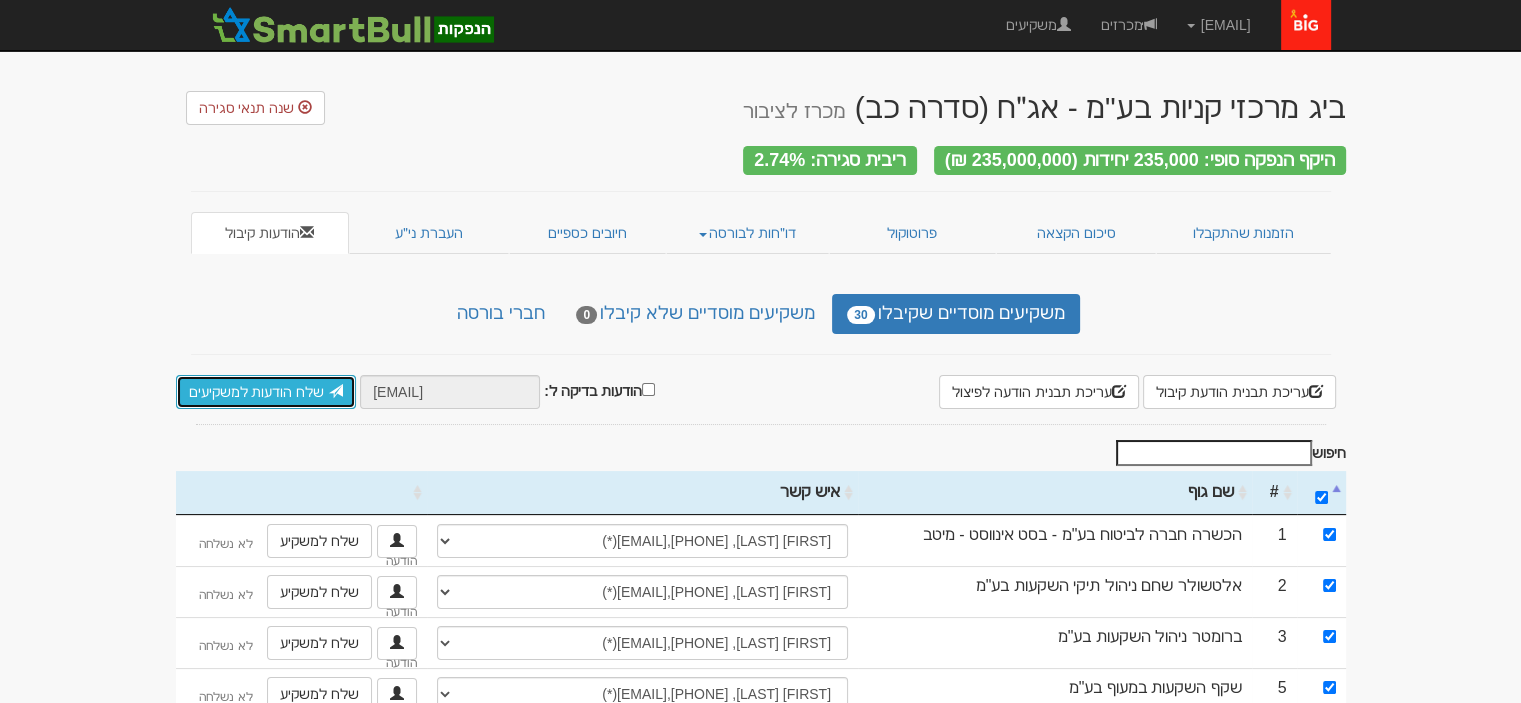 click on "שלח הודעות למשקיעים" at bounding box center (266, 392) 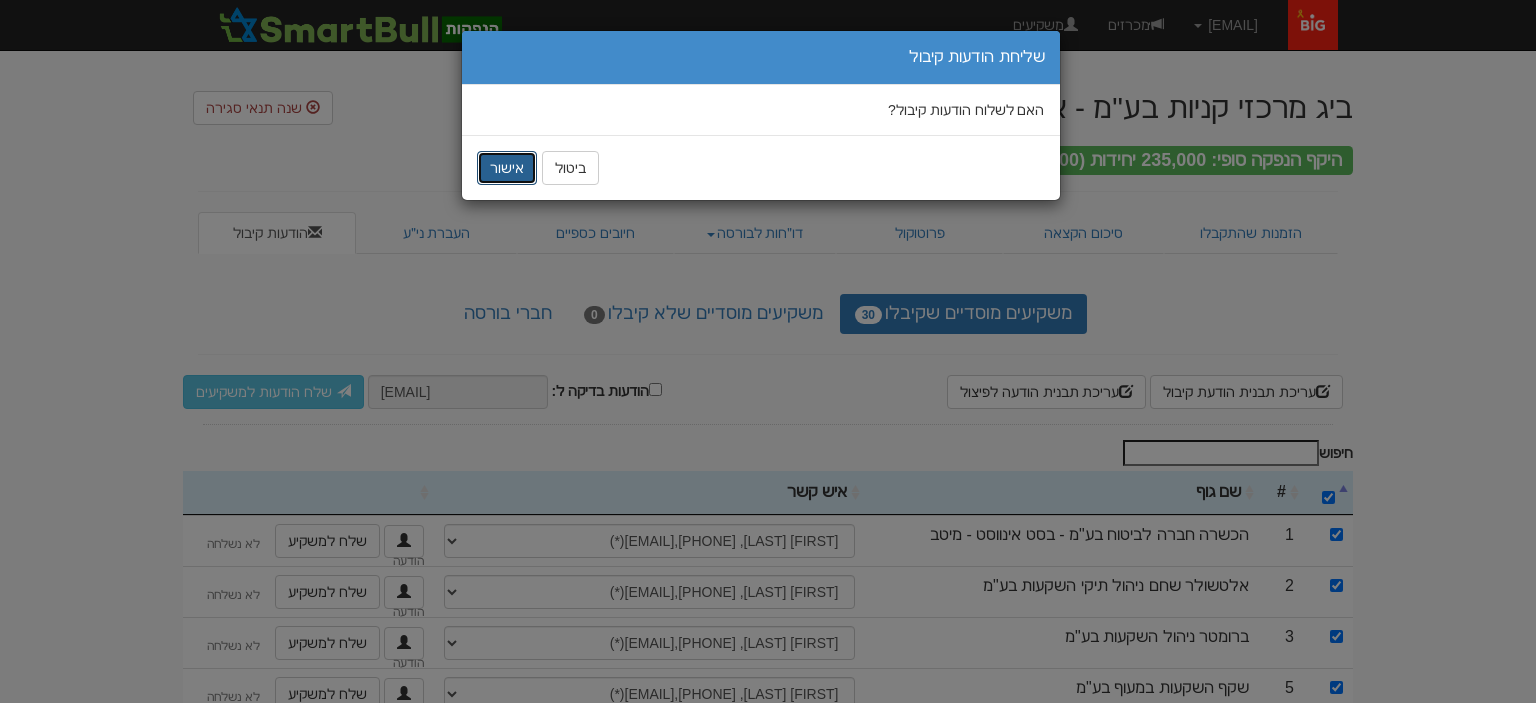 click on "אישור" at bounding box center (507, 168) 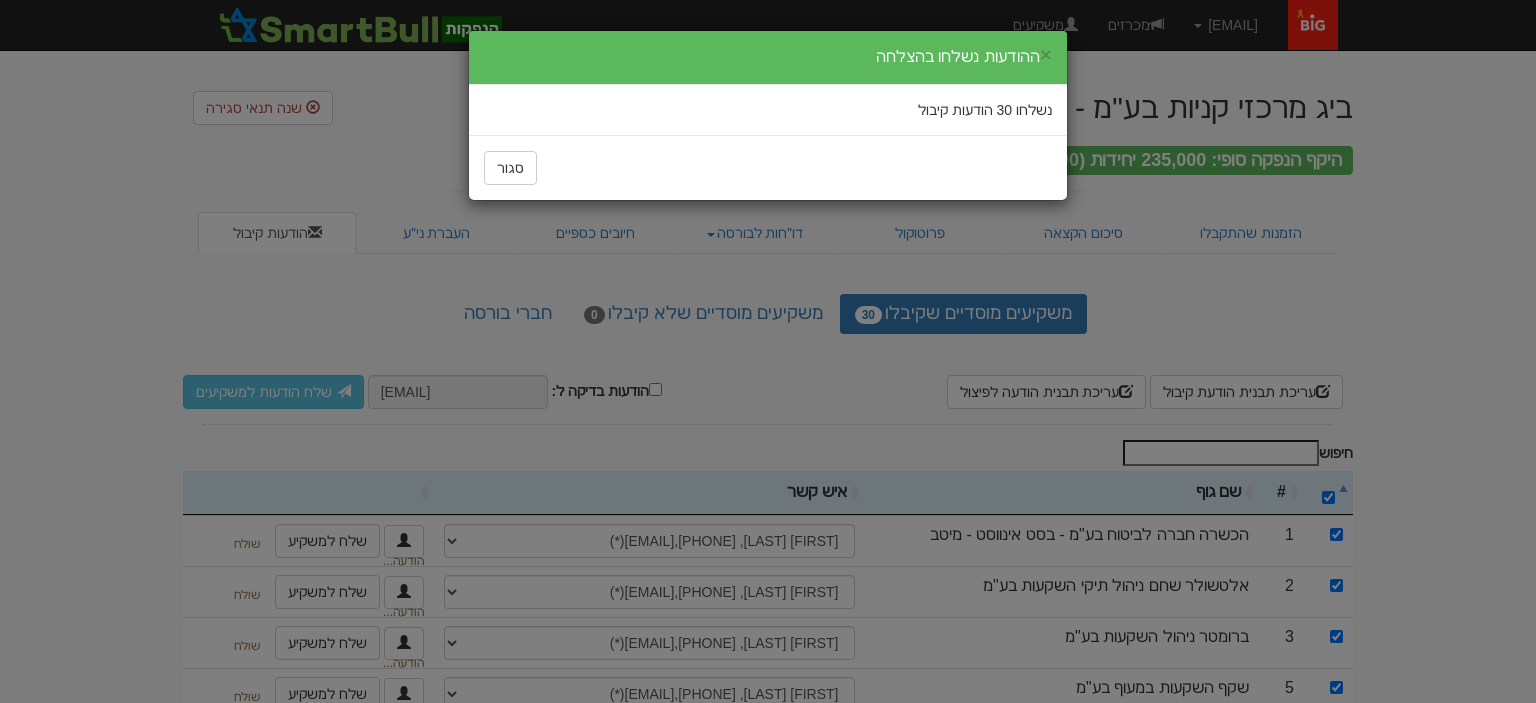 click on "סגור" at bounding box center [768, 167] 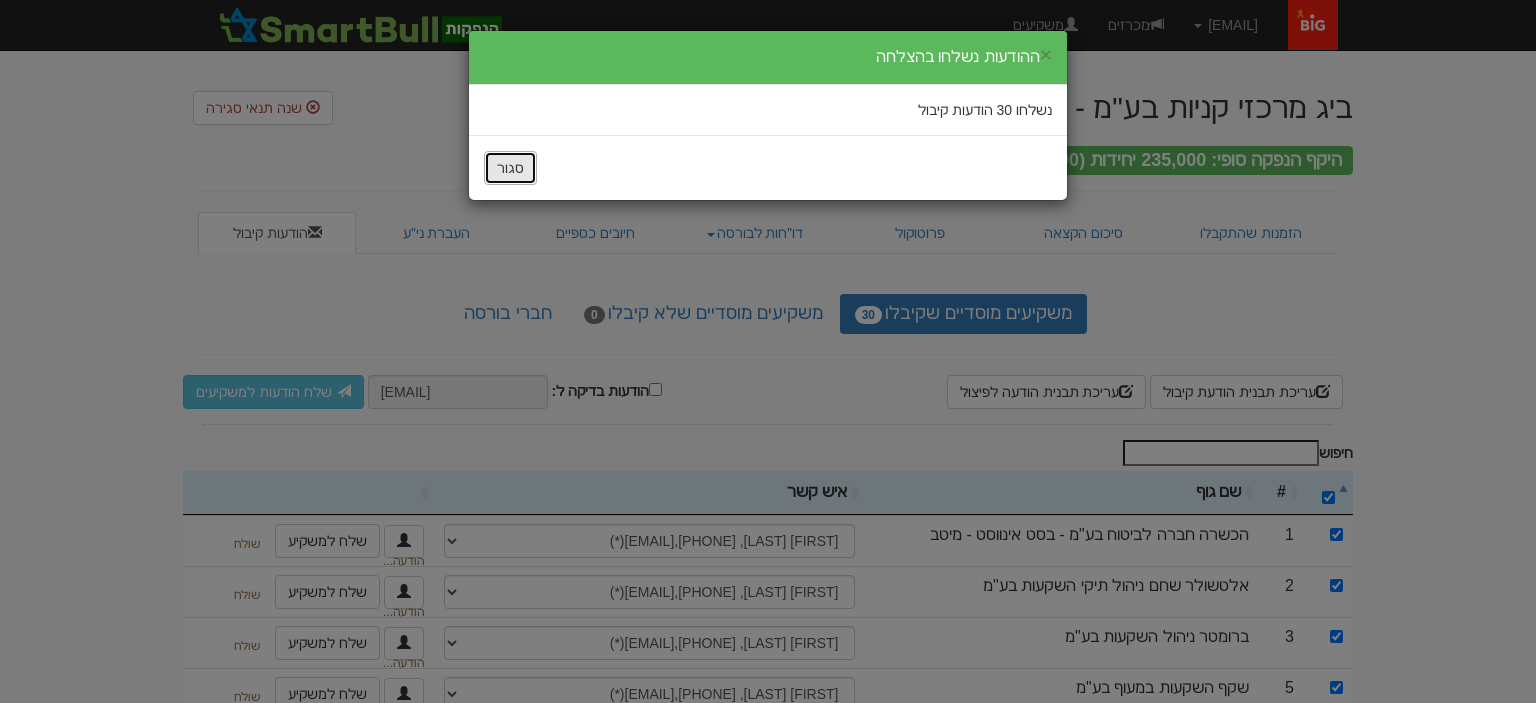 click on "סגור" at bounding box center [510, 168] 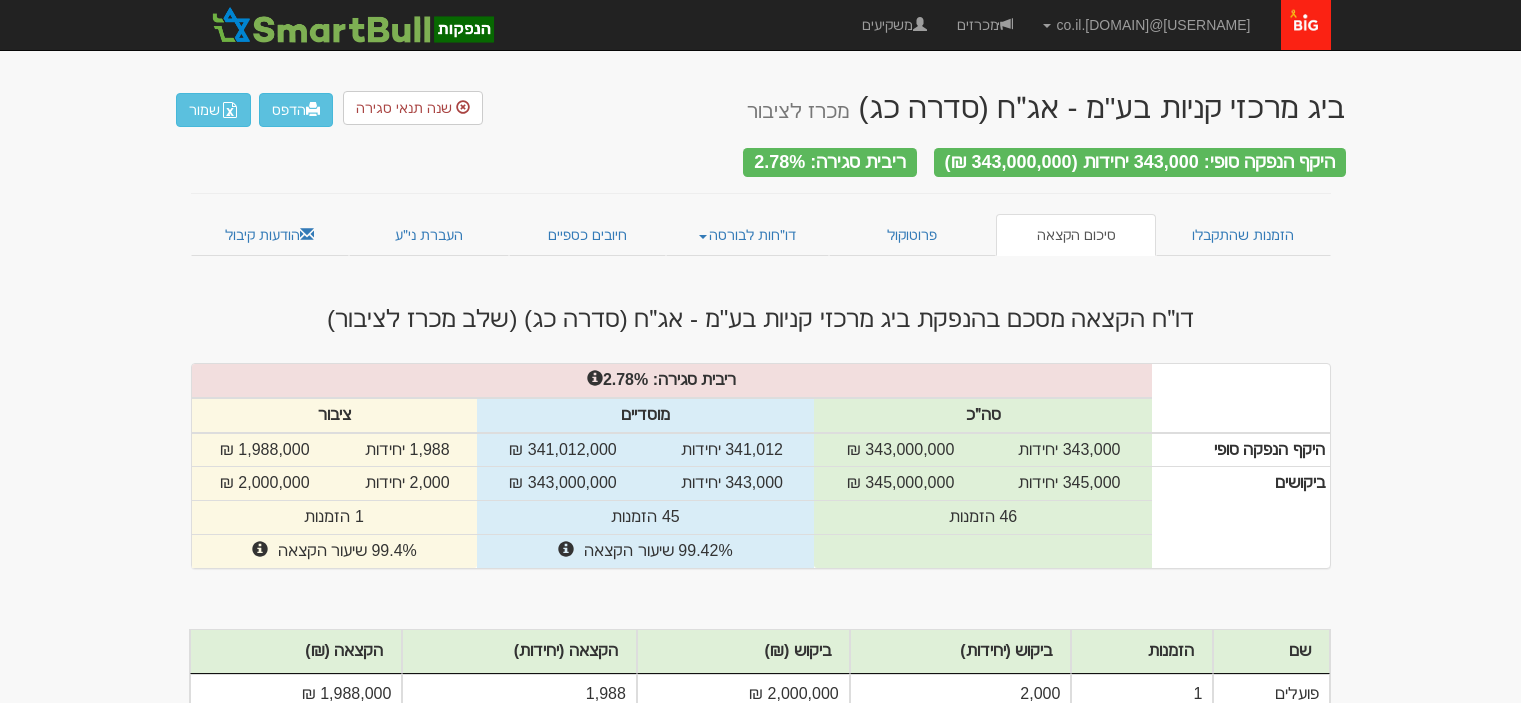 scroll, scrollTop: 0, scrollLeft: 0, axis: both 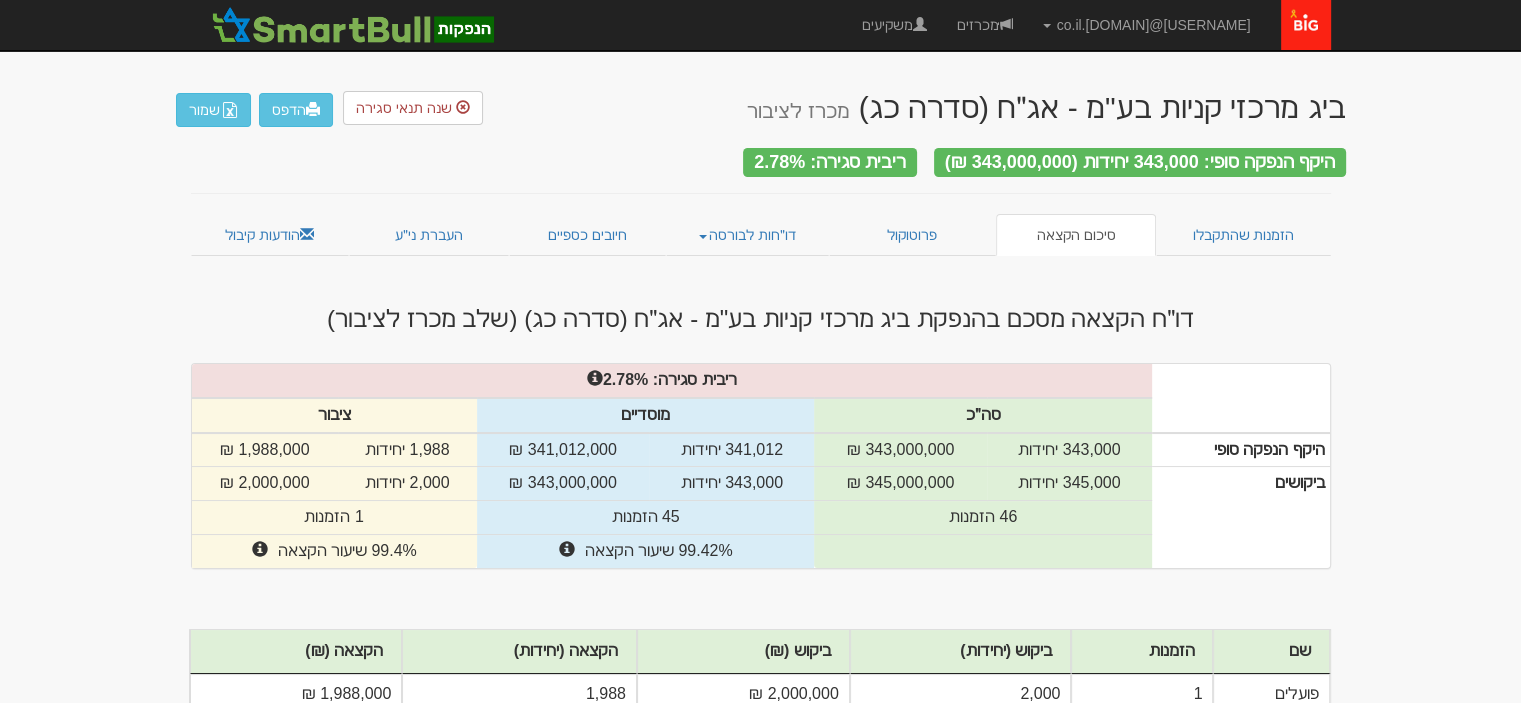 click on "הזמנות שהתקבלו
סיכום הקצאה
פרוטוקול
דו״חות לבורסה
מכתב פיזור
דו״ח פיזור
דו״ח פיזור מפורט
הקצאה מצטברת
הקצאה מצטברת מפורטת" at bounding box center [761, 224] 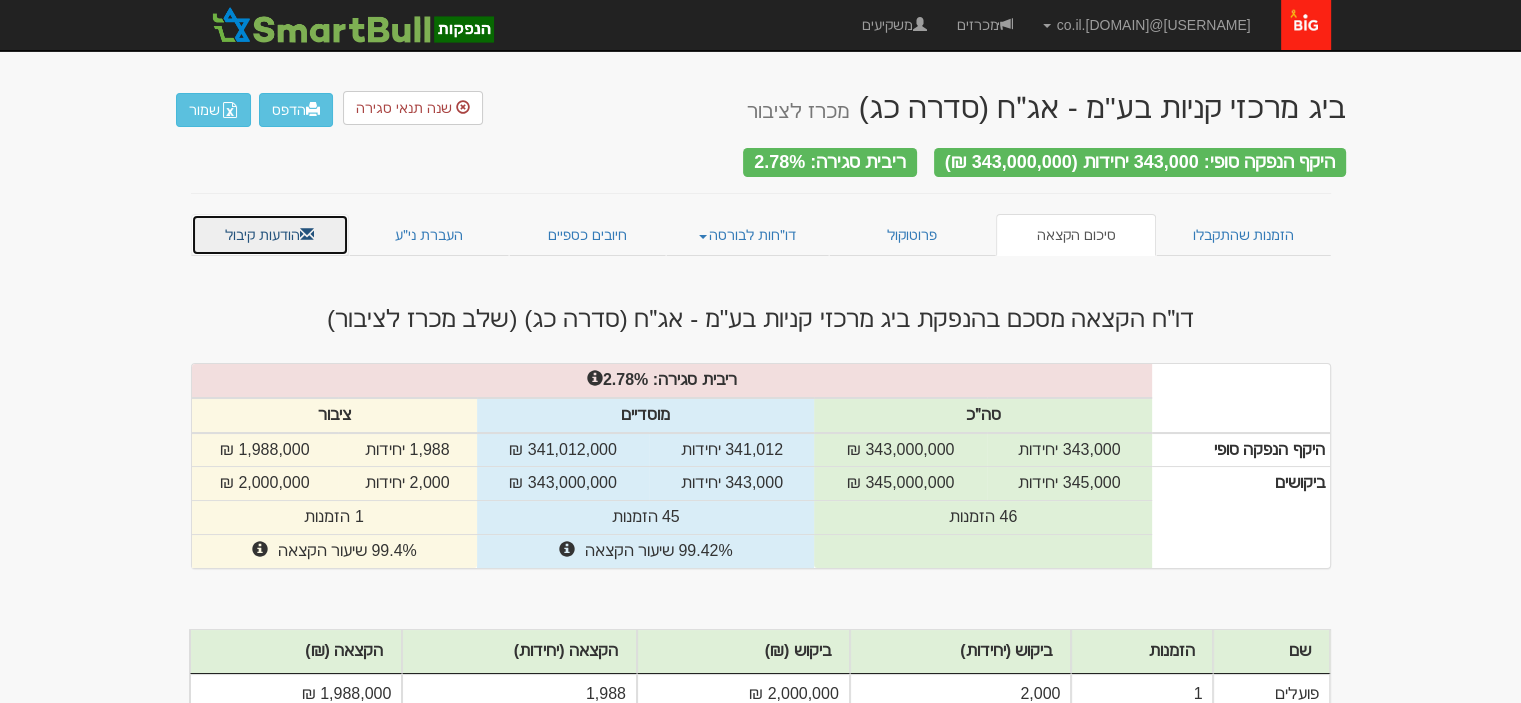 click on "הודעות קיבול" at bounding box center [270, 235] 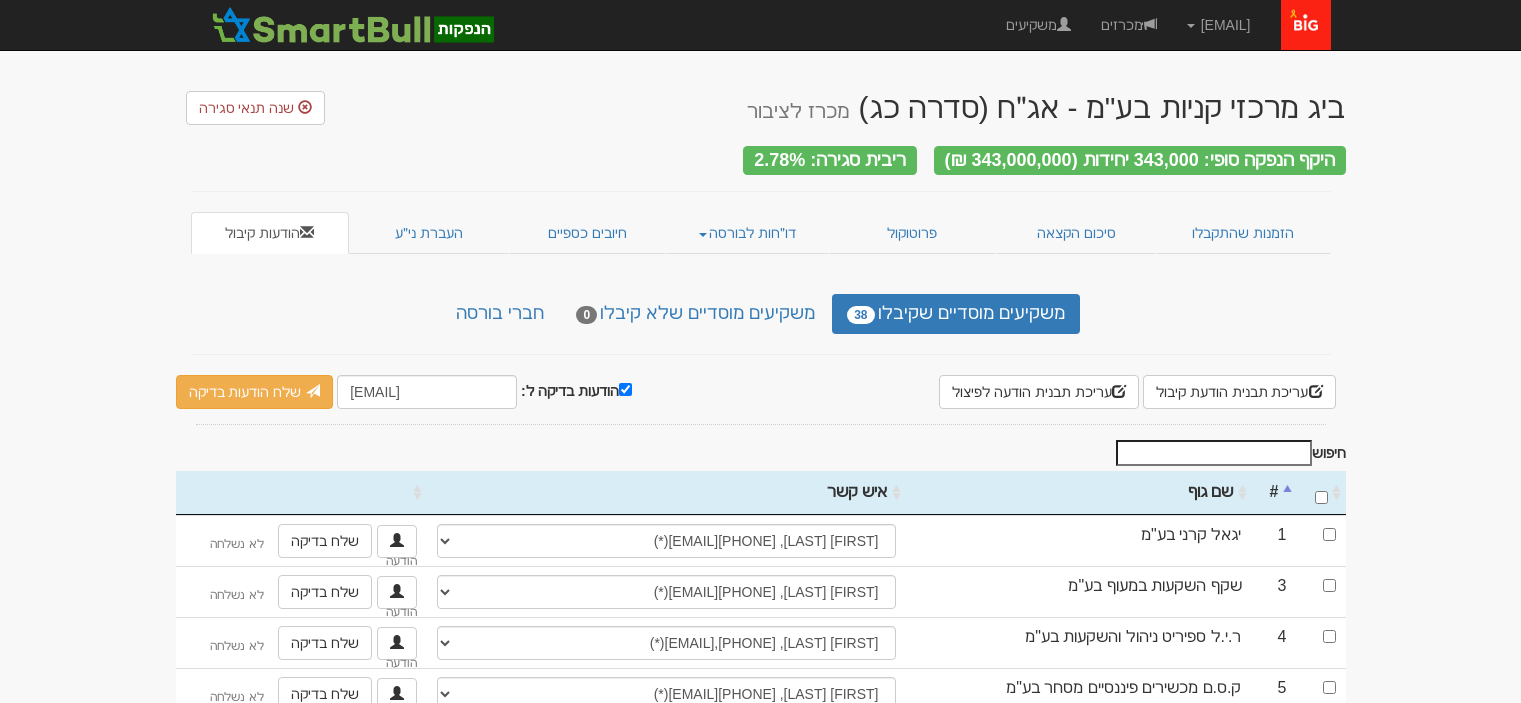 scroll, scrollTop: 0, scrollLeft: 0, axis: both 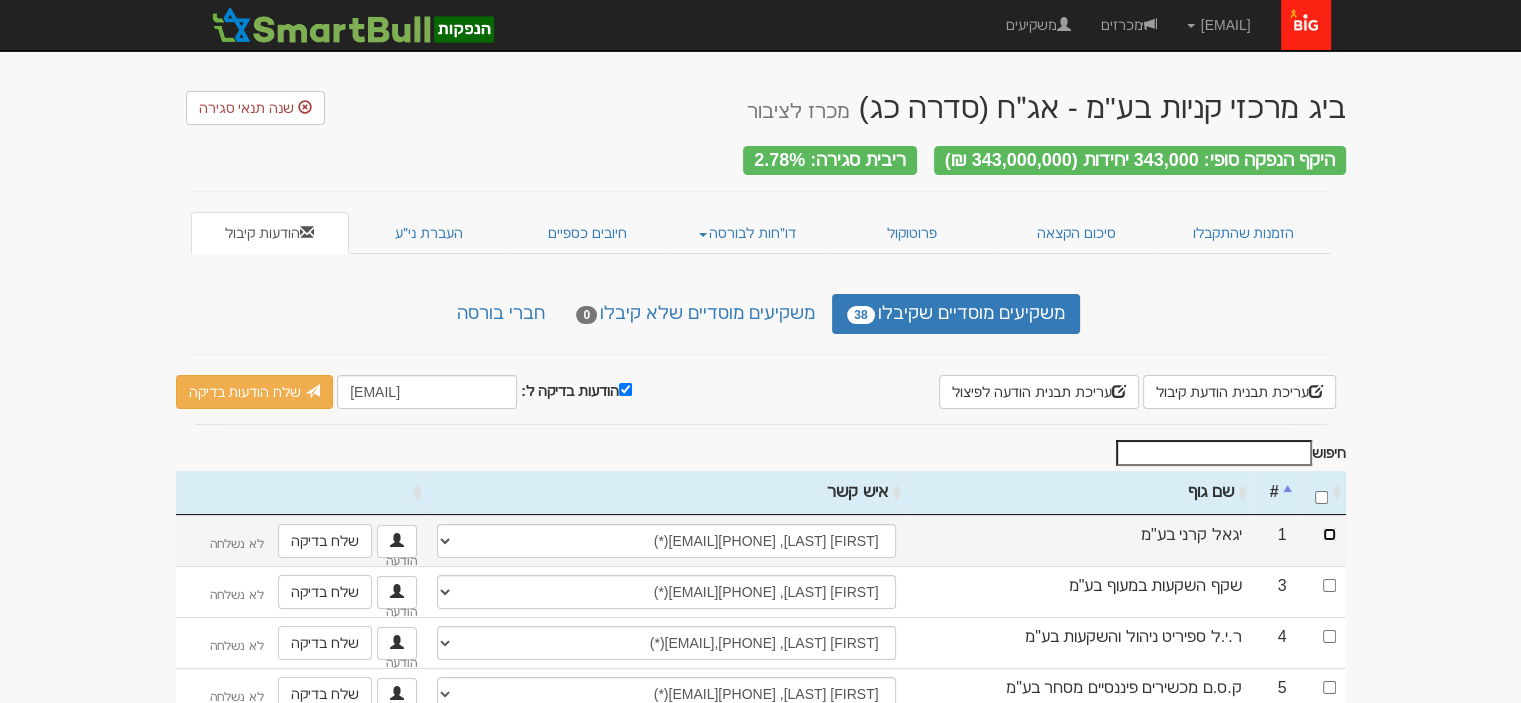 click at bounding box center (1329, 534) 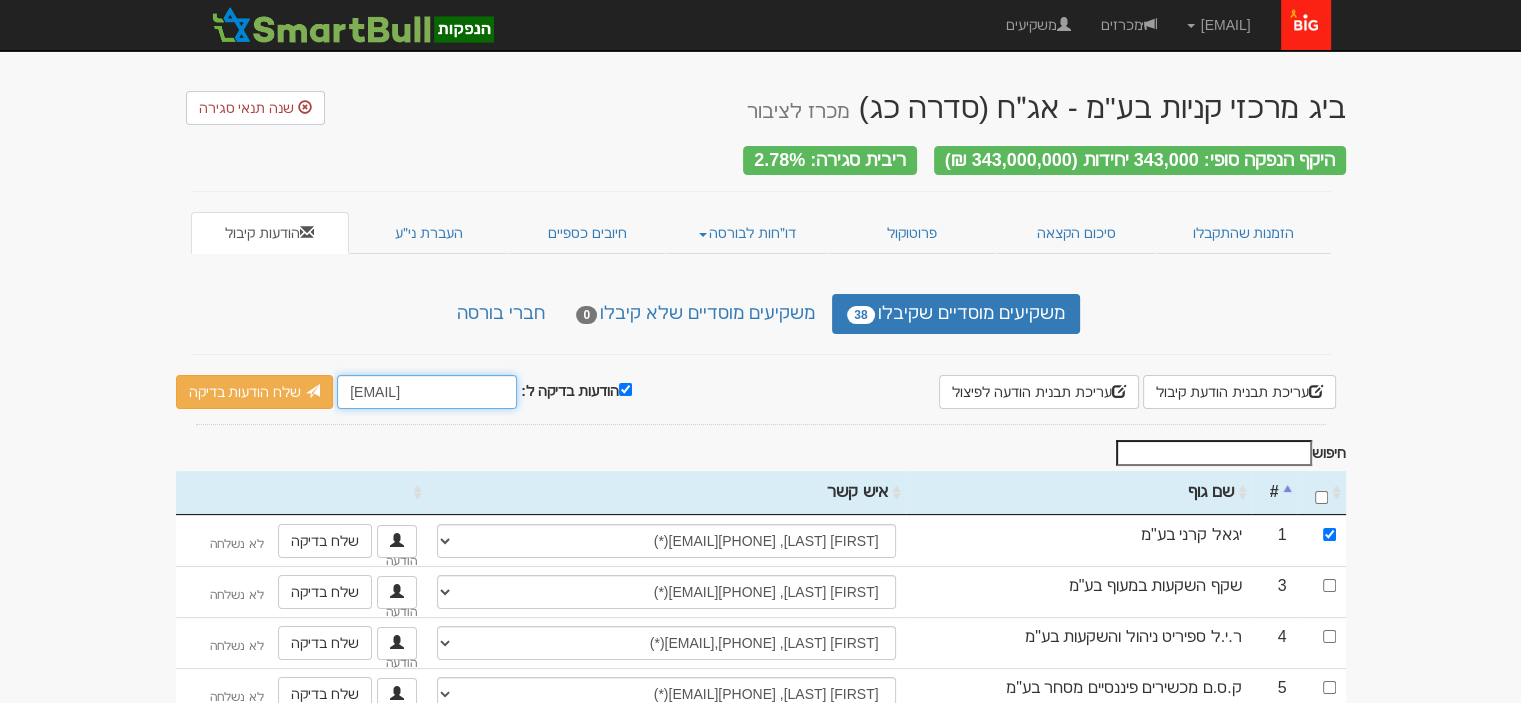 drag, startPoint x: 341, startPoint y: 381, endPoint x: 388, endPoint y: 386, distance: 47.26521 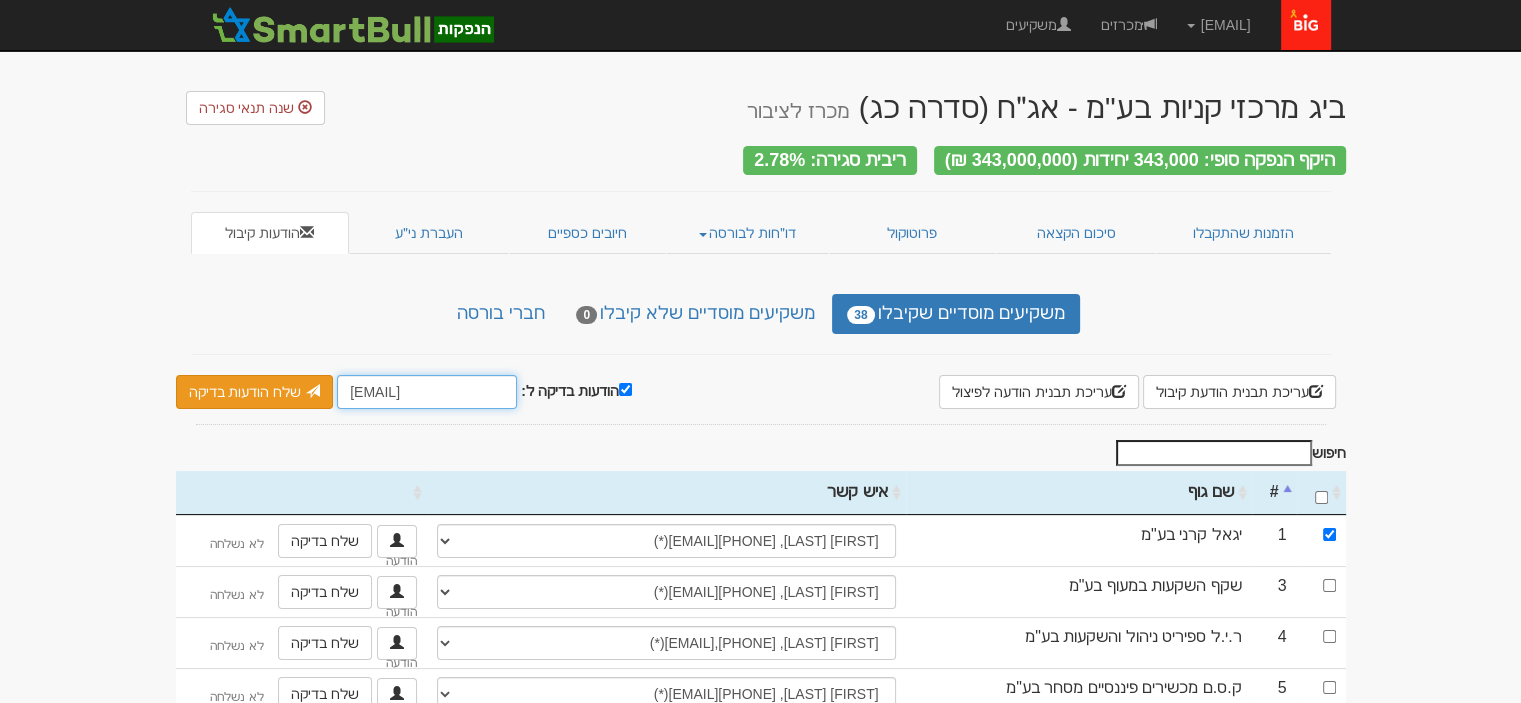 type on "[USERNAME]@[DOMAIN].co.il" 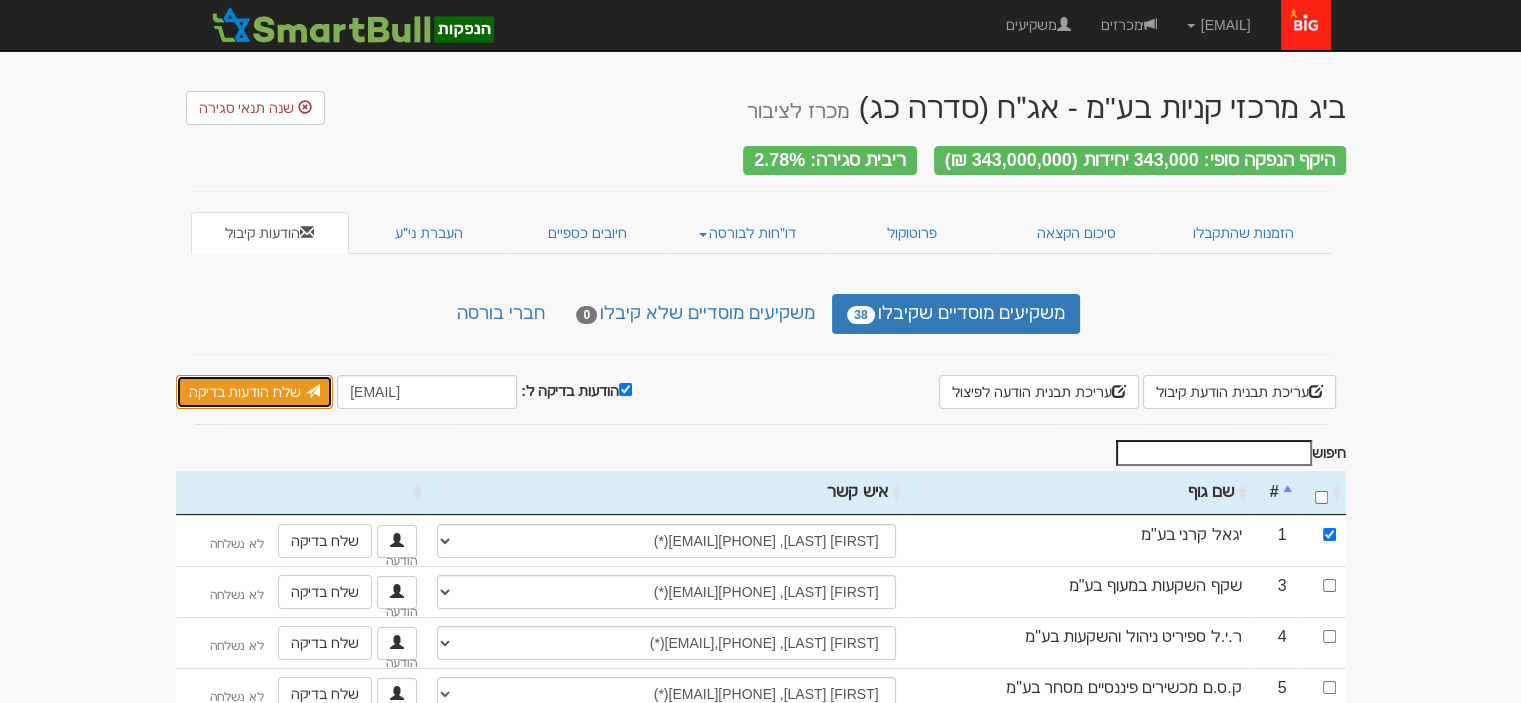 click on "שלח הודעות בדיקה" at bounding box center [255, 392] 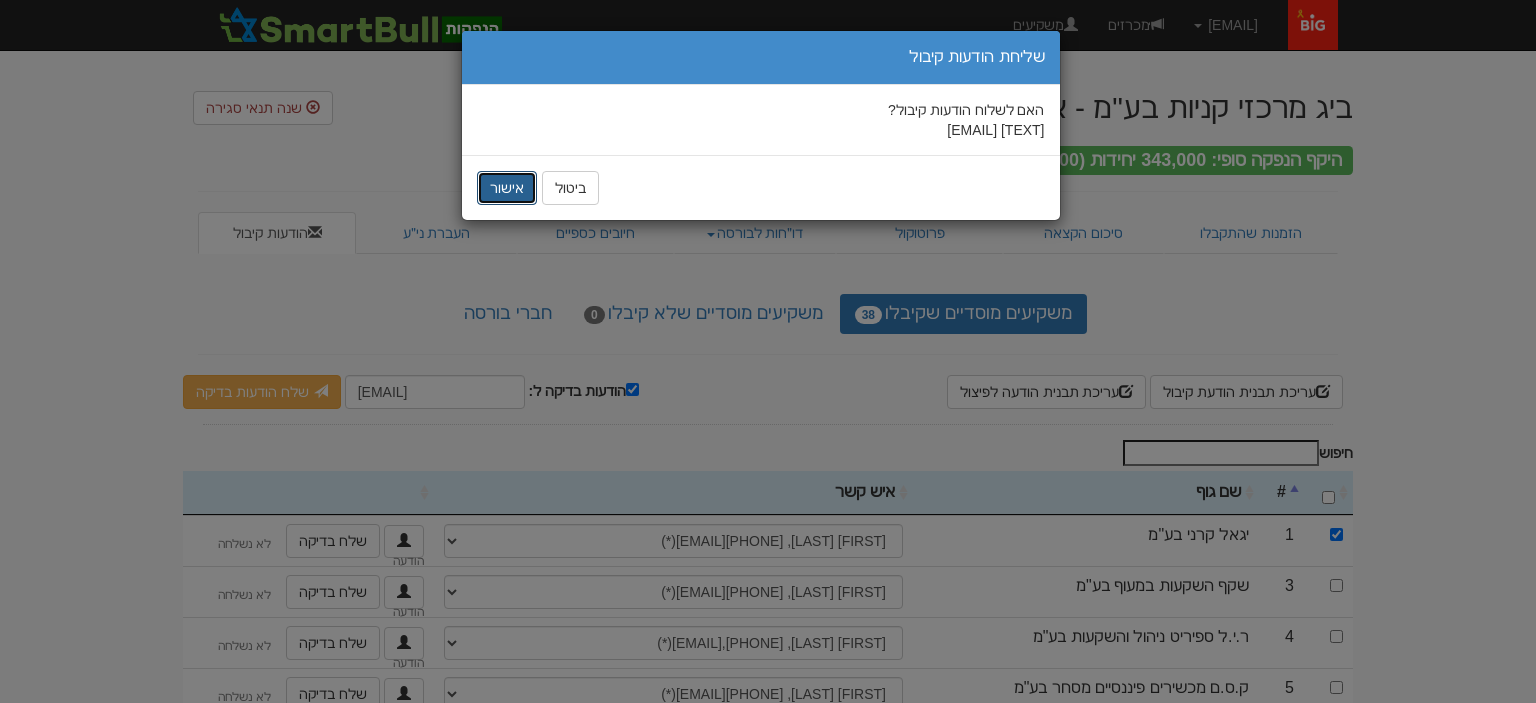 click on "אישור" at bounding box center [507, 188] 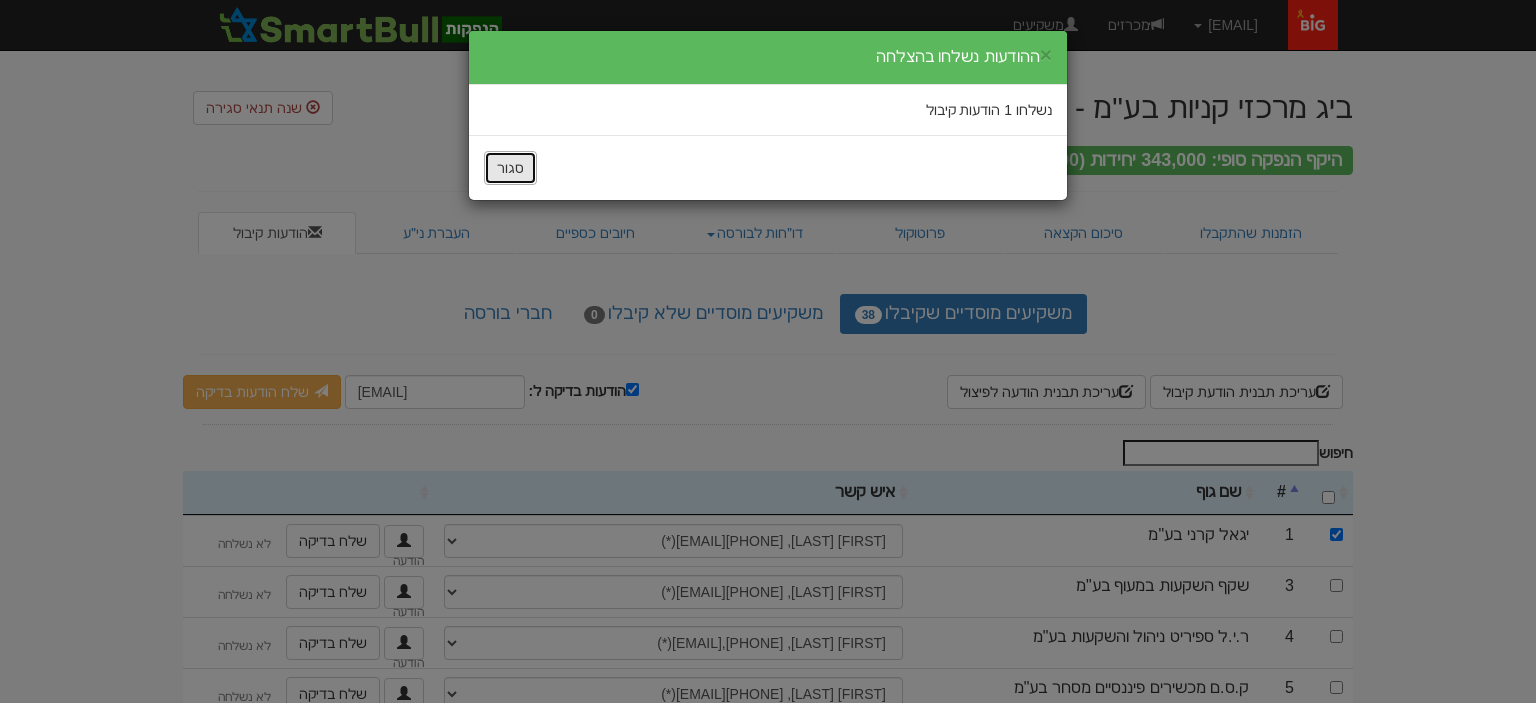 click on "סגור" at bounding box center [510, 168] 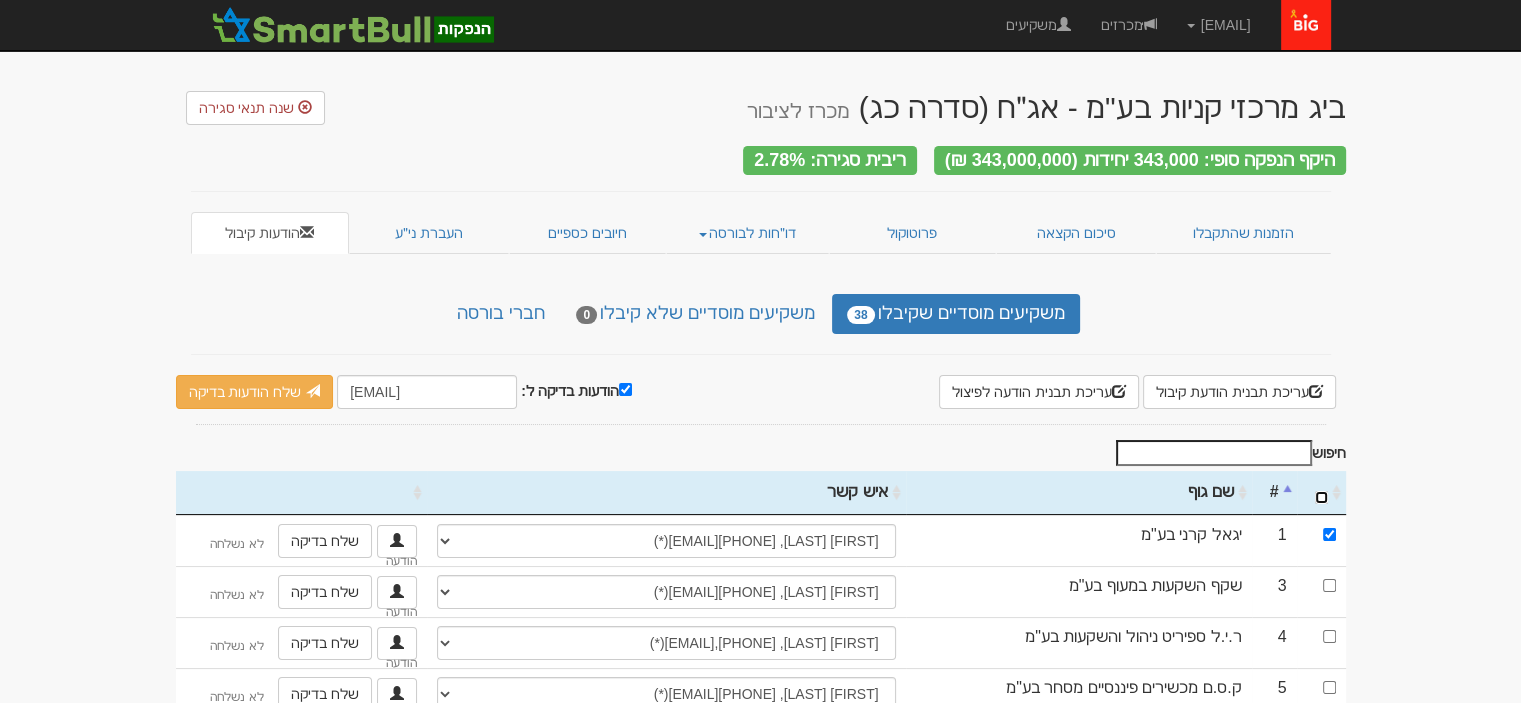 click at bounding box center (1321, 497) 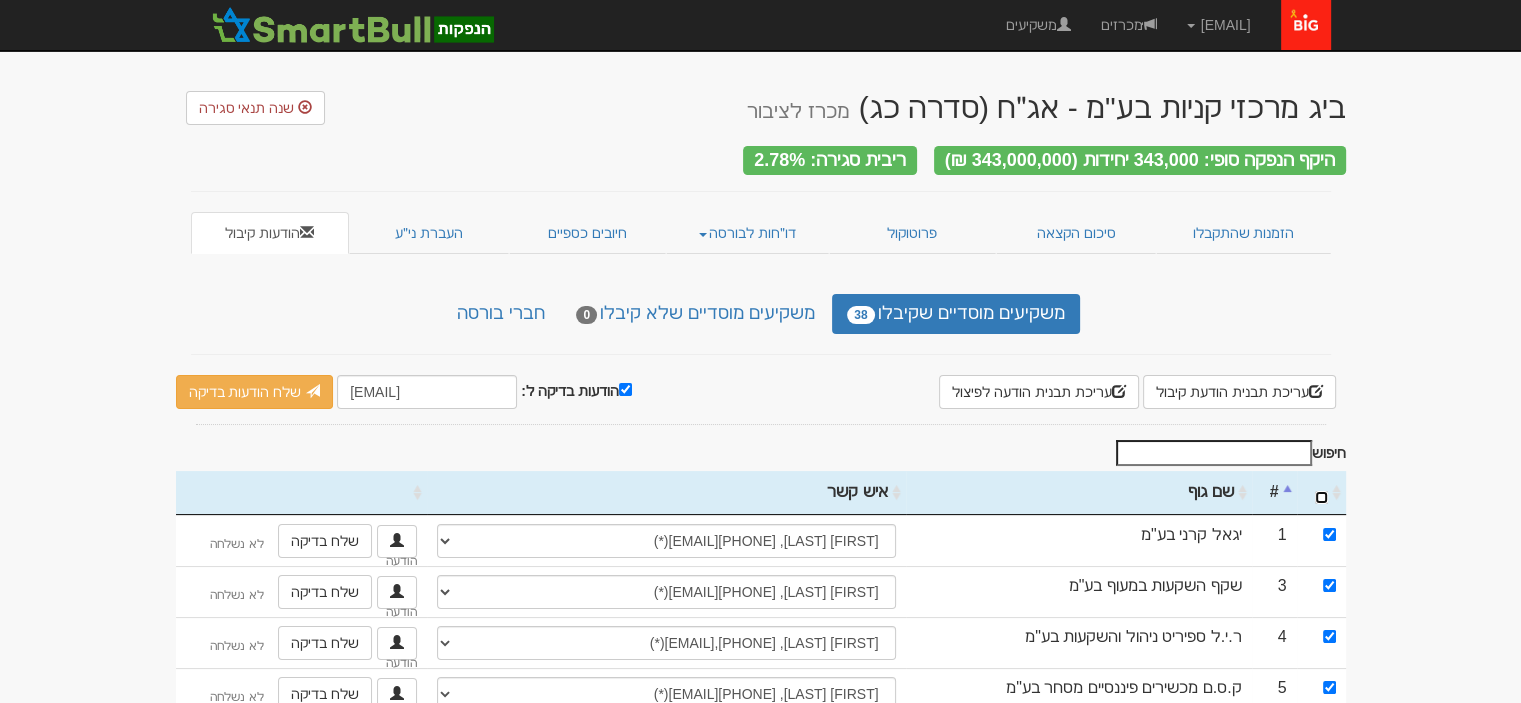checkbox on "true" 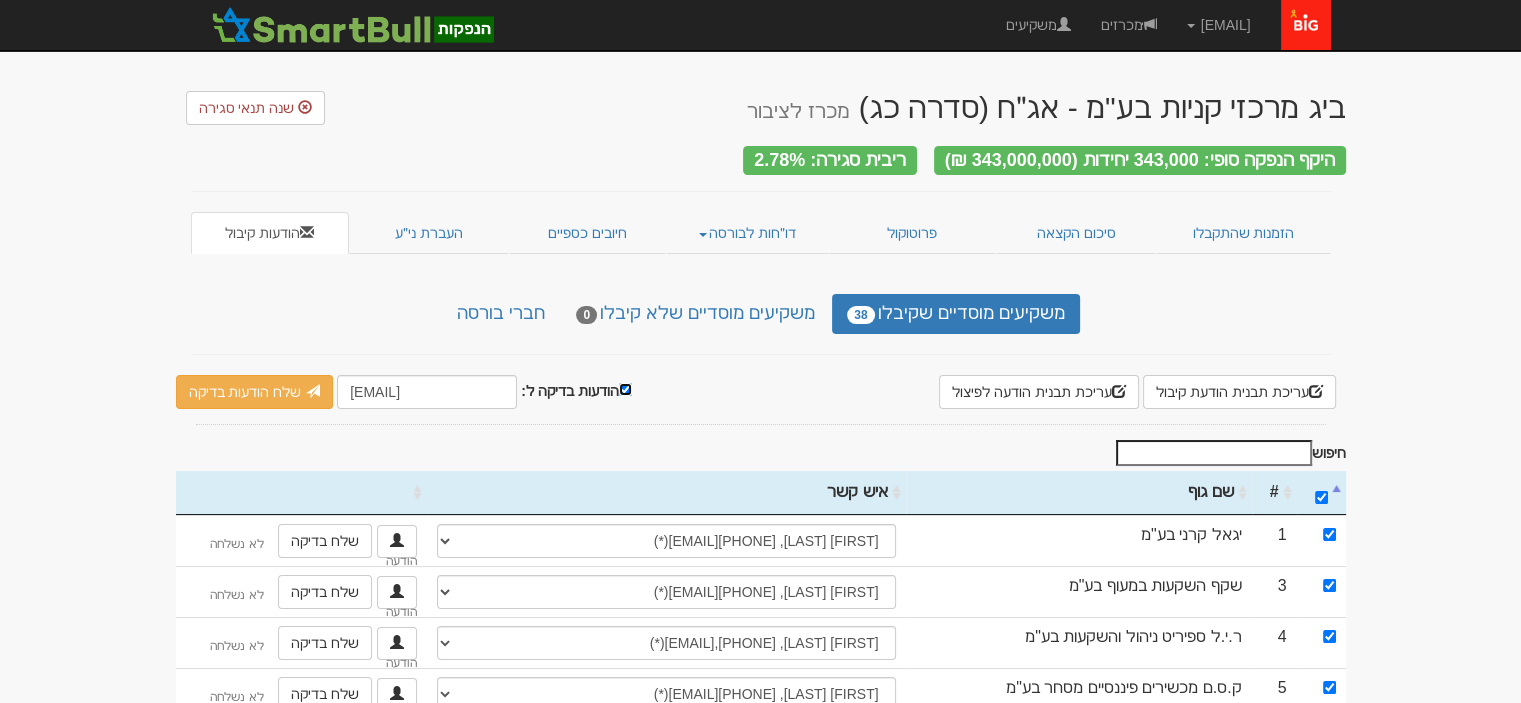 click on "הודעות בדיקה ל:" at bounding box center [625, 389] 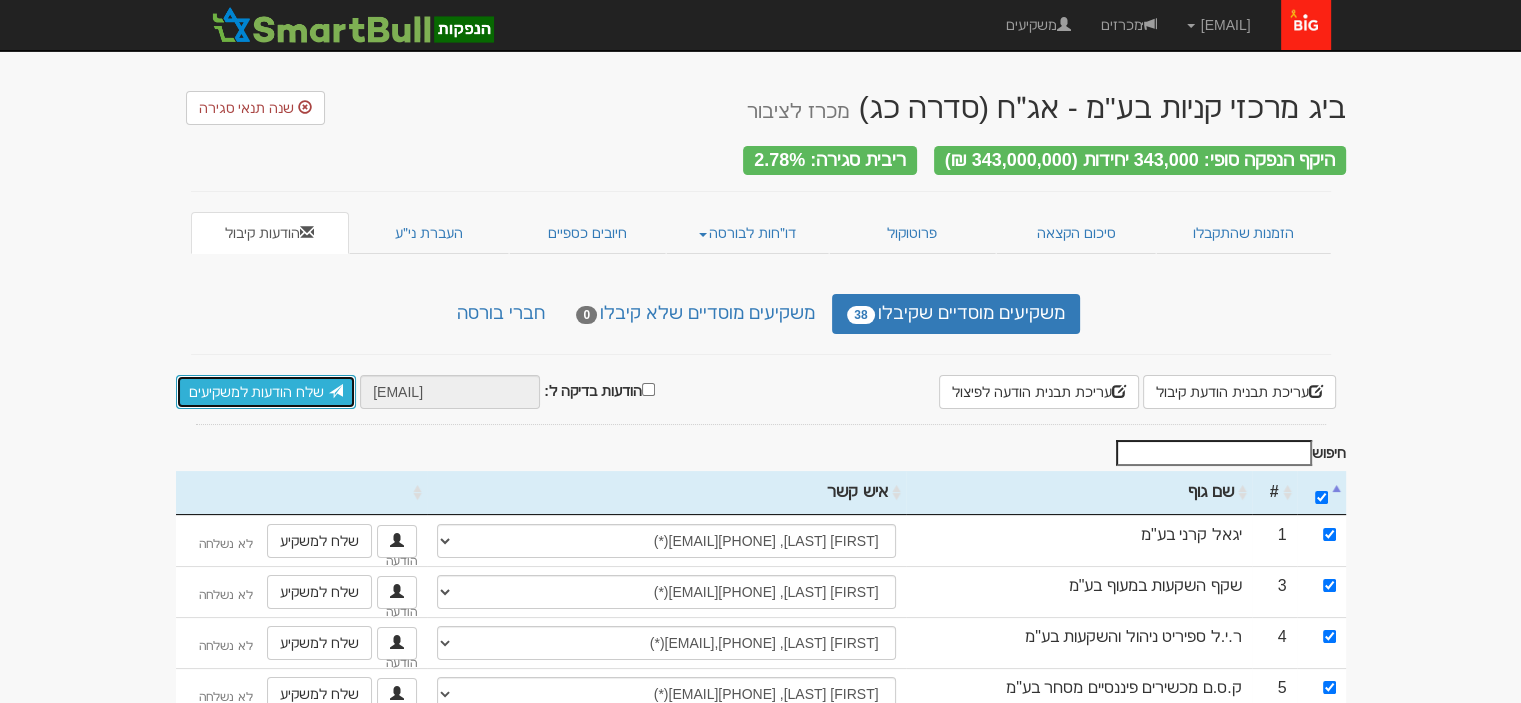 click on "שלח הודעות למשקיעים" at bounding box center [266, 392] 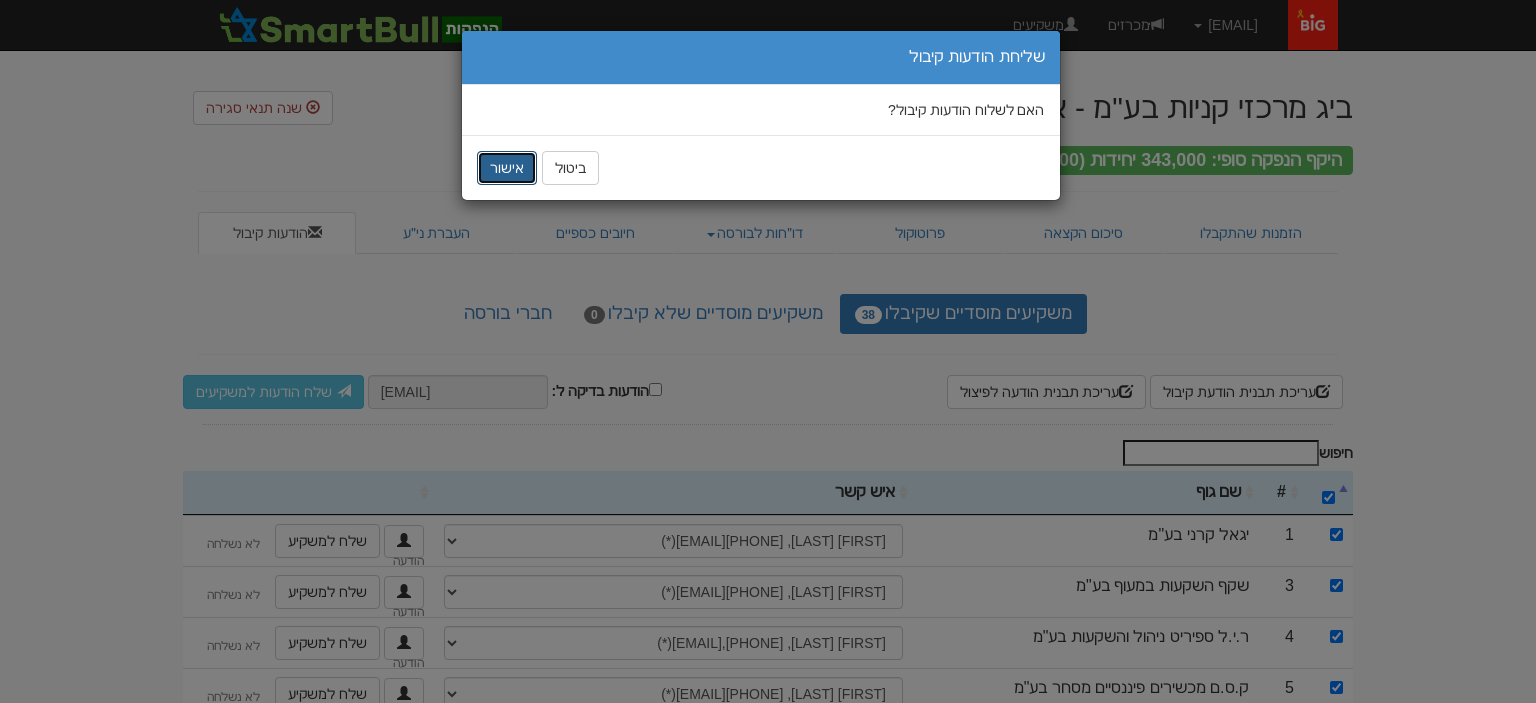 click on "אישור" at bounding box center [507, 168] 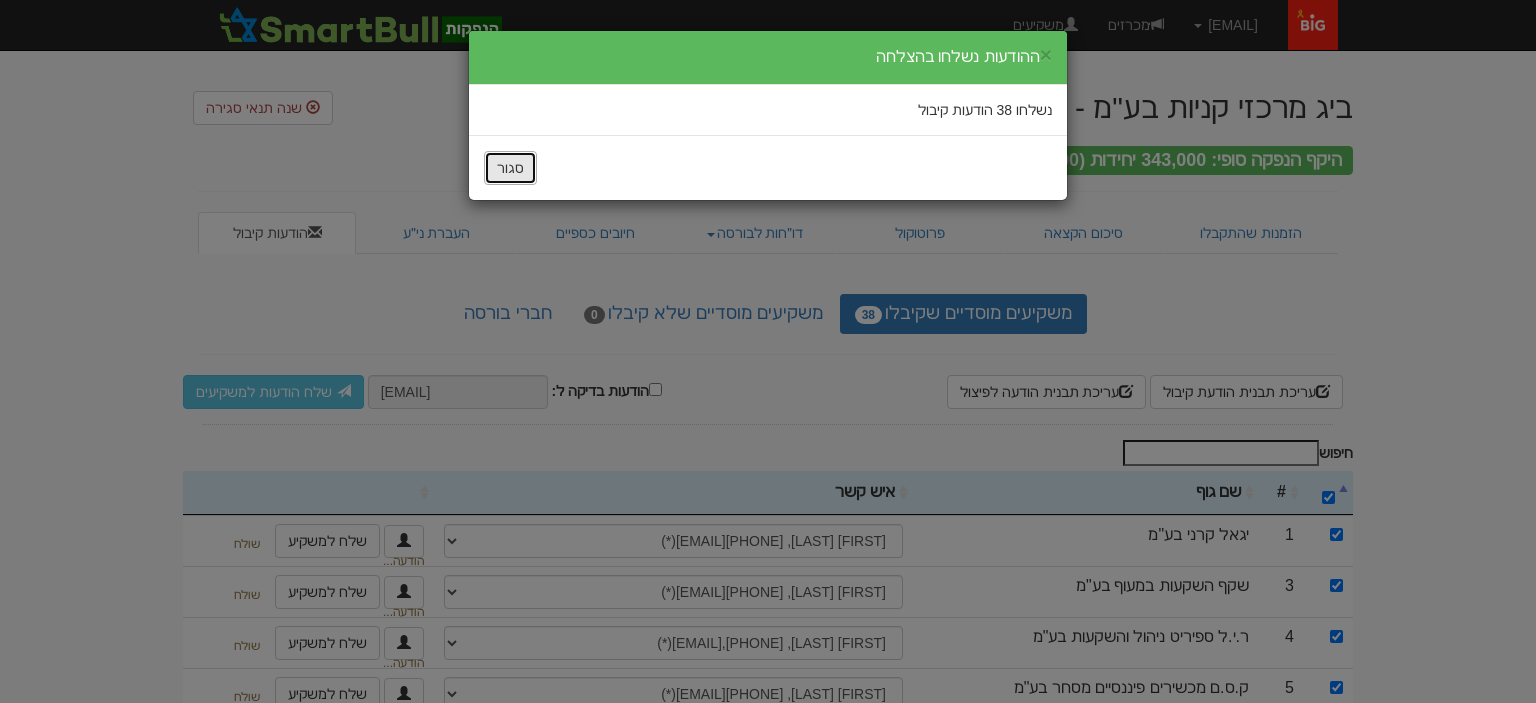 click on "סגור" at bounding box center (510, 168) 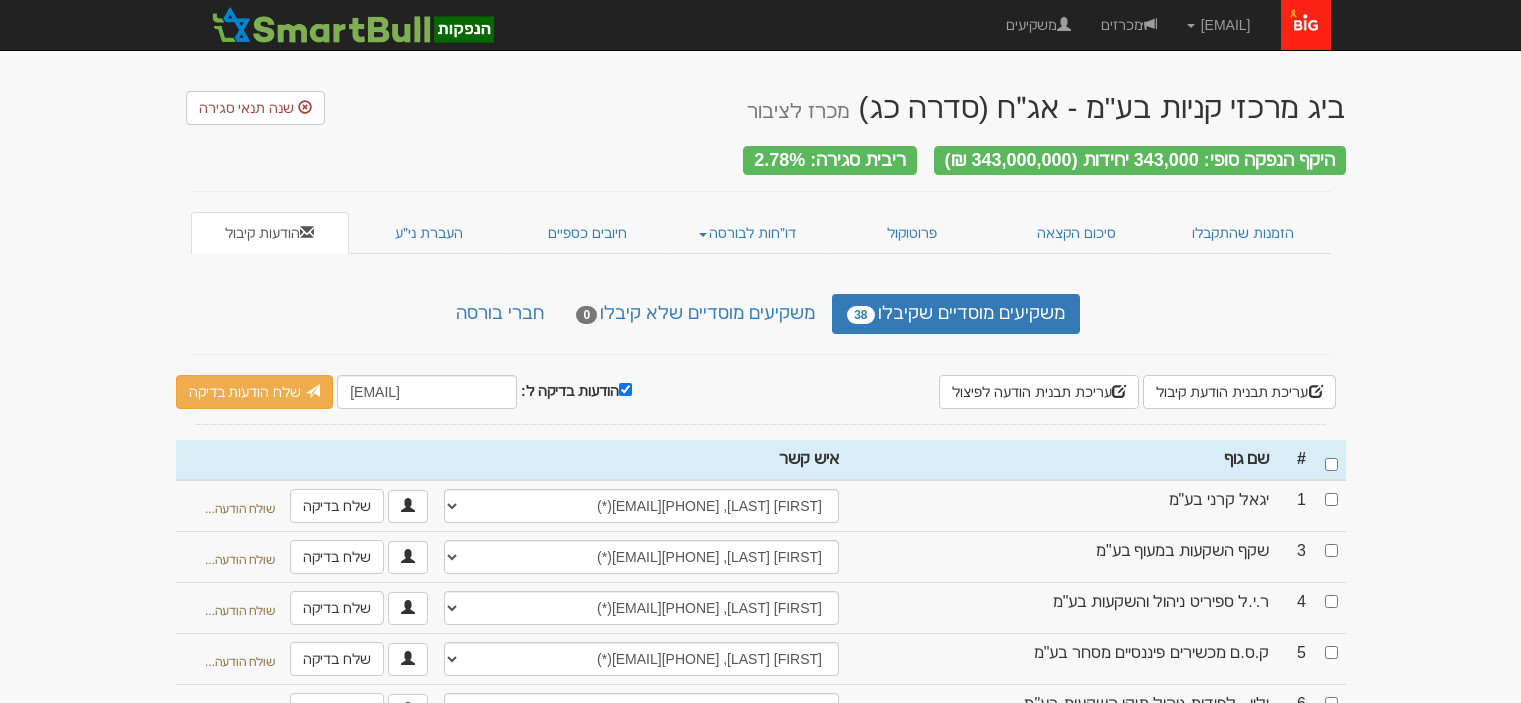 scroll, scrollTop: 0, scrollLeft: 0, axis: both 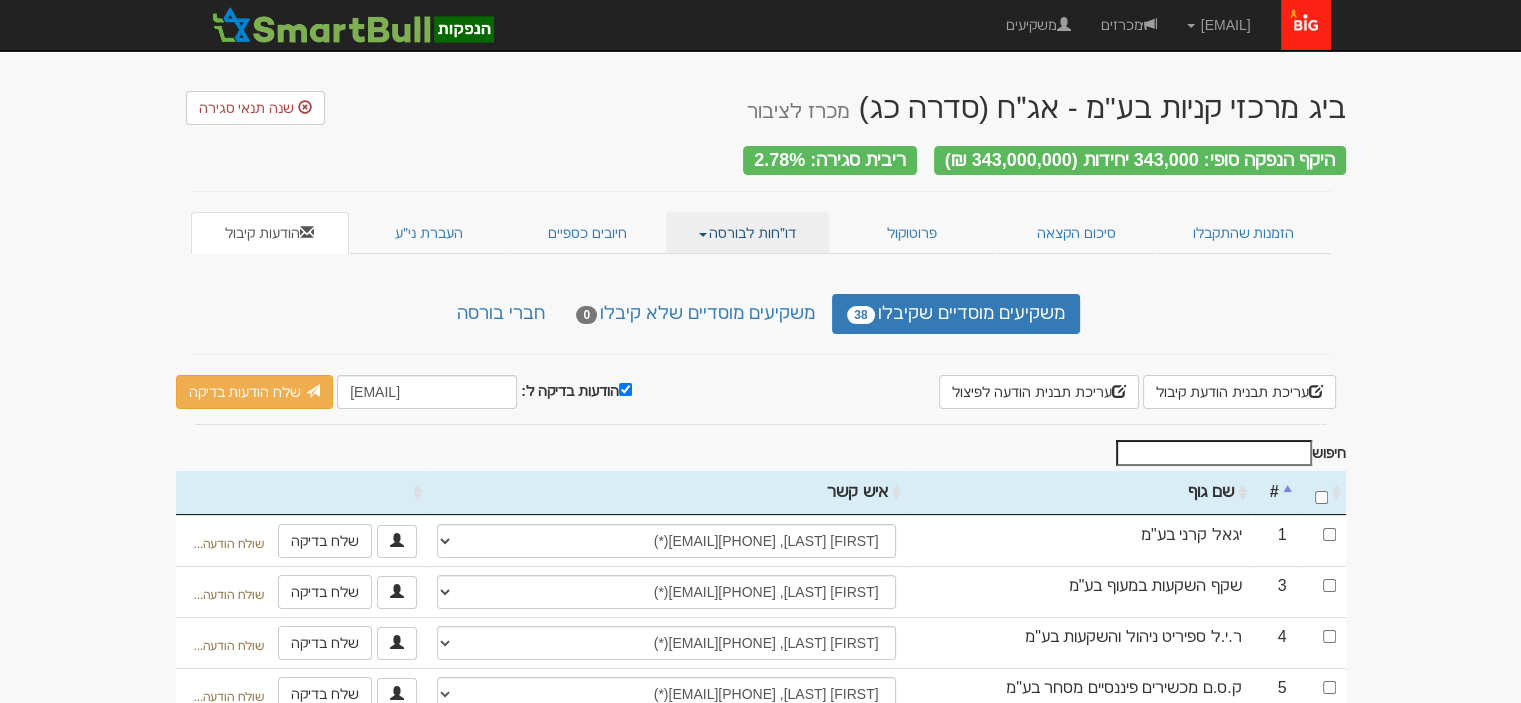 click on "דו״חות לבורסה" at bounding box center (747, 233) 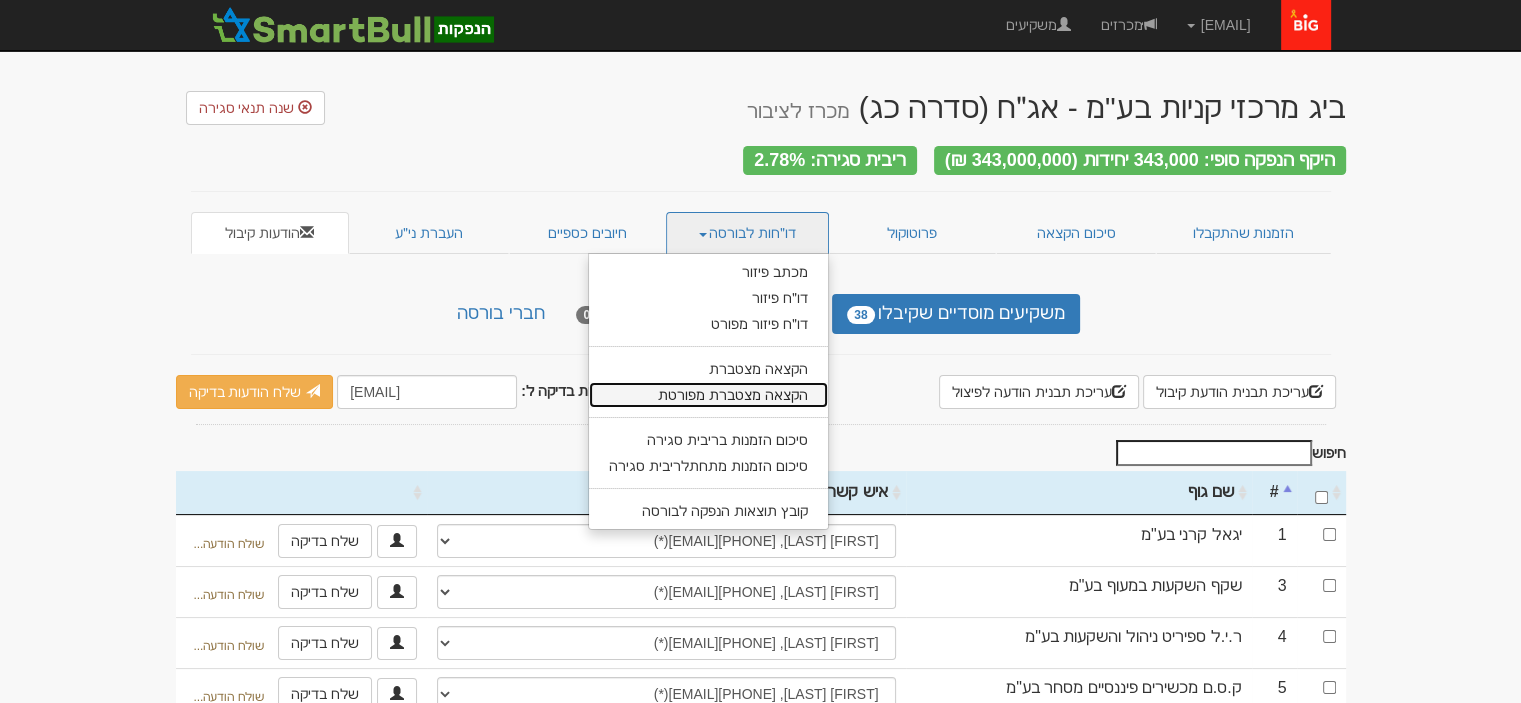 click on "הקצאה מצטברת מפורטת" at bounding box center [708, 395] 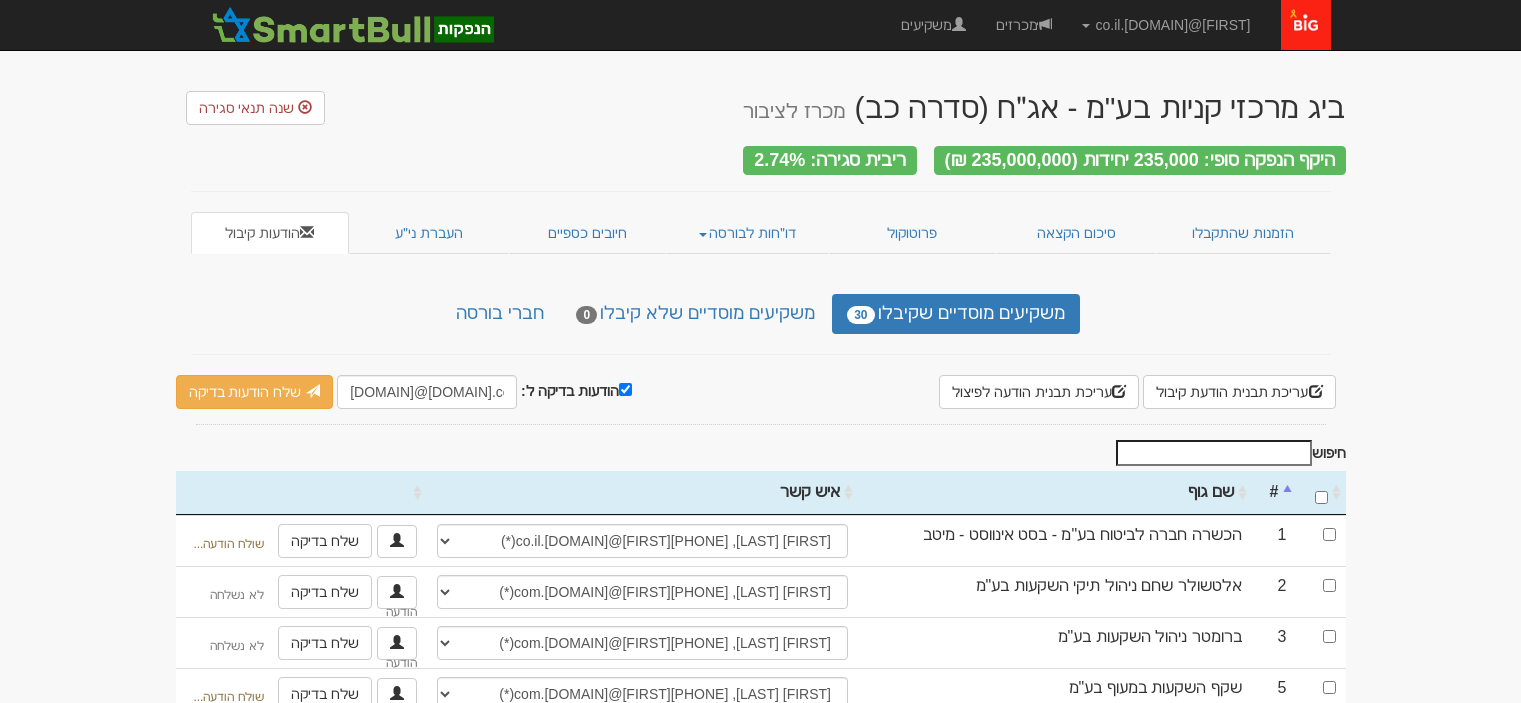 scroll, scrollTop: 0, scrollLeft: 0, axis: both 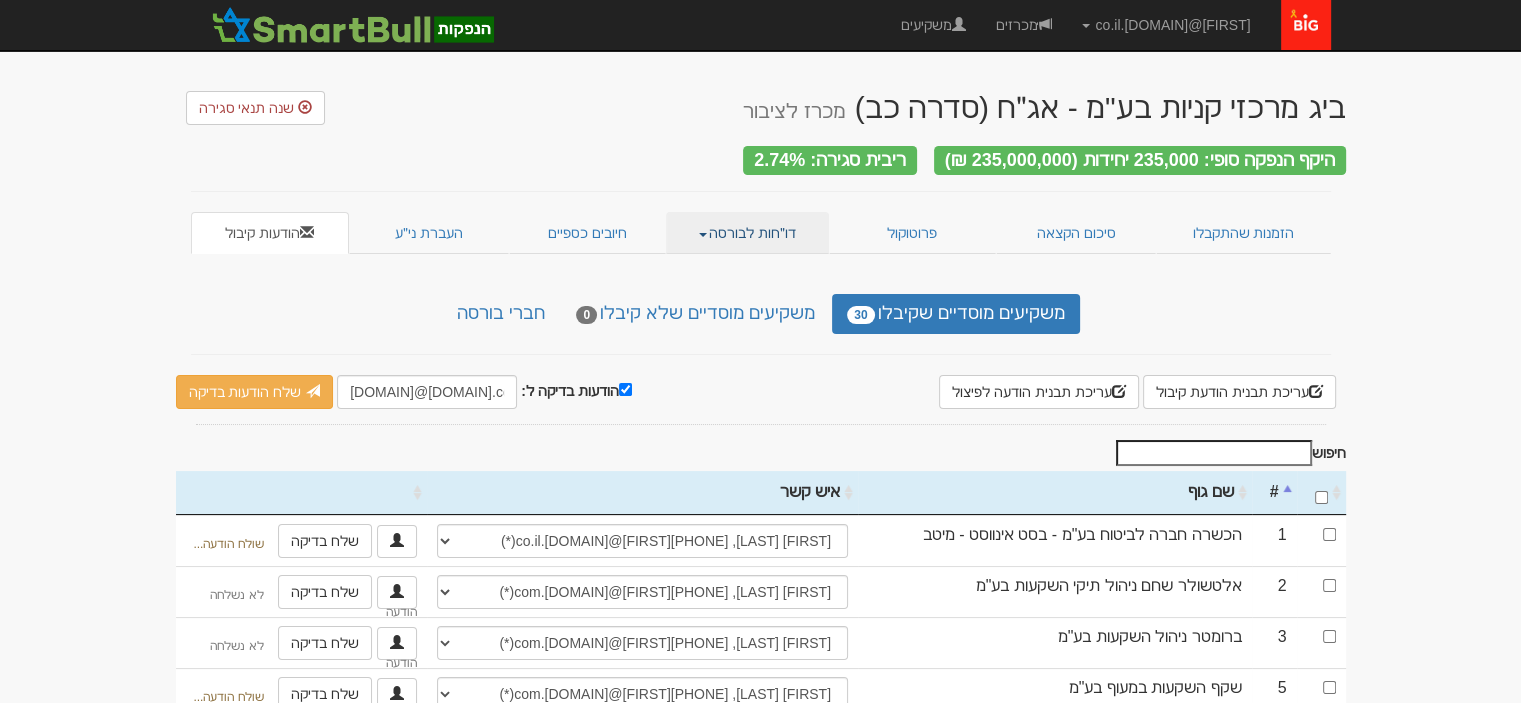 click on "דו״חות לבורסה" at bounding box center [747, 233] 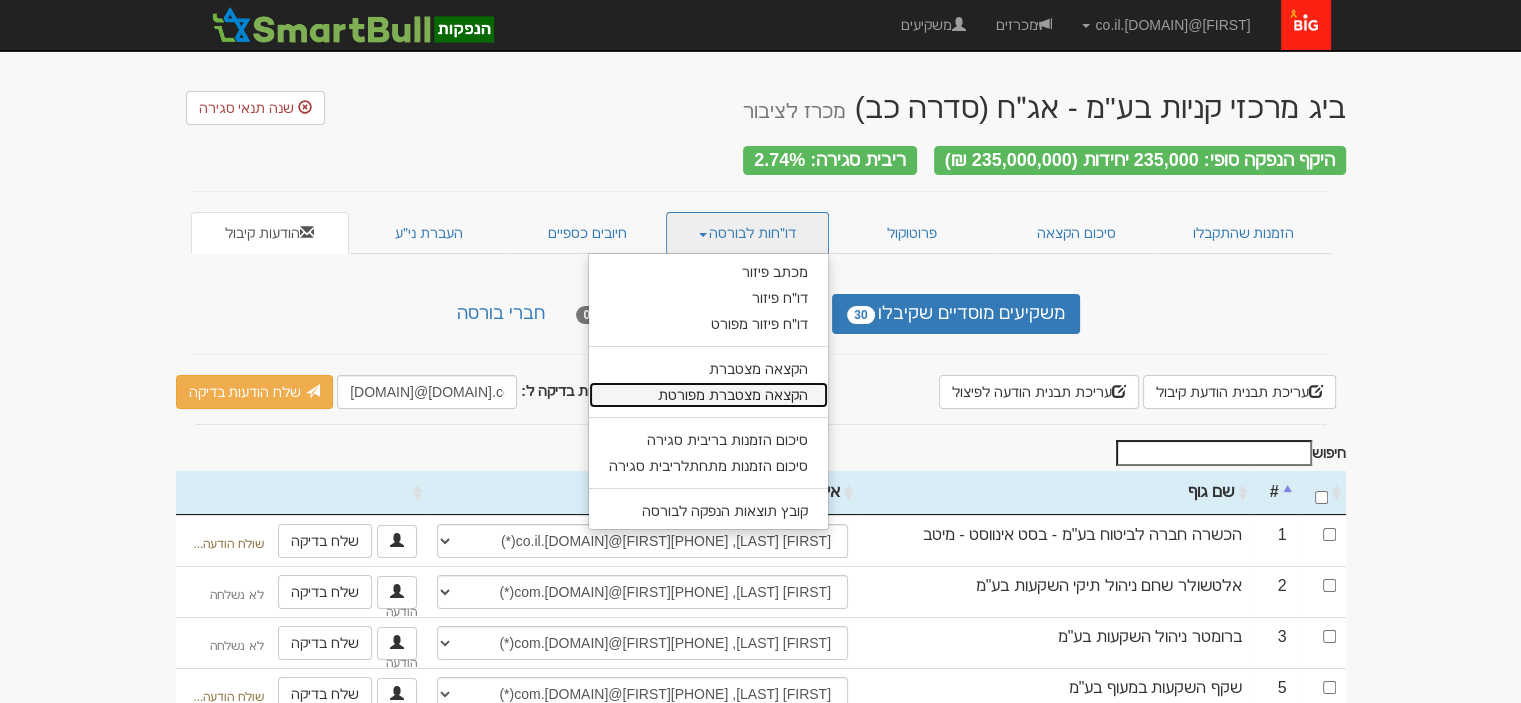 click on "הקצאה מצטברת מפורטת" at bounding box center [708, 395] 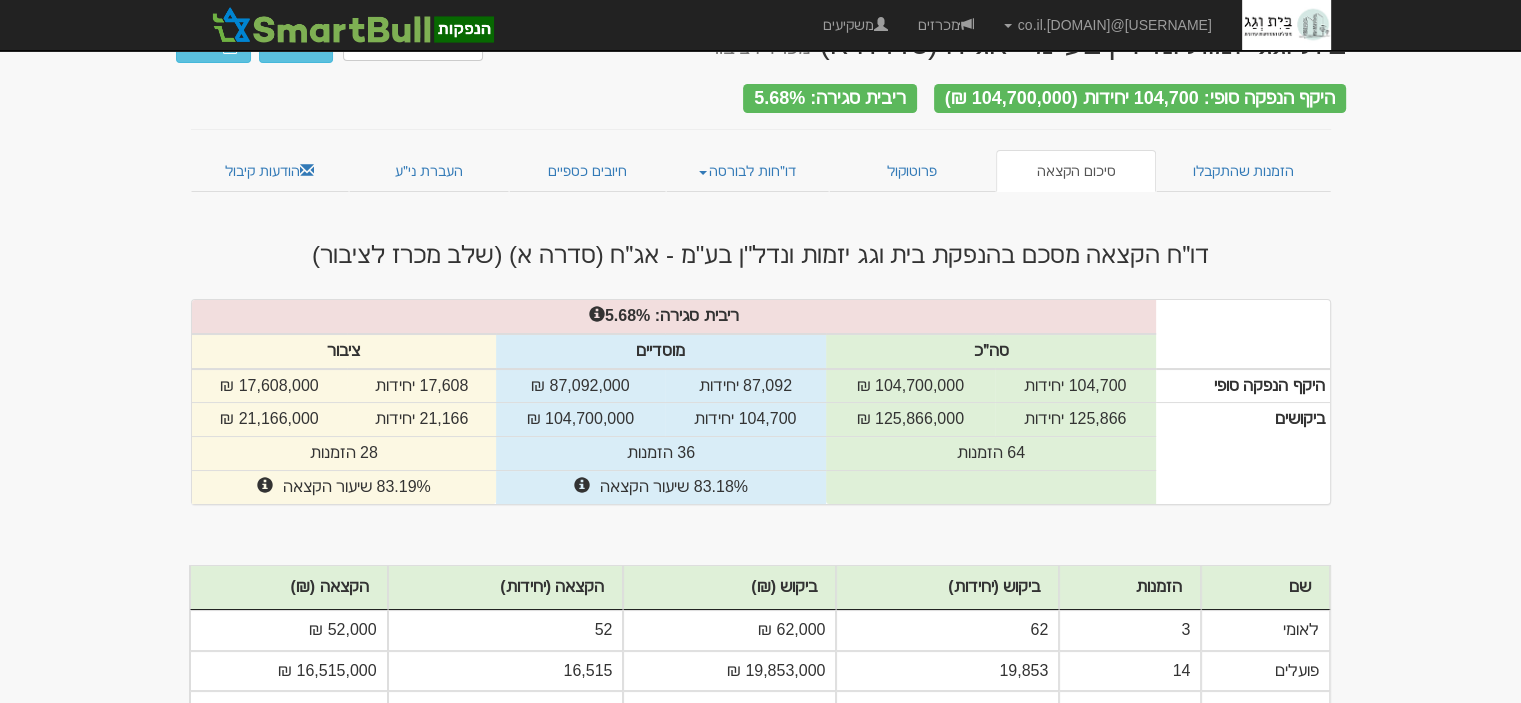 scroll, scrollTop: 0, scrollLeft: 0, axis: both 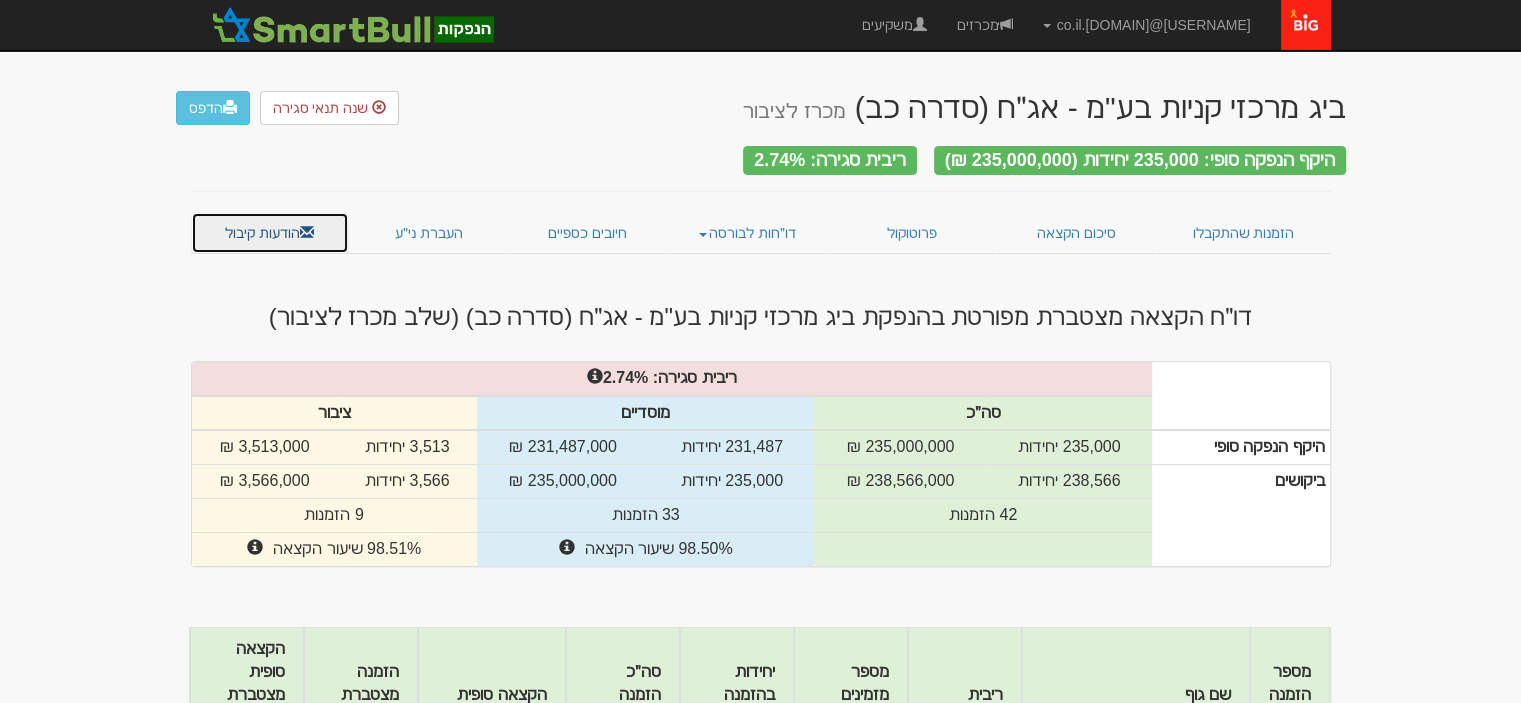 click on "הודעות קיבול" at bounding box center (270, 233) 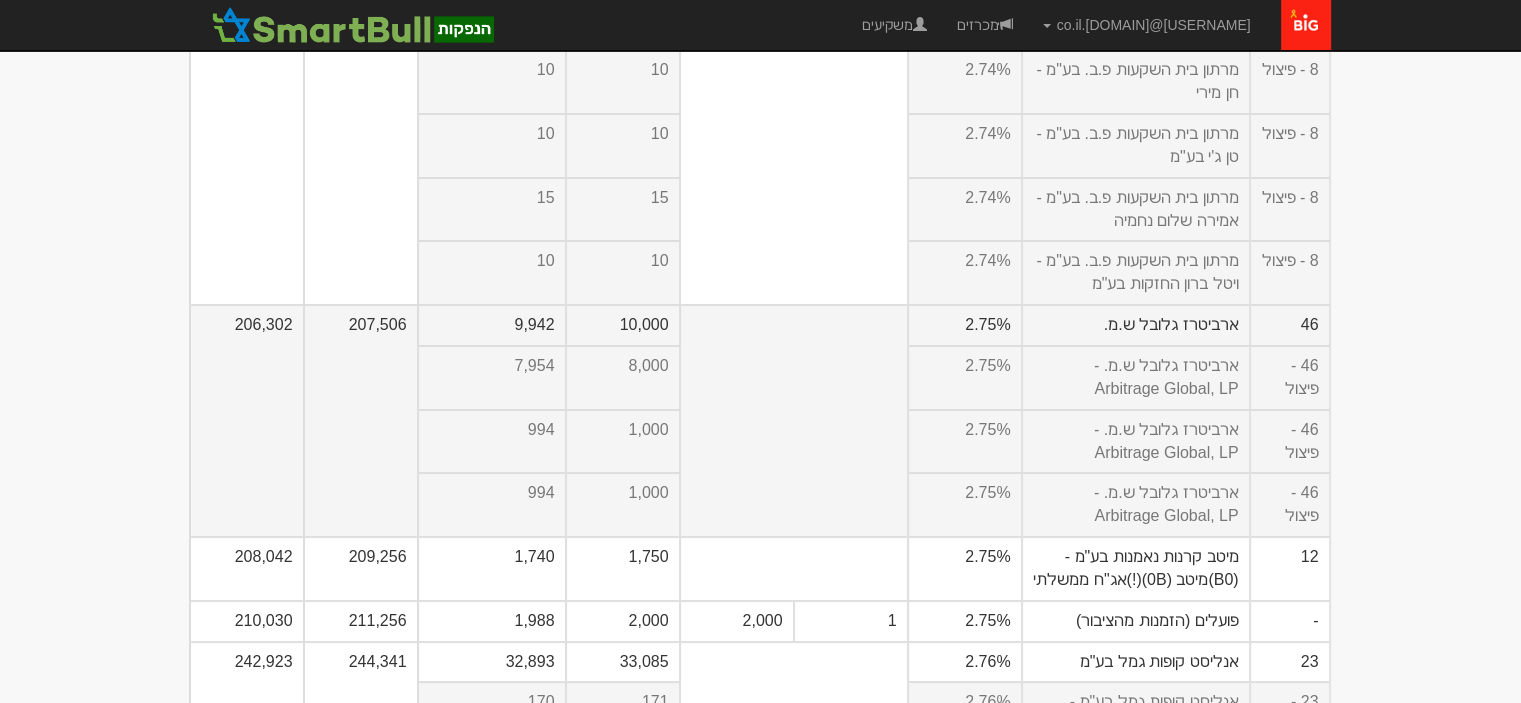 scroll, scrollTop: 0, scrollLeft: 0, axis: both 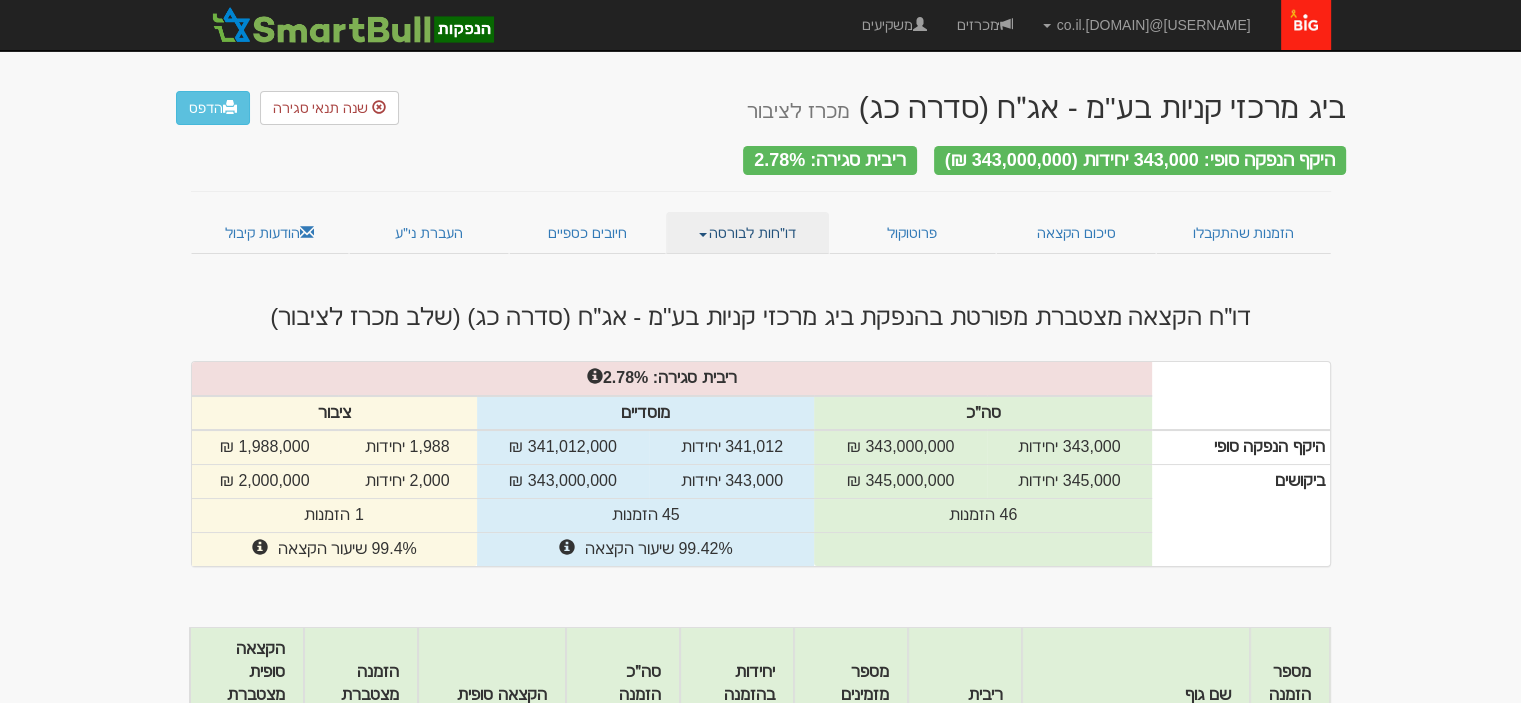 click on "דו״חות לבורסה" at bounding box center (747, 233) 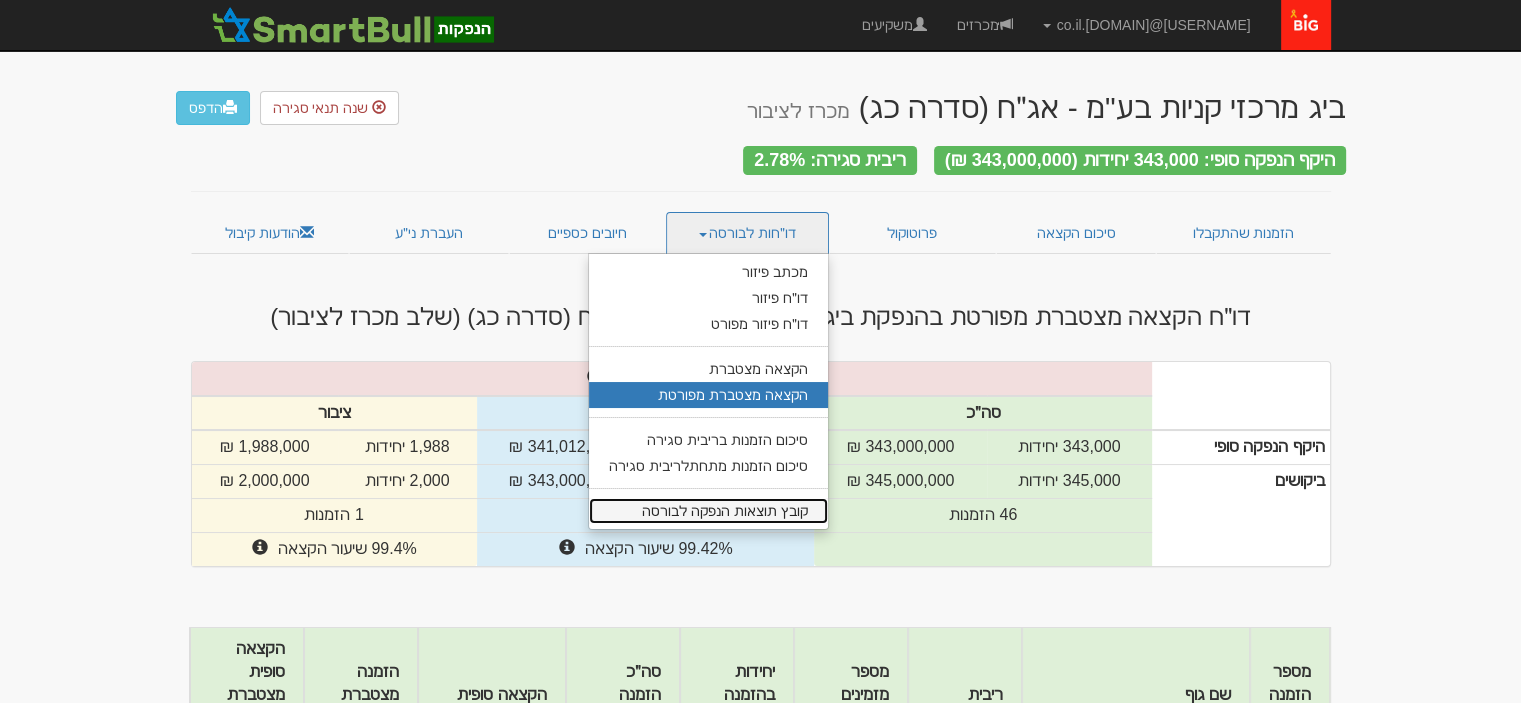 click on "קובץ תוצאות הנפקה לבורסה" at bounding box center [708, 511] 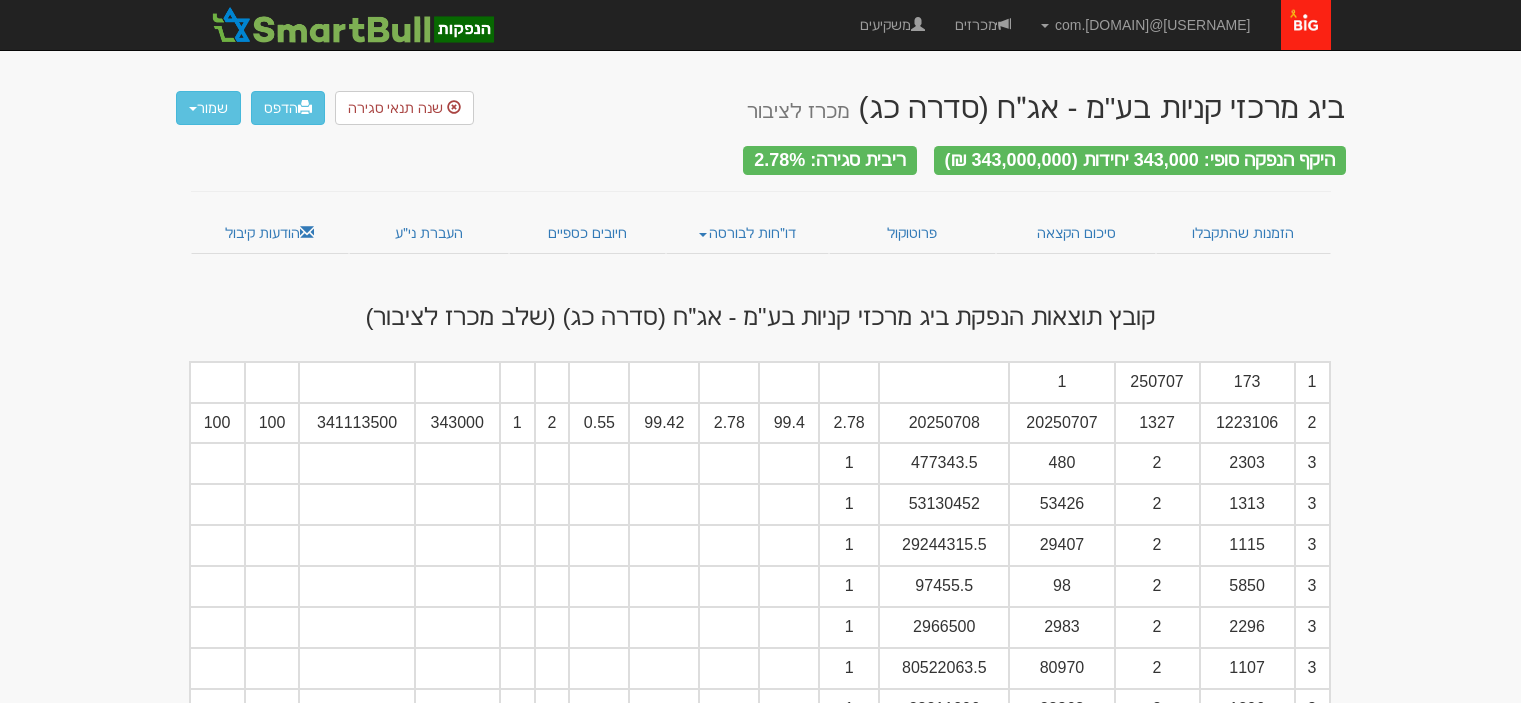 scroll, scrollTop: 0, scrollLeft: 0, axis: both 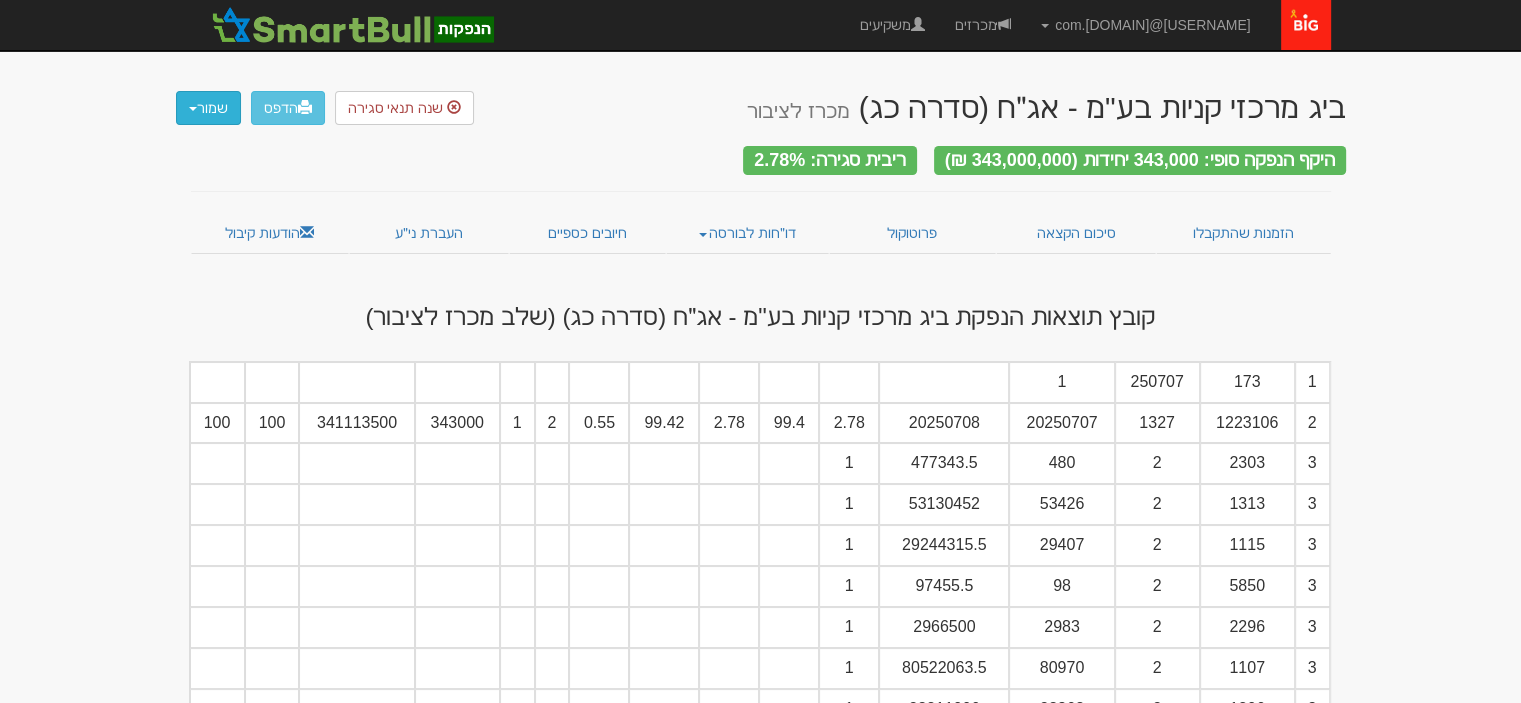 click on "שמור" at bounding box center (208, 108) 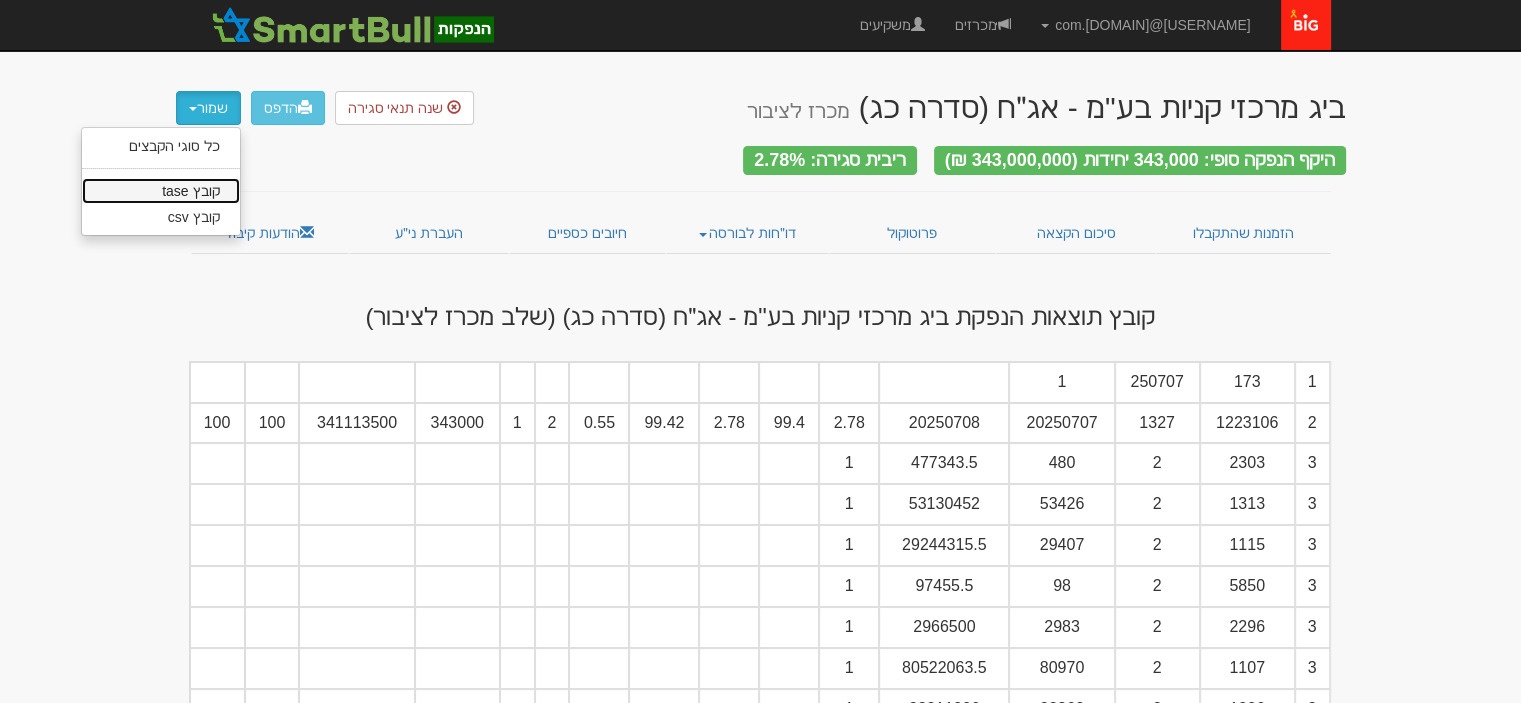 click on "קובץ tase" at bounding box center [161, 146] 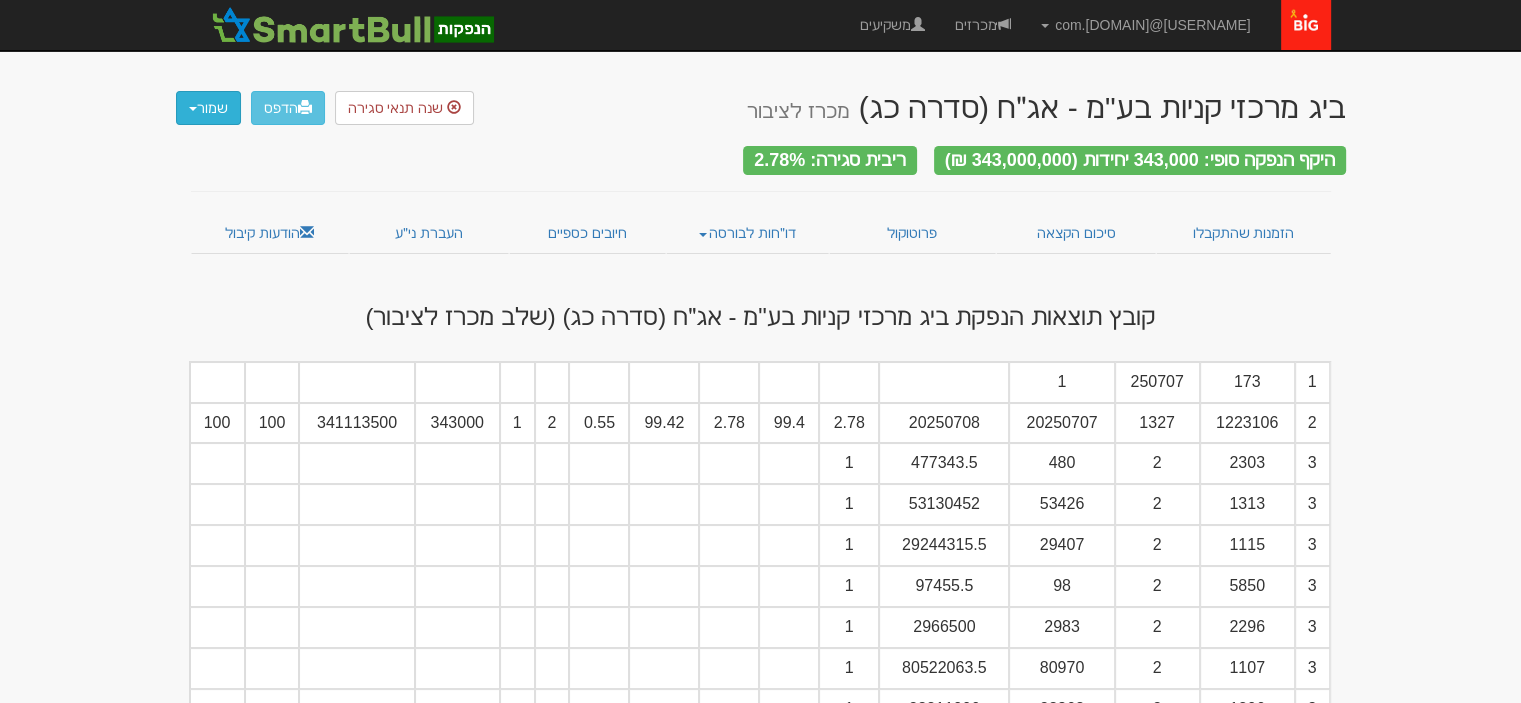 click on "שמור" at bounding box center [208, 108] 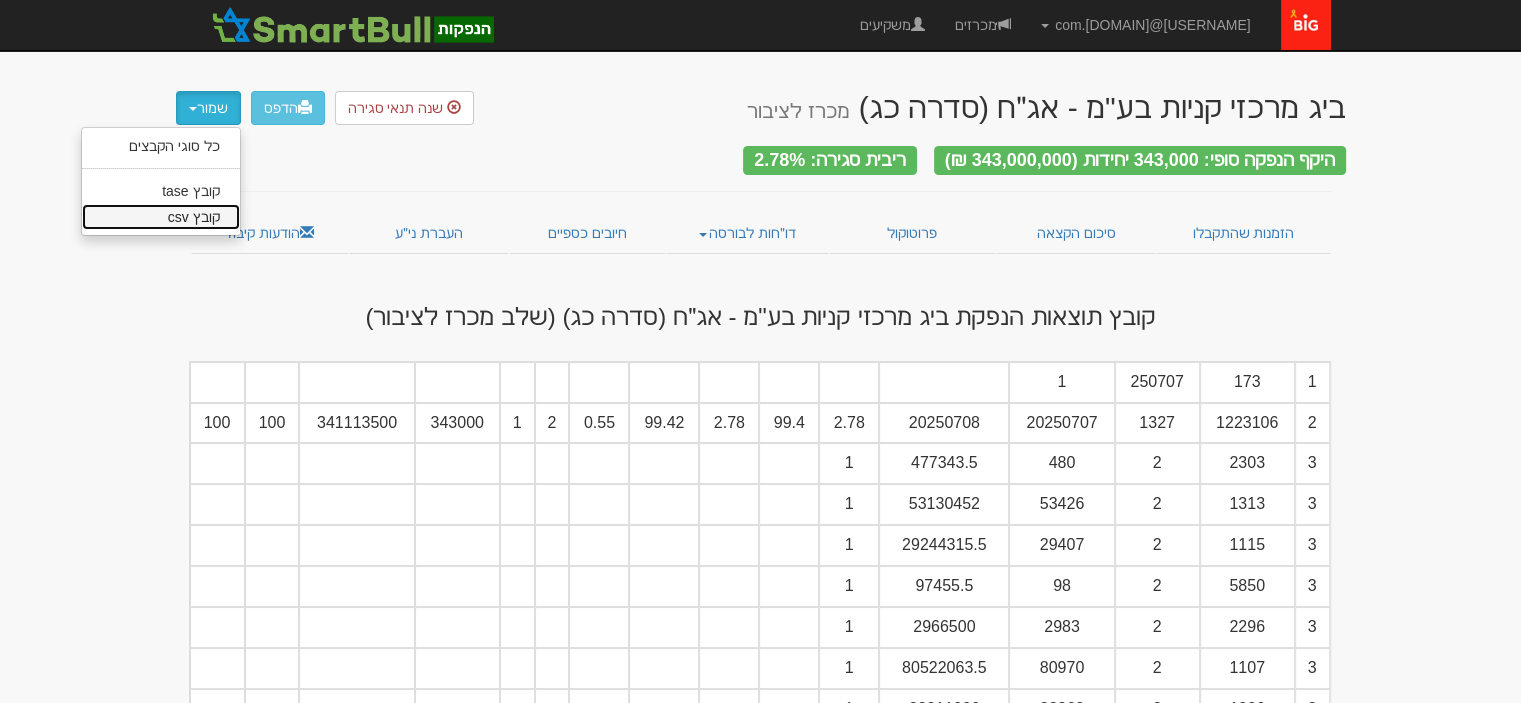 click on "קובץ csv" at bounding box center [161, 146] 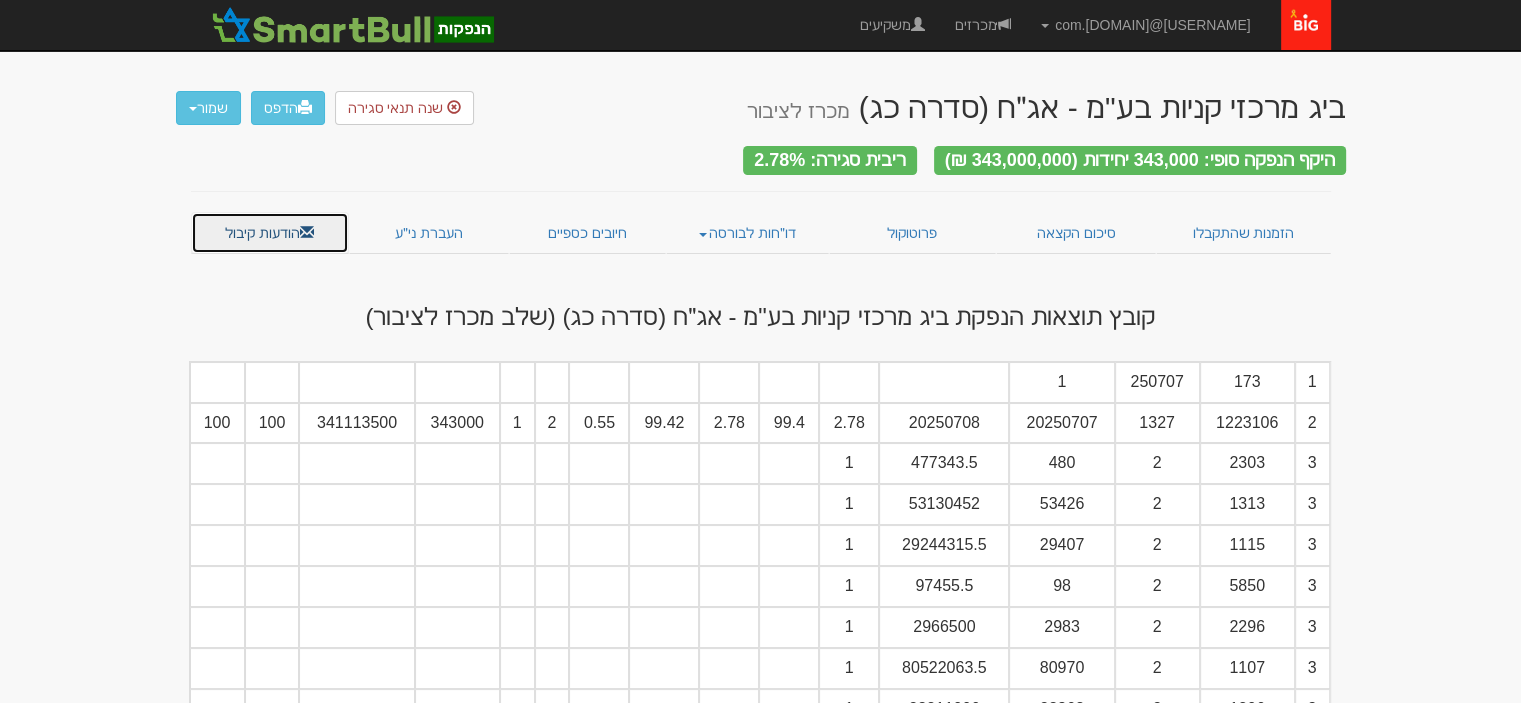 click on "הודעות קיבול" at bounding box center (270, 233) 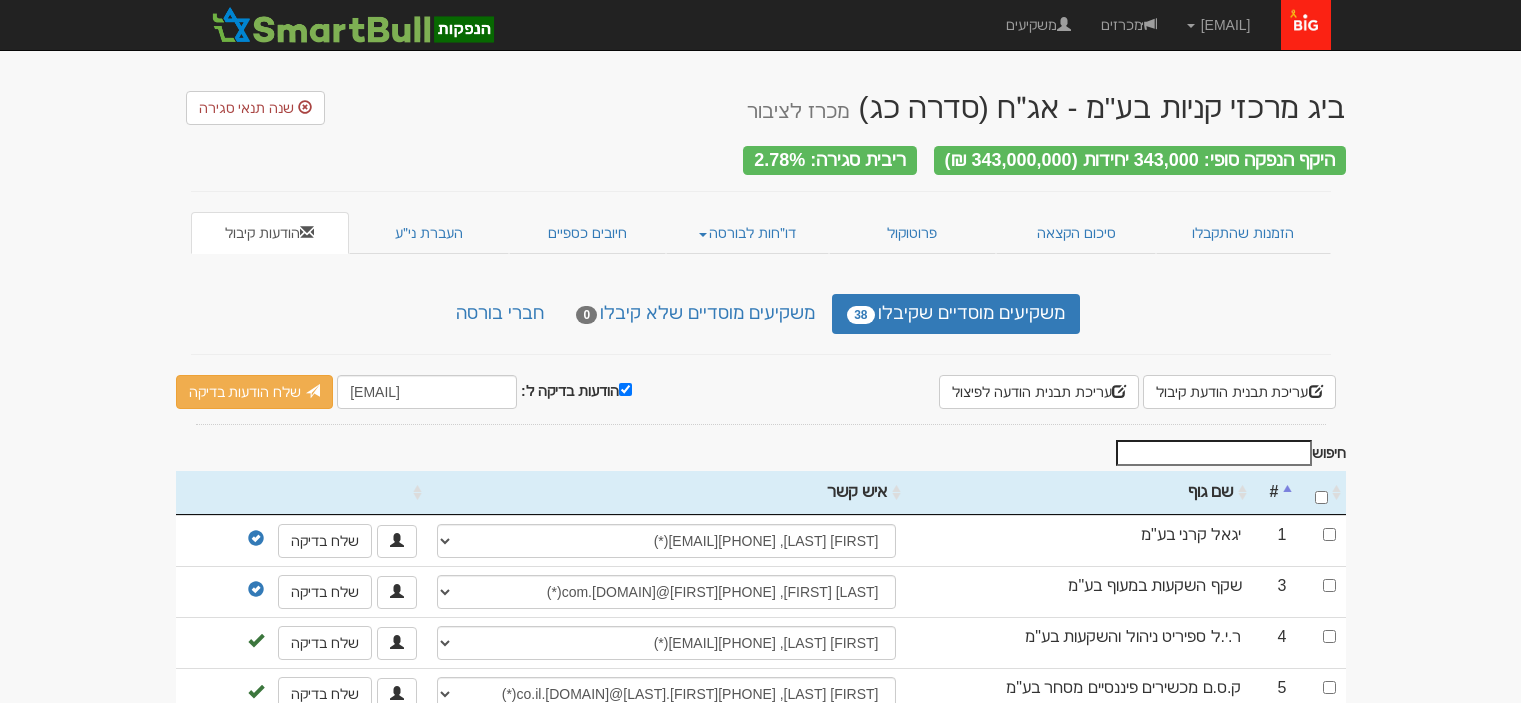 scroll, scrollTop: 0, scrollLeft: 0, axis: both 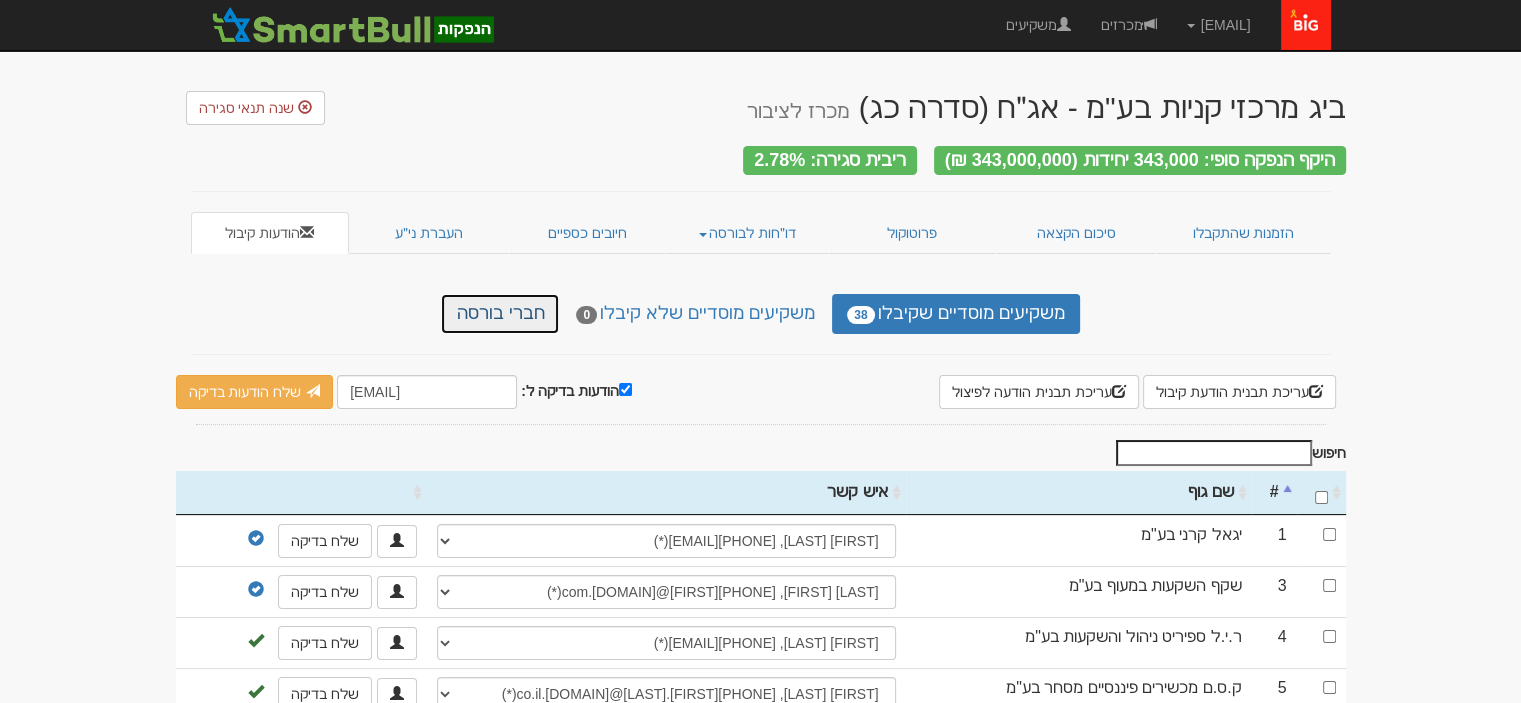 click on "חברי בורסה" at bounding box center [500, 314] 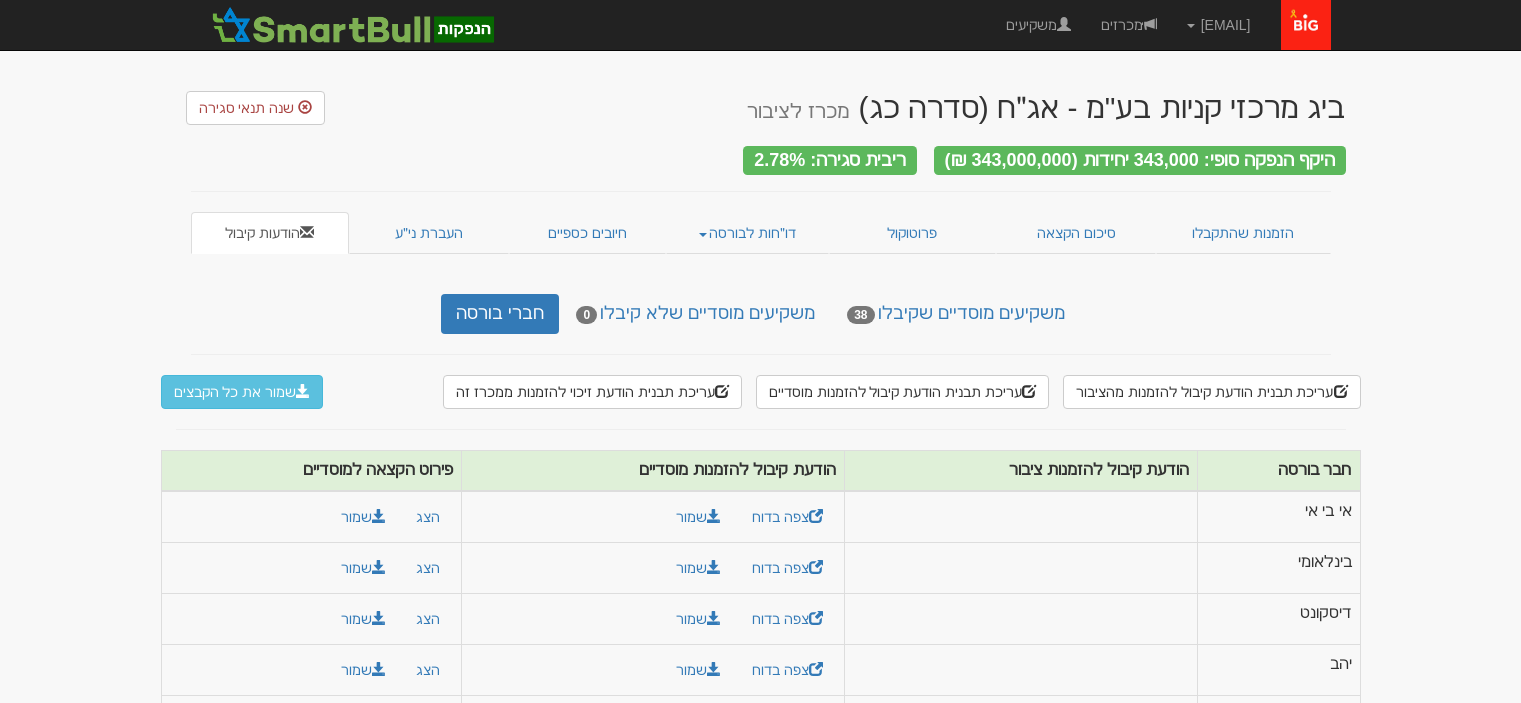 scroll, scrollTop: 0, scrollLeft: 0, axis: both 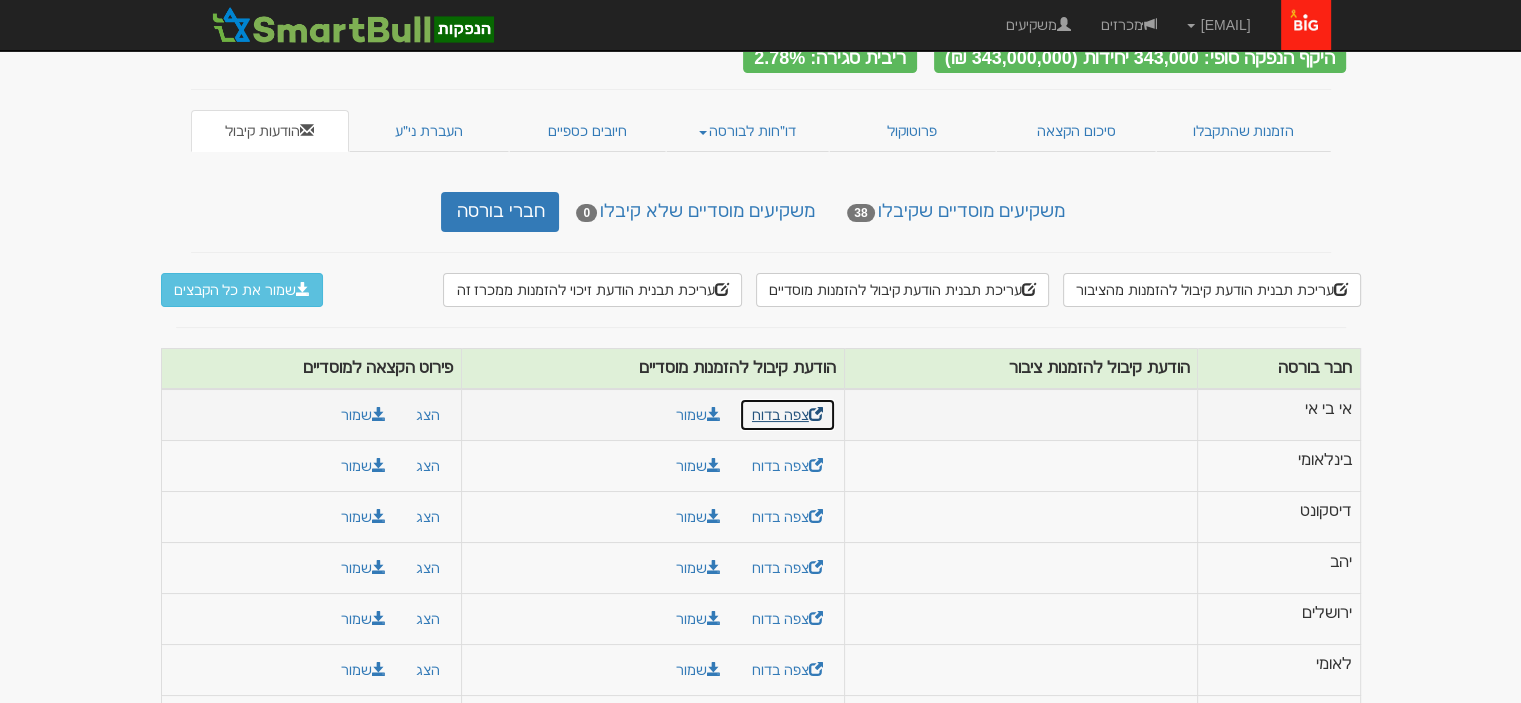 click on "צפה בדוח" at bounding box center [787, 415] 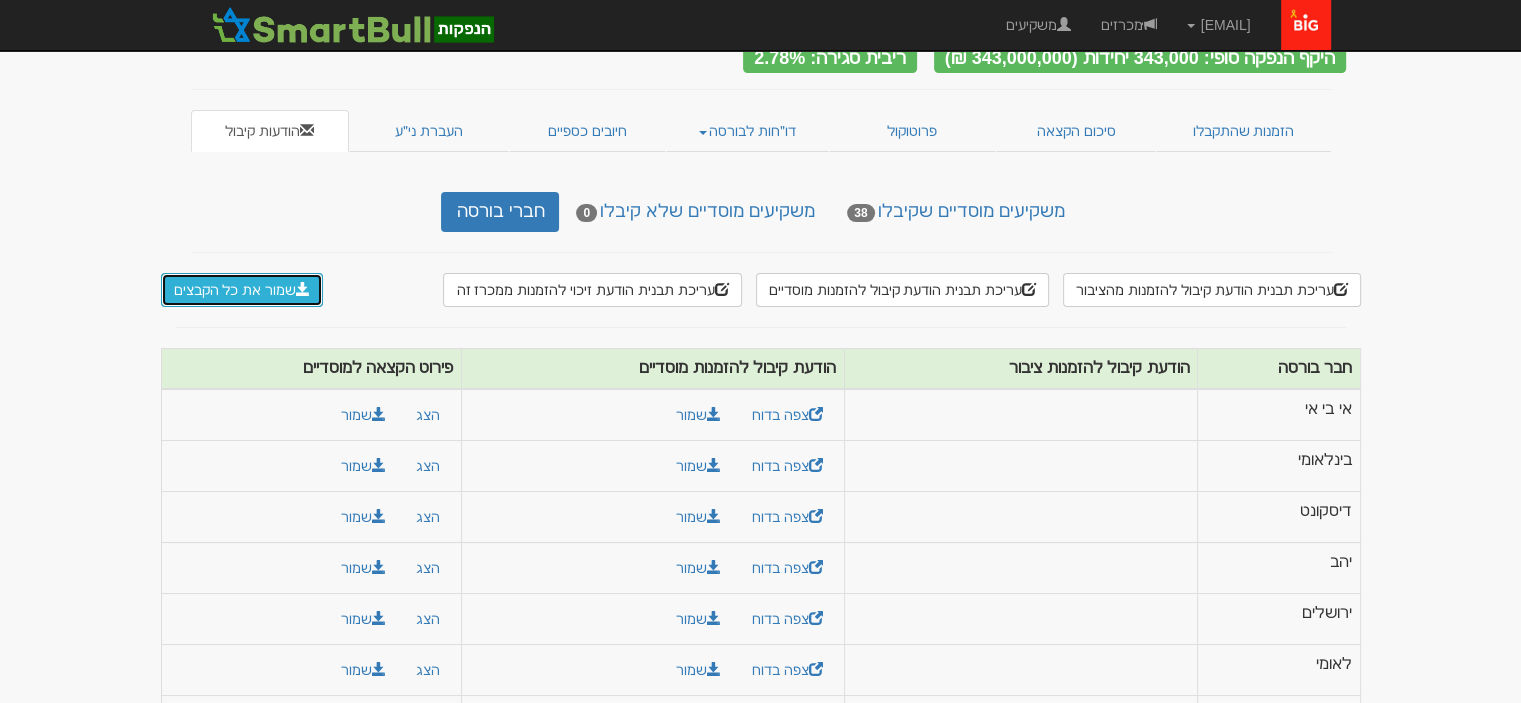 click on "שמור את כל הקבצים" at bounding box center (242, 290) 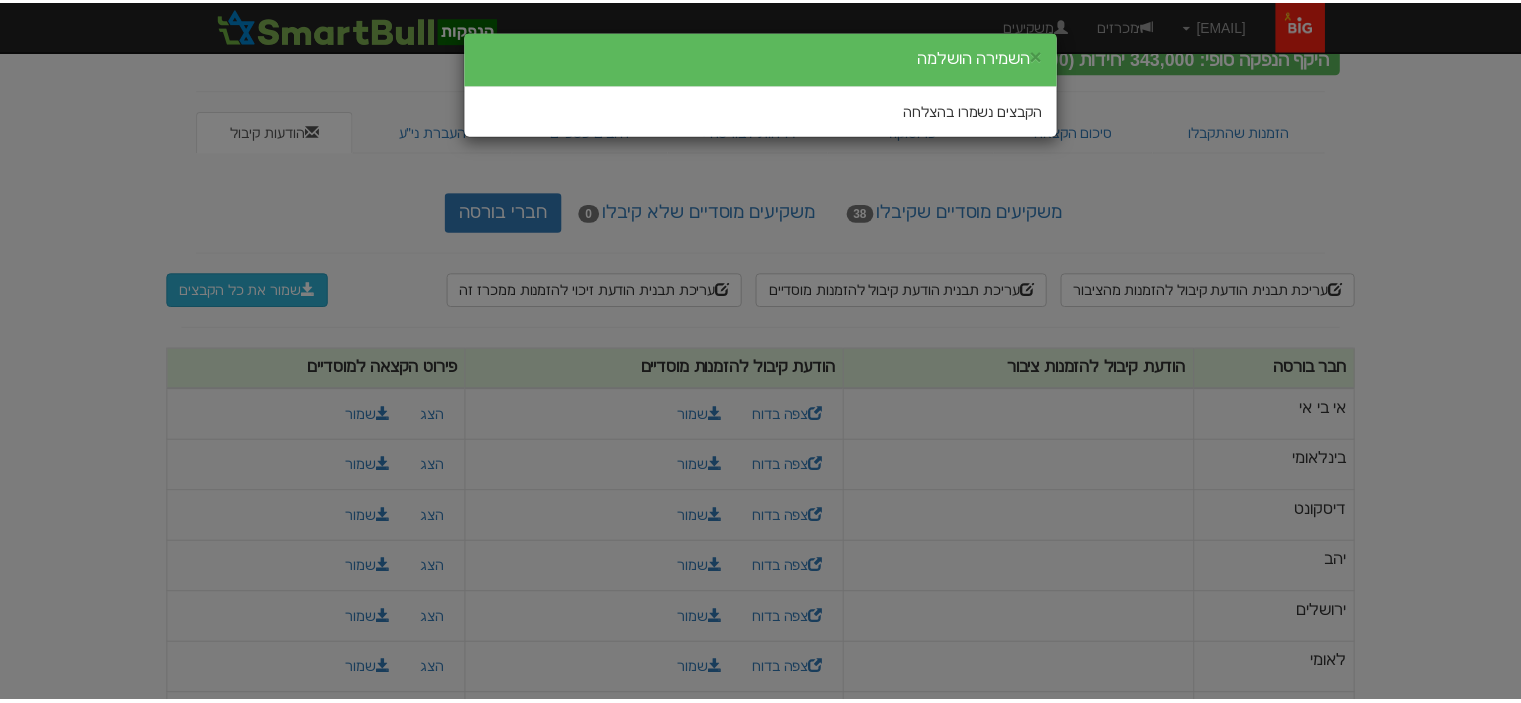 scroll, scrollTop: 48, scrollLeft: 0, axis: vertical 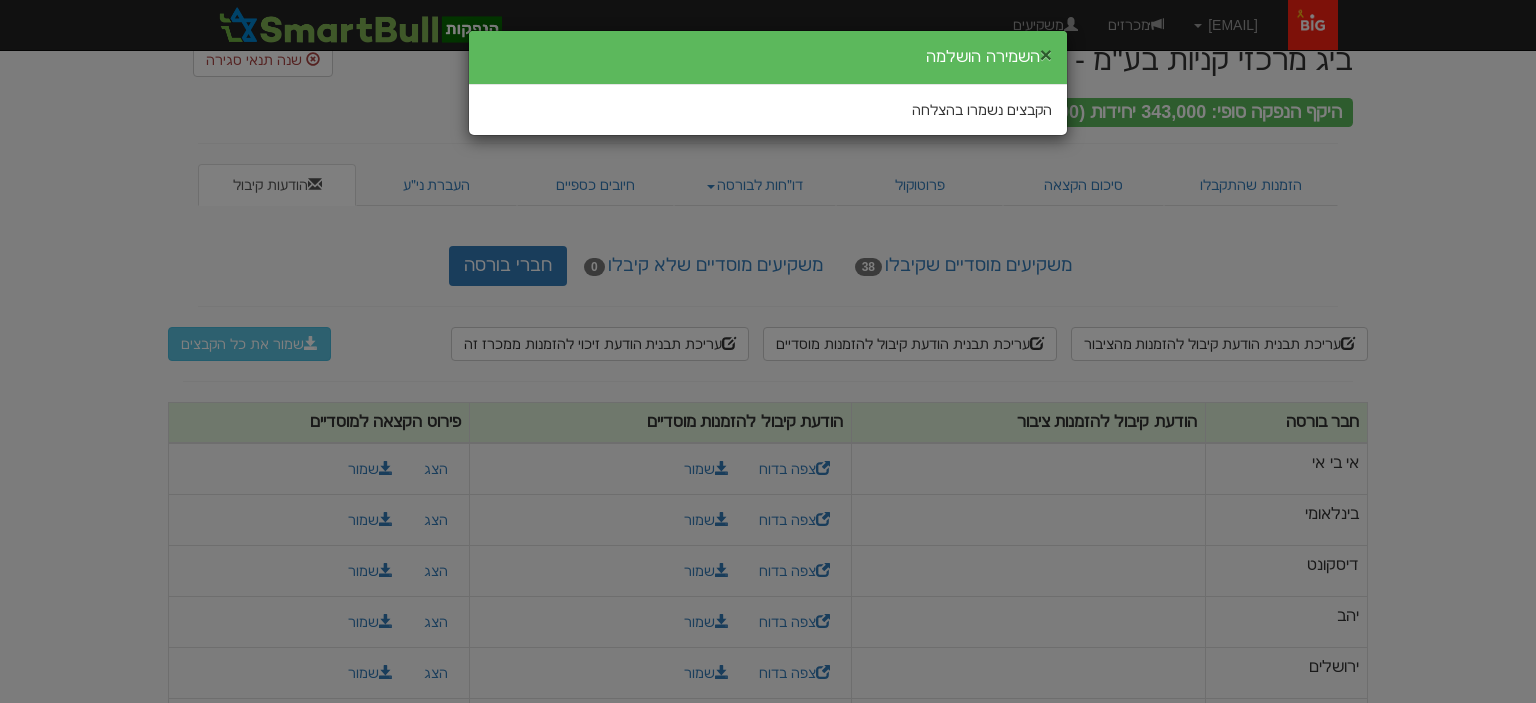 click on "×" at bounding box center [1046, 54] 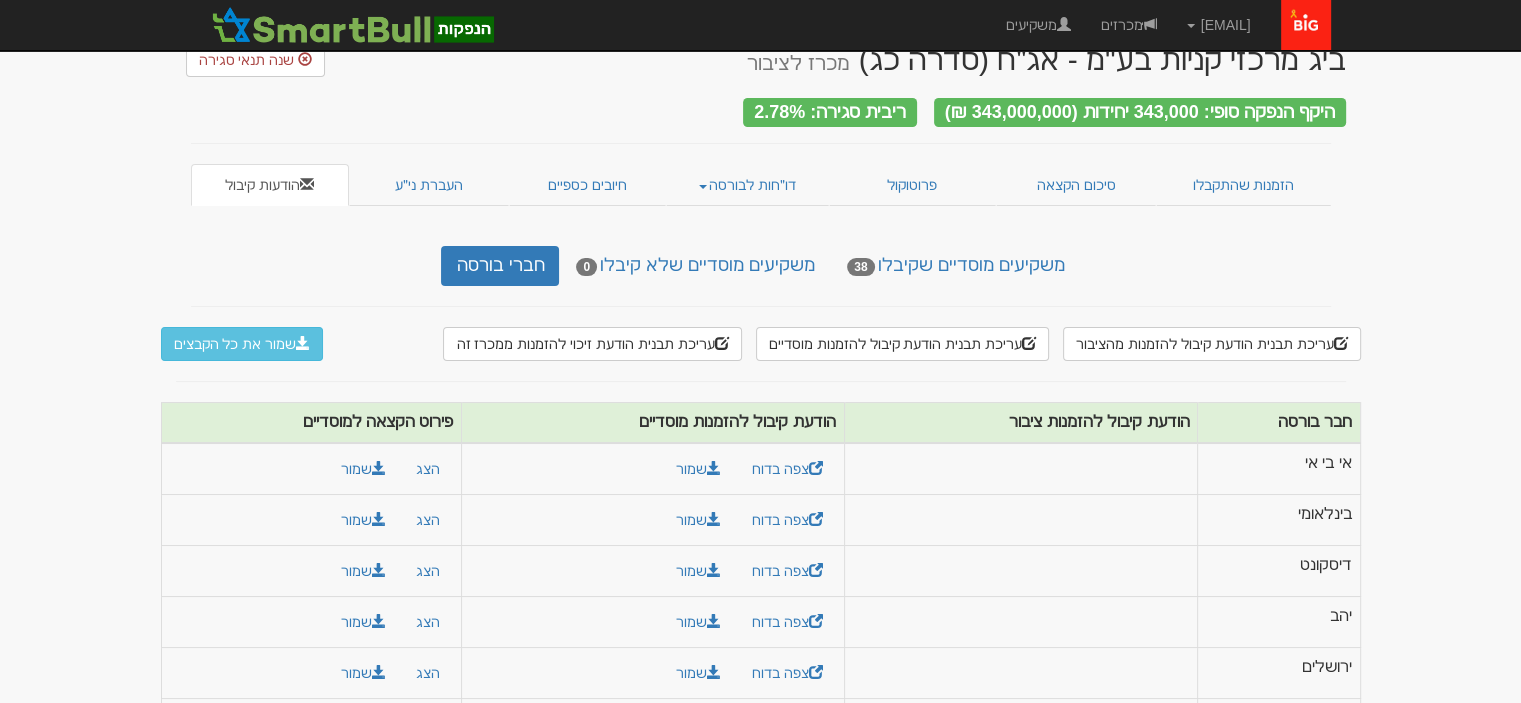 click on "מכרזים" at bounding box center (1129, 25) 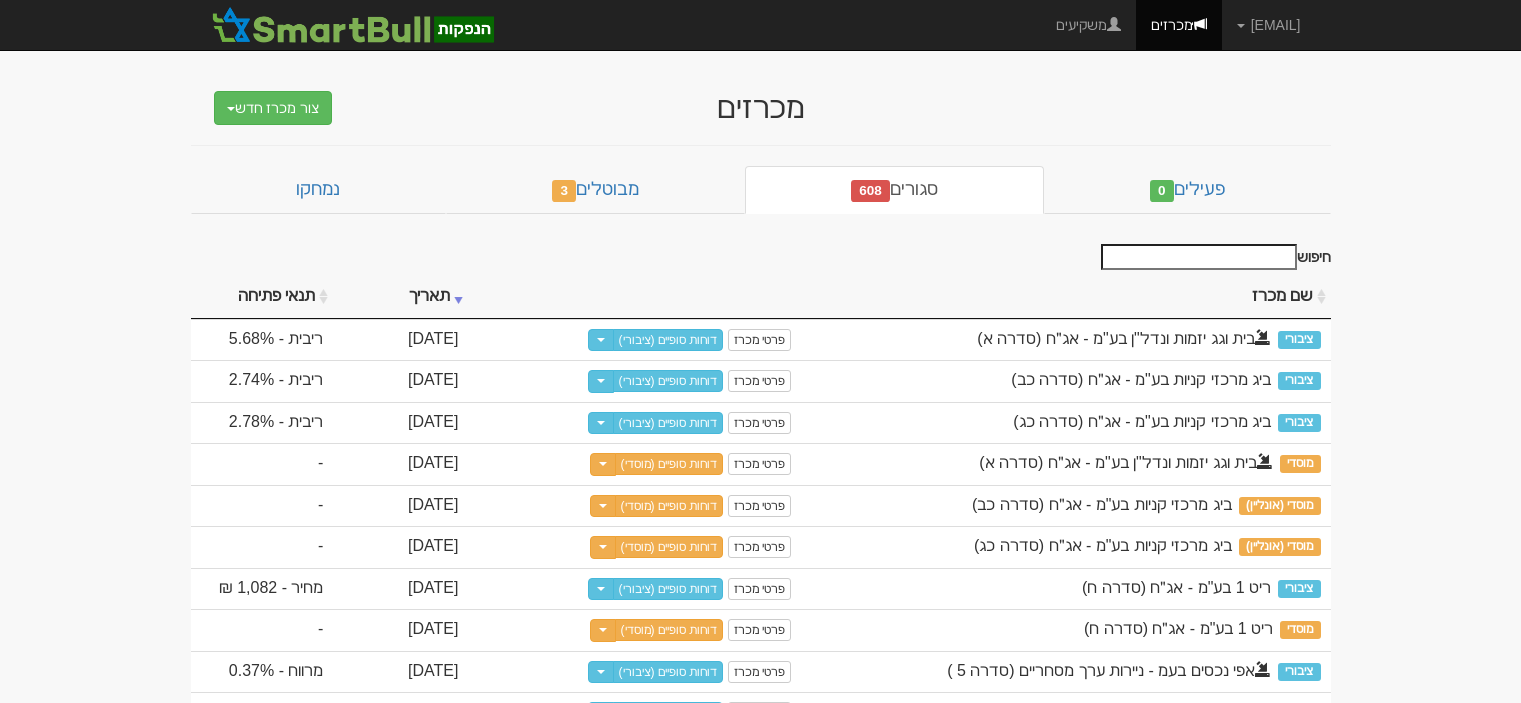 scroll, scrollTop: 0, scrollLeft: 0, axis: both 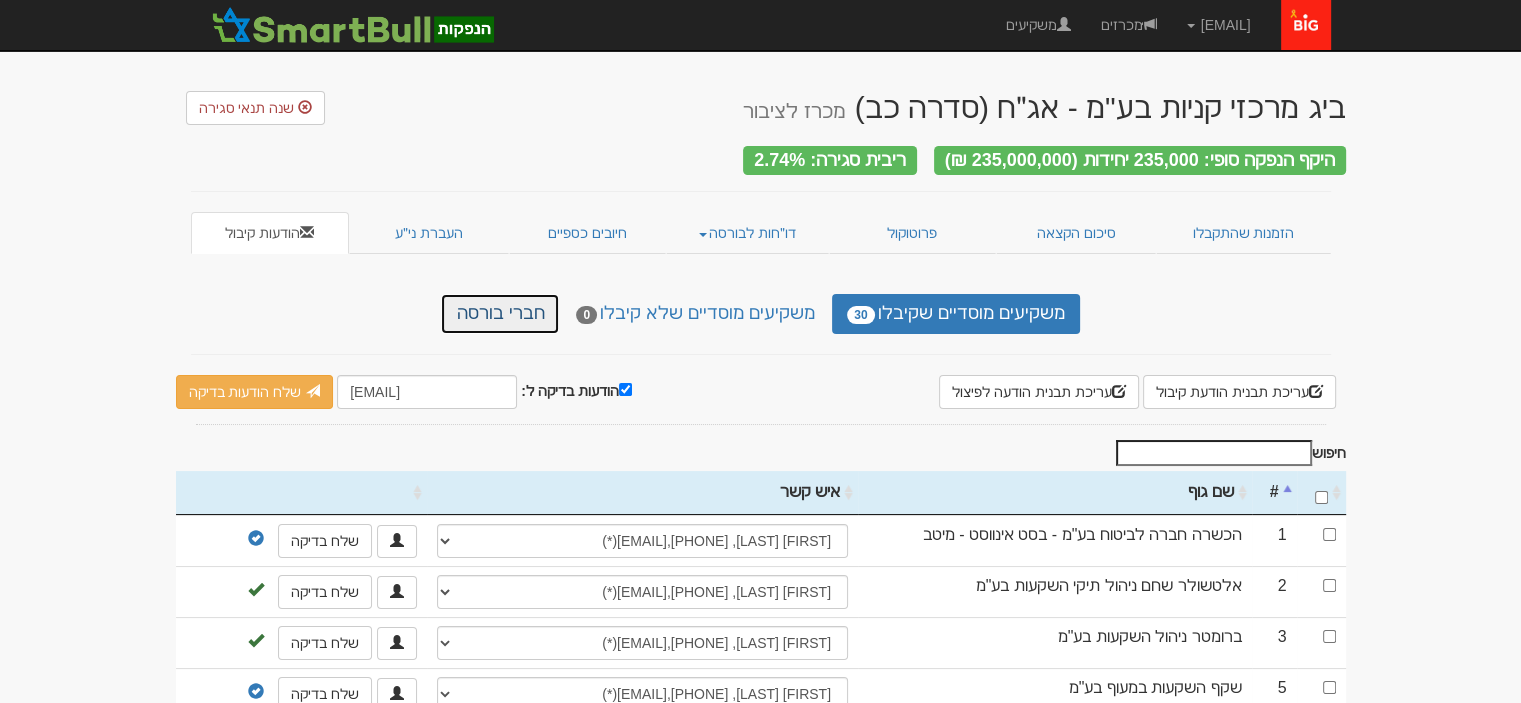 click on "חברי בורסה" at bounding box center [500, 314] 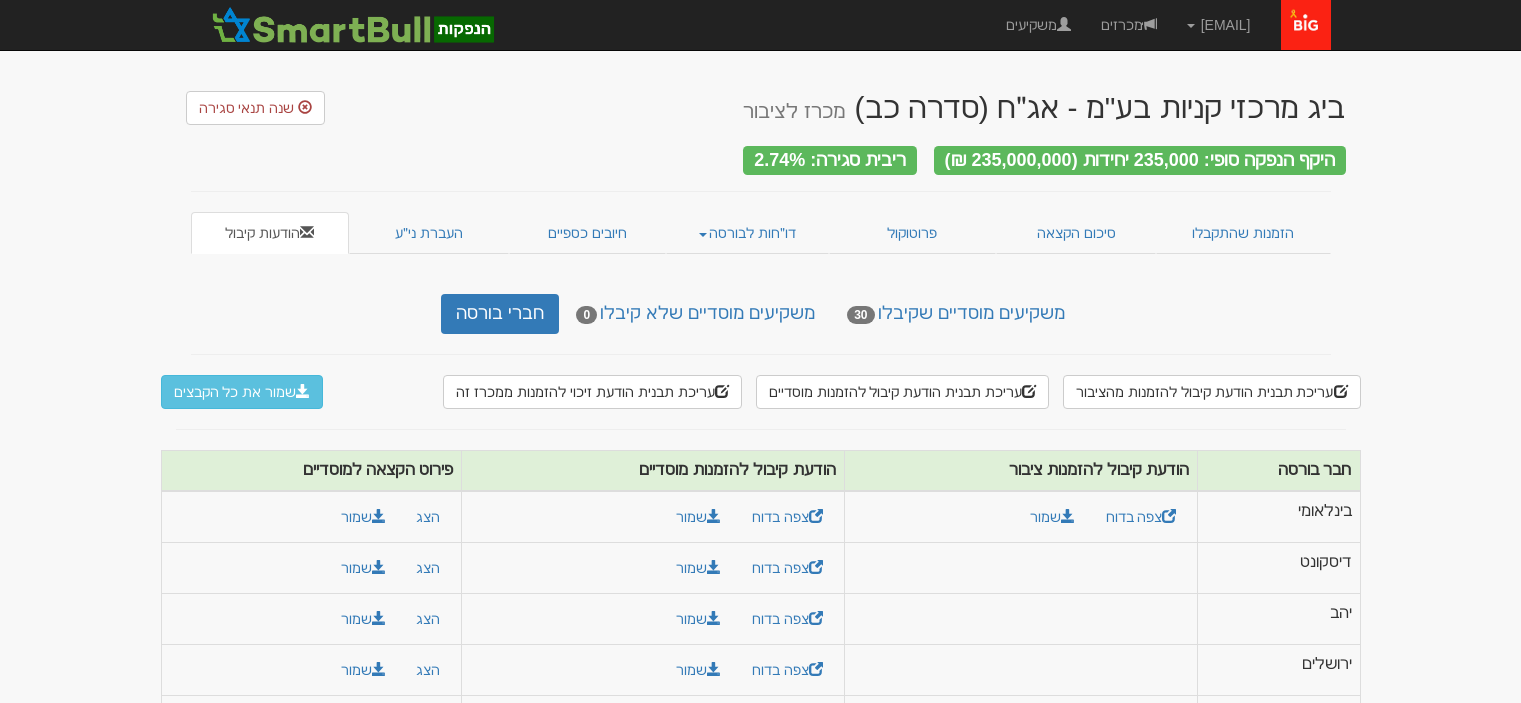 scroll, scrollTop: 0, scrollLeft: 0, axis: both 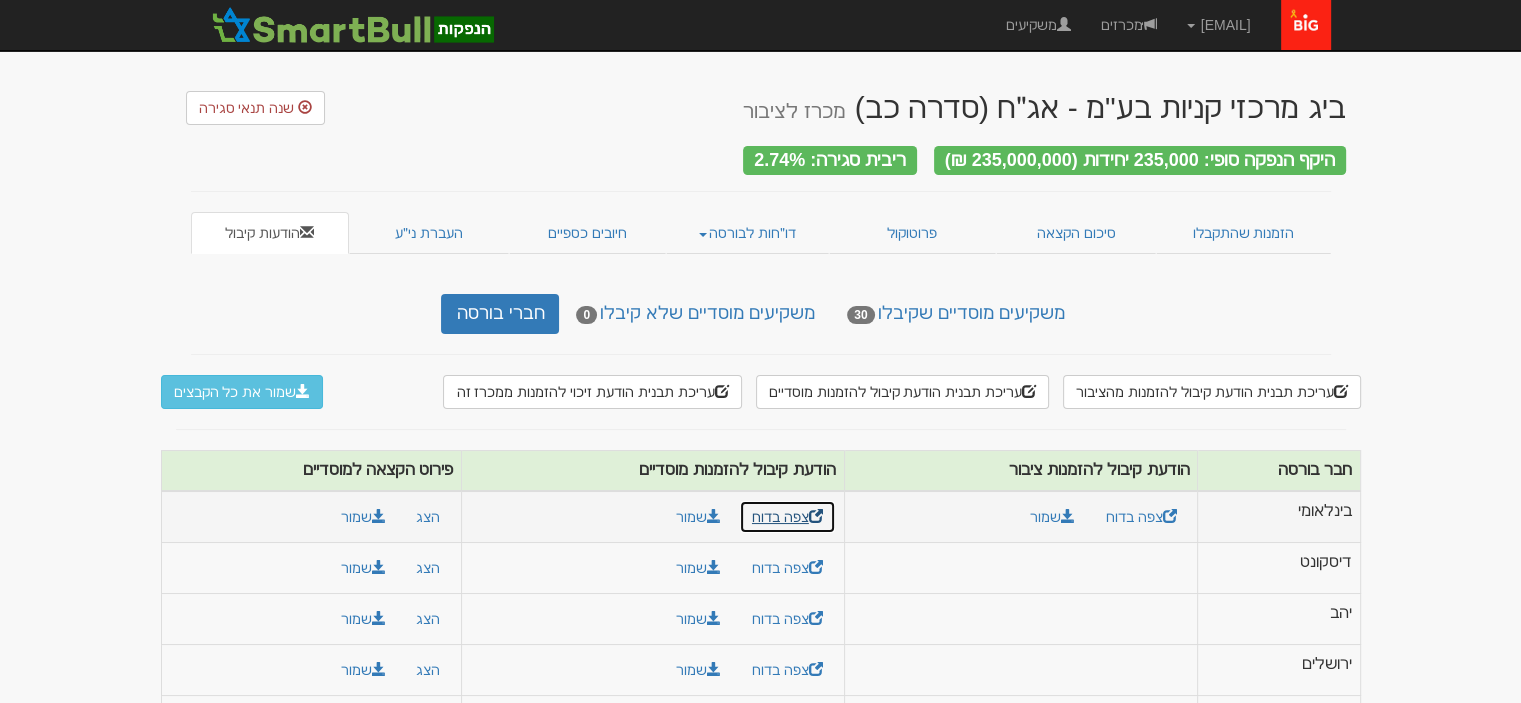 click on "צפה בדוח" at bounding box center (787, 517) 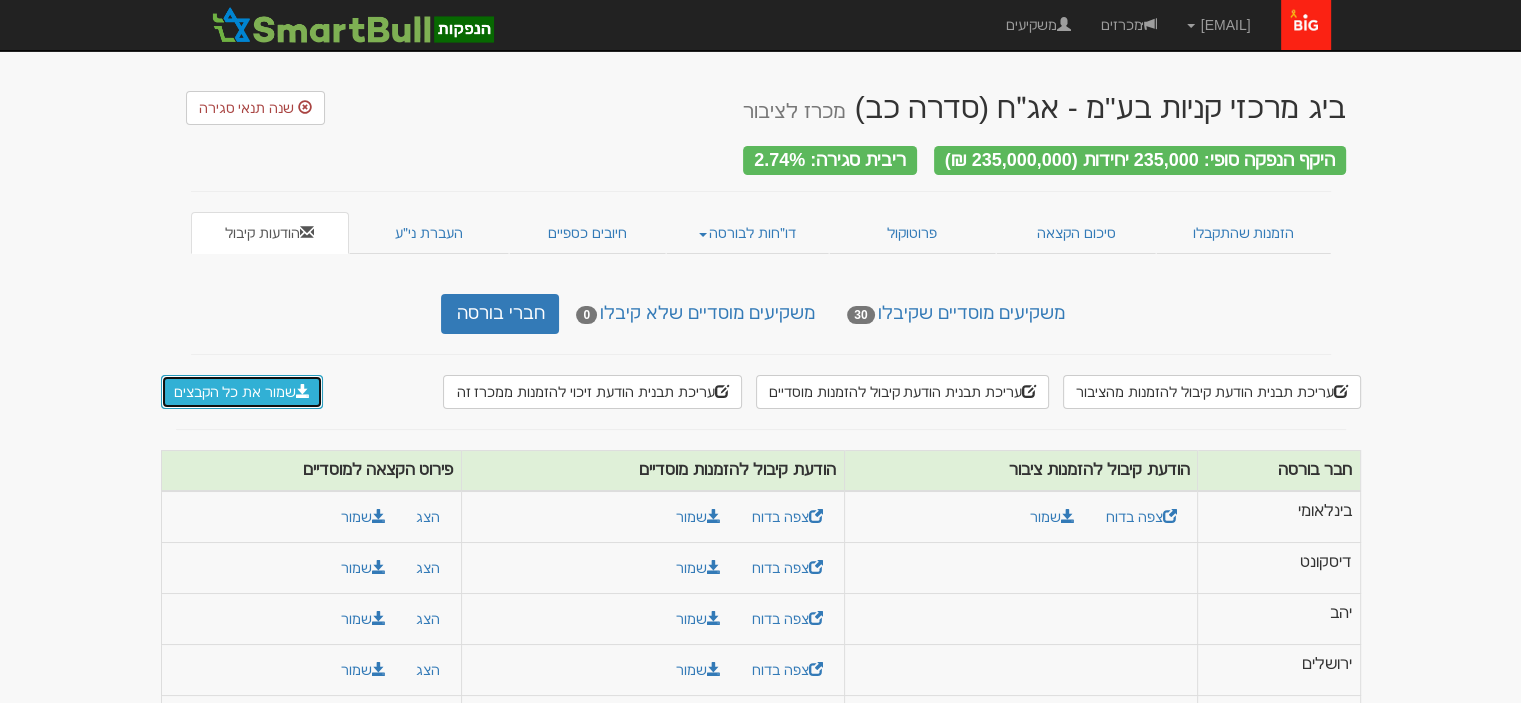 click on "שמור את כל הקבצים" at bounding box center [242, 392] 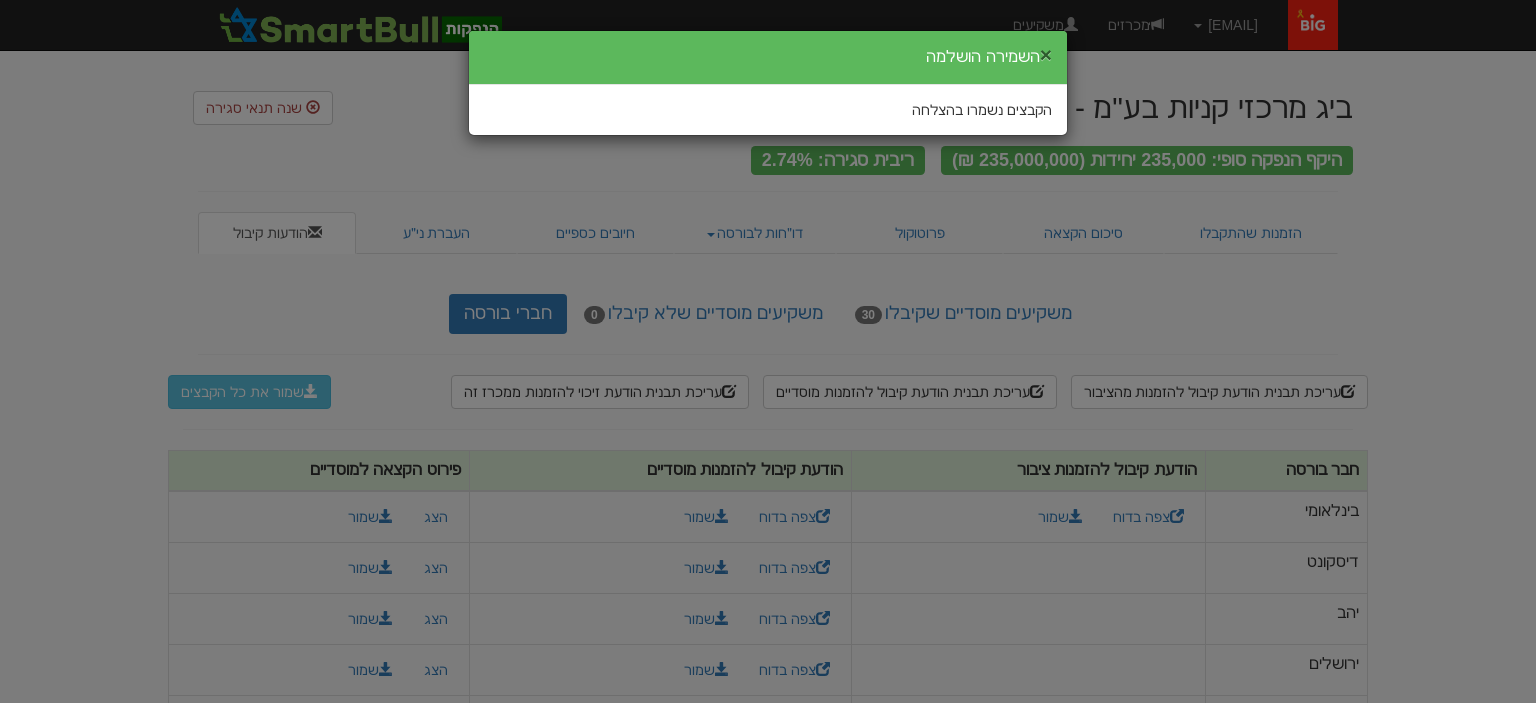 click on "×" at bounding box center (1046, 54) 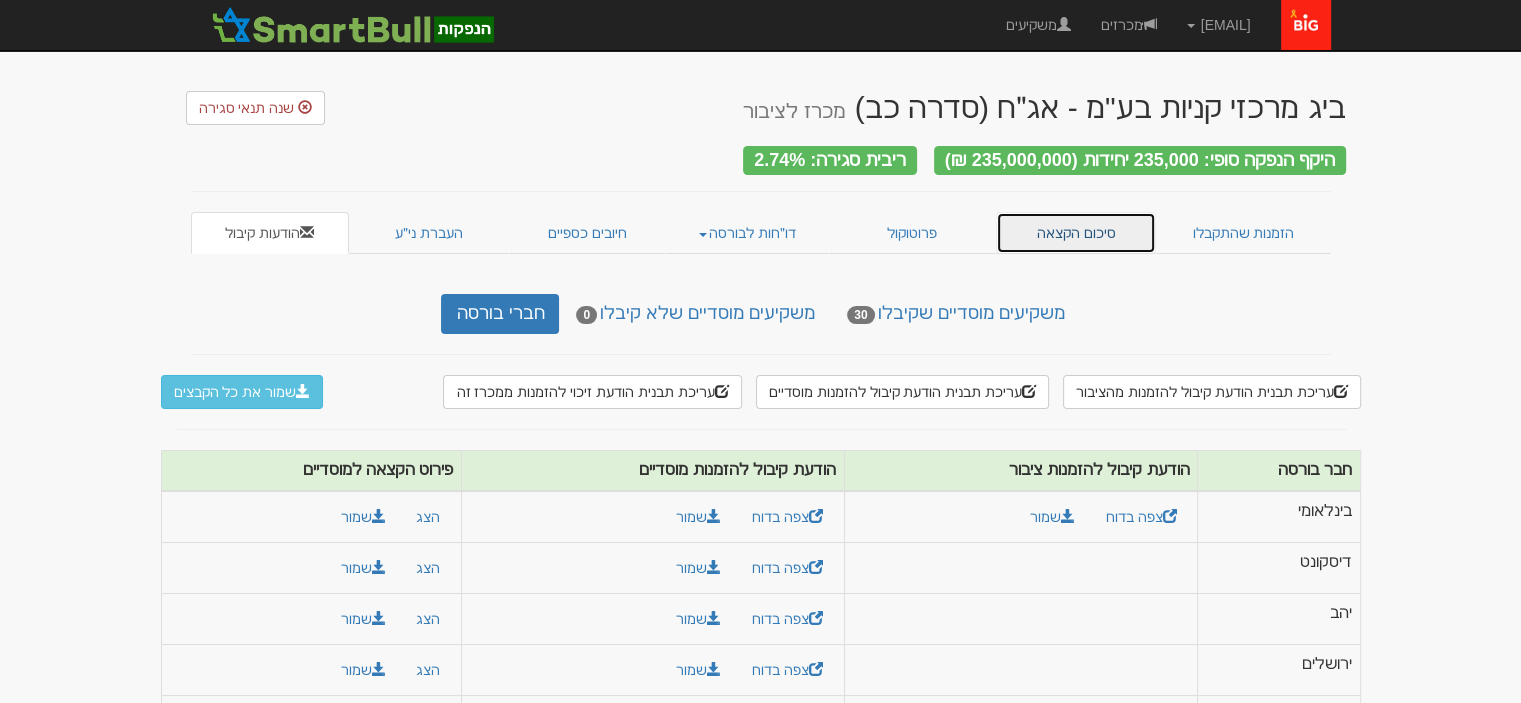 click on "סיכום הקצאה" at bounding box center (1076, 233) 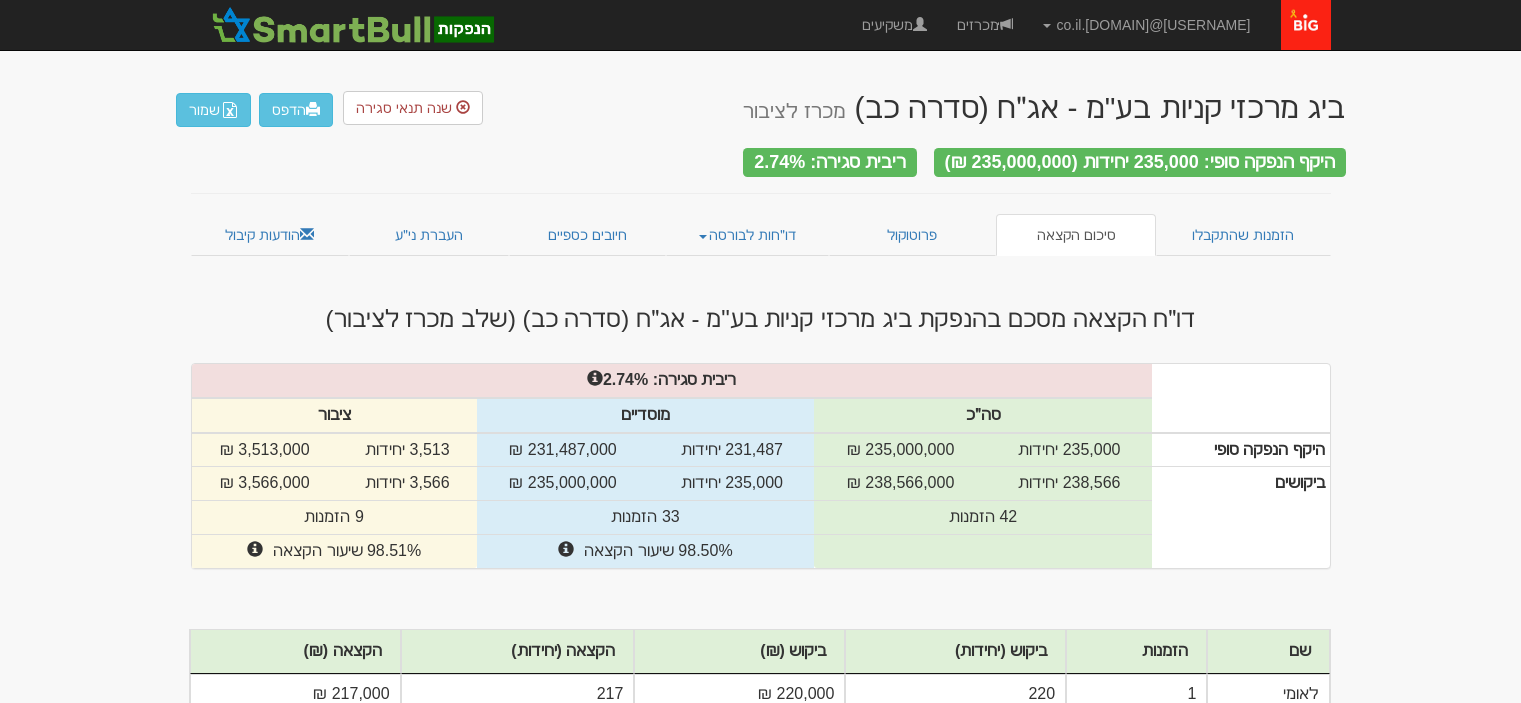 scroll, scrollTop: 0, scrollLeft: 0, axis: both 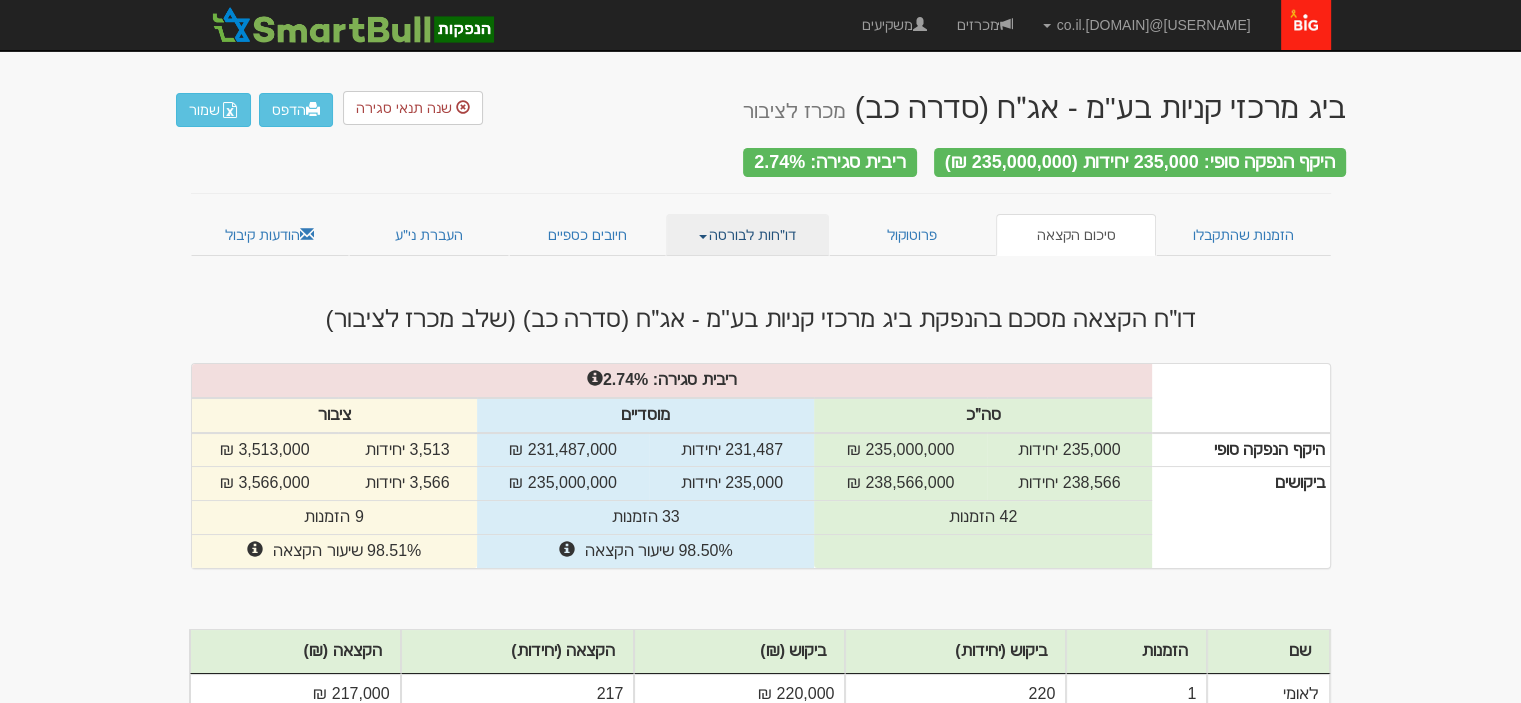 click on "דו״חות לבורסה" at bounding box center [747, 235] 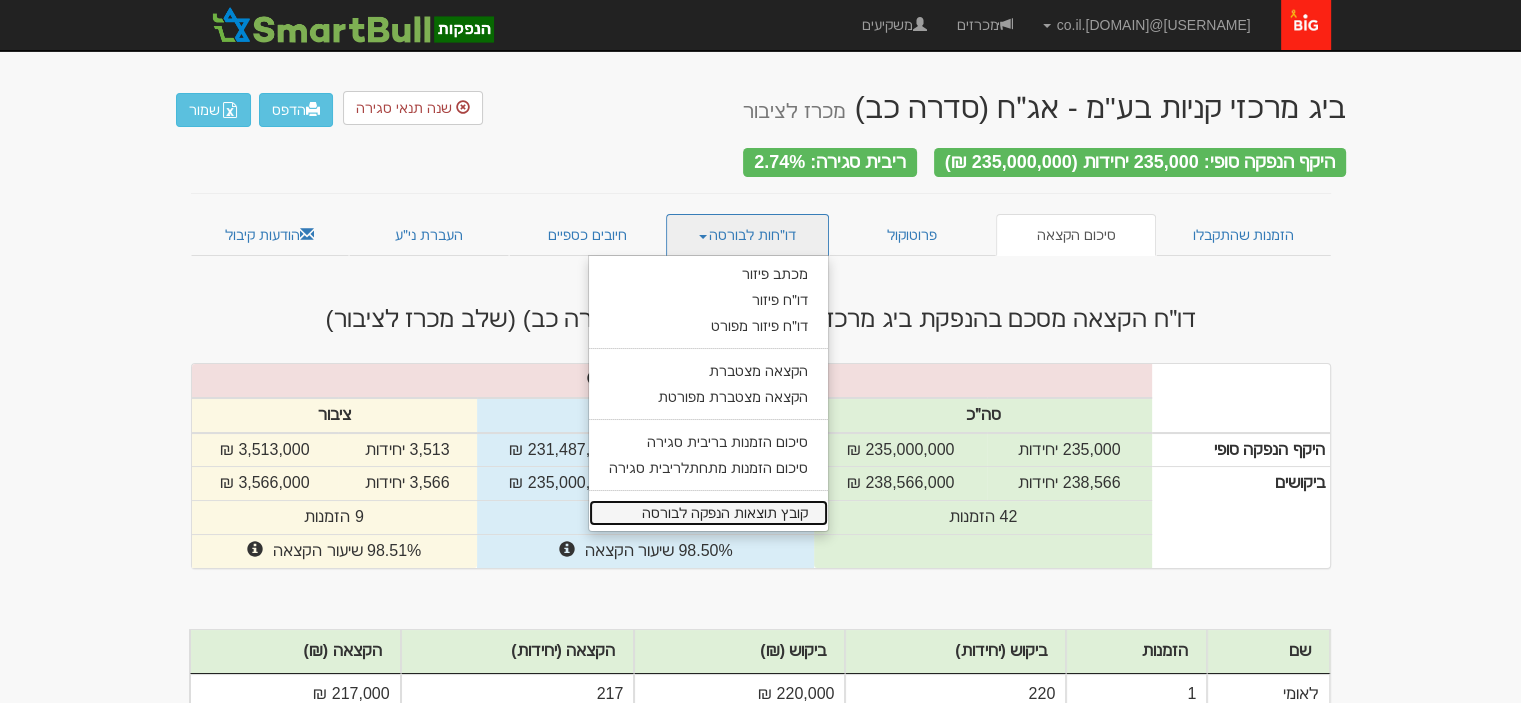click on "קובץ תוצאות הנפקה לבורסה" at bounding box center (708, 513) 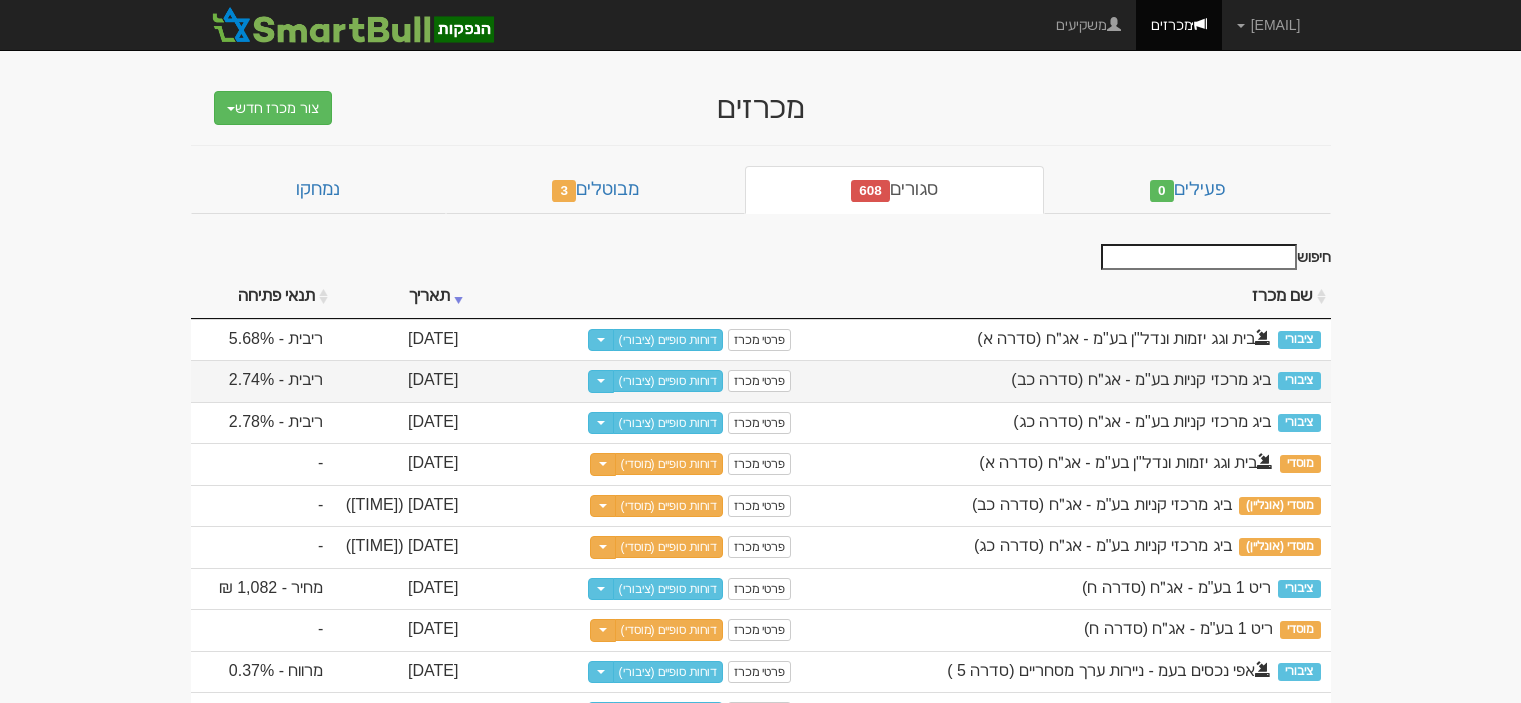 scroll, scrollTop: 0, scrollLeft: 0, axis: both 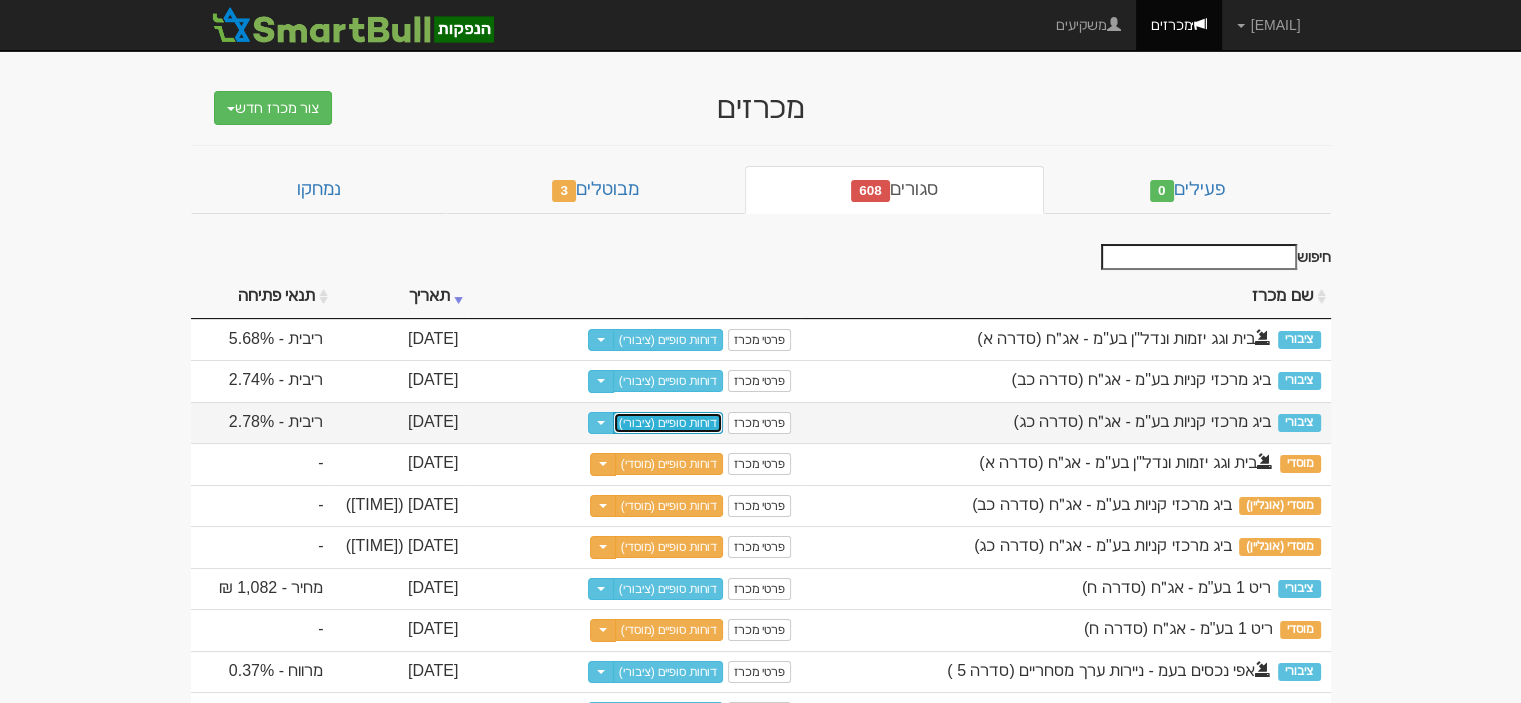 click on "דוחות סופיים
(ציבורי)" at bounding box center (668, 423) 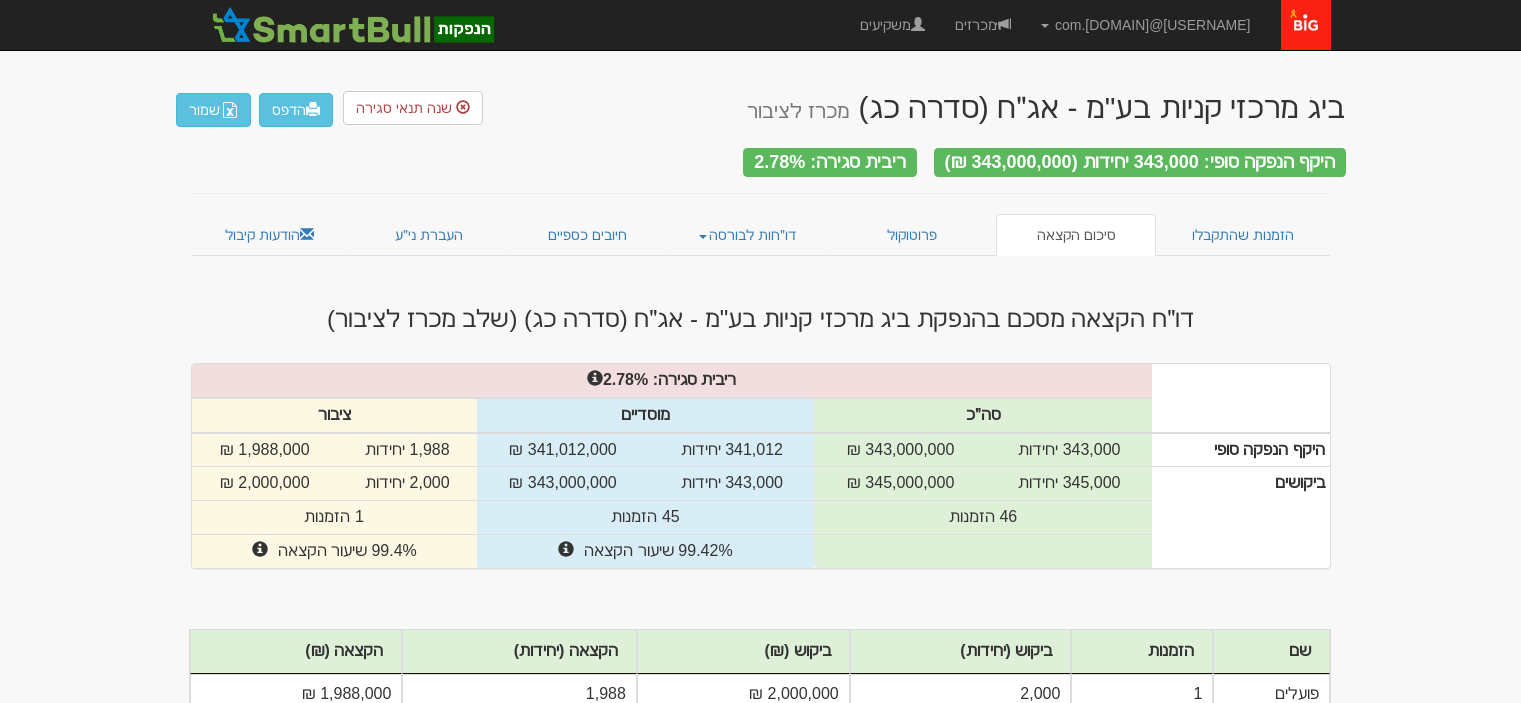 scroll, scrollTop: 0, scrollLeft: 0, axis: both 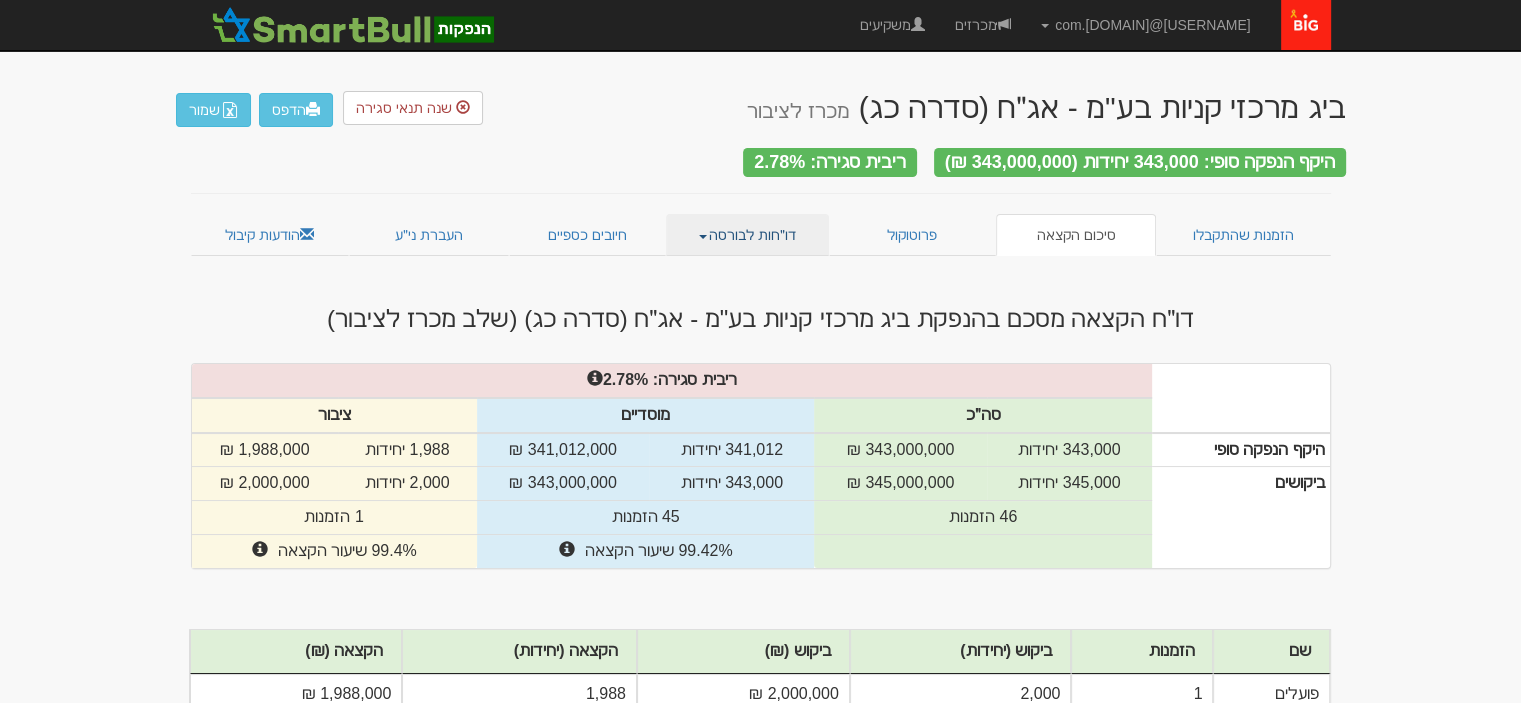 click on "דו״חות לבורסה" at bounding box center (747, 235) 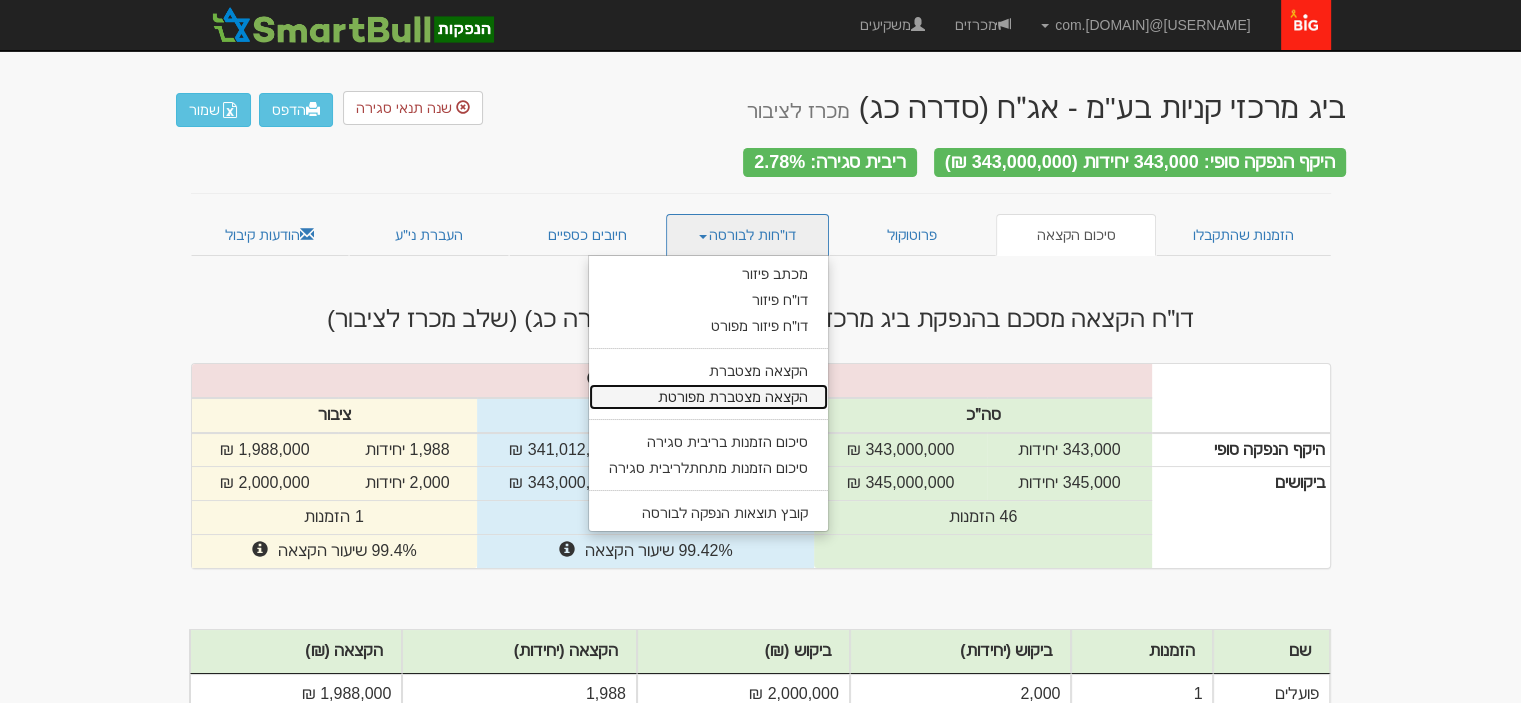 click on "הקצאה מצטברת מפורטת" at bounding box center [708, 397] 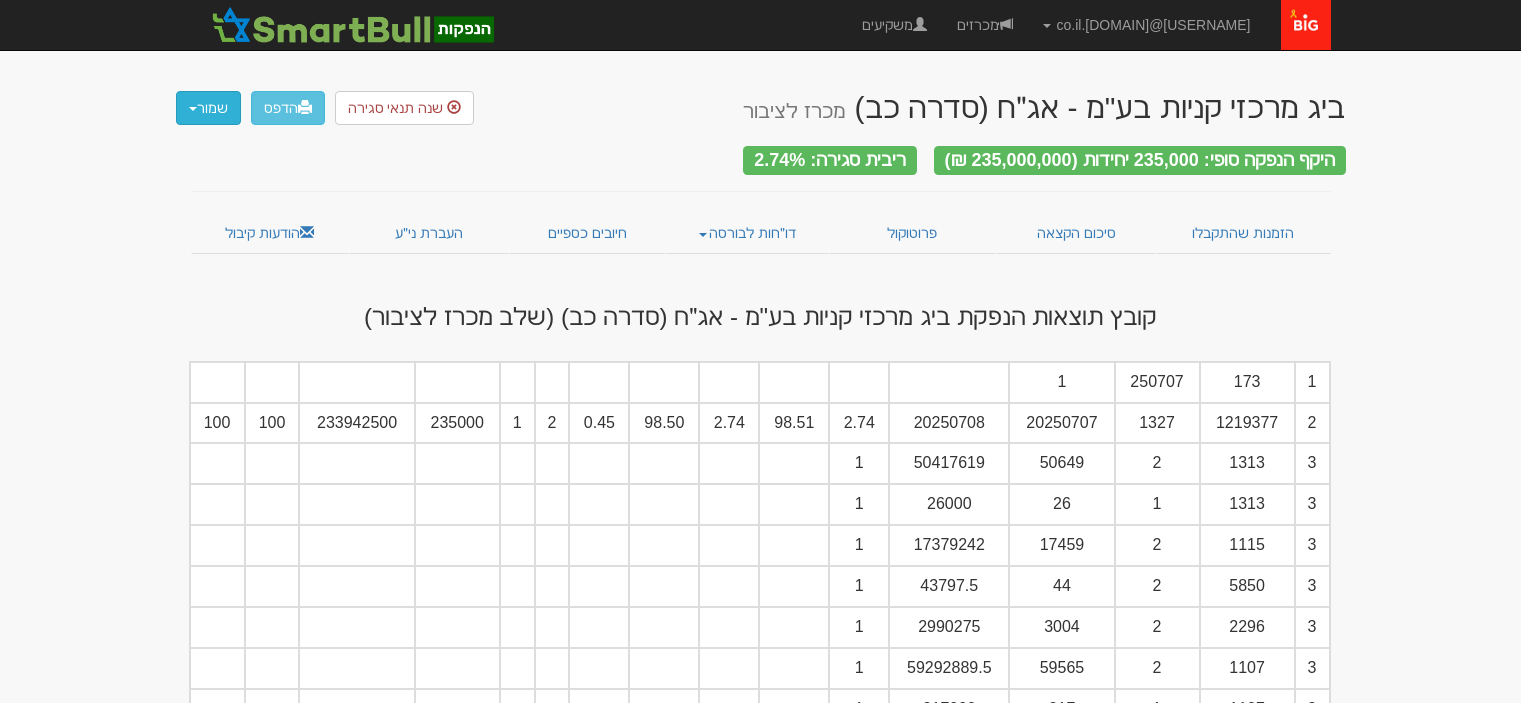 scroll, scrollTop: 0, scrollLeft: 0, axis: both 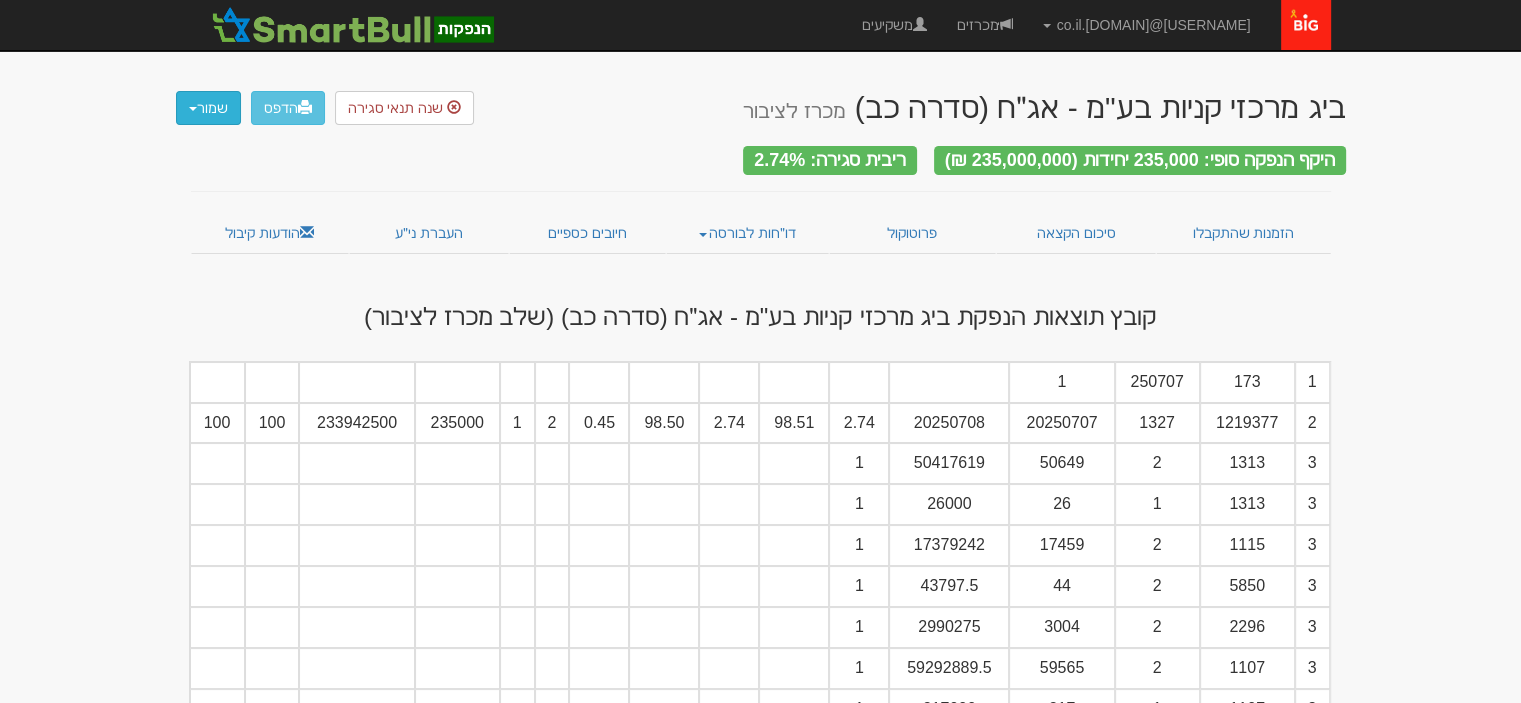 click on "שמור" at bounding box center (208, 108) 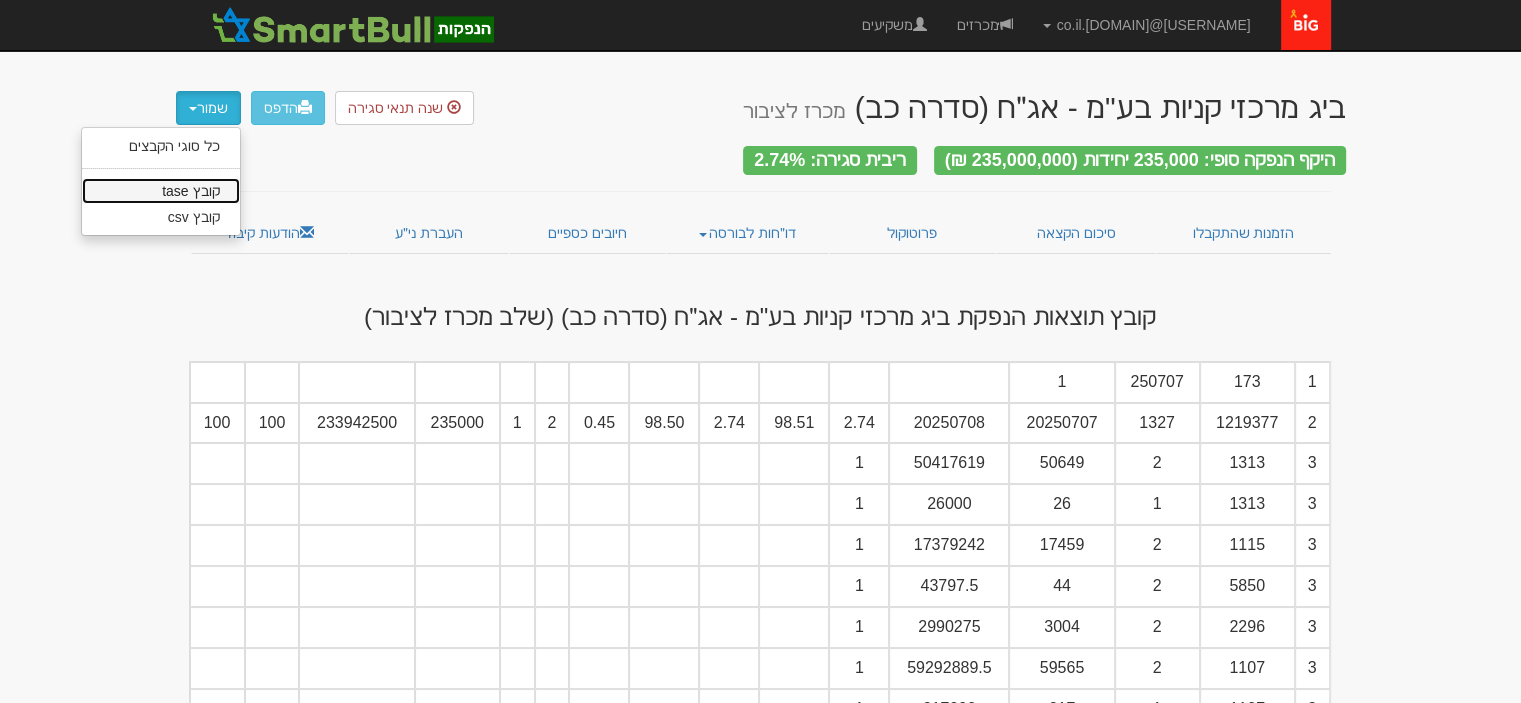 click on "קובץ tase" at bounding box center (161, 146) 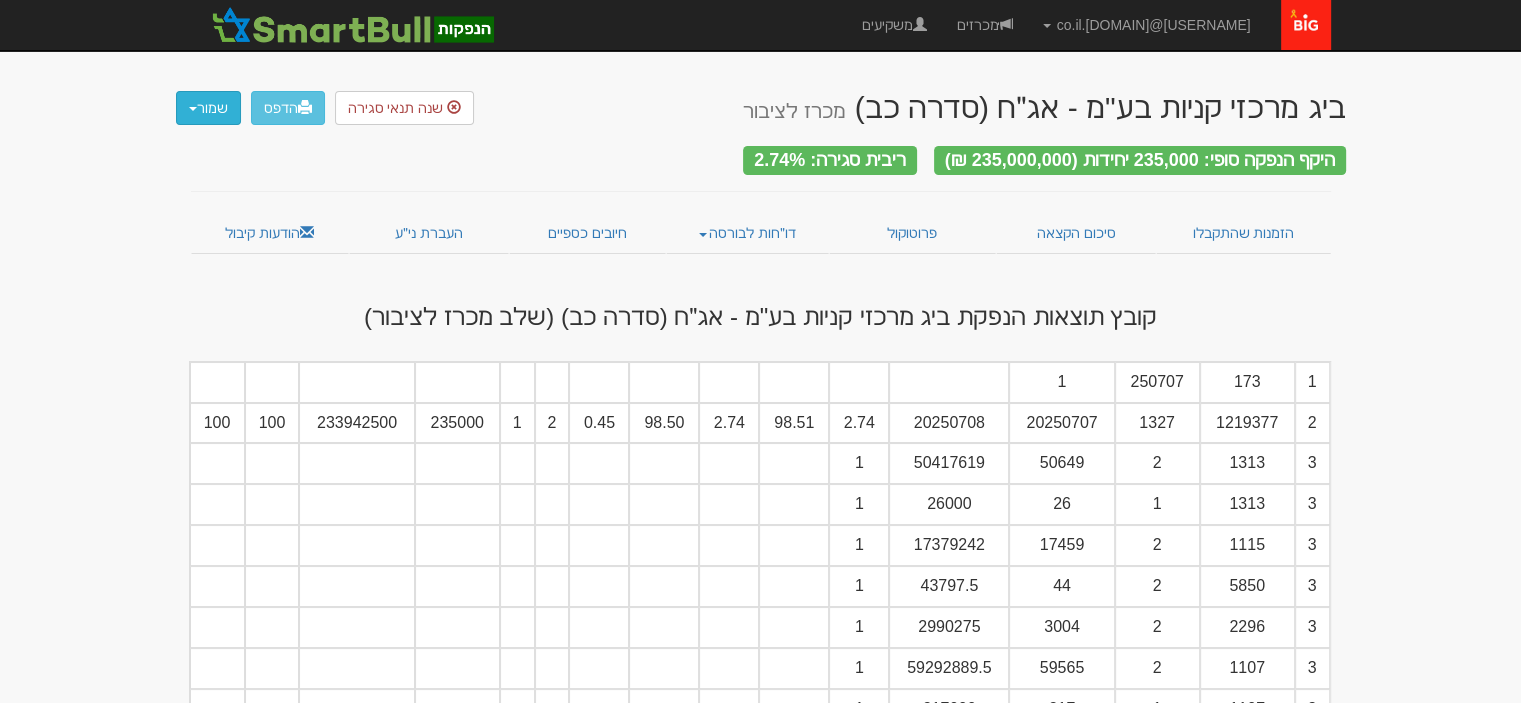 click on "שמור" at bounding box center (208, 108) 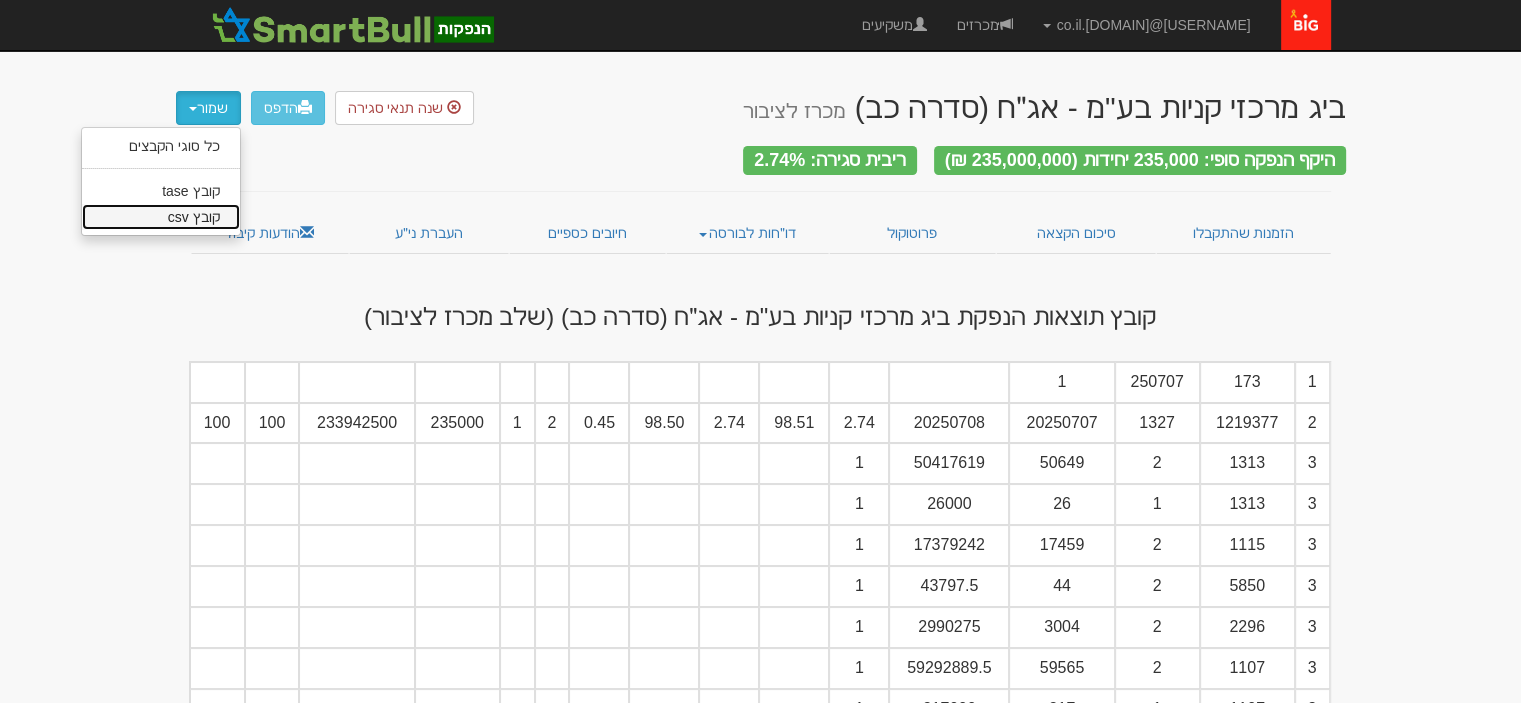 click on "קובץ csv" at bounding box center [161, 146] 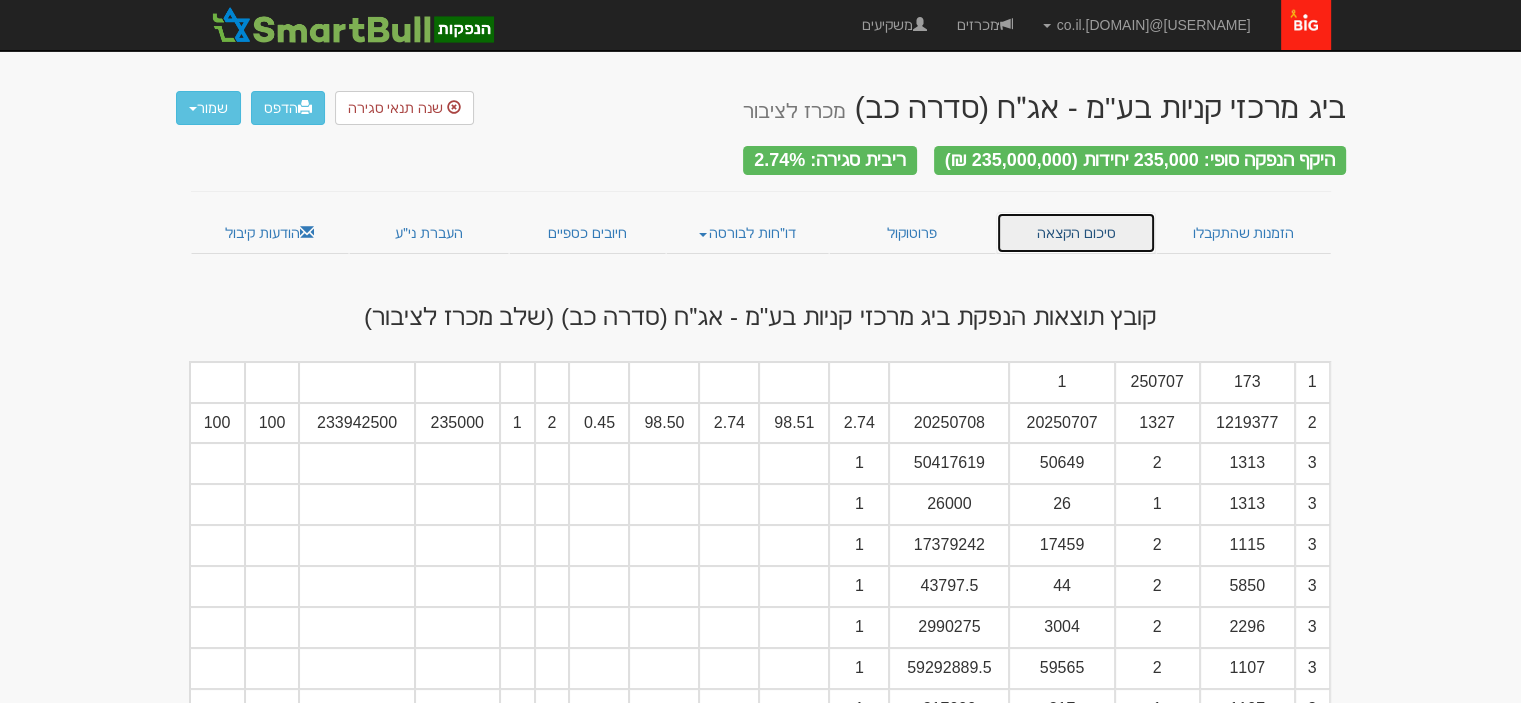 click on "סיכום הקצאה" at bounding box center [1076, 233] 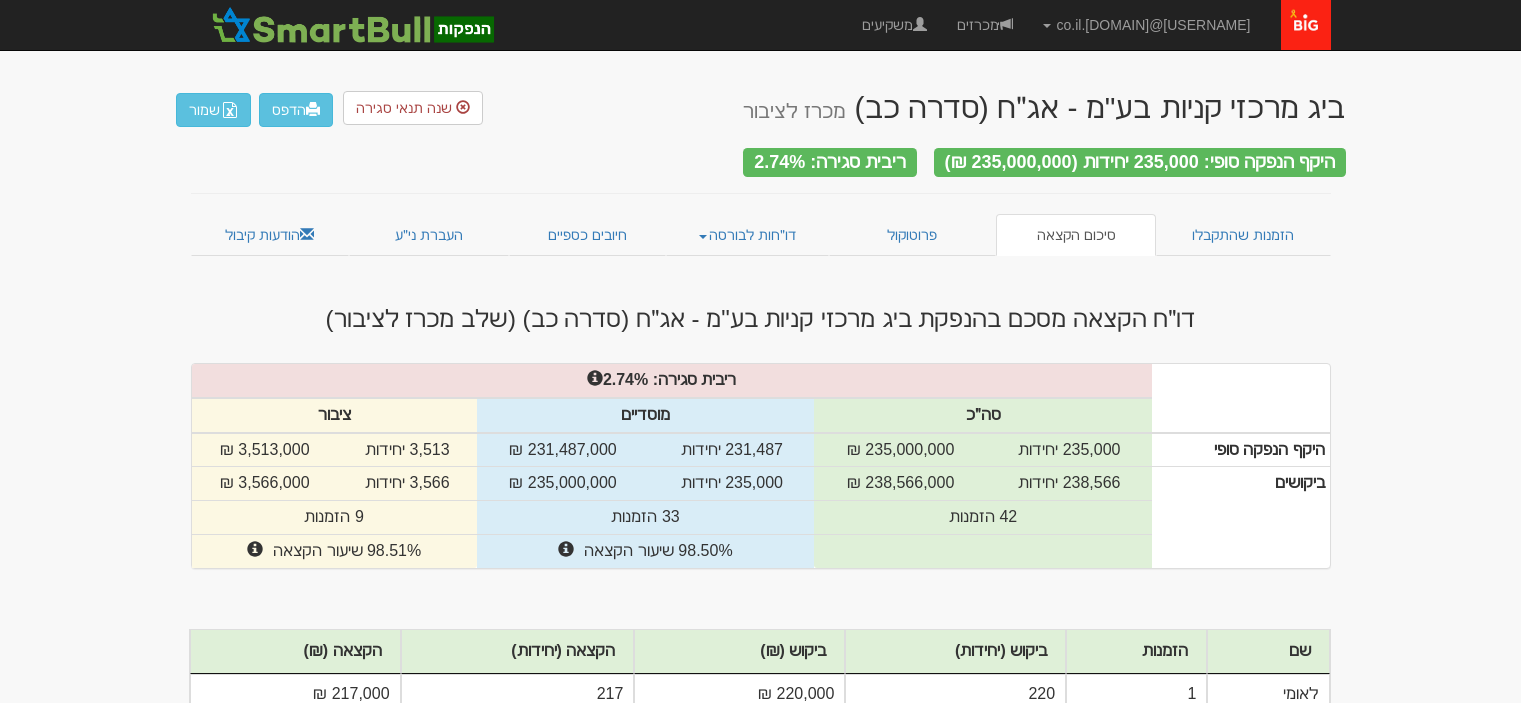 scroll, scrollTop: 0, scrollLeft: 0, axis: both 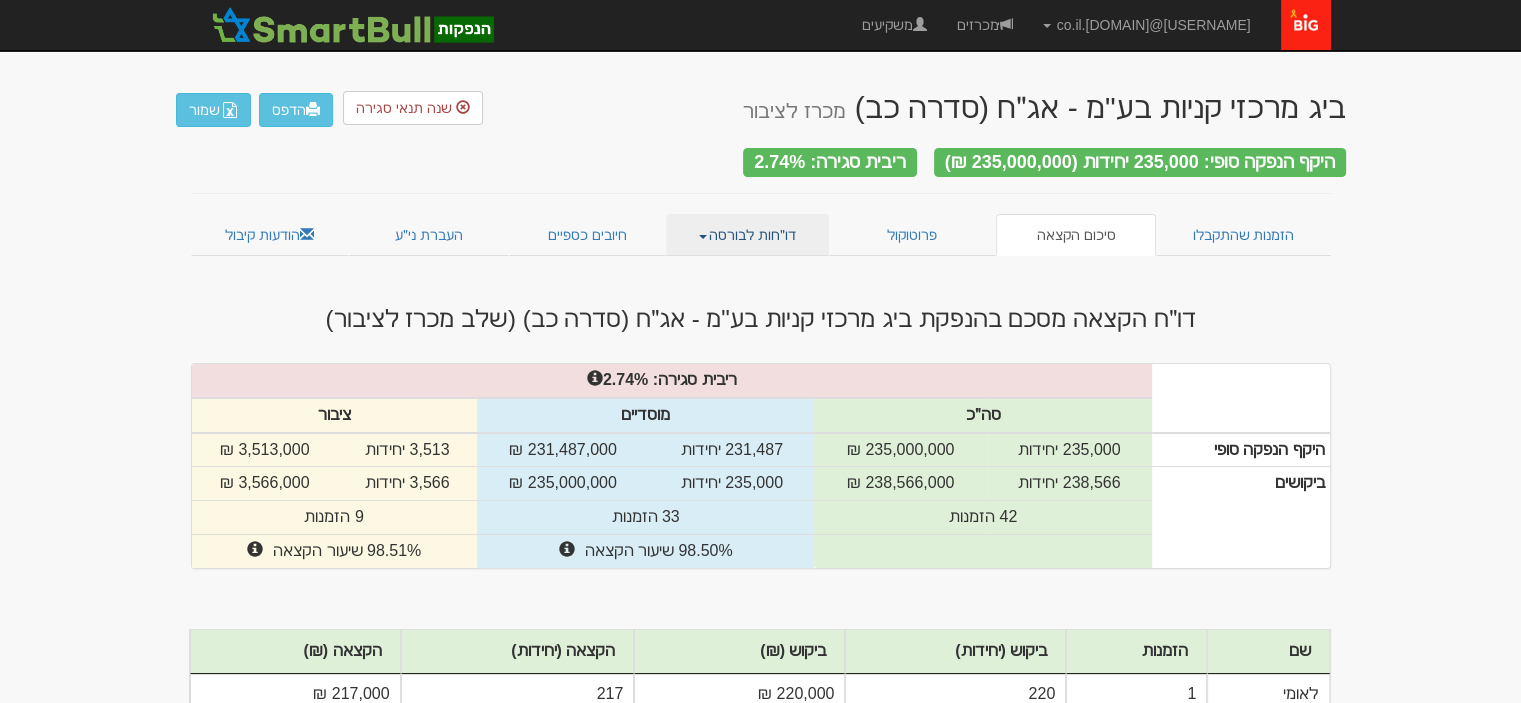 click on "דו״חות לבורסה" at bounding box center [747, 235] 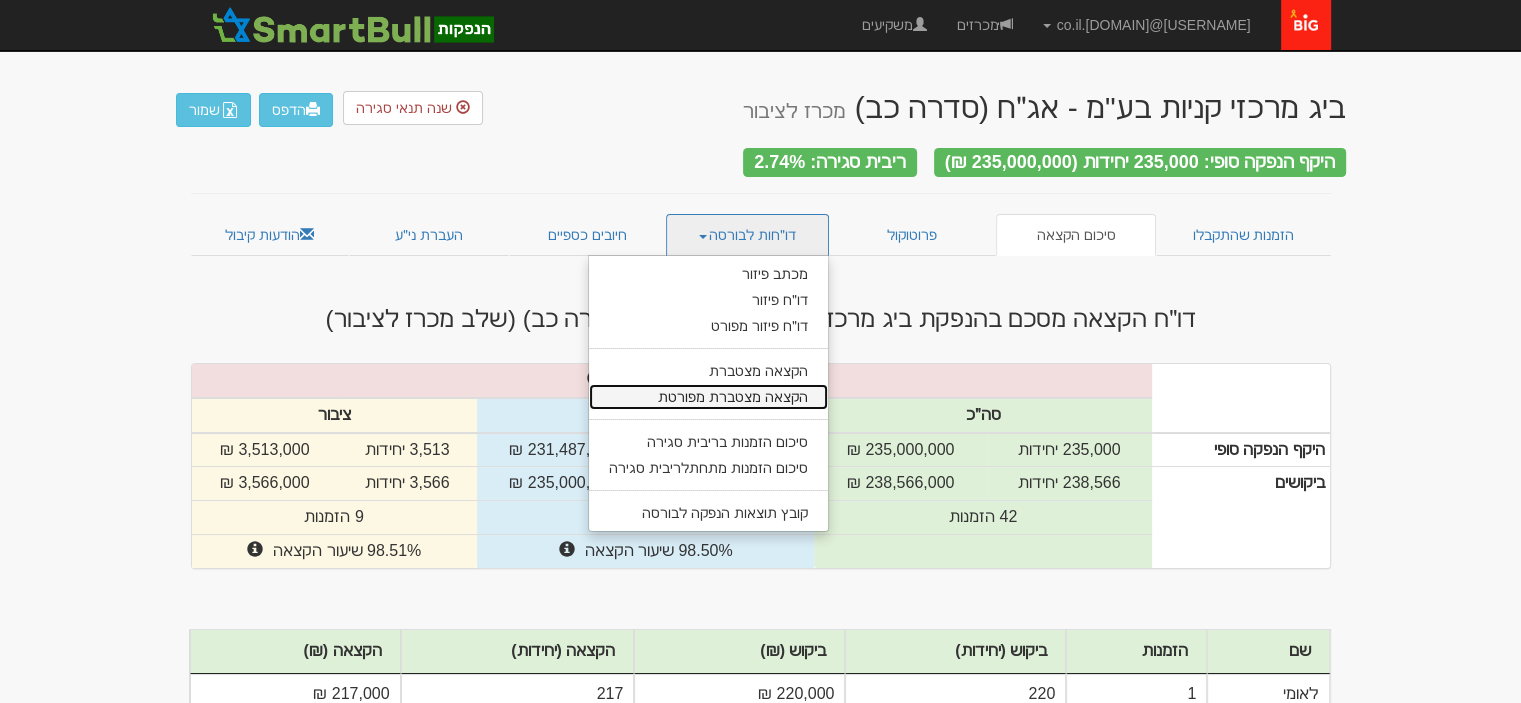 click on "הקצאה מצטברת מפורטת" at bounding box center [708, 397] 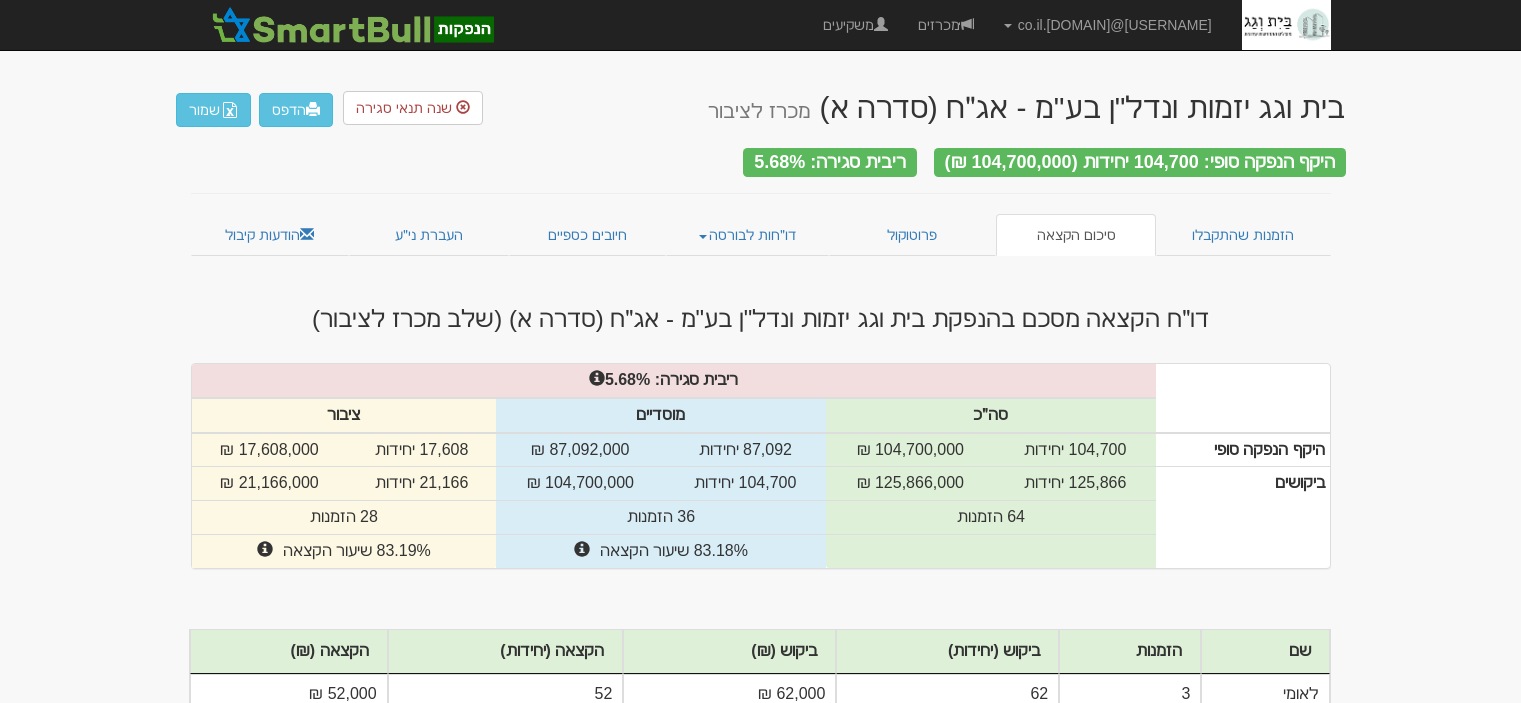 scroll, scrollTop: 0, scrollLeft: 0, axis: both 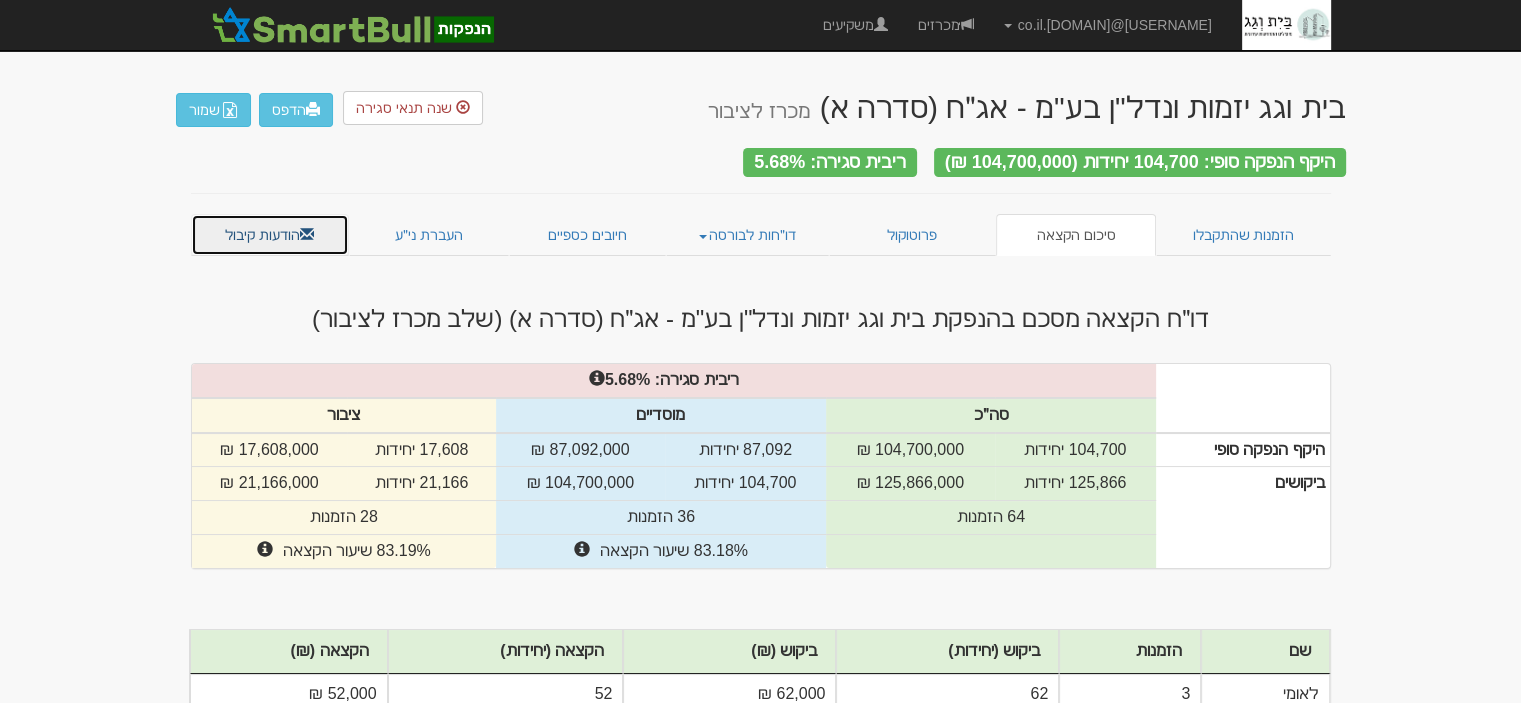 click on "הודעות קיבול" at bounding box center (270, 235) 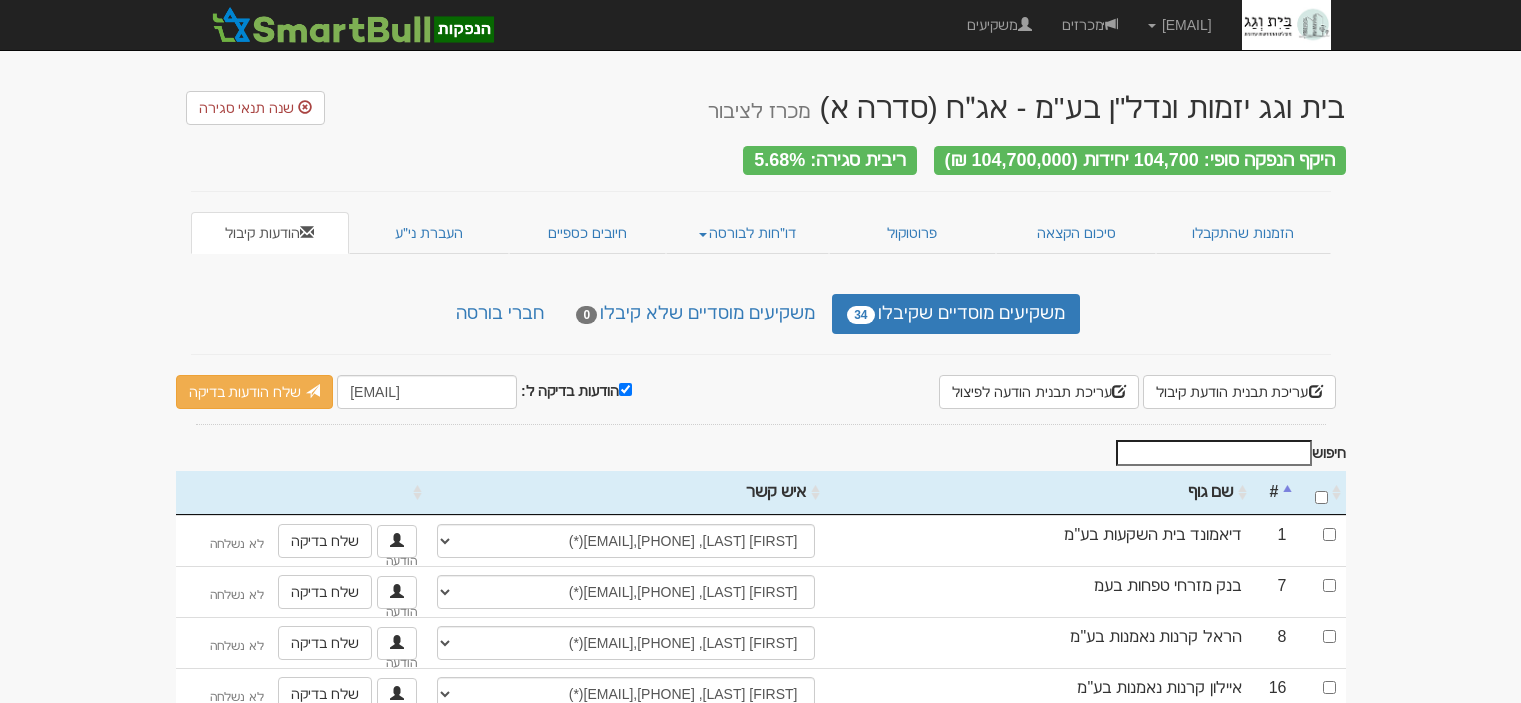 scroll, scrollTop: 0, scrollLeft: 0, axis: both 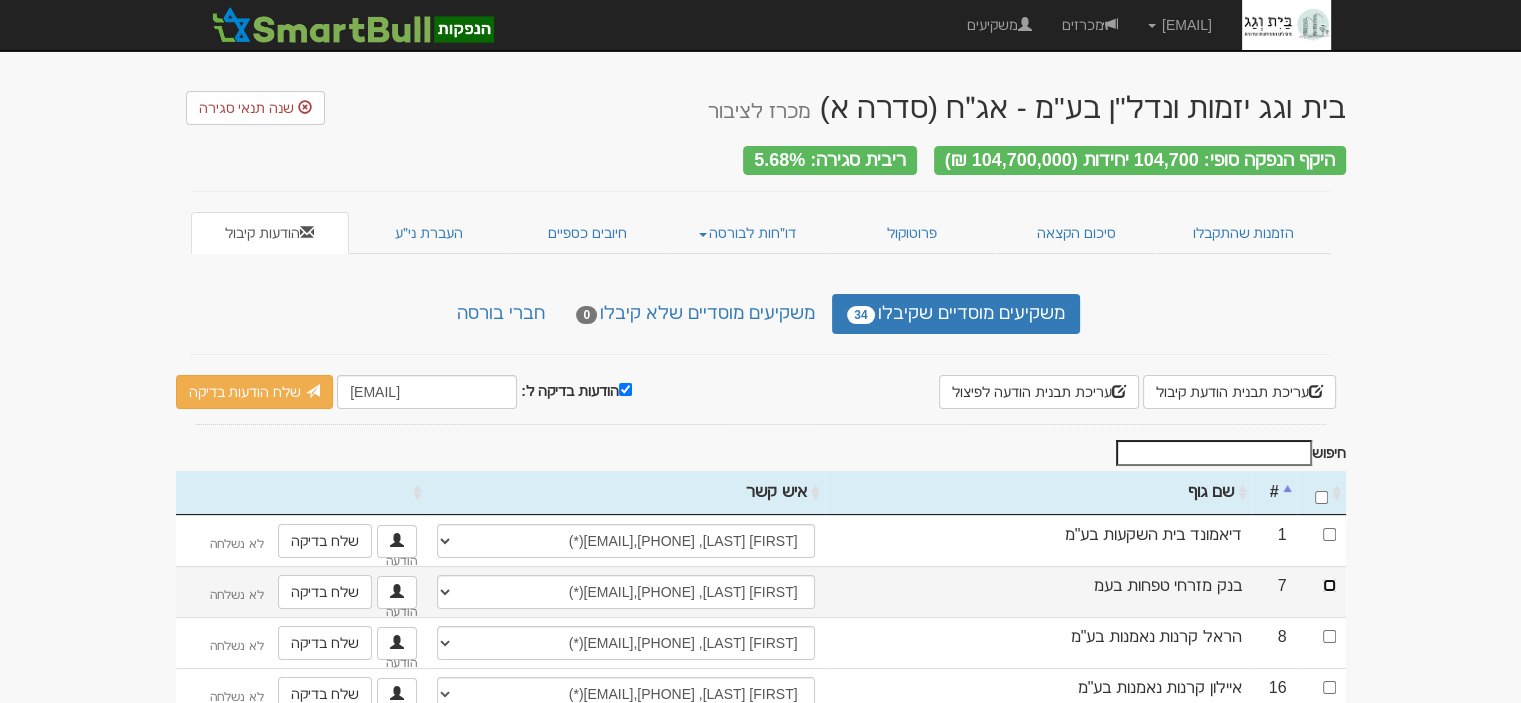 click at bounding box center [1329, 585] 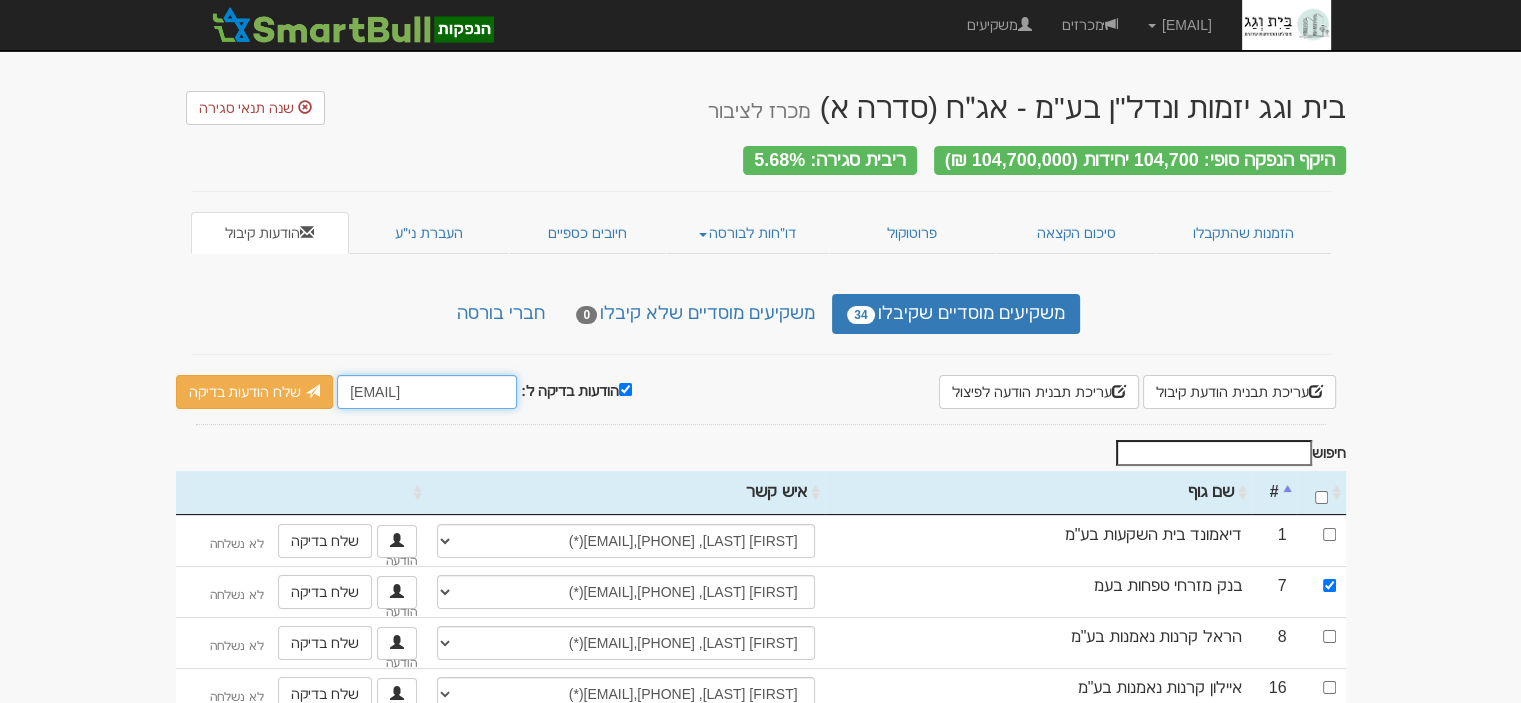 drag, startPoint x: 346, startPoint y: 379, endPoint x: 388, endPoint y: 383, distance: 42.190044 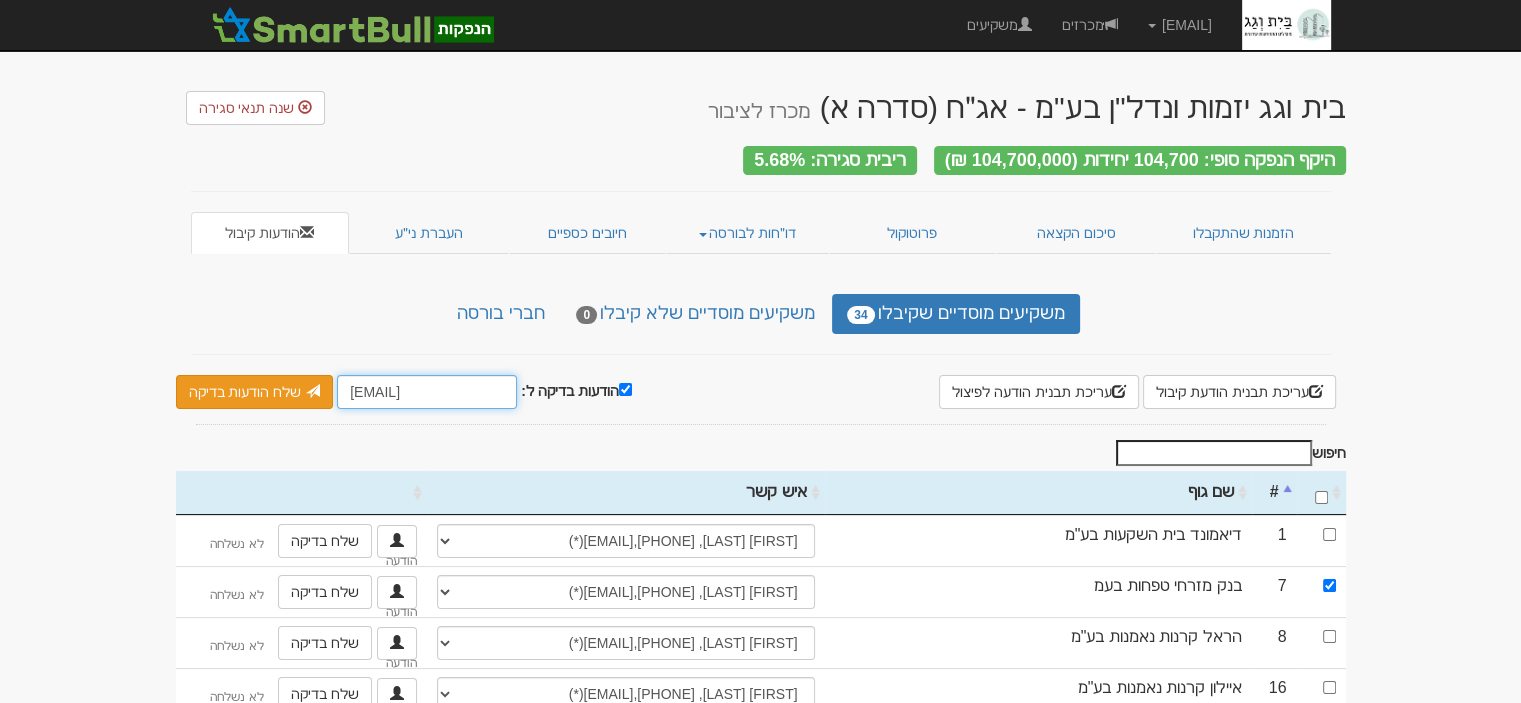 type on "[USERNAME]@[DOMAIN].co.il" 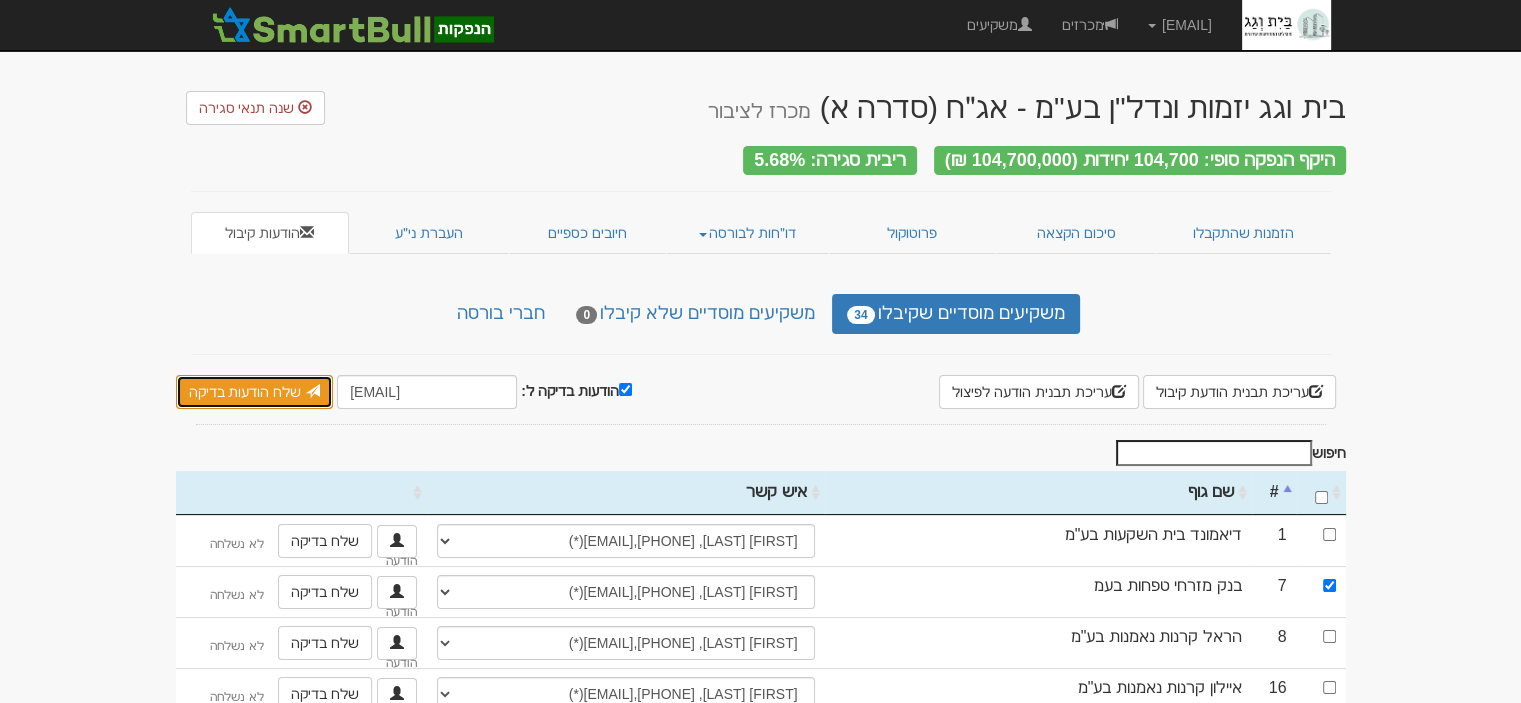 click on "שלח הודעות בדיקה" at bounding box center (255, 392) 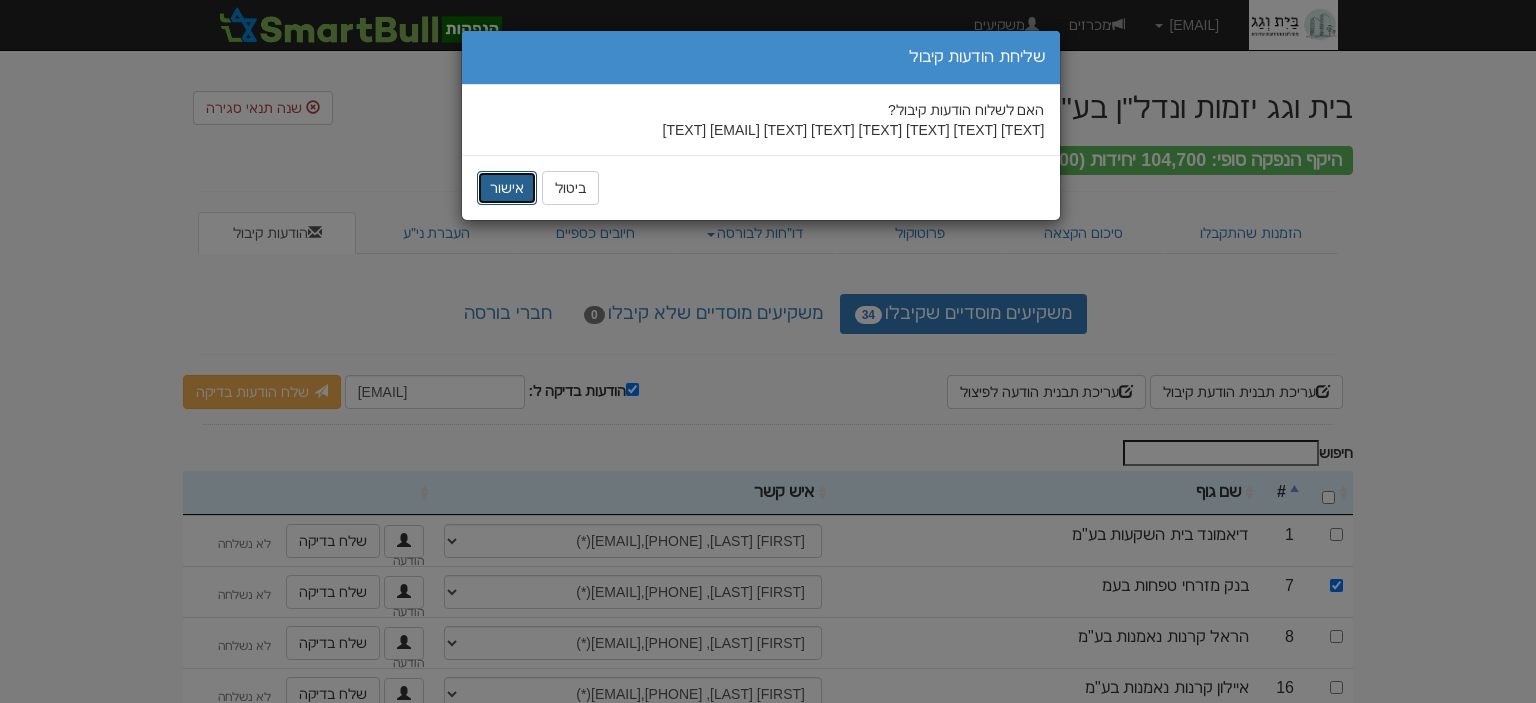 click on "אישור" at bounding box center [507, 188] 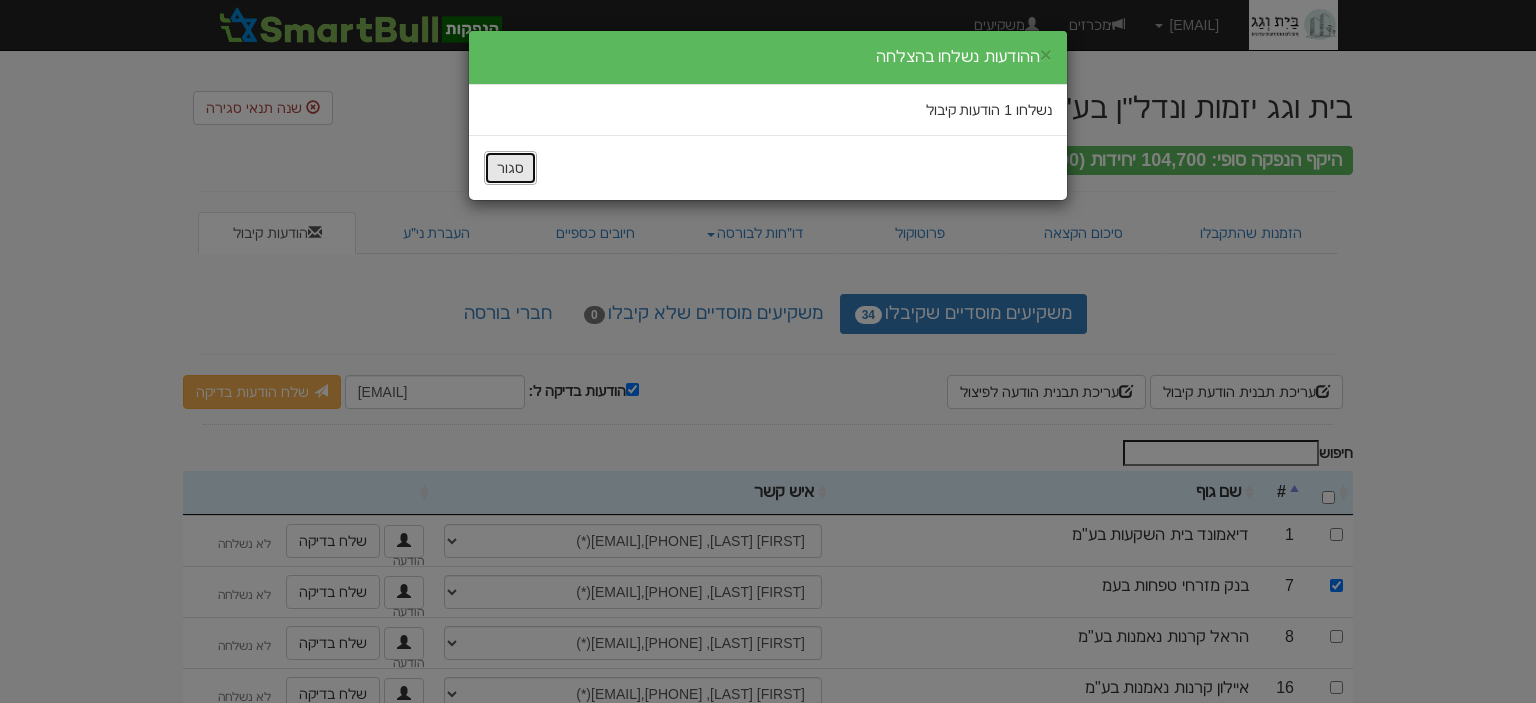 click on "סגור" at bounding box center [510, 168] 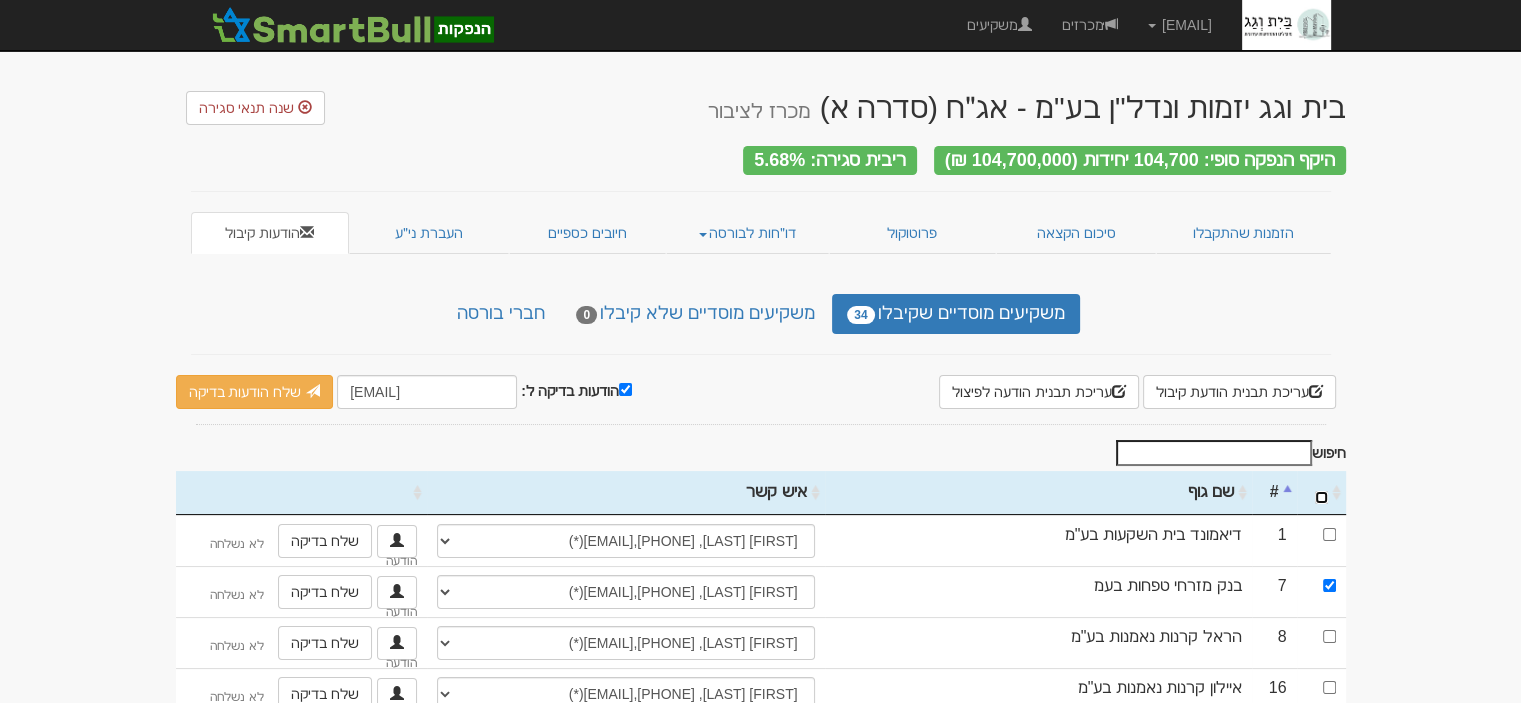 click at bounding box center (1321, 497) 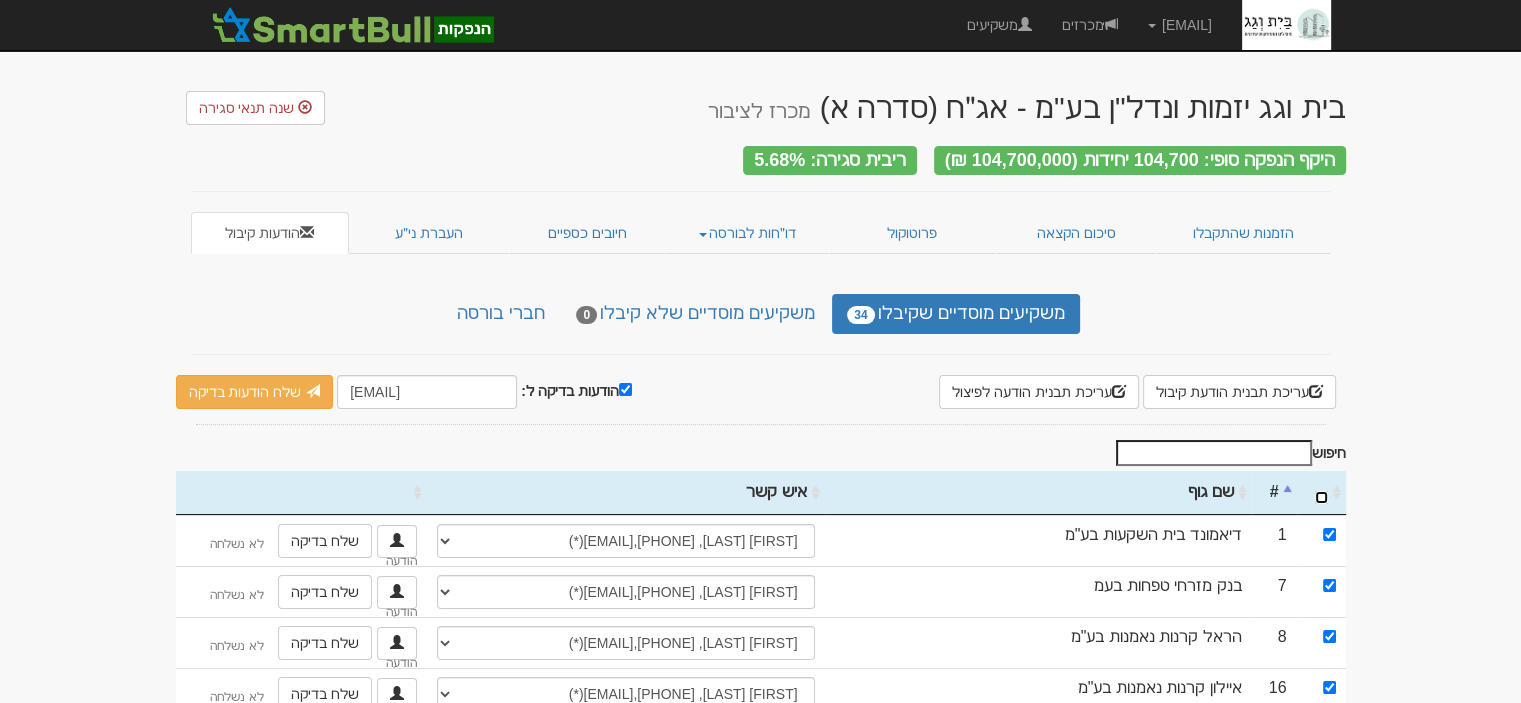 checkbox on "true" 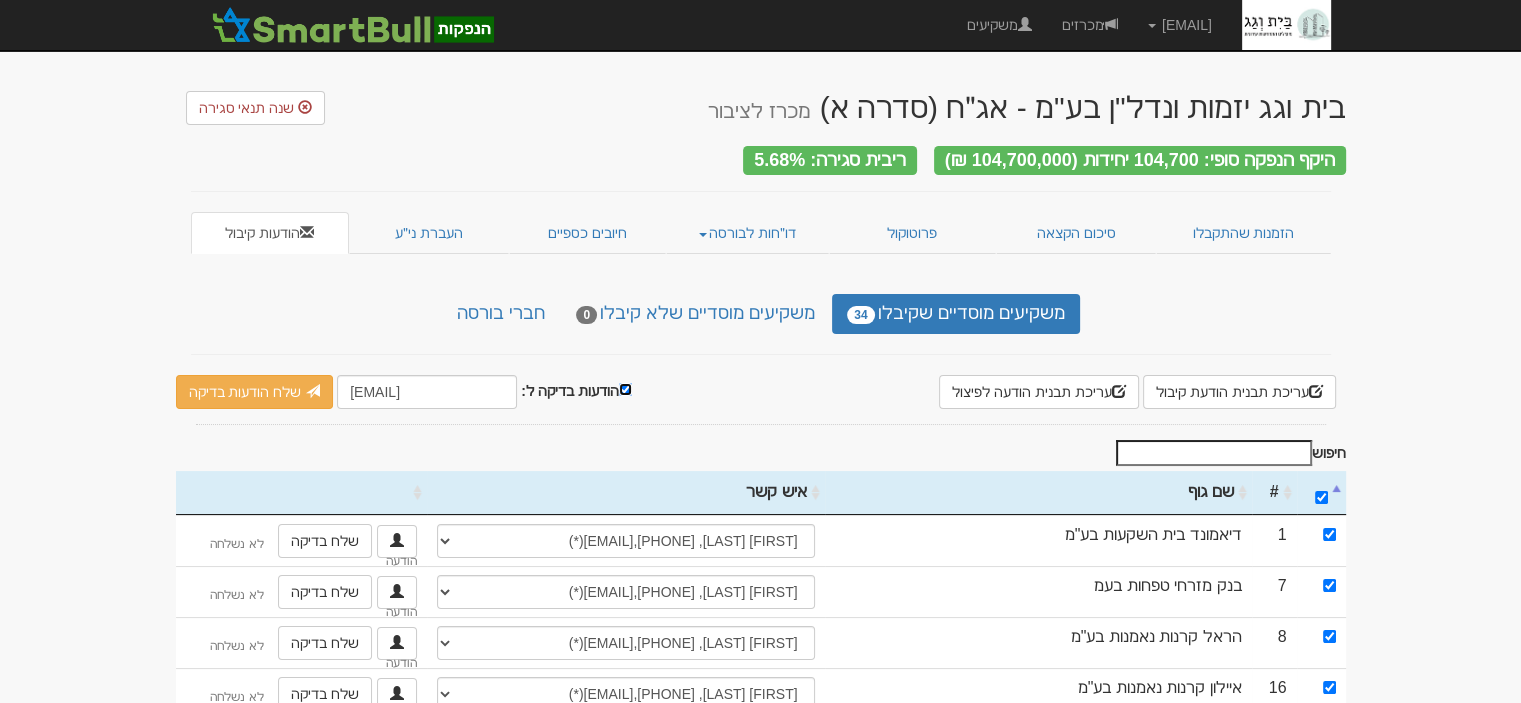 click on "הודעות בדיקה ל:" at bounding box center (625, 389) 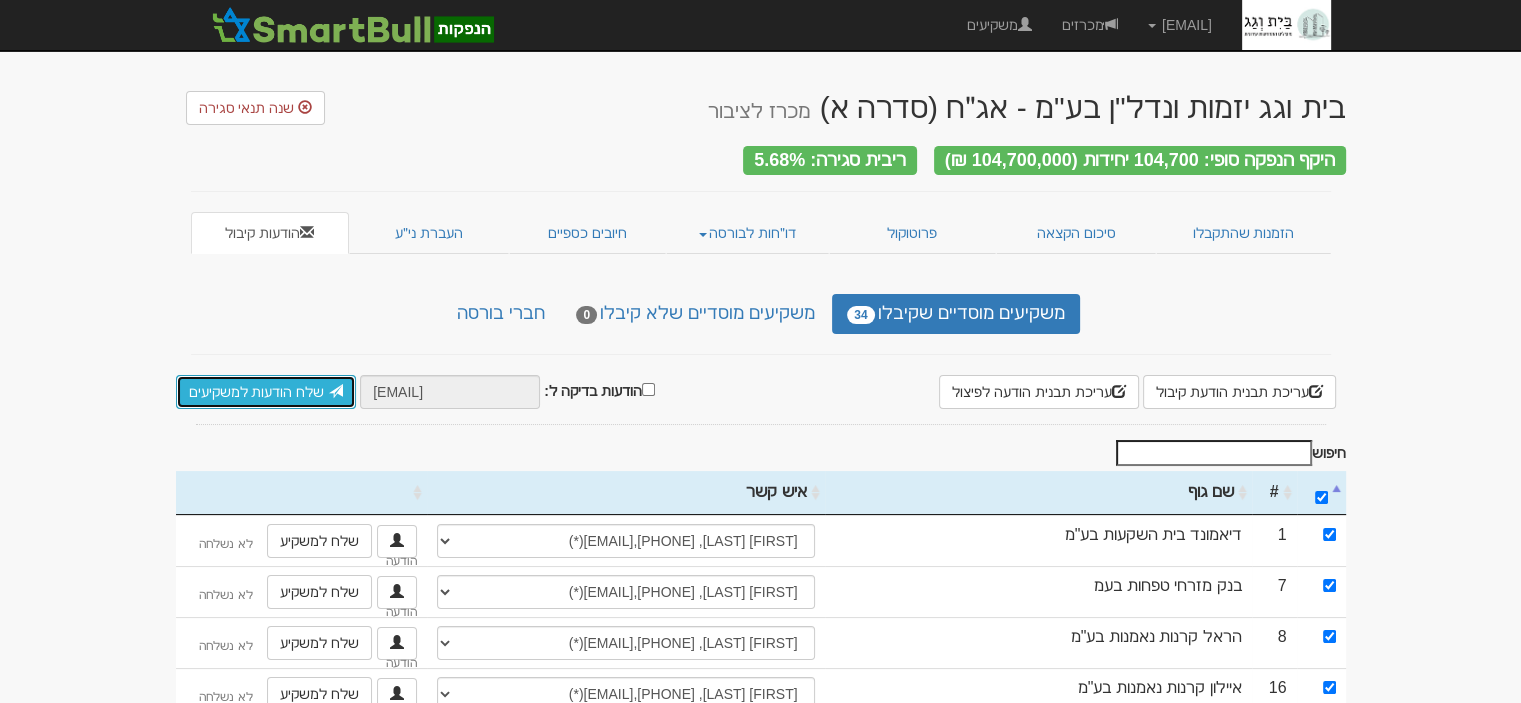 click on "שלח הודעות למשקיעים" at bounding box center (266, 392) 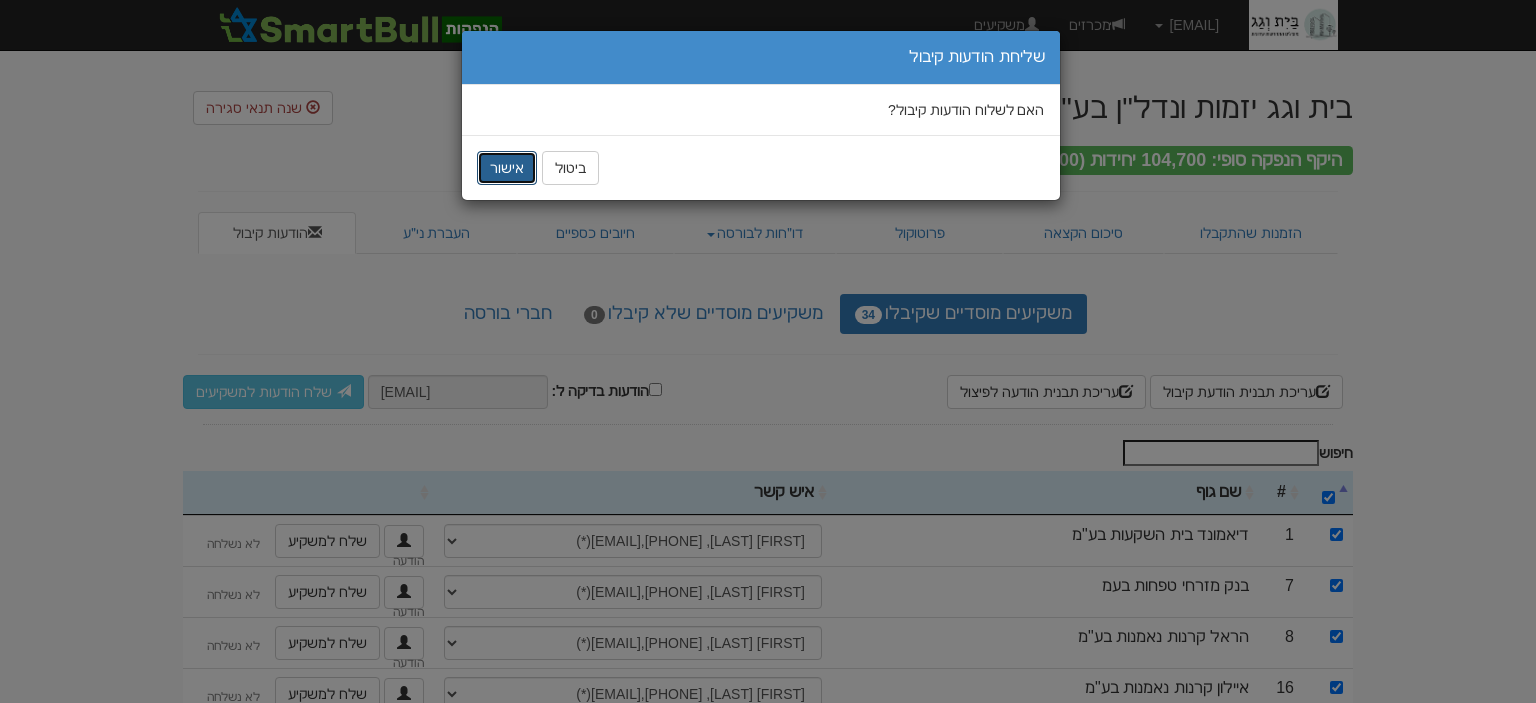 click on "אישור" at bounding box center [507, 168] 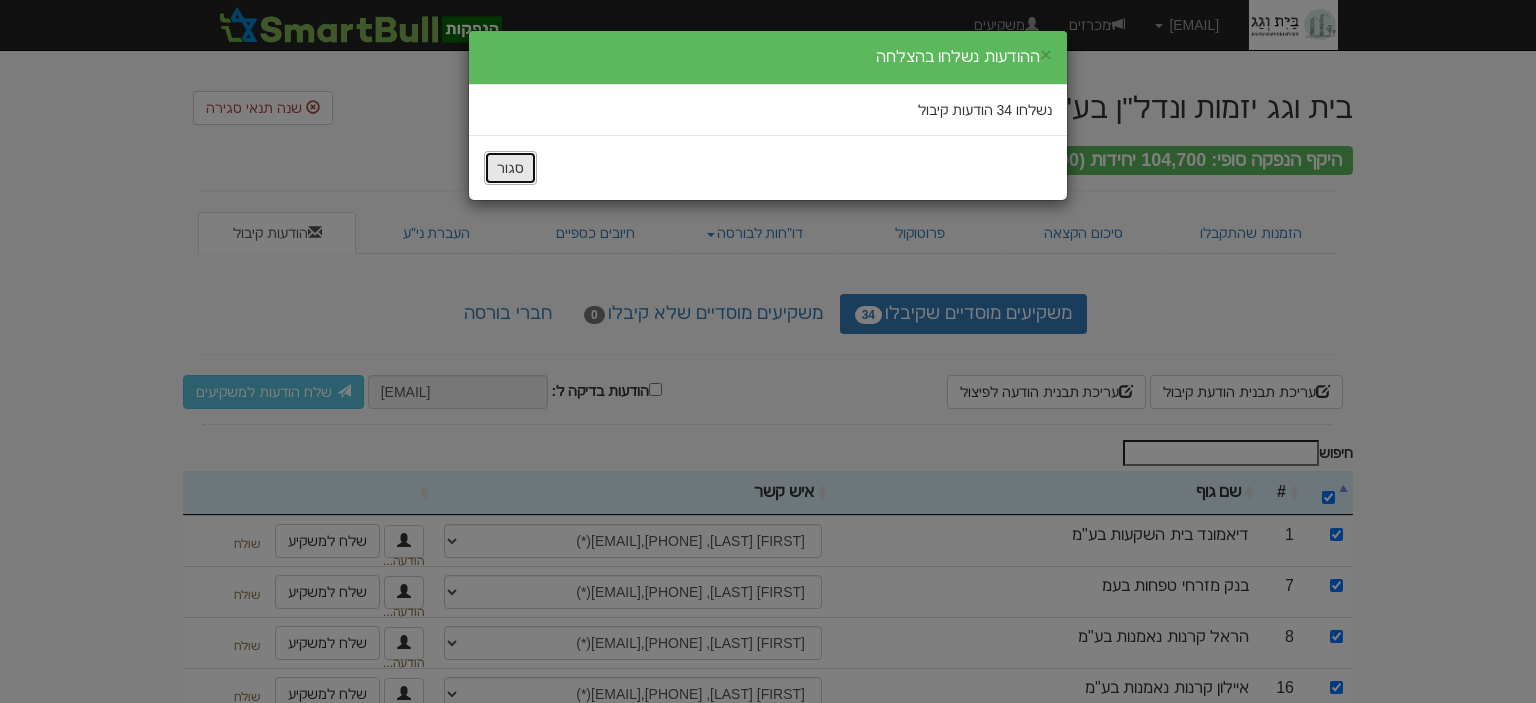 click on "סגור" at bounding box center (510, 168) 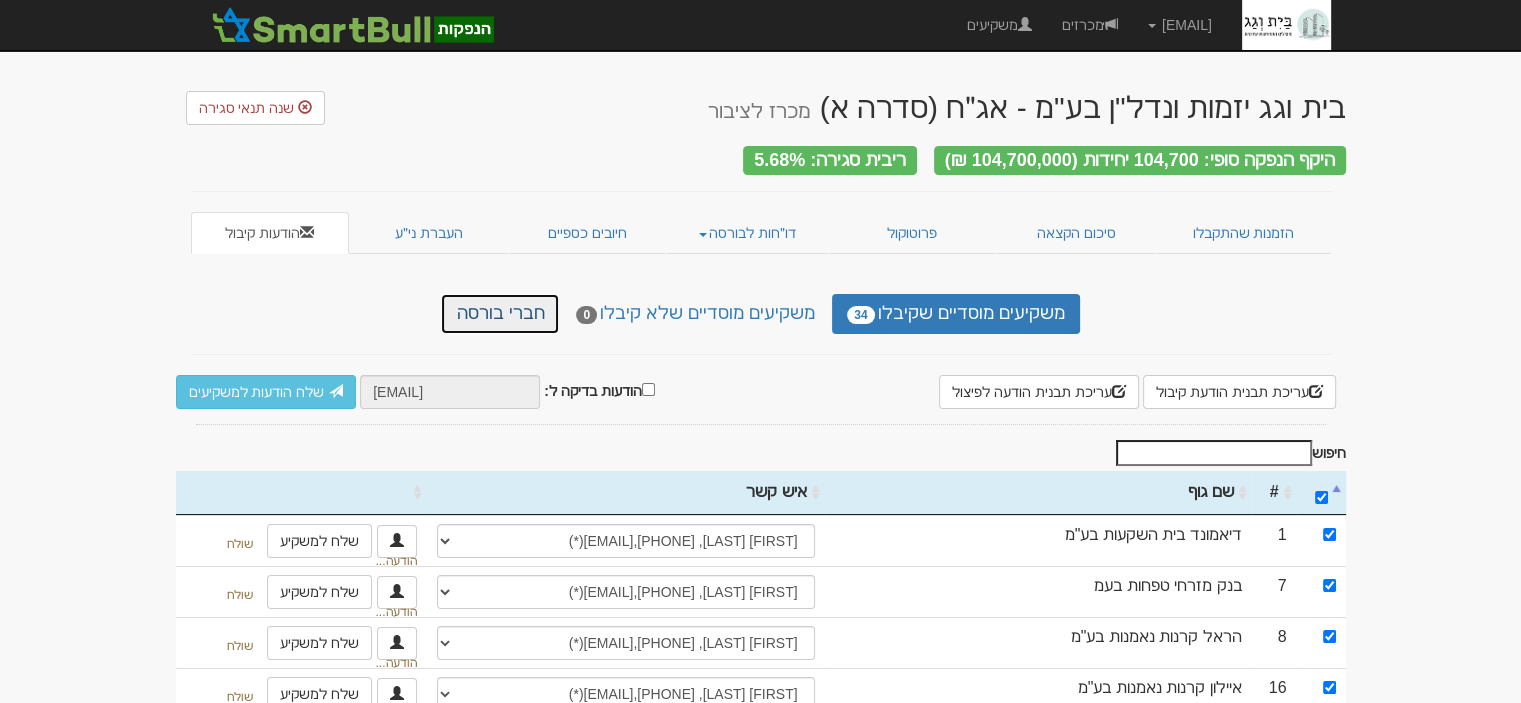 click on "חברי בורסה" at bounding box center [500, 314] 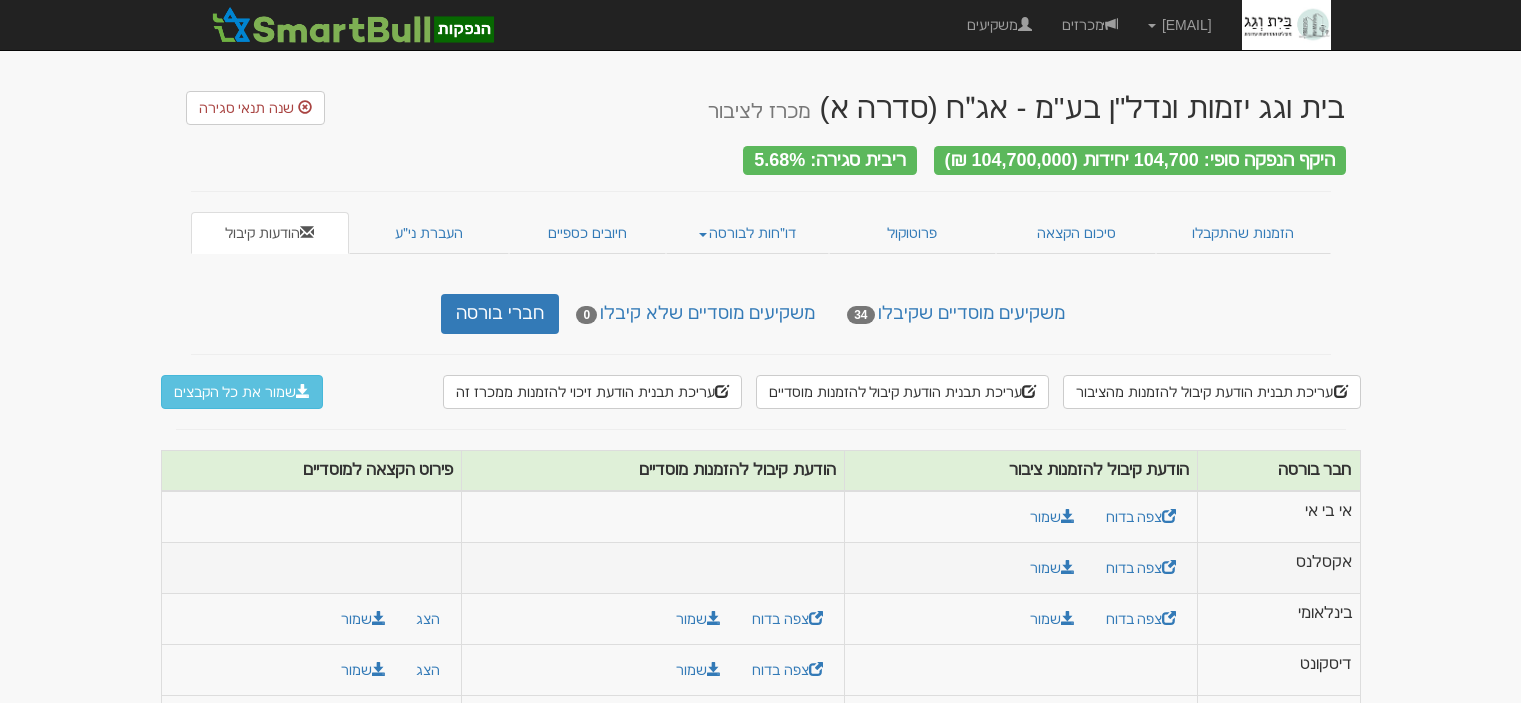 scroll, scrollTop: 0, scrollLeft: 0, axis: both 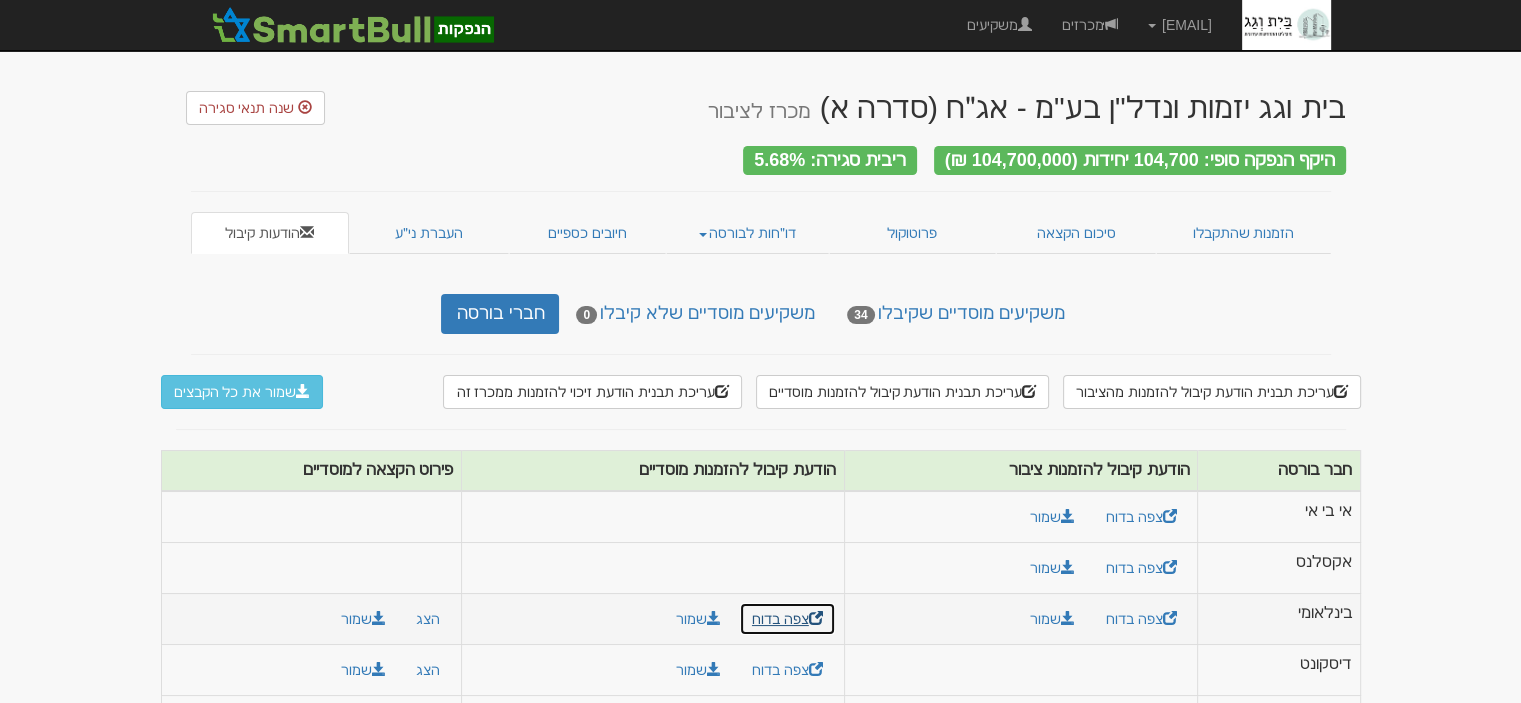 click on "צפה בדוח" at bounding box center (787, 619) 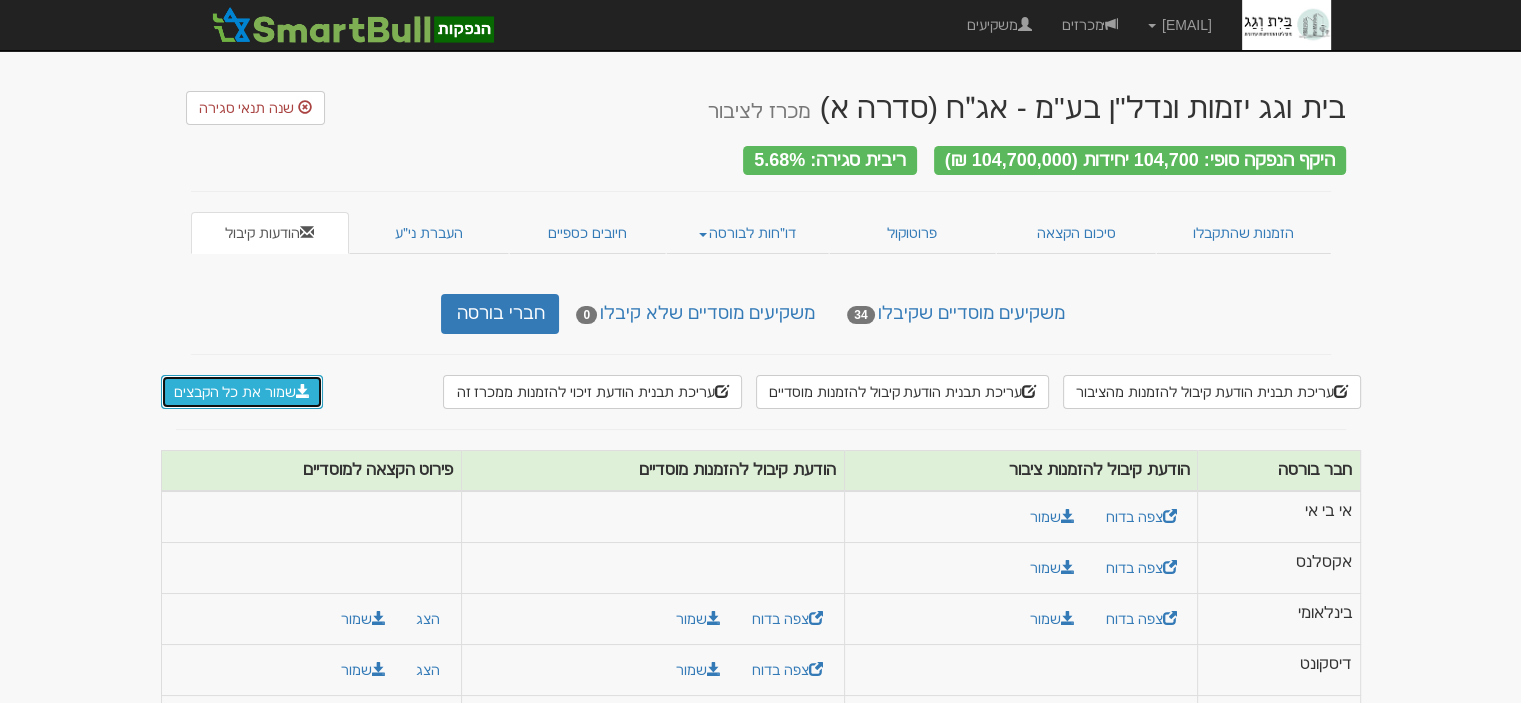 click on "שמור את כל הקבצים" at bounding box center (242, 392) 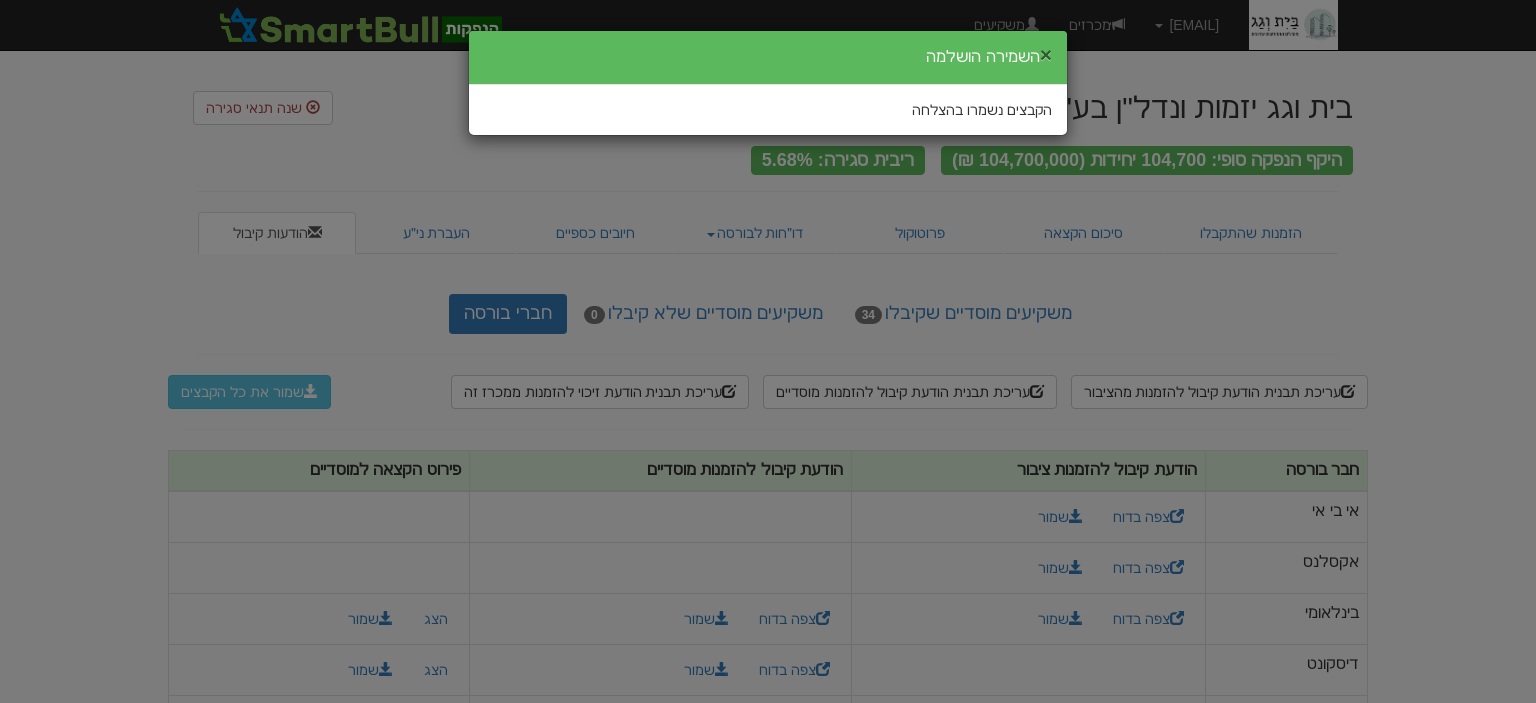 click on "×" at bounding box center [1046, 54] 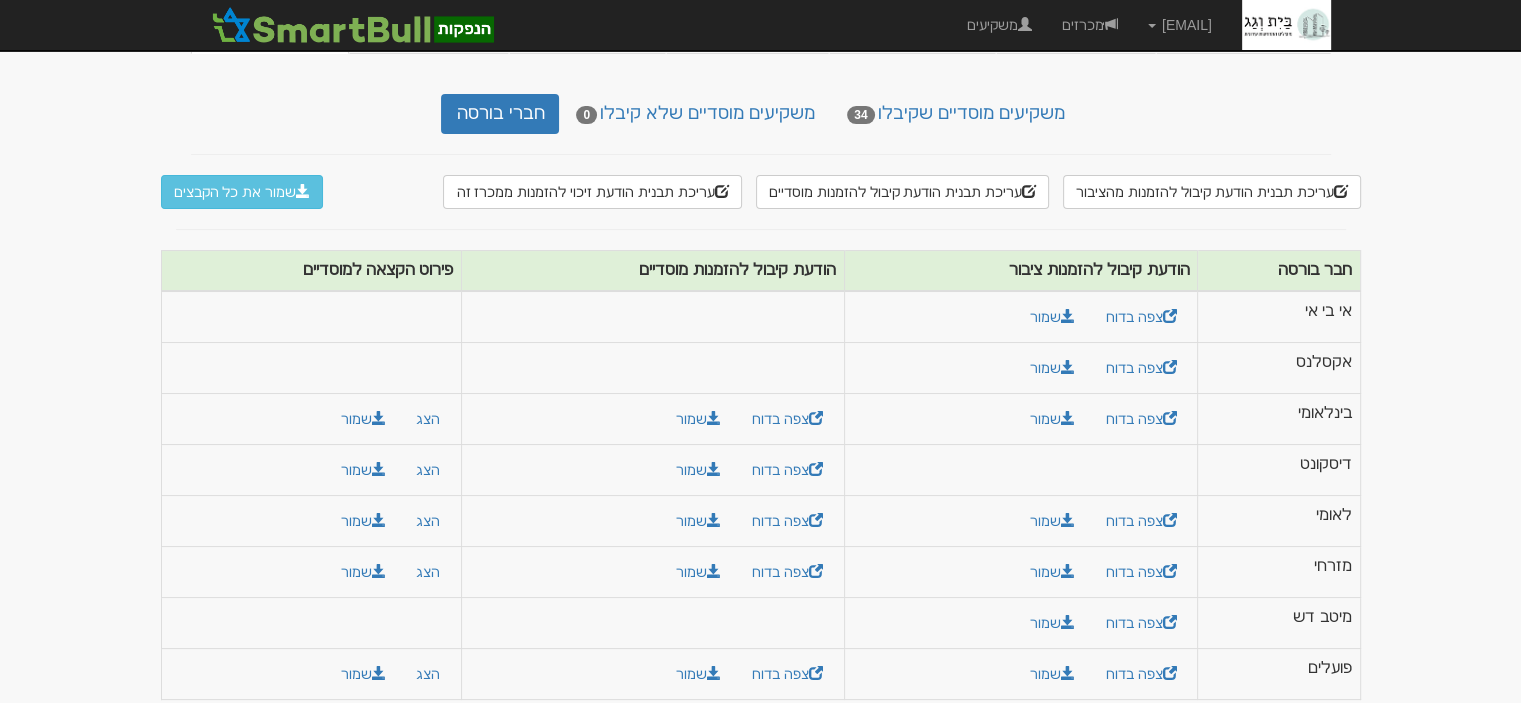 scroll, scrollTop: 201, scrollLeft: 0, axis: vertical 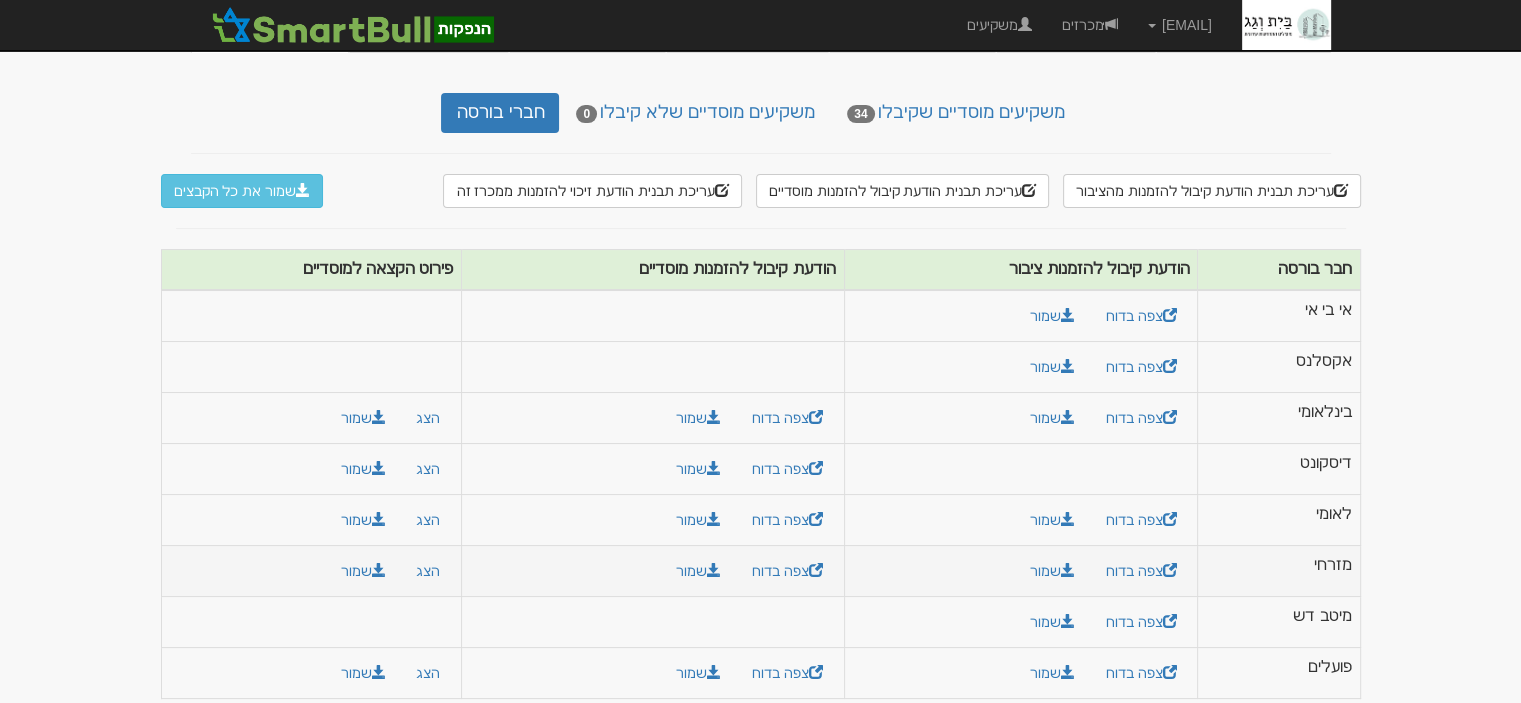click on "מזרחי" at bounding box center (1279, 316) 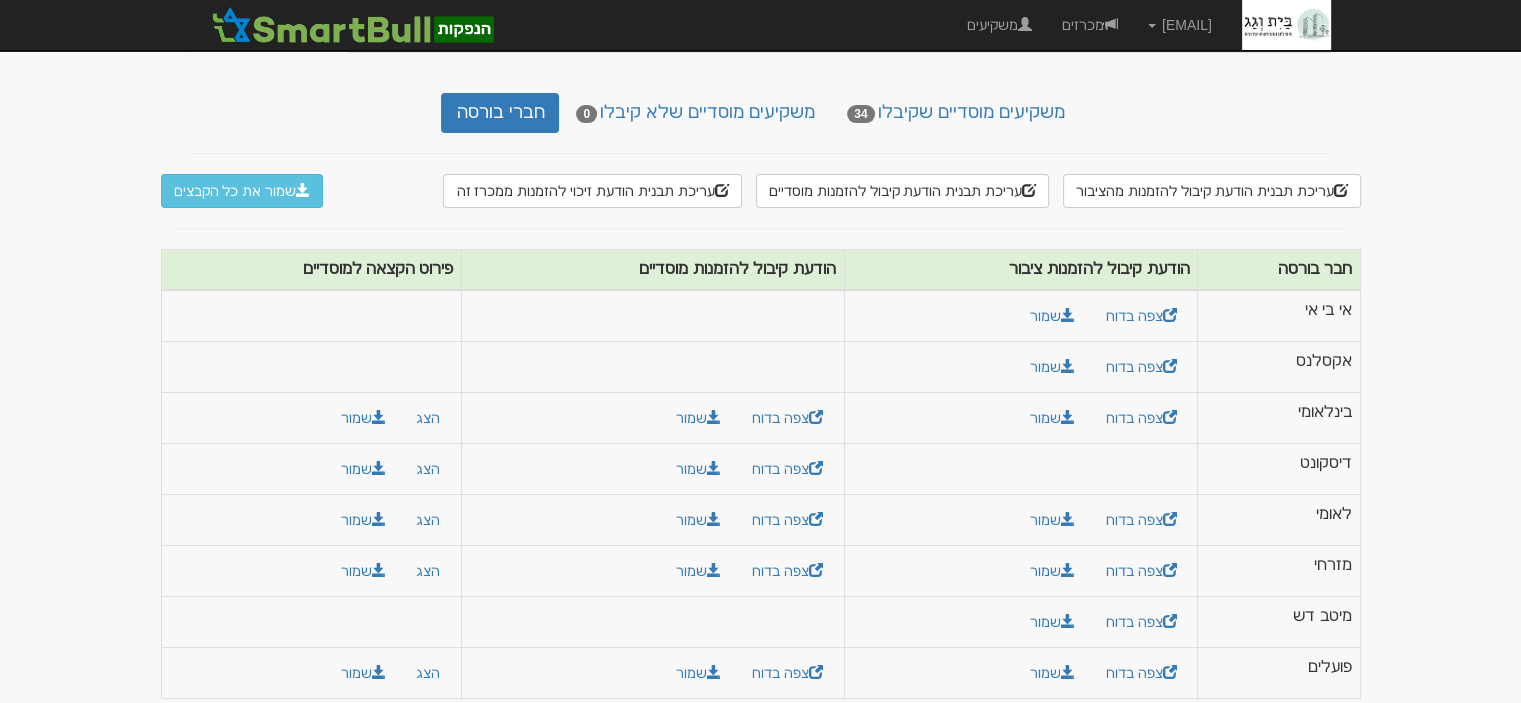 scroll, scrollTop: 0, scrollLeft: 0, axis: both 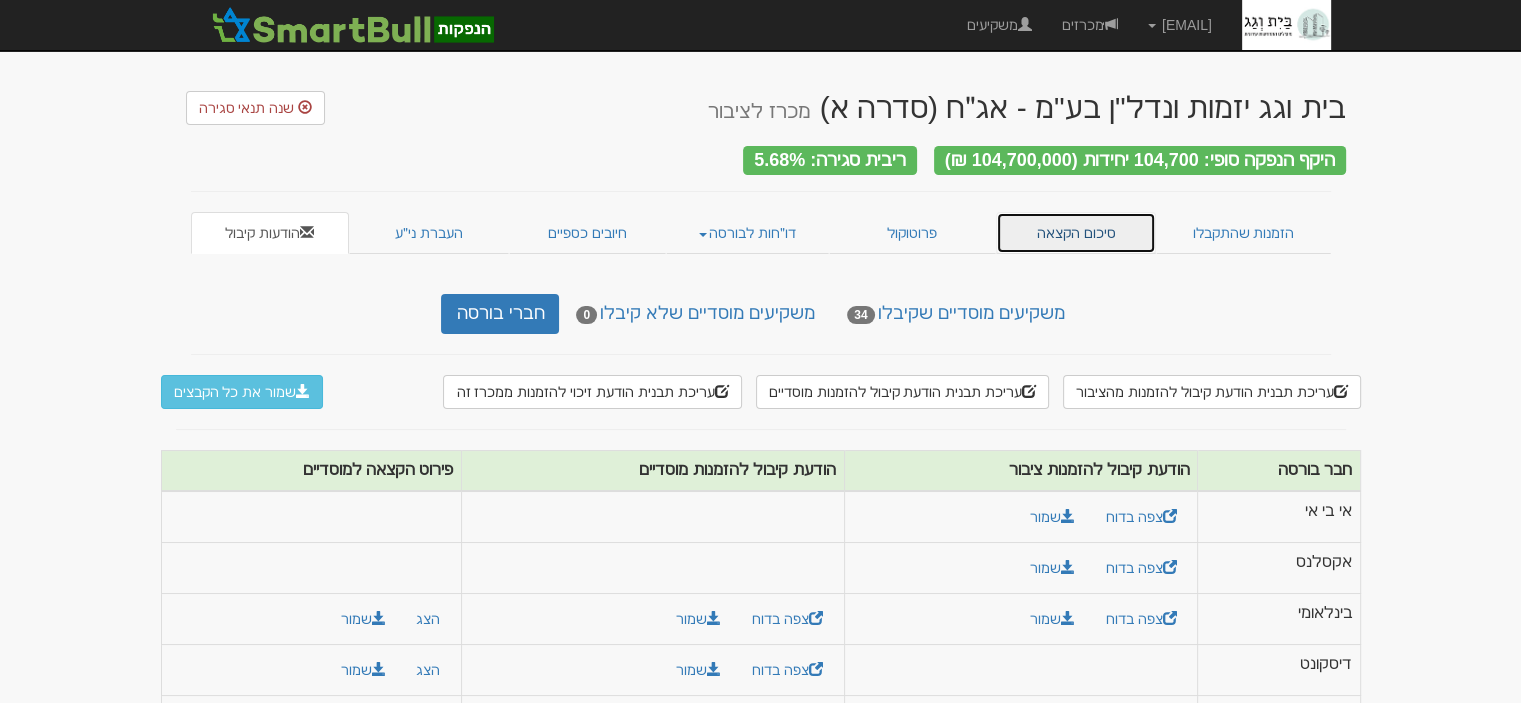 click on "סיכום הקצאה" at bounding box center [1076, 233] 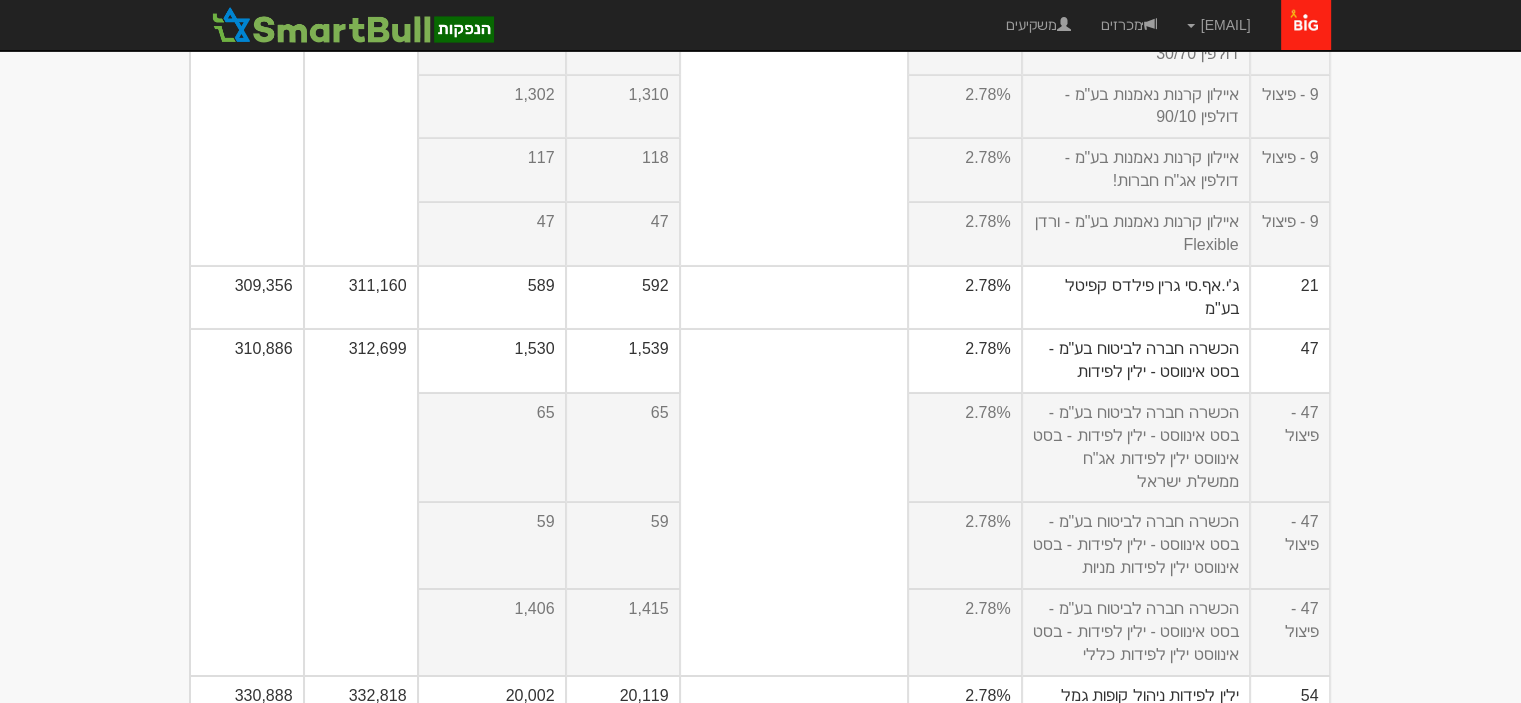 scroll, scrollTop: 14400, scrollLeft: 0, axis: vertical 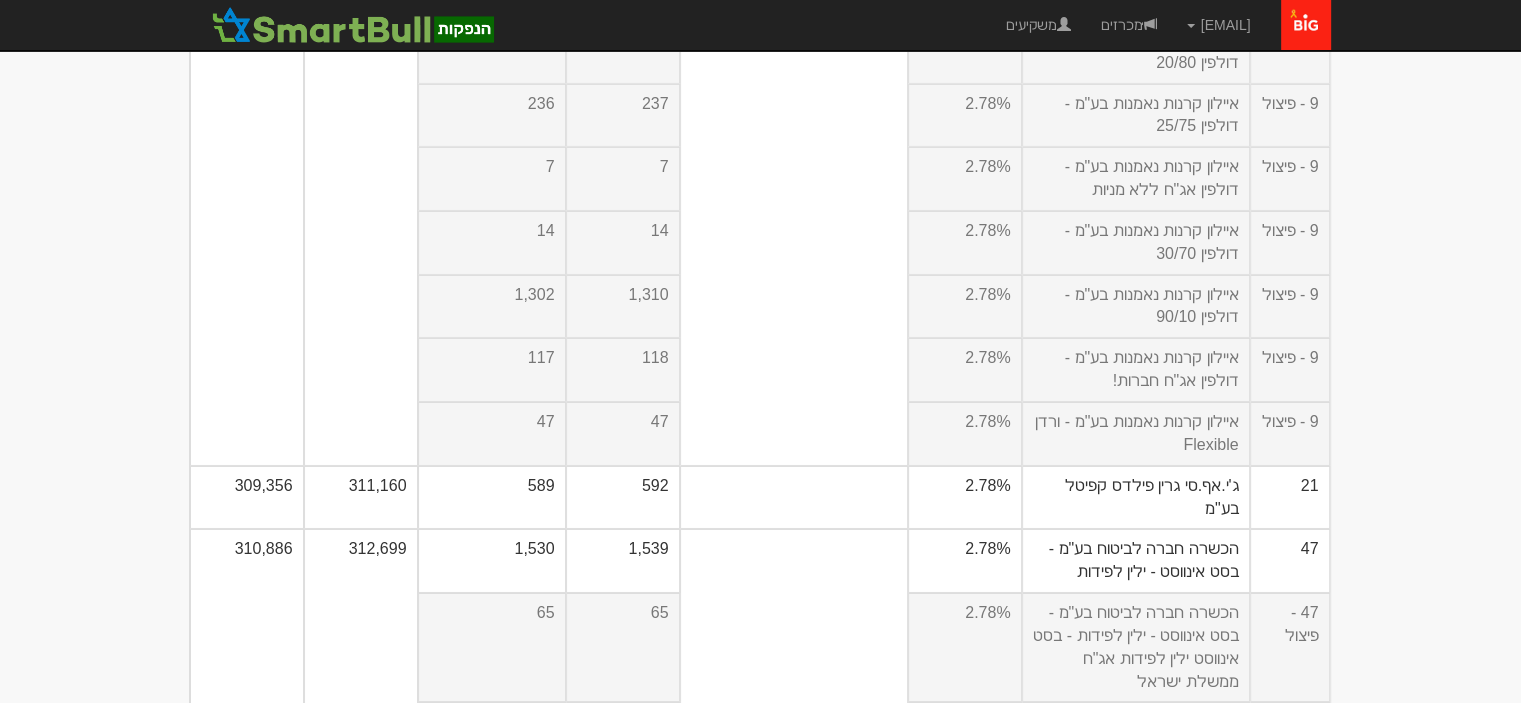 click on "[EMAIL]
הגדרות
חשבונות הנפקה
תבניות הודעות קיבול
X" at bounding box center (760, -4807) 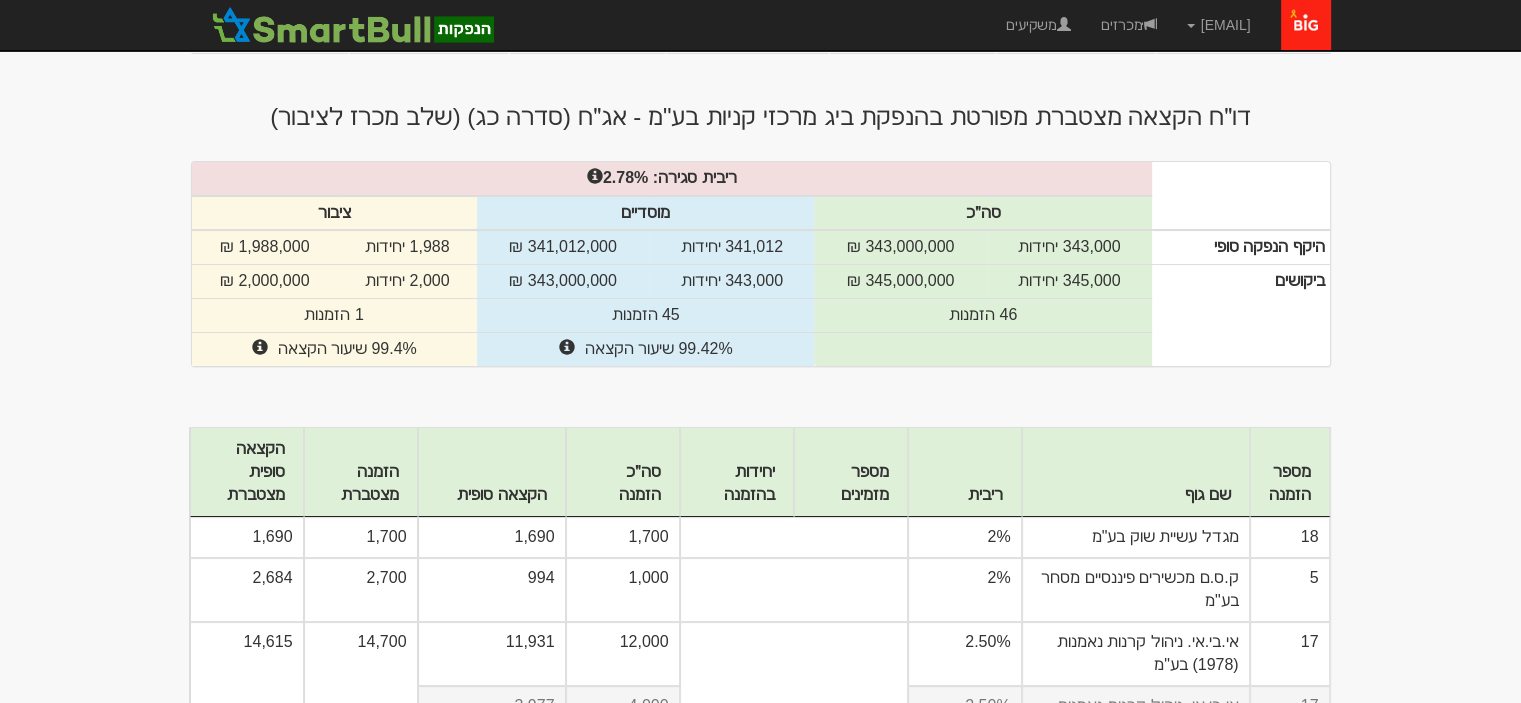 scroll, scrollTop: 0, scrollLeft: 0, axis: both 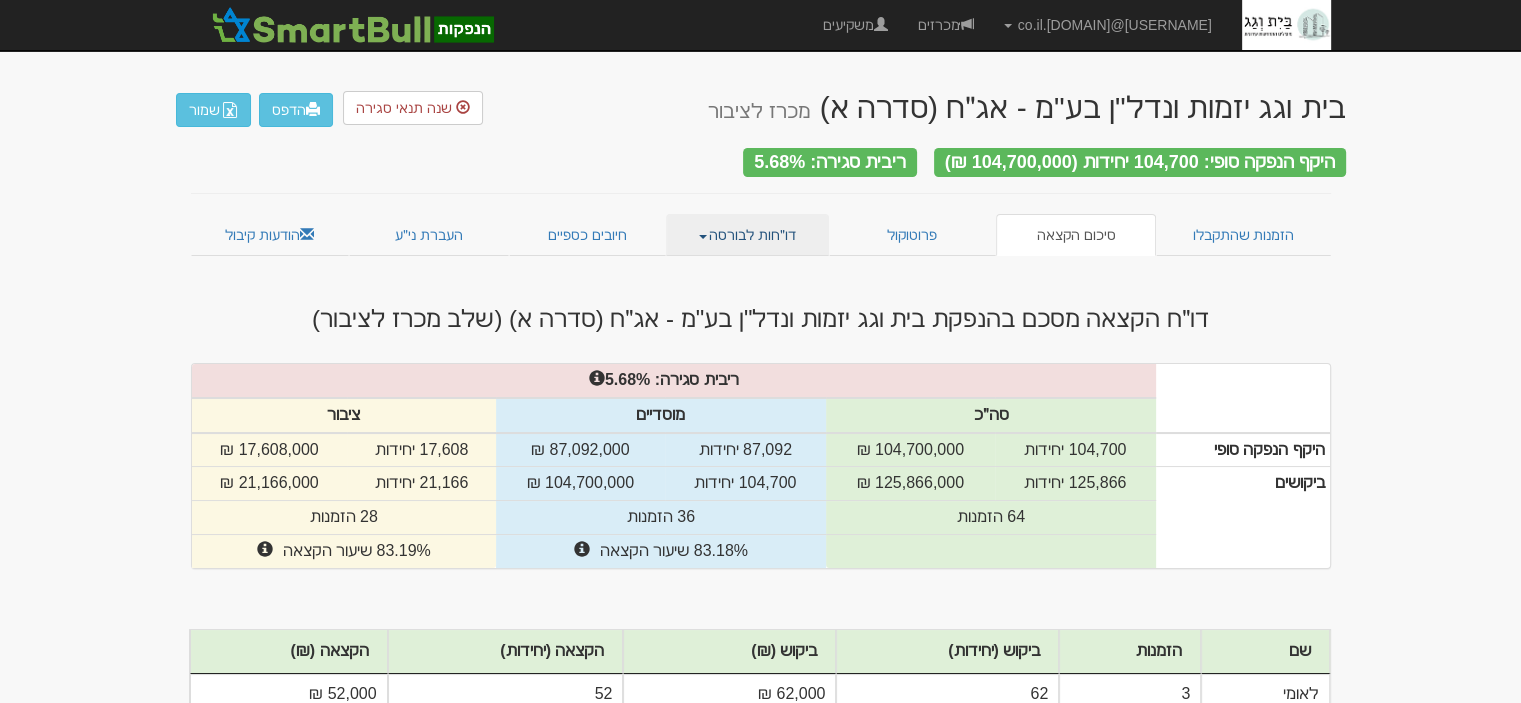 click on "דו״חות לבורסה" at bounding box center (747, 235) 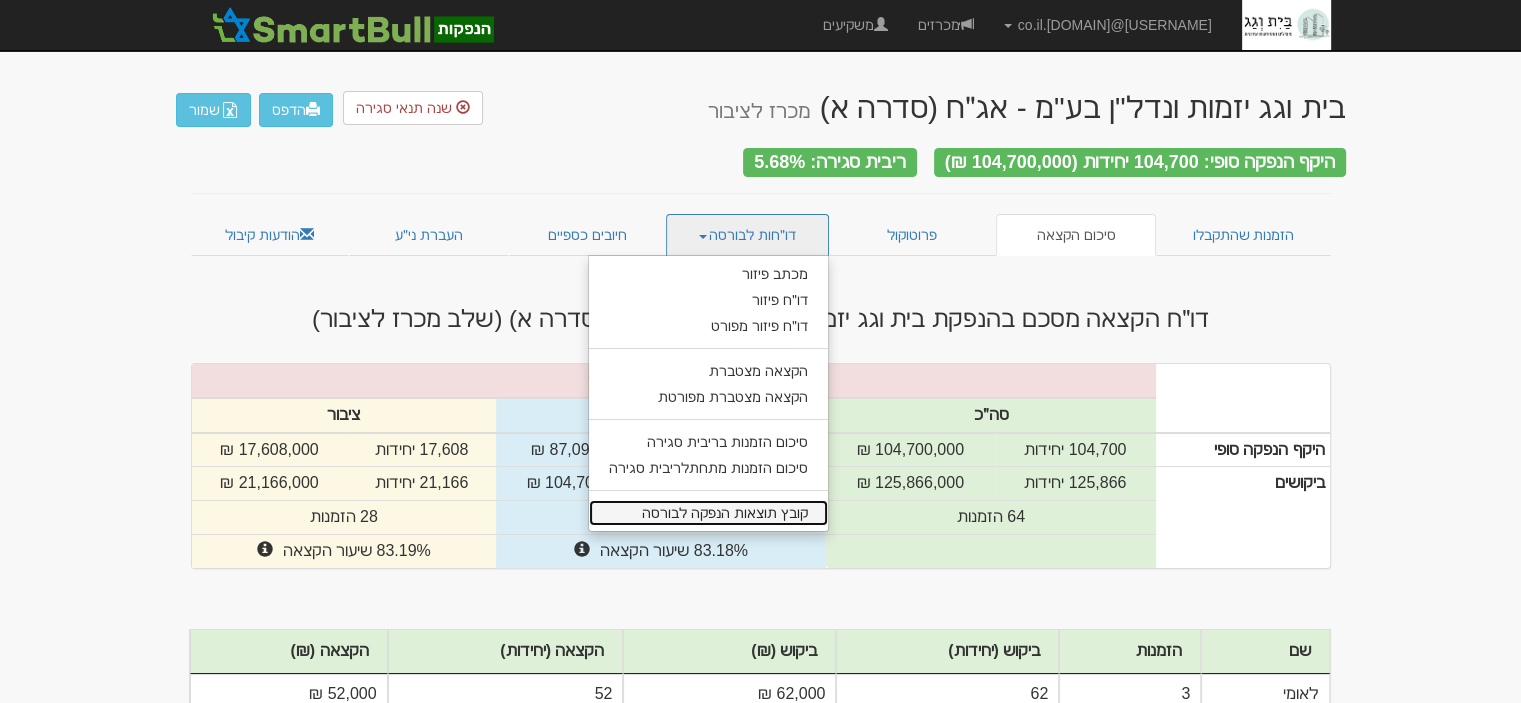 click on "קובץ תוצאות הנפקה לבורסה" at bounding box center (708, 513) 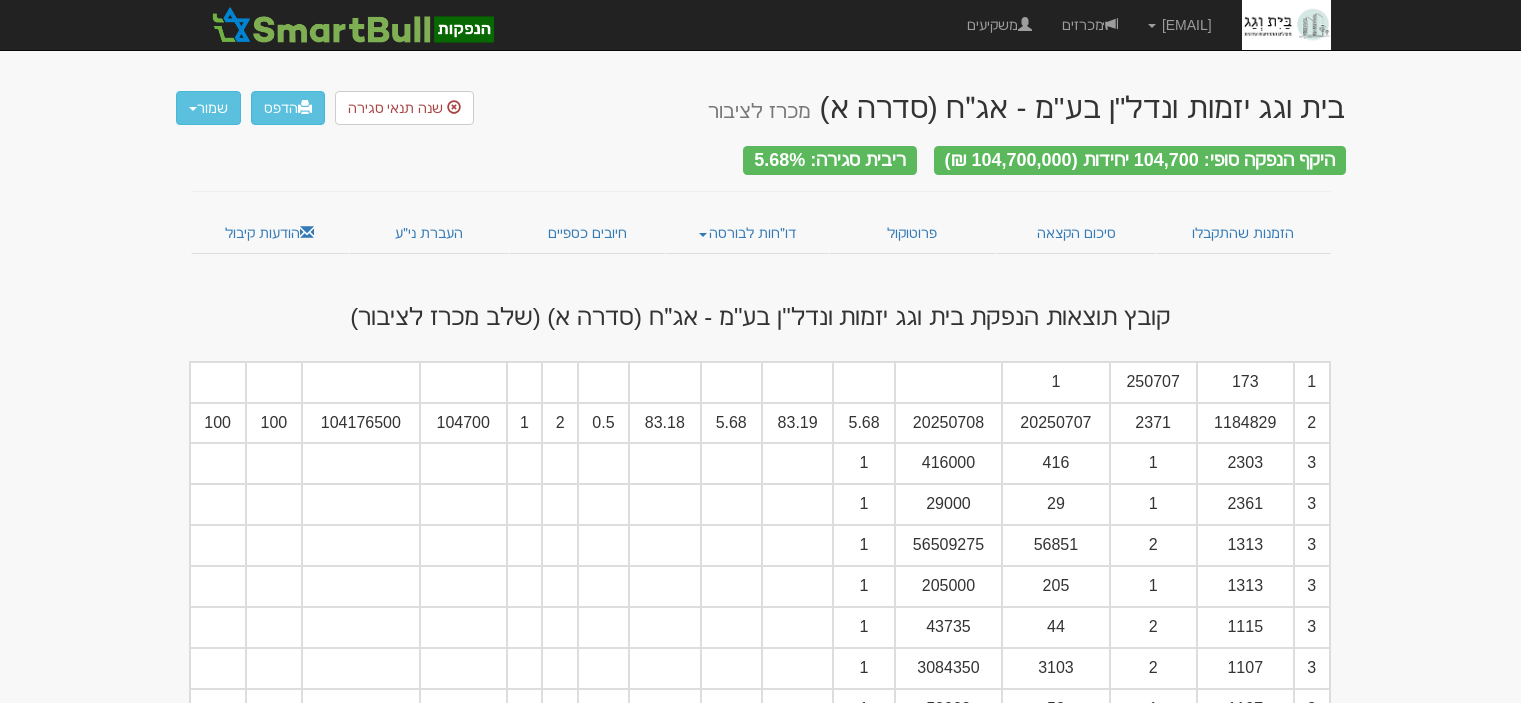 scroll, scrollTop: 0, scrollLeft: 0, axis: both 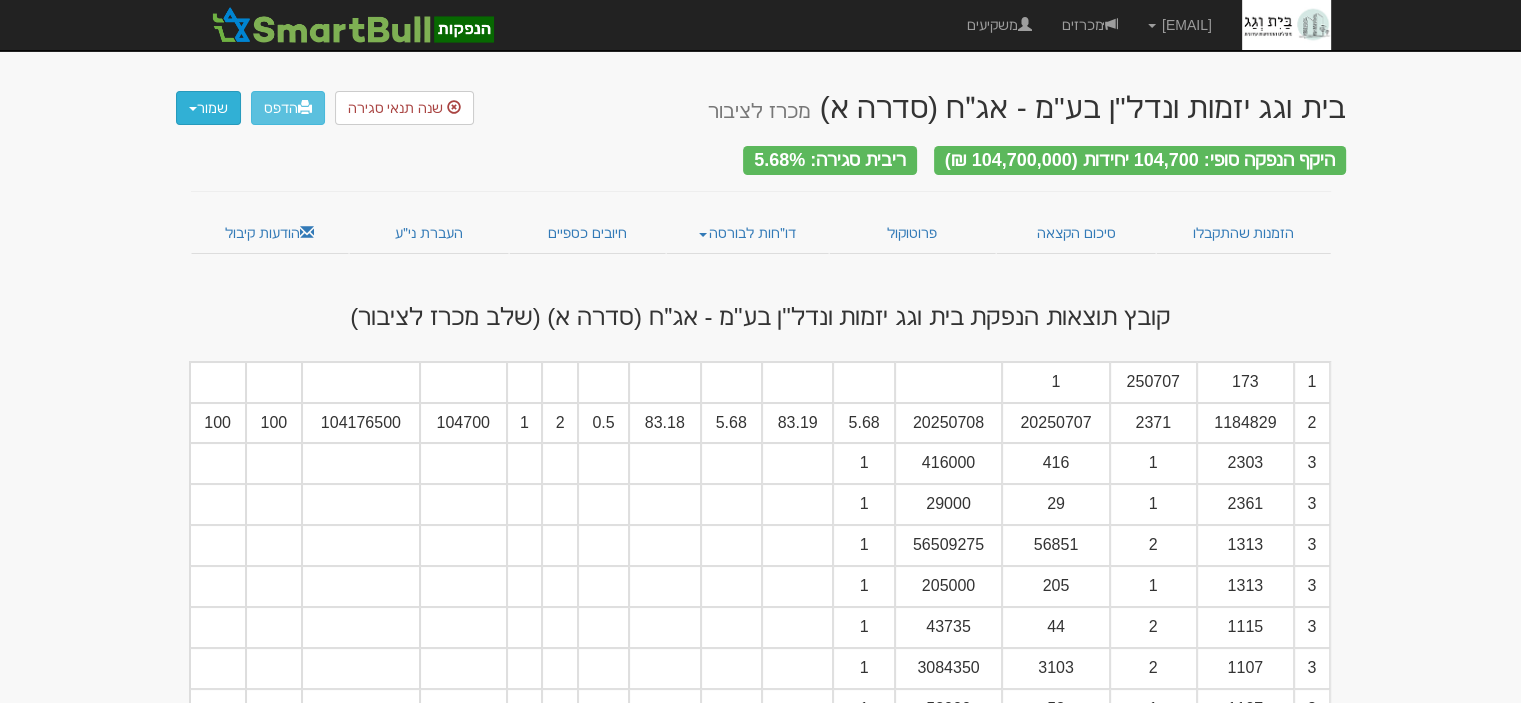 click on "שמור" at bounding box center [208, 108] 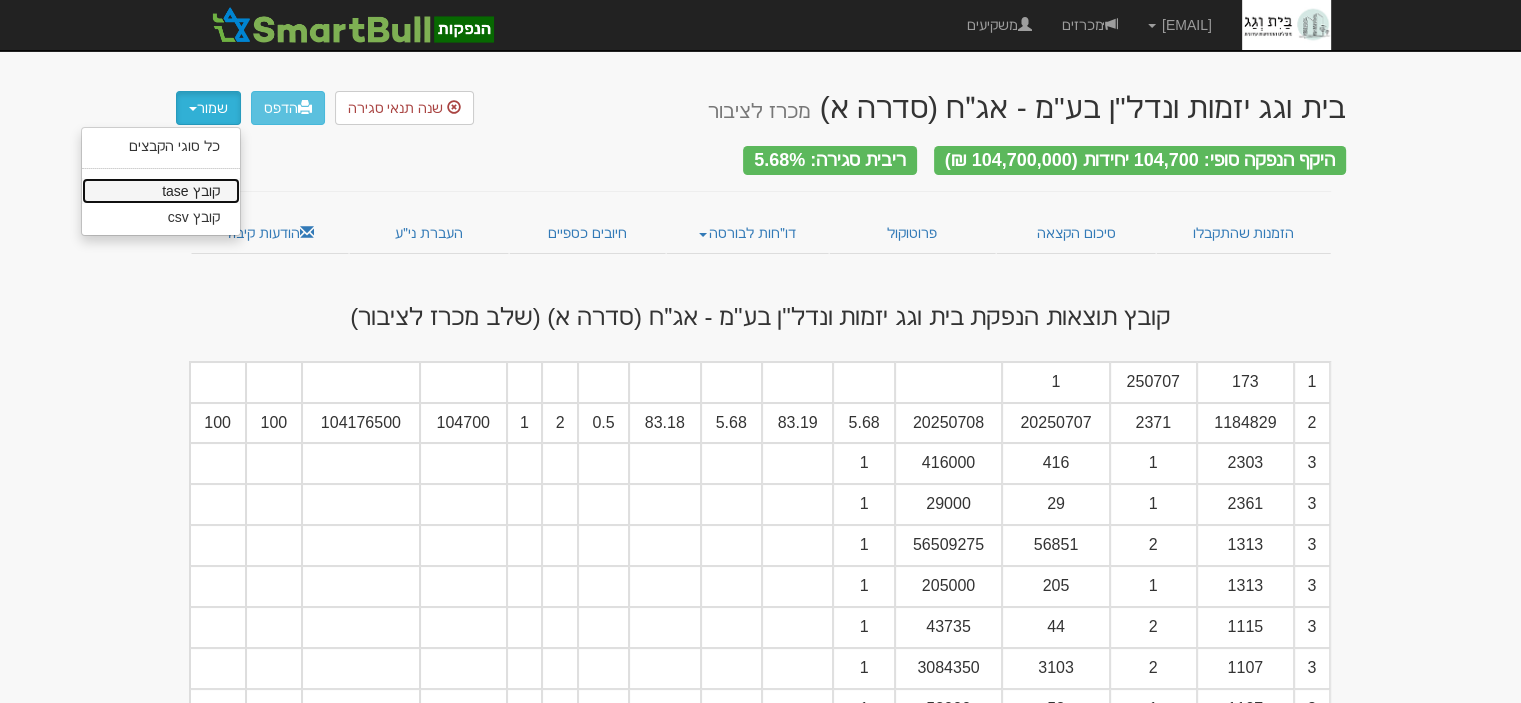click on "קובץ tase" at bounding box center [161, 146] 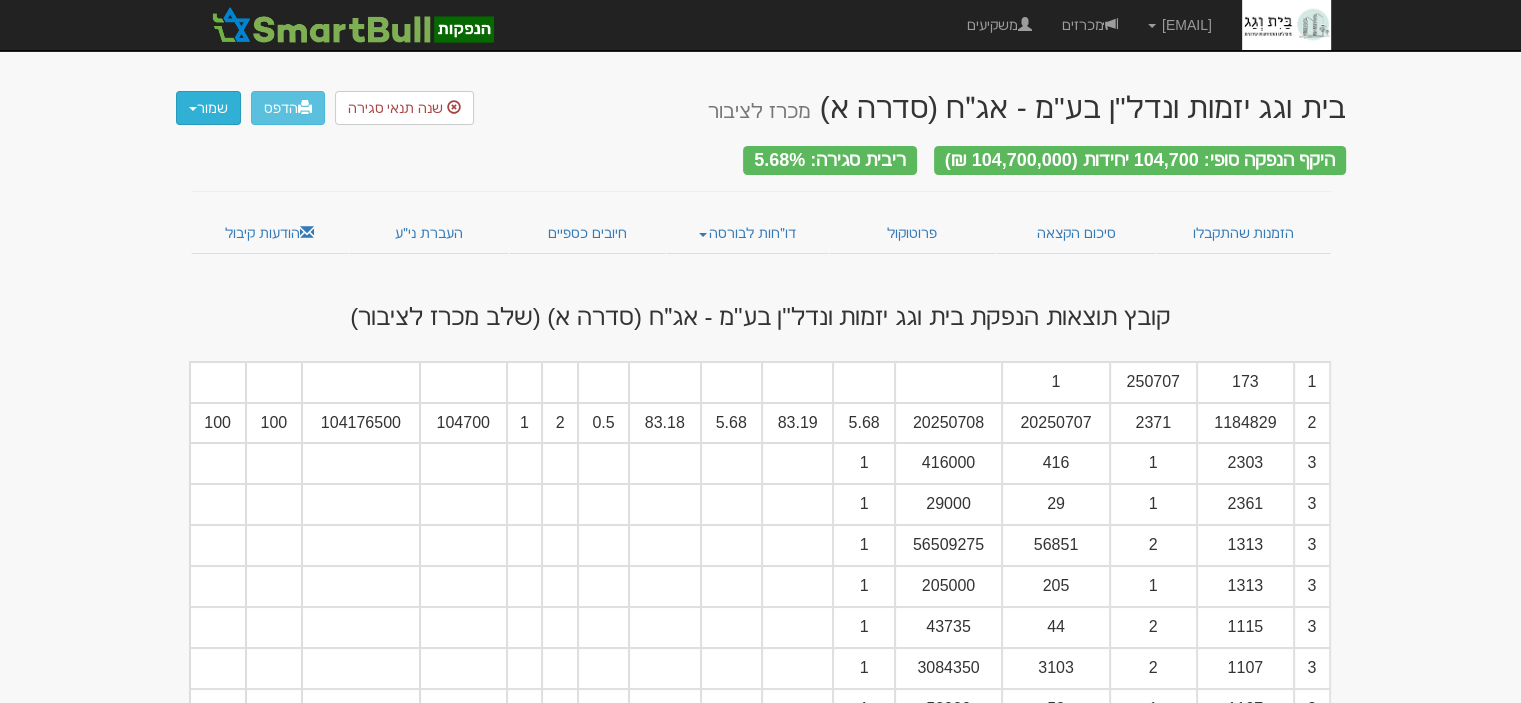 click on "שמור" at bounding box center (208, 108) 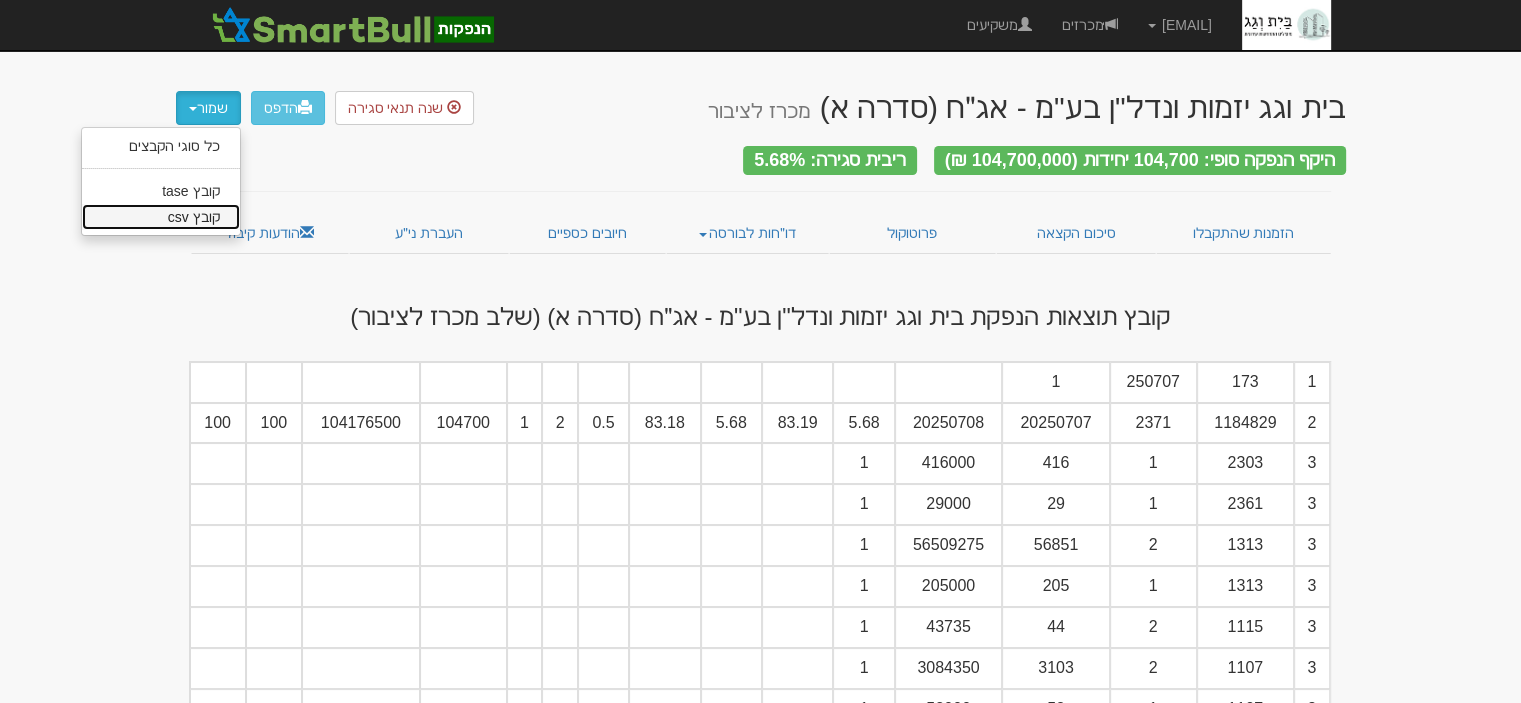 click on "קובץ csv" at bounding box center (161, 146) 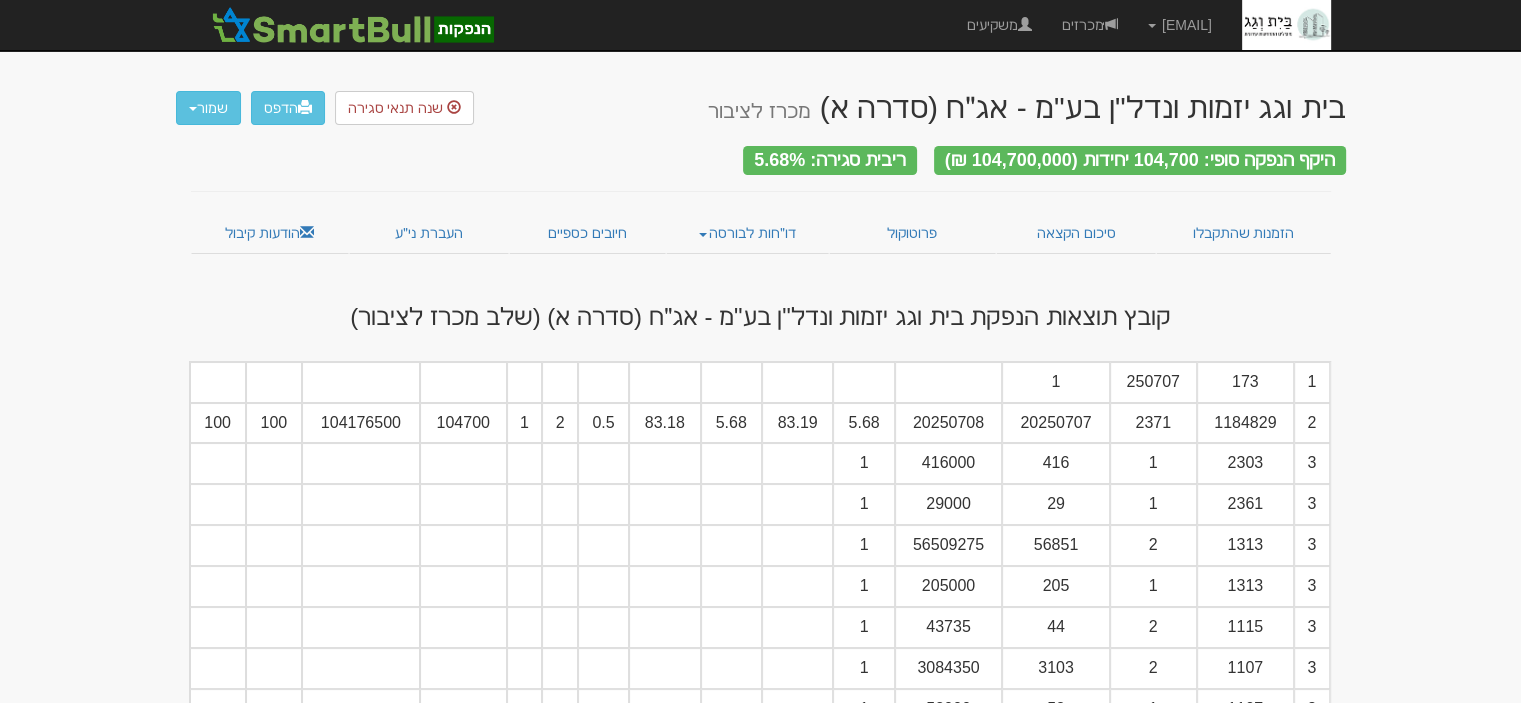 click on "[EMAIL]
הגדרות
חשבונות הנפקה
תבניות הודעות קיבול
X" at bounding box center (760, 467) 